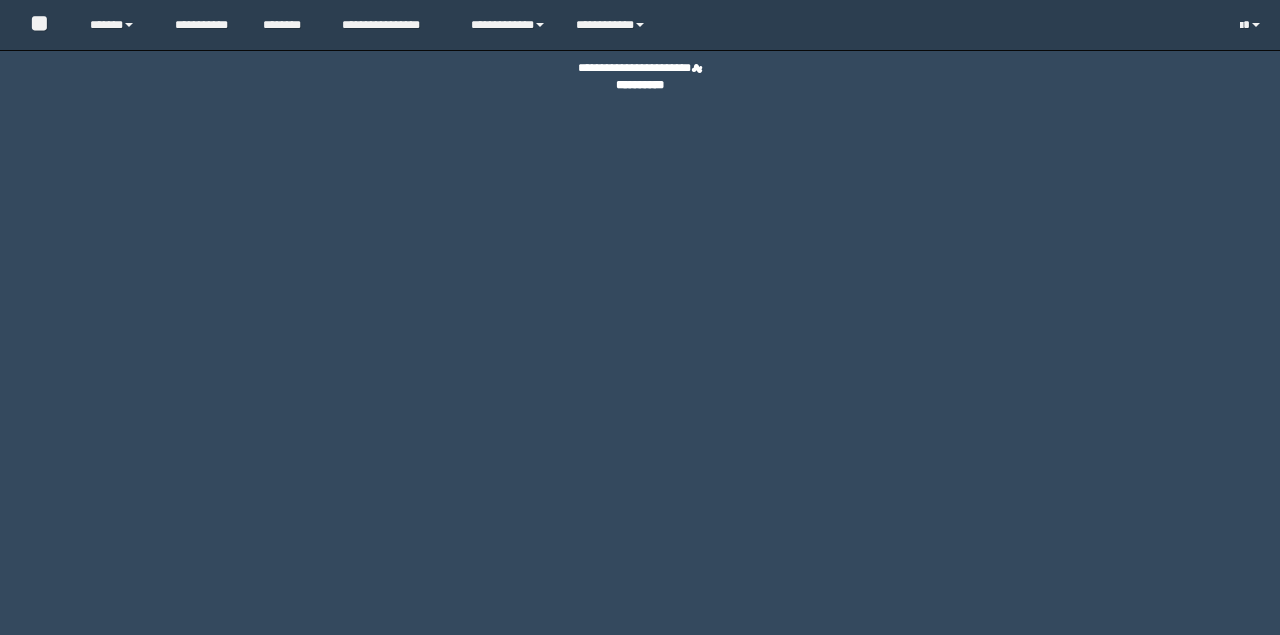 scroll, scrollTop: 0, scrollLeft: 0, axis: both 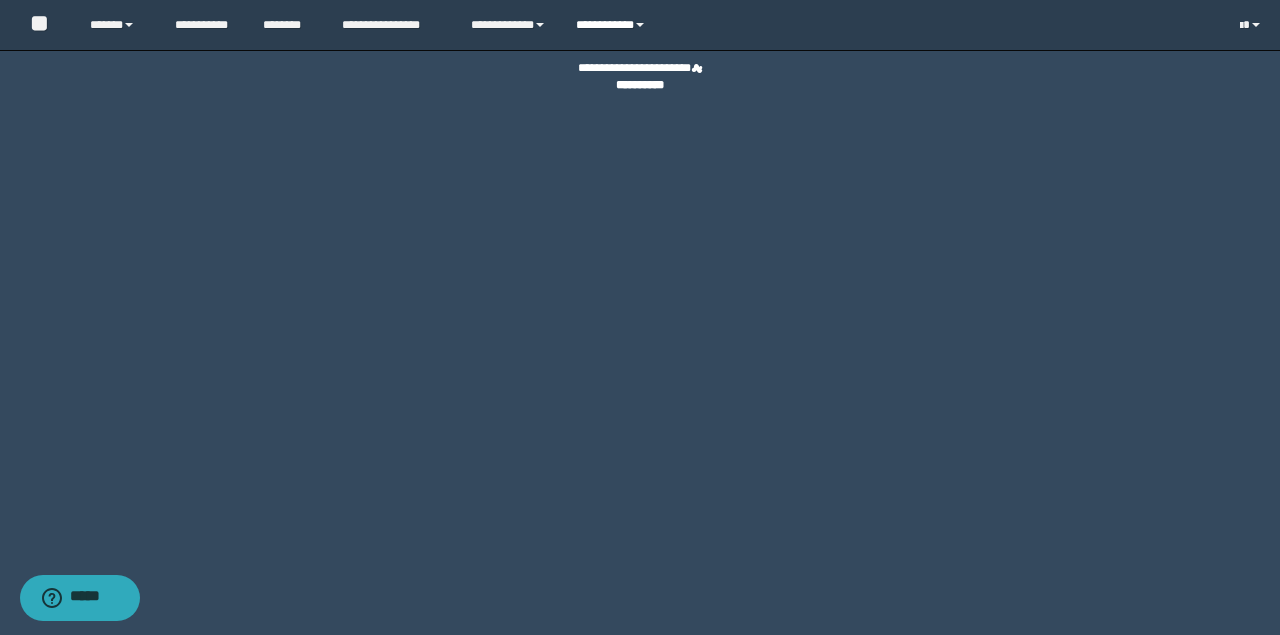 click on "**********" at bounding box center [613, 25] 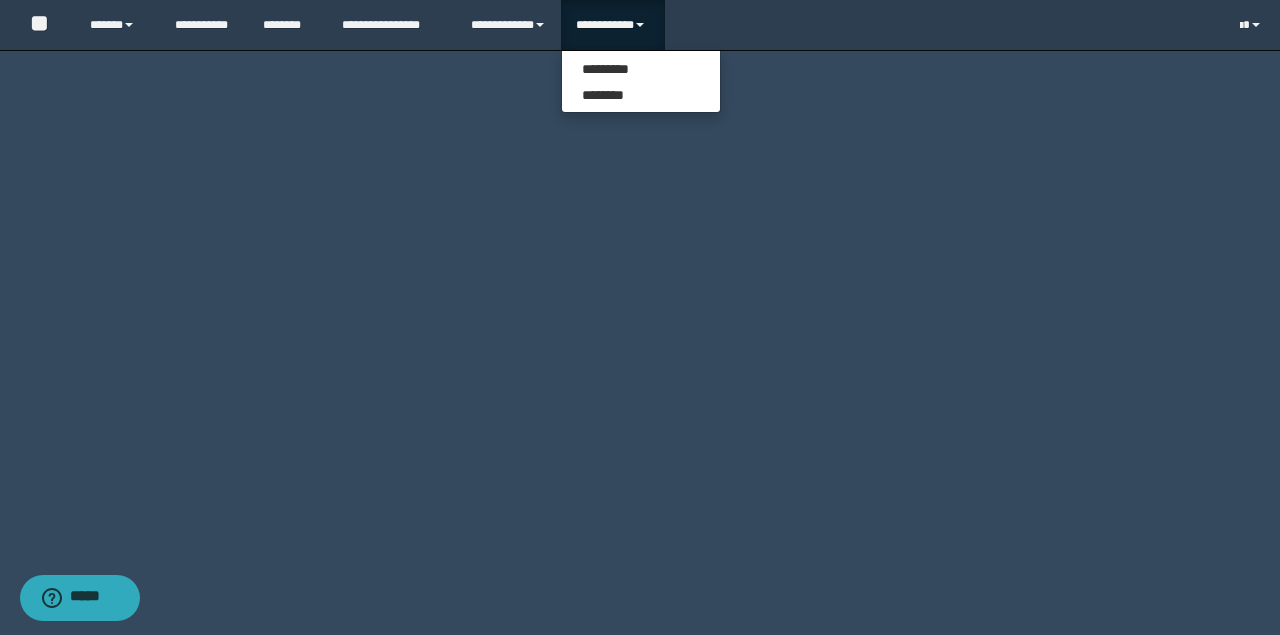 click on "*********
********" at bounding box center [641, 81] 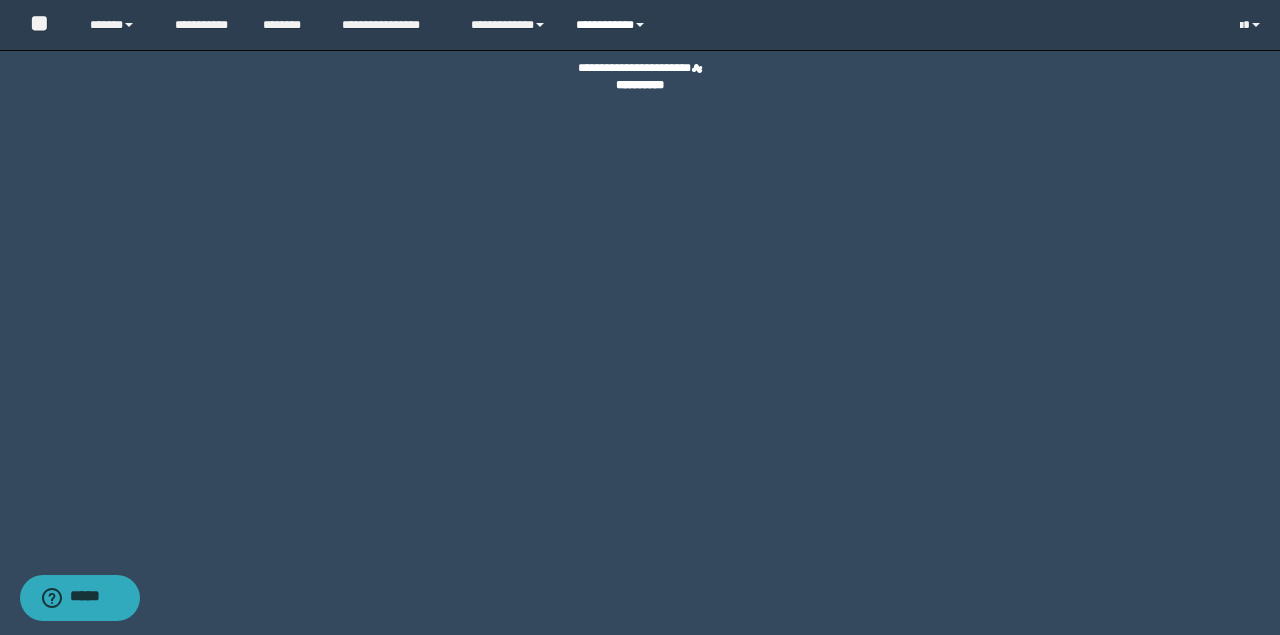 click on "**********" at bounding box center (613, 25) 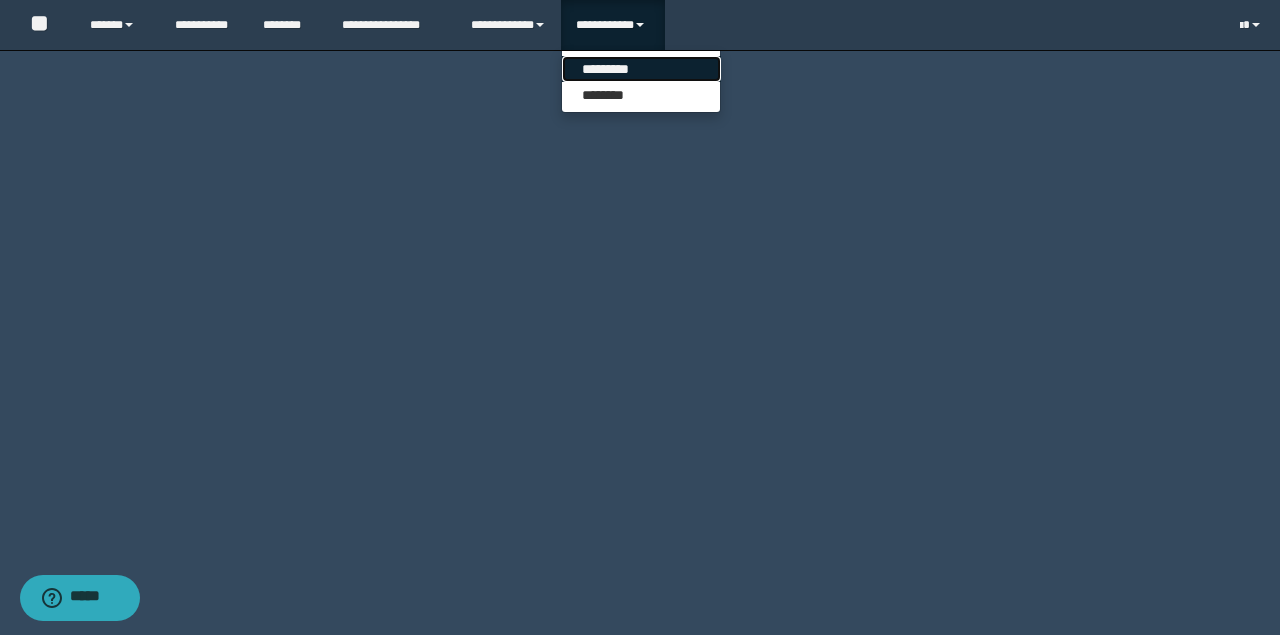 click on "*********" at bounding box center (641, 69) 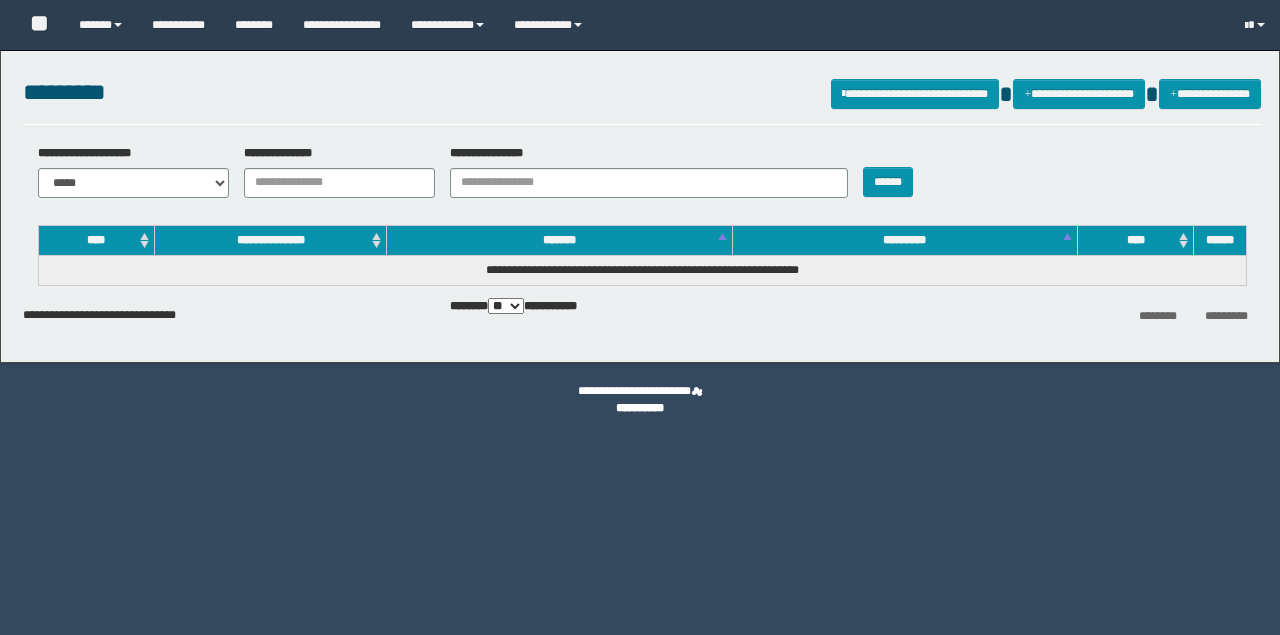 scroll, scrollTop: 0, scrollLeft: 0, axis: both 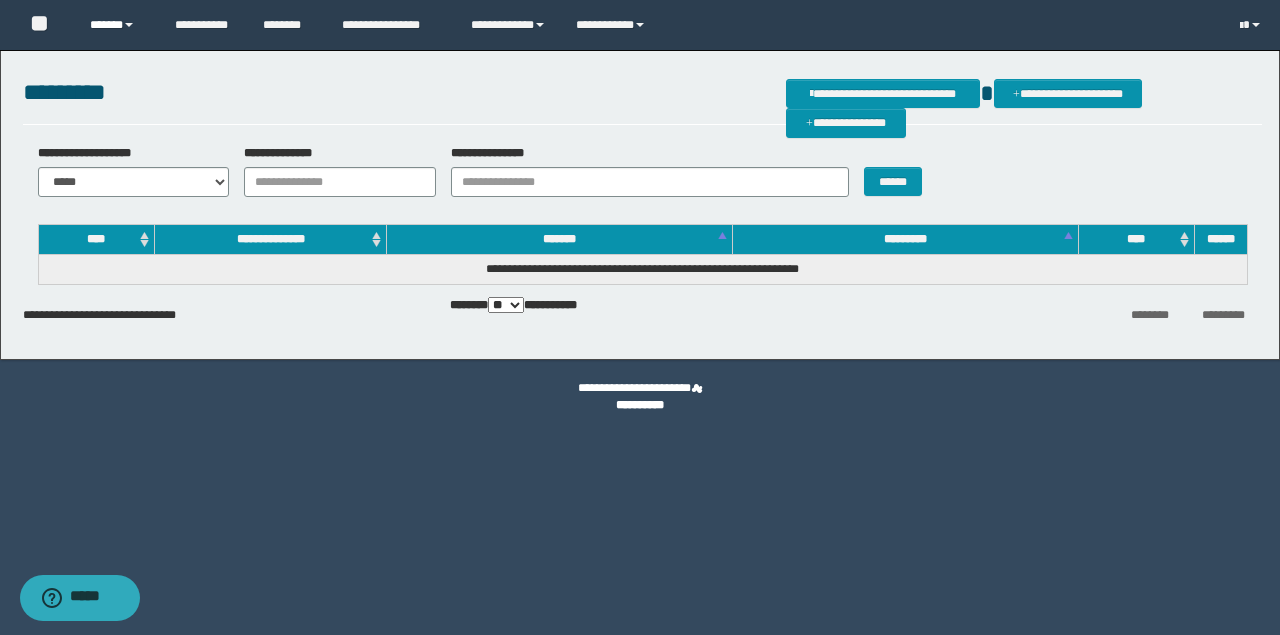 click at bounding box center (129, 25) 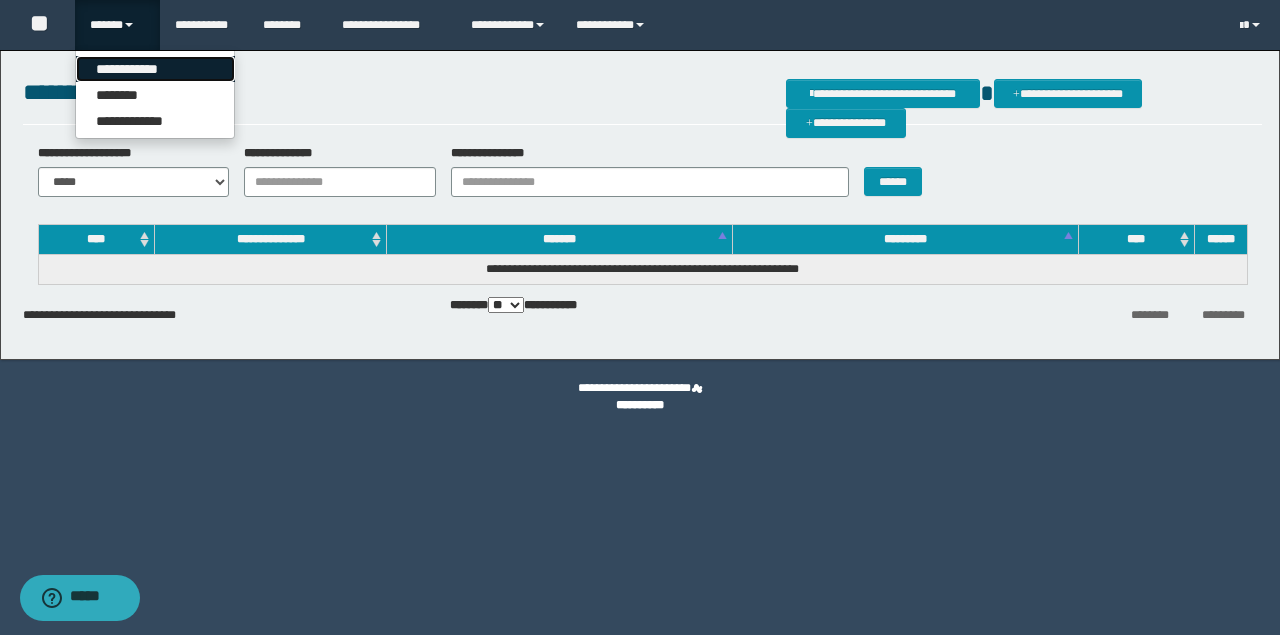 click on "**********" at bounding box center [155, 69] 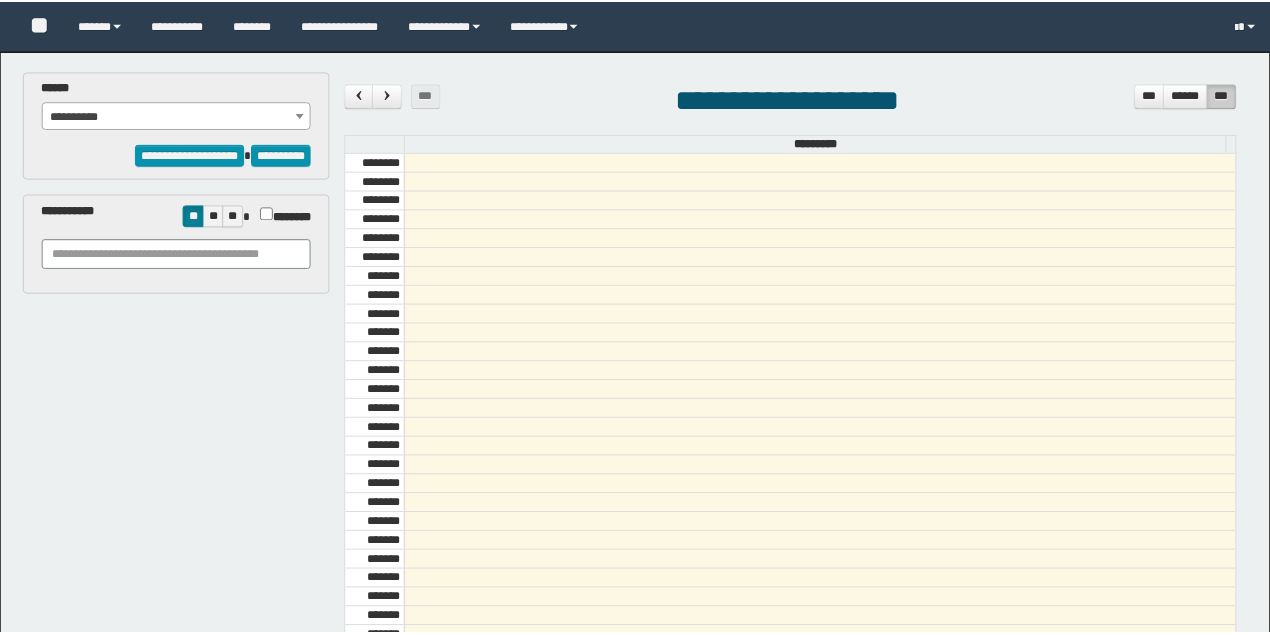 scroll, scrollTop: 0, scrollLeft: 0, axis: both 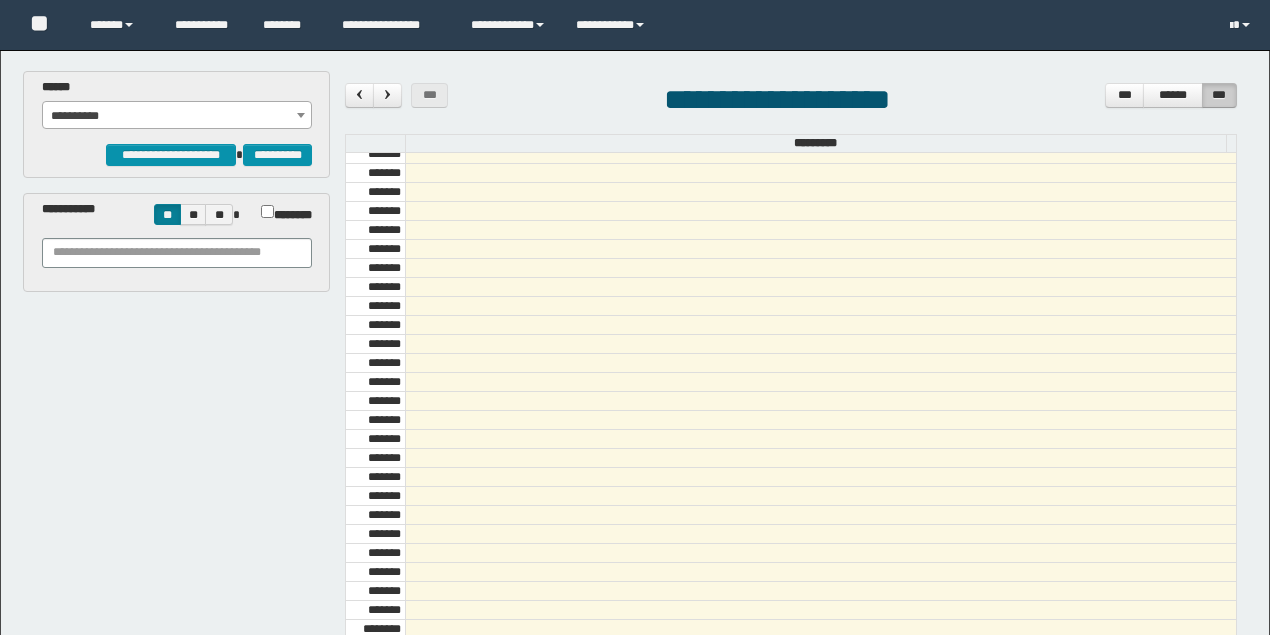 click on "**********" at bounding box center (177, 116) 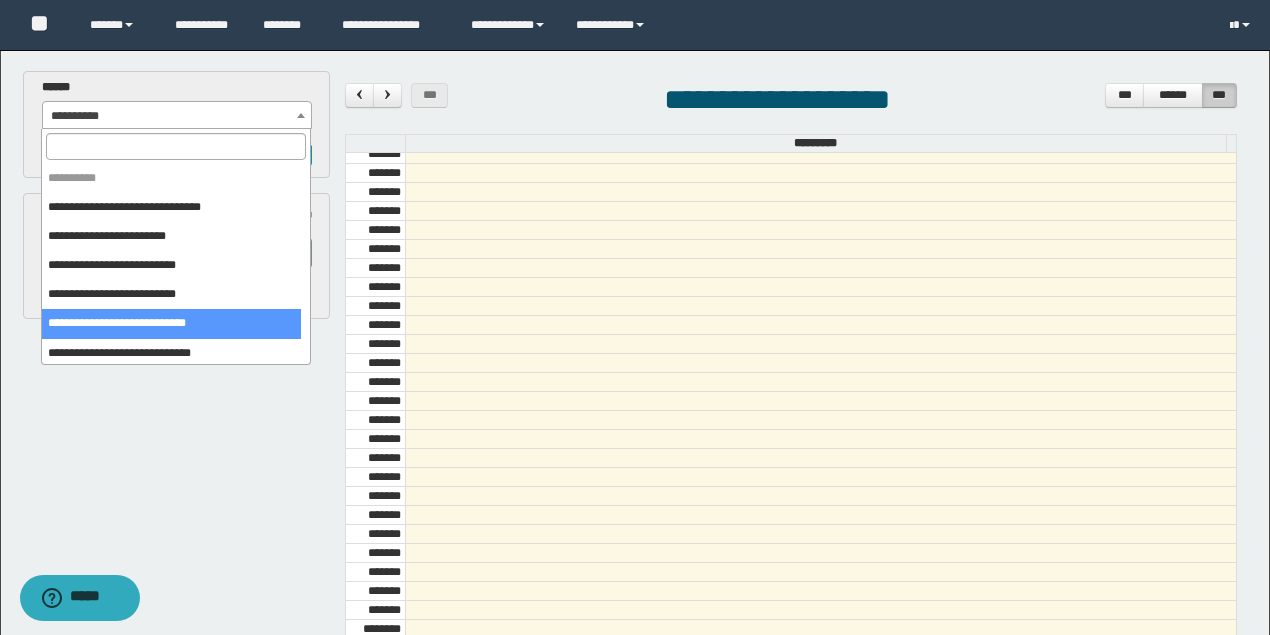 select on "*****" 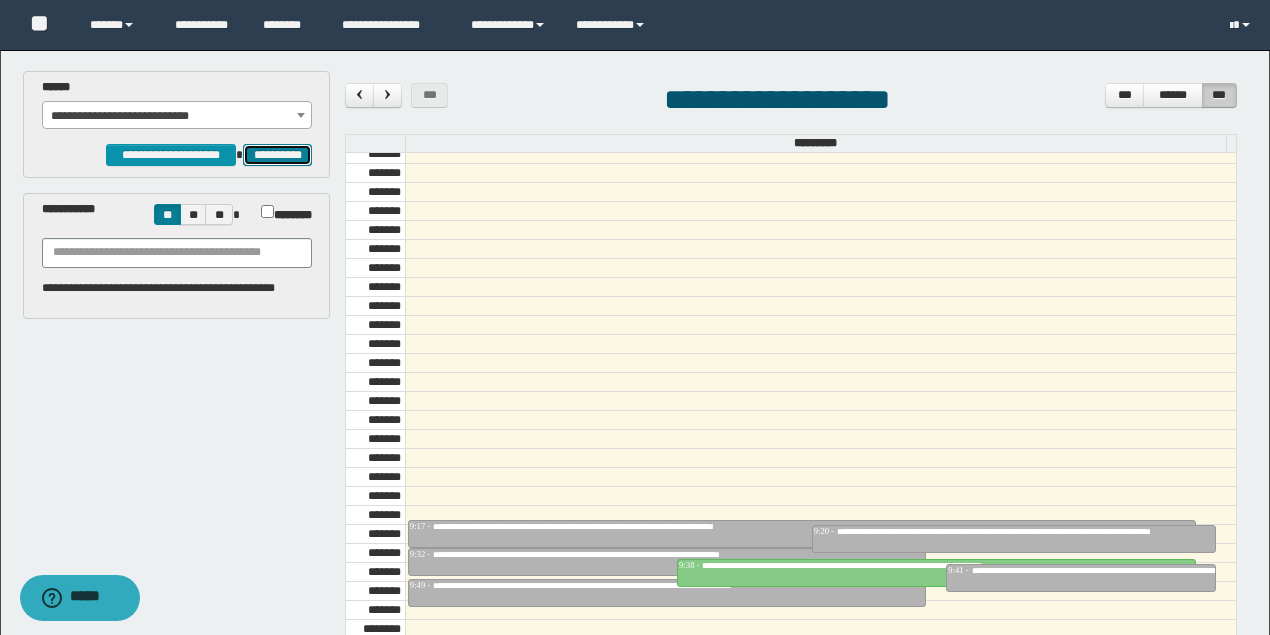 click on "**********" at bounding box center (277, 154) 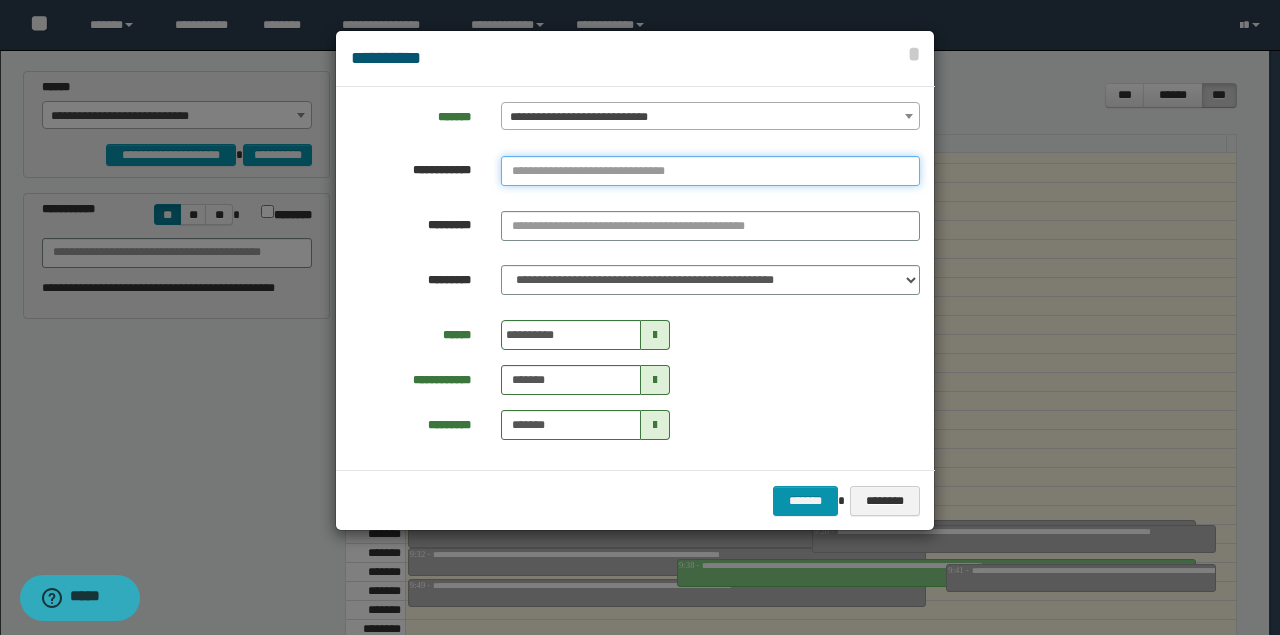 click at bounding box center (710, 171) 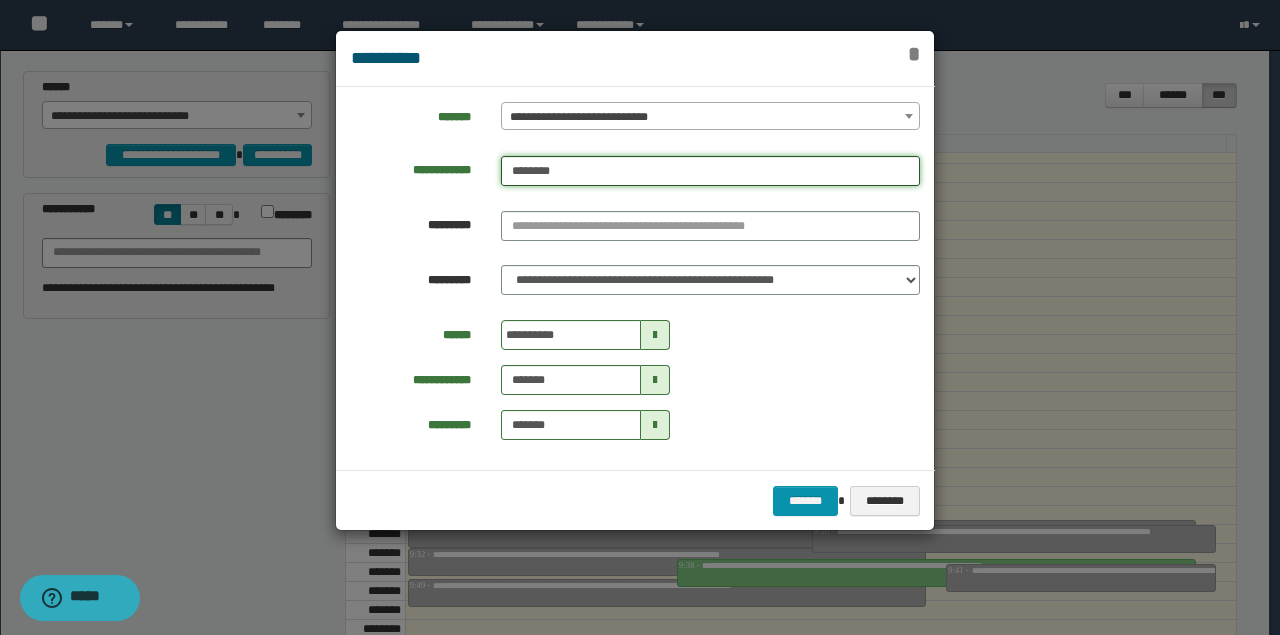 type on "********" 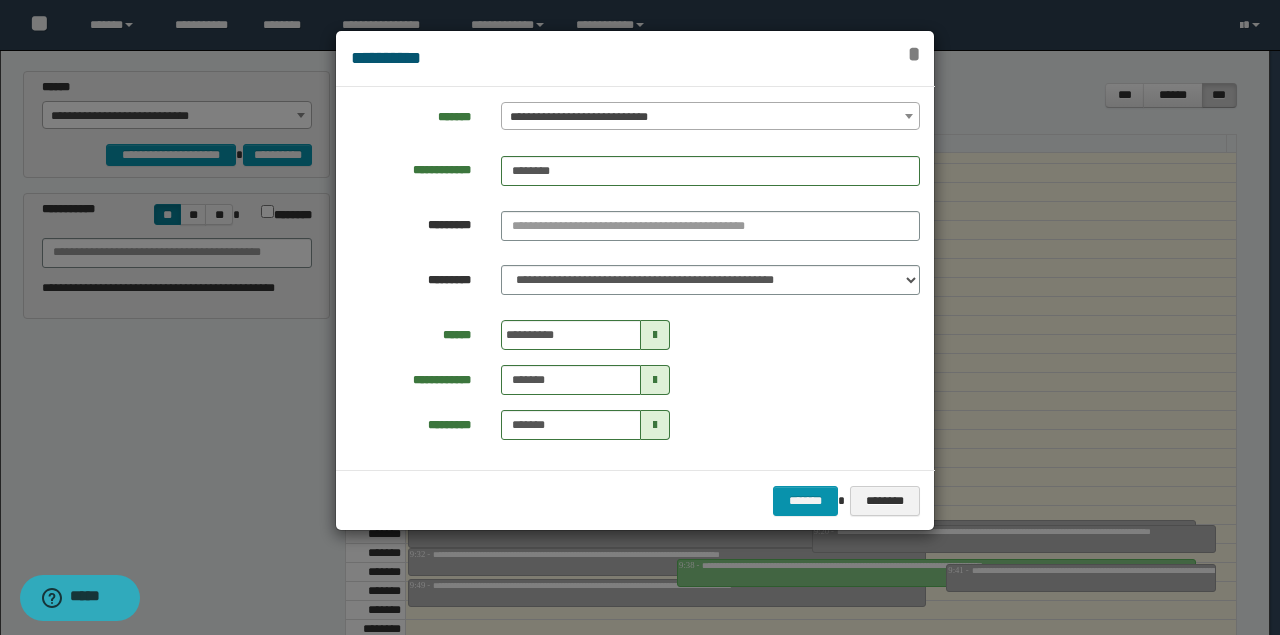 click on "*" at bounding box center [913, 54] 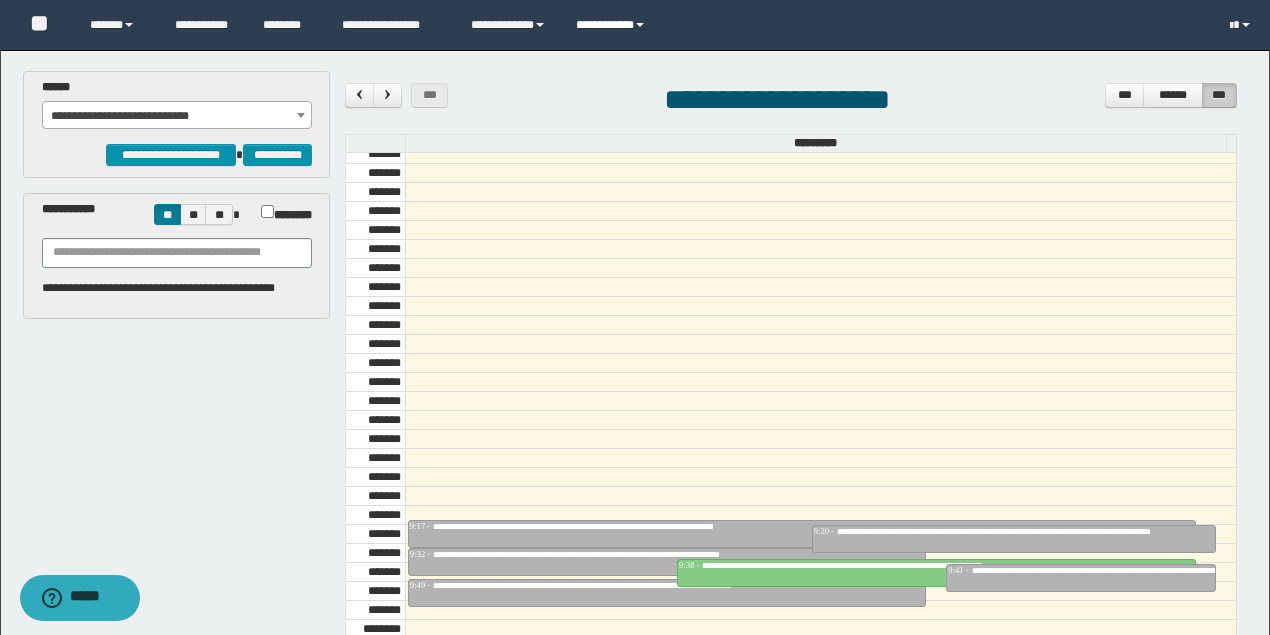click on "**********" at bounding box center (613, 25) 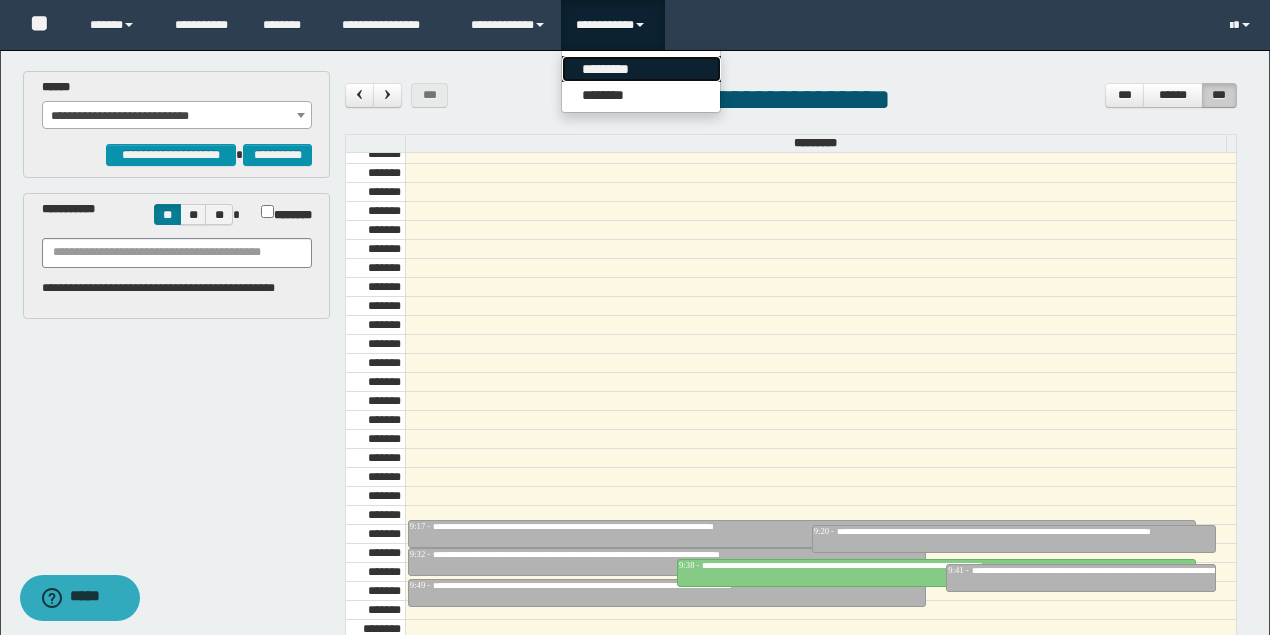 click on "*********" at bounding box center (641, 69) 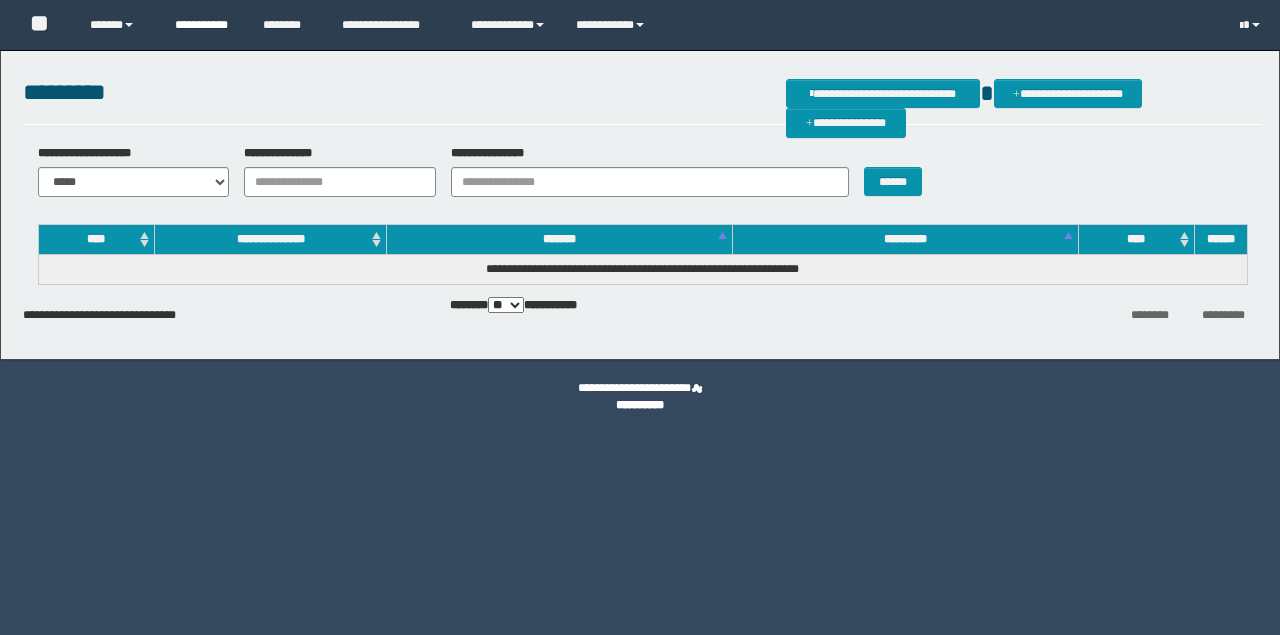 scroll, scrollTop: 0, scrollLeft: 0, axis: both 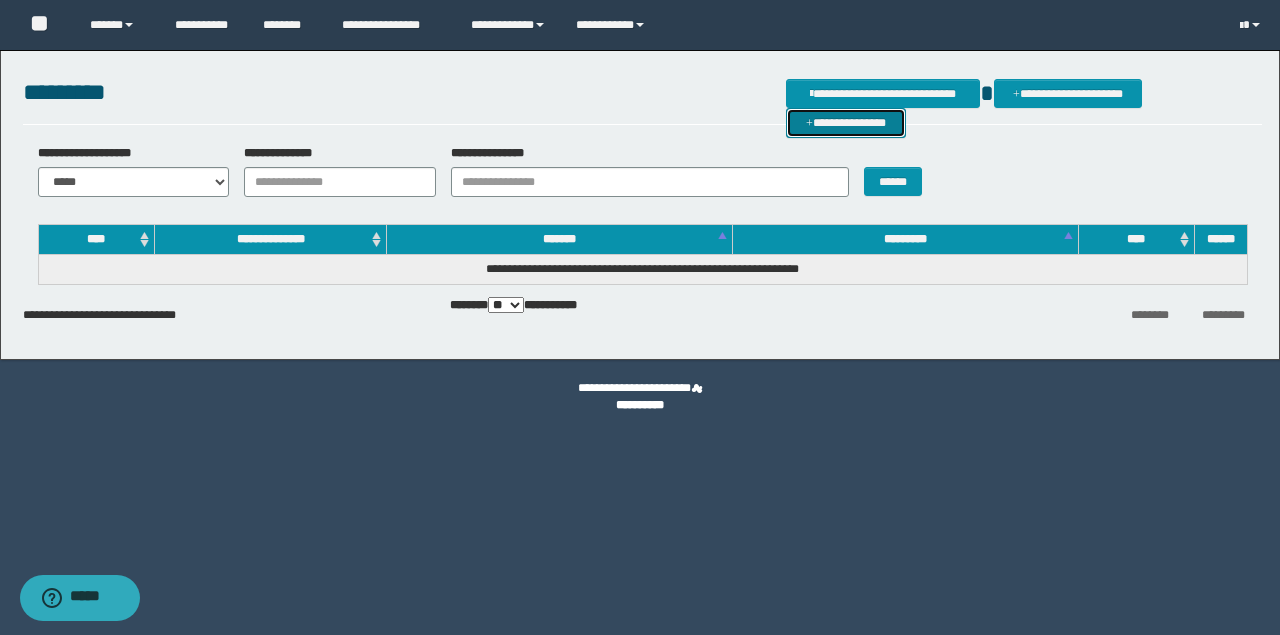 click on "**********" at bounding box center (846, 122) 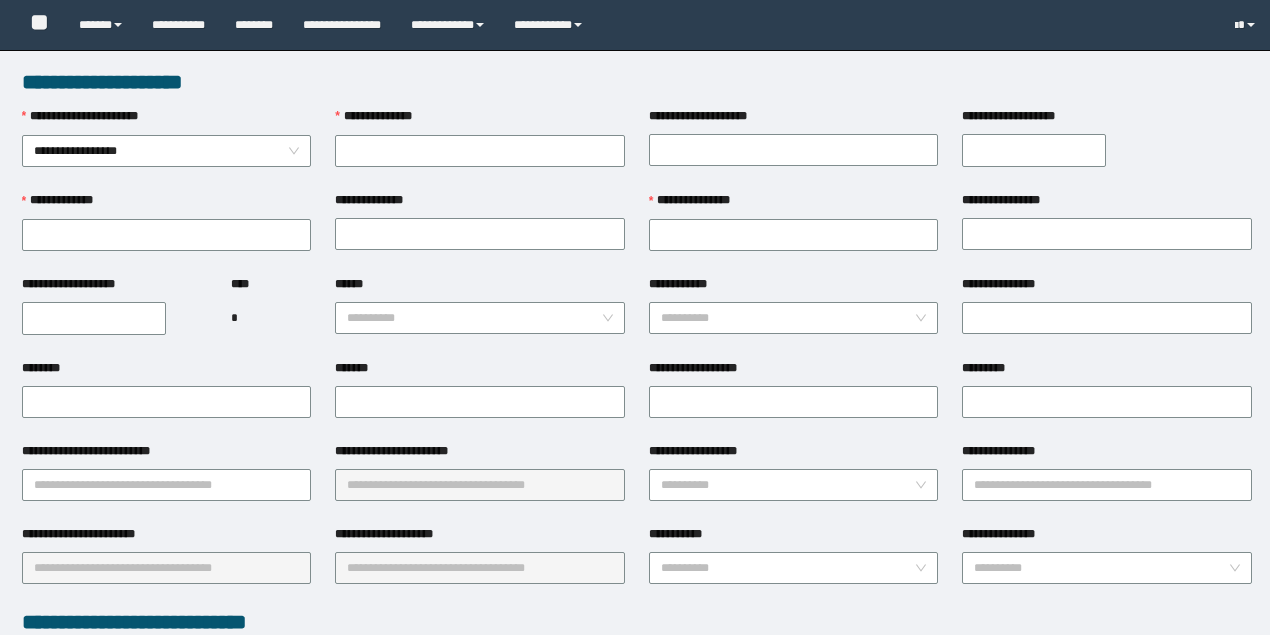 scroll, scrollTop: 0, scrollLeft: 0, axis: both 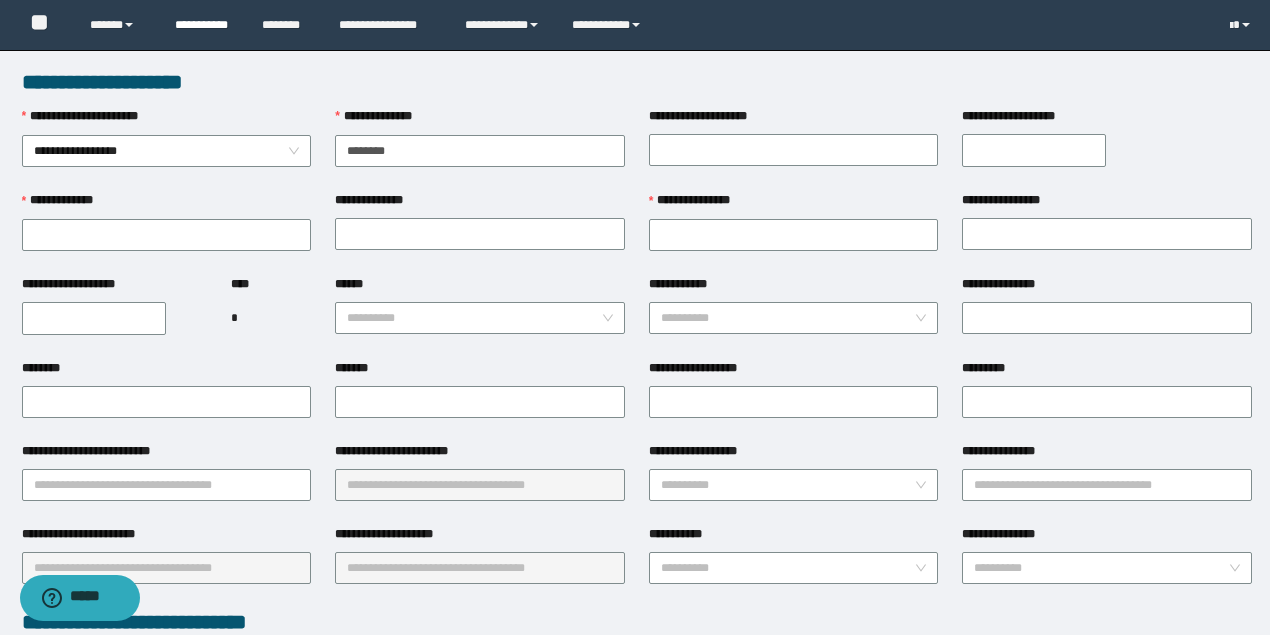 type on "********" 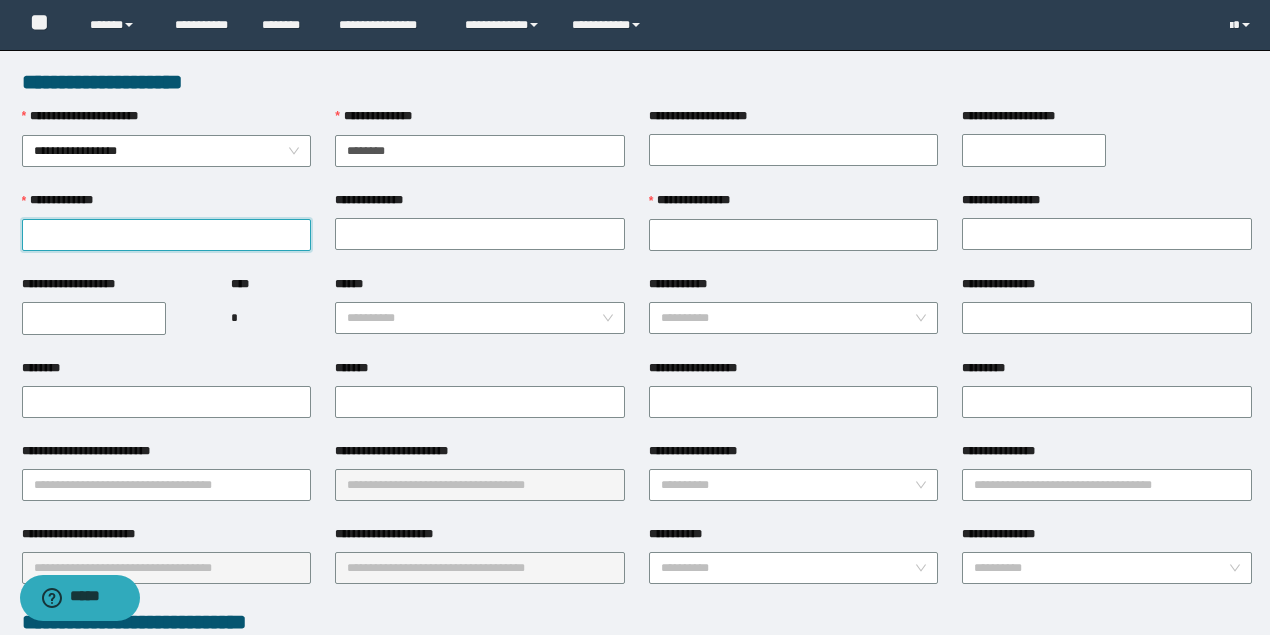 drag, startPoint x: 178, startPoint y: 234, endPoint x: 155, endPoint y: 226, distance: 24.351591 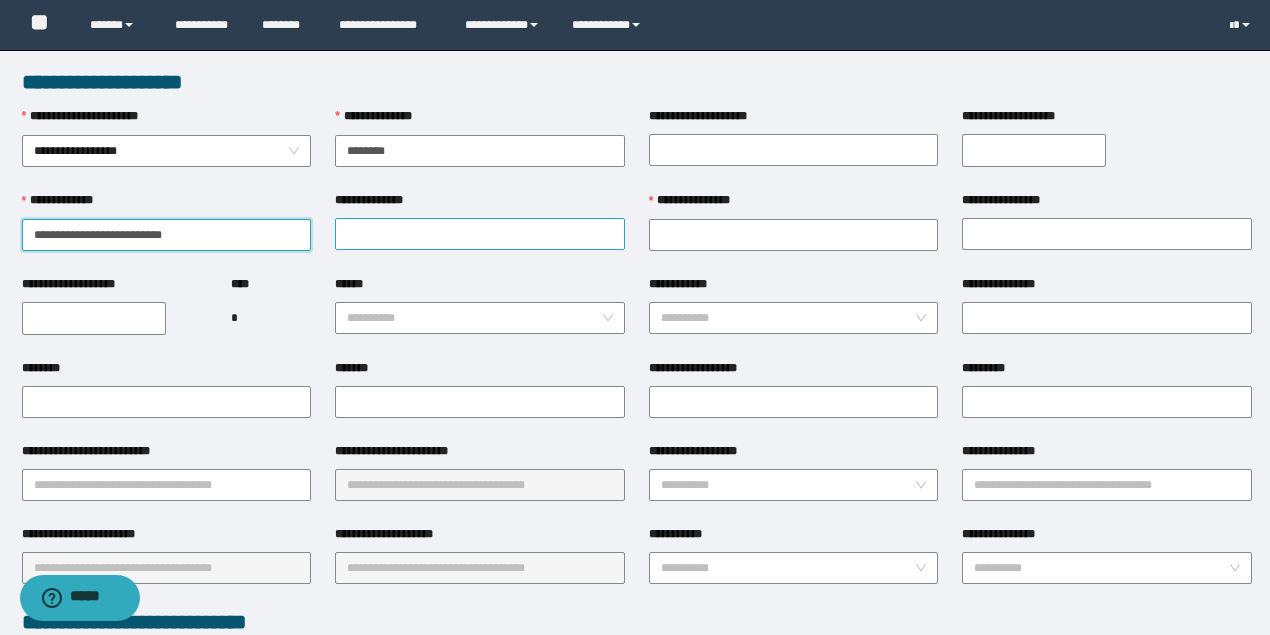 drag, startPoint x: 70, startPoint y: 230, endPoint x: 500, endPoint y: 220, distance: 430.11627 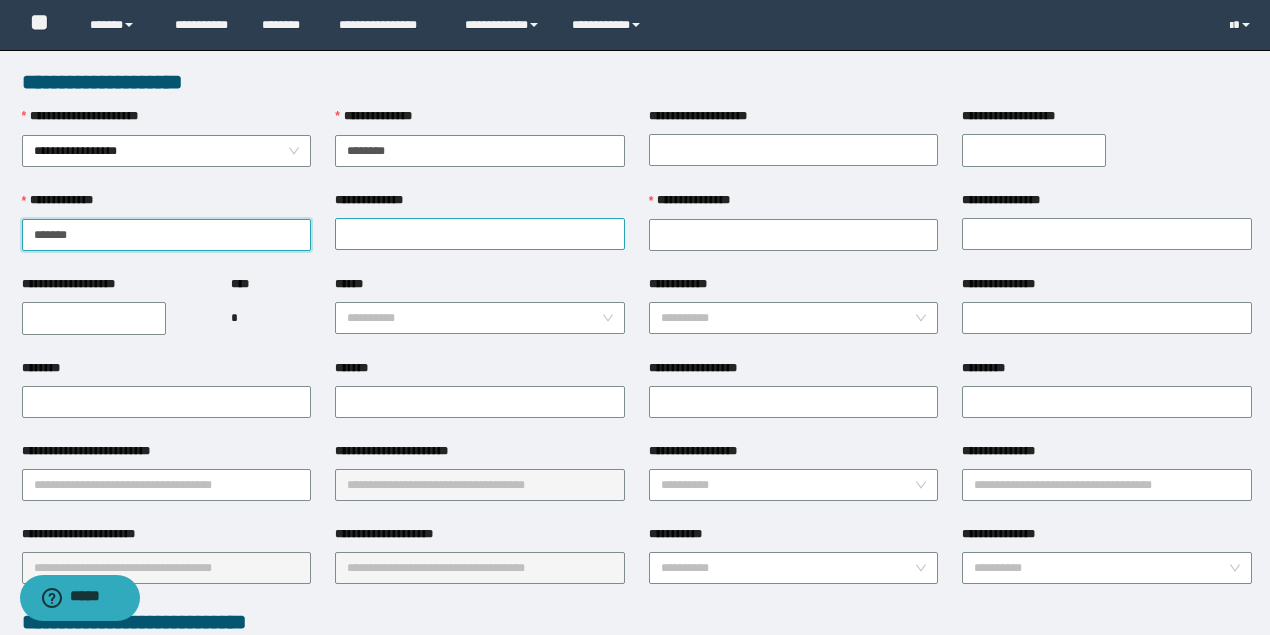 type on "******" 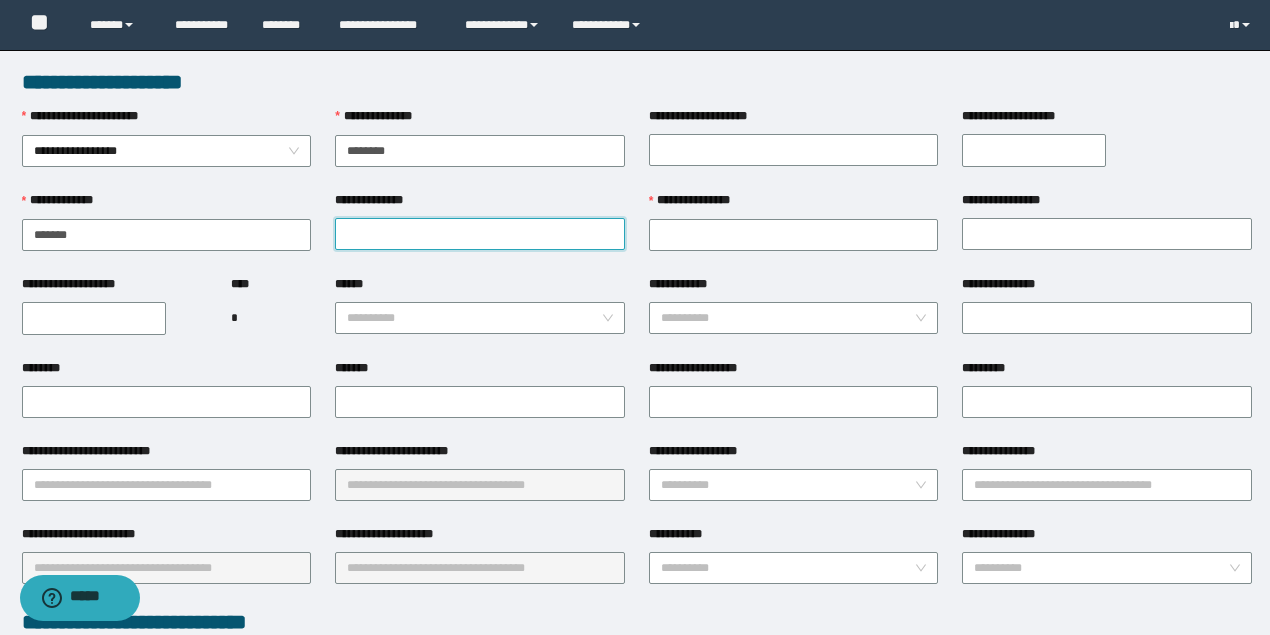 drag, startPoint x: 502, startPoint y: 225, endPoint x: 468, endPoint y: 232, distance: 34.713108 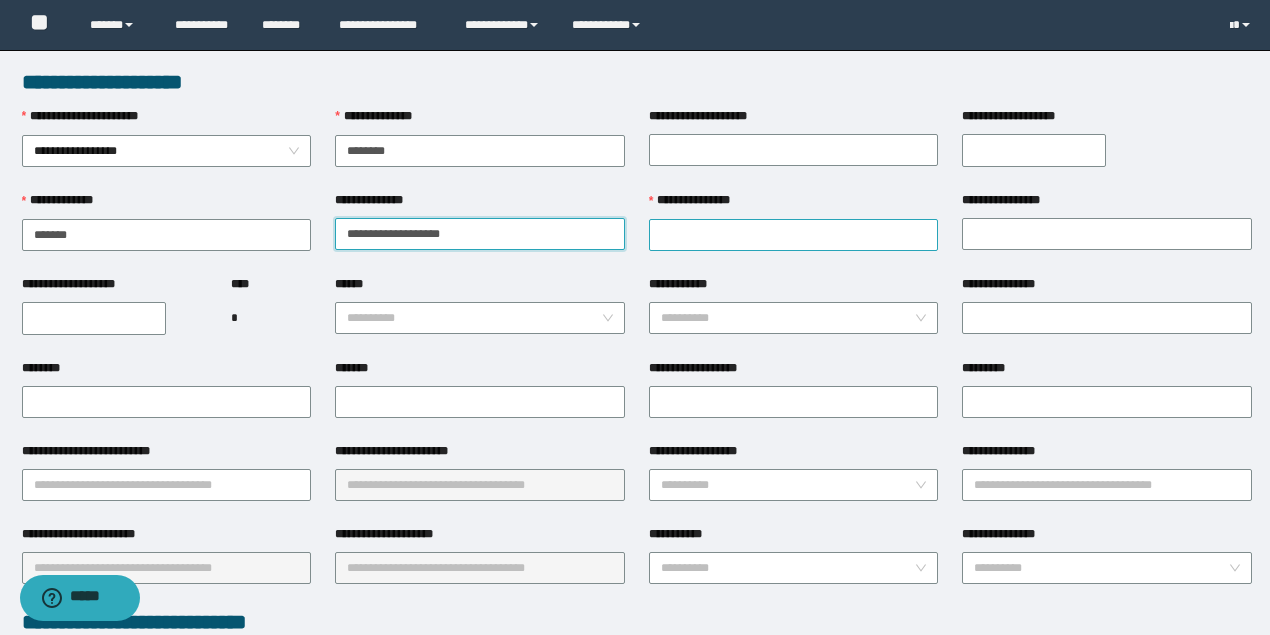 drag, startPoint x: 389, startPoint y: 233, endPoint x: 762, endPoint y: 233, distance: 373 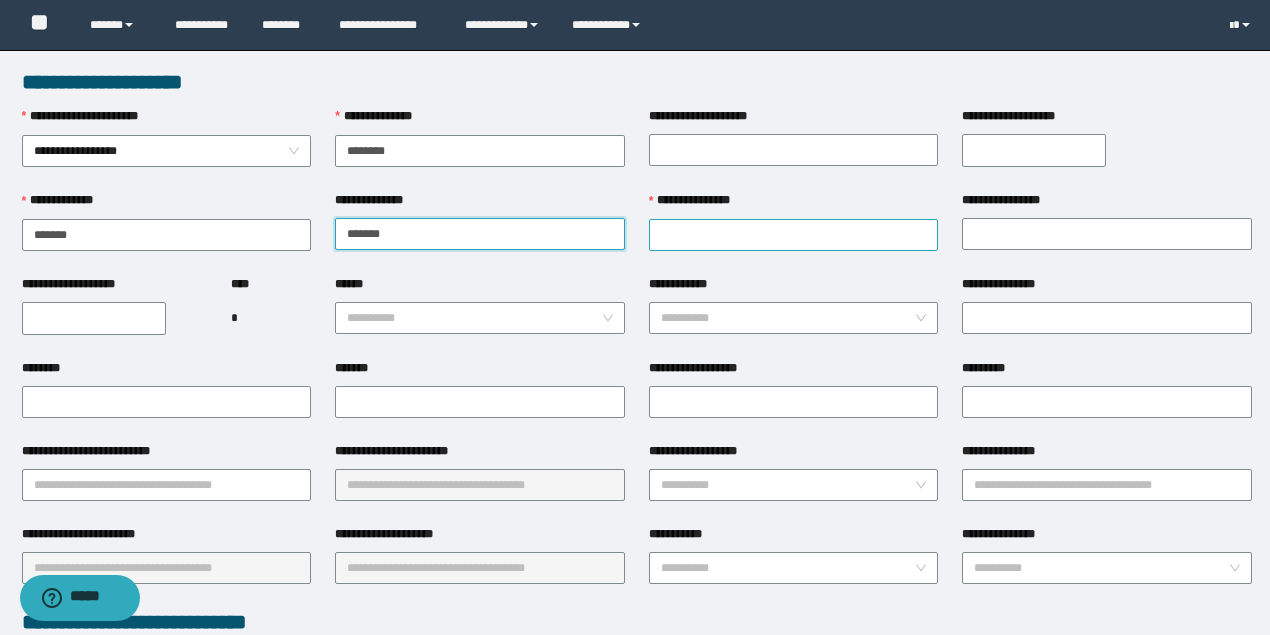 type on "******" 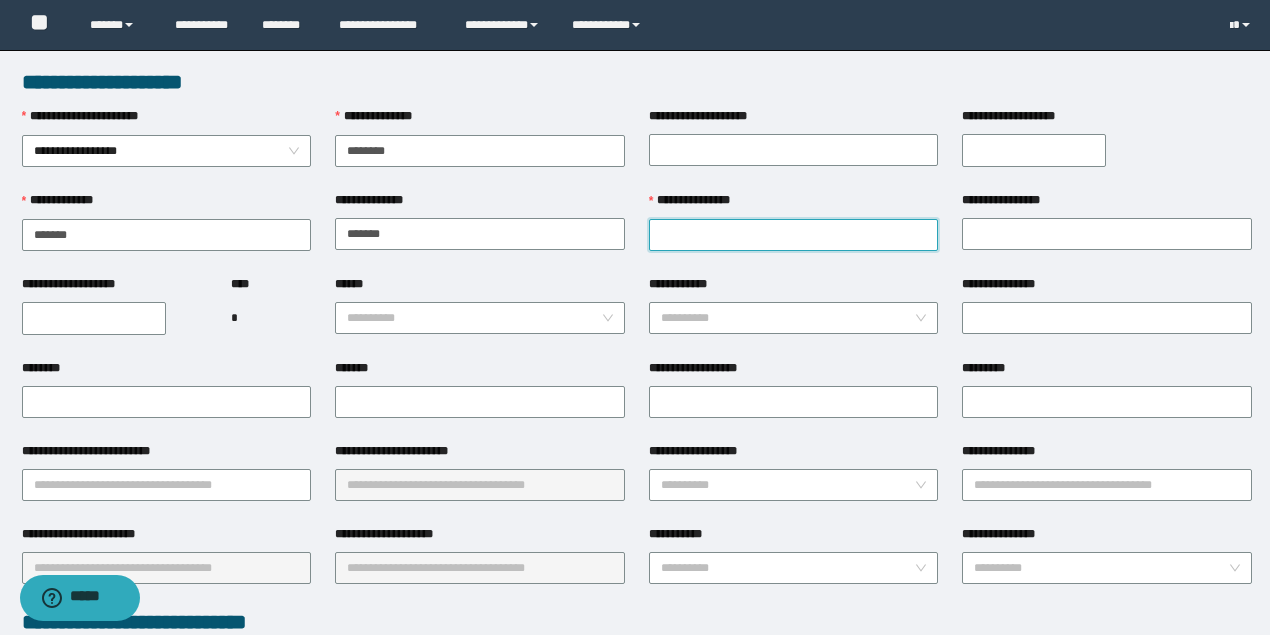 click on "**********" at bounding box center (794, 235) 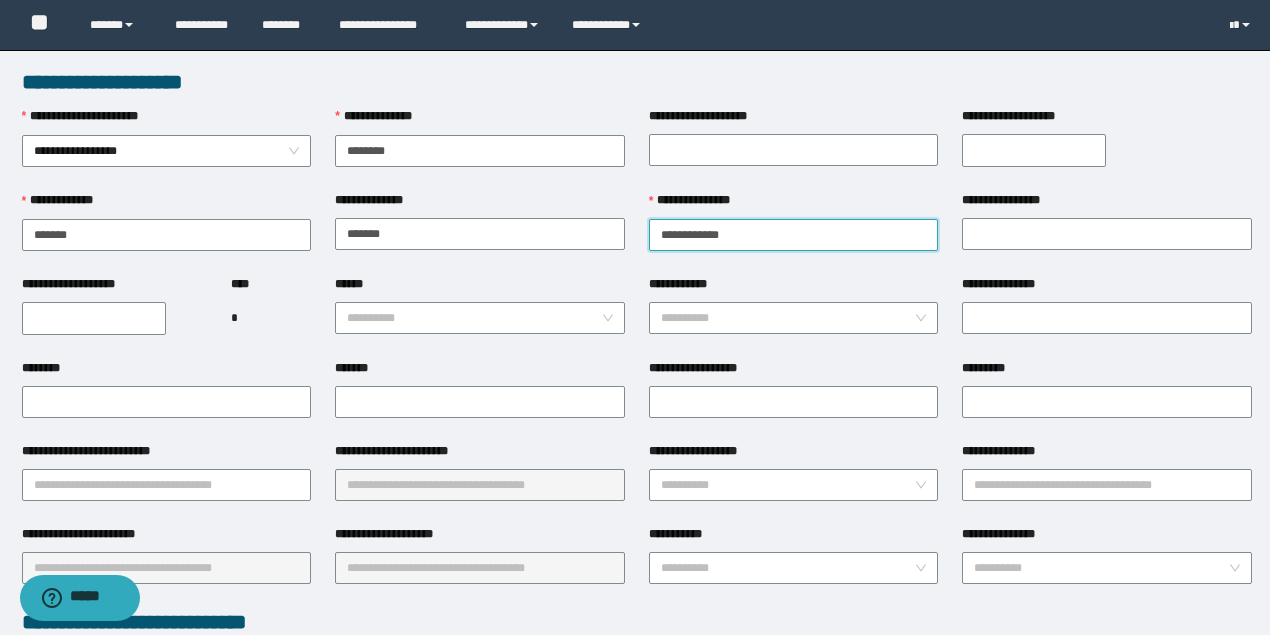 drag, startPoint x: 696, startPoint y: 230, endPoint x: 928, endPoint y: 228, distance: 232.00862 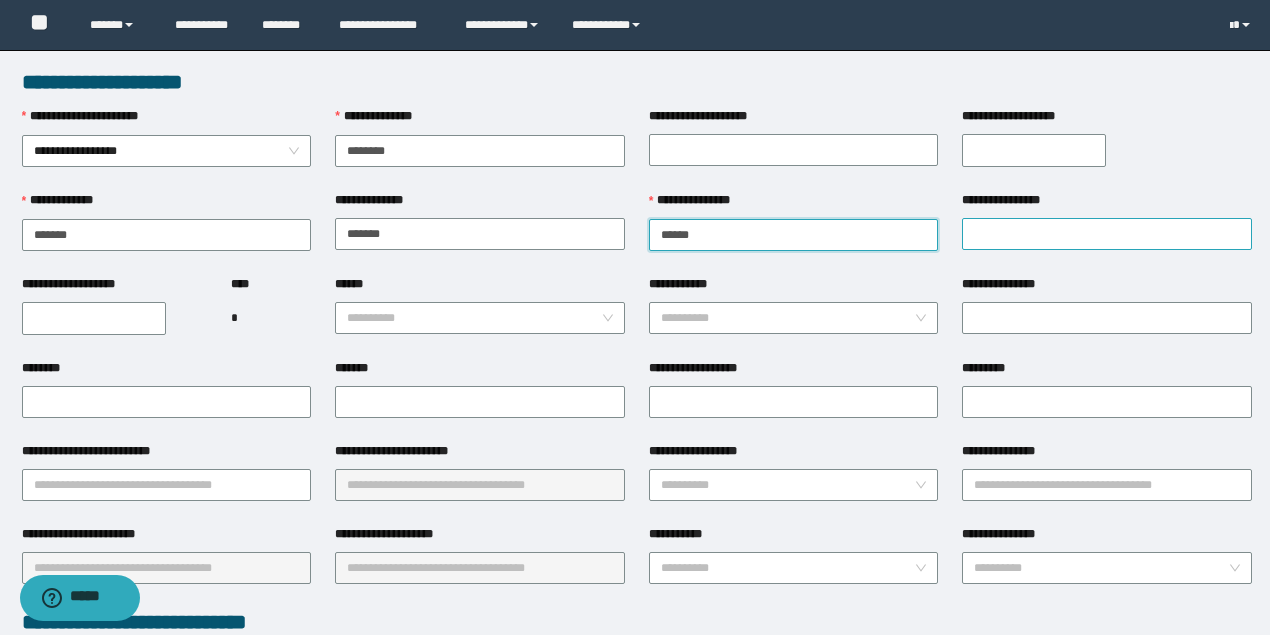 type on "*****" 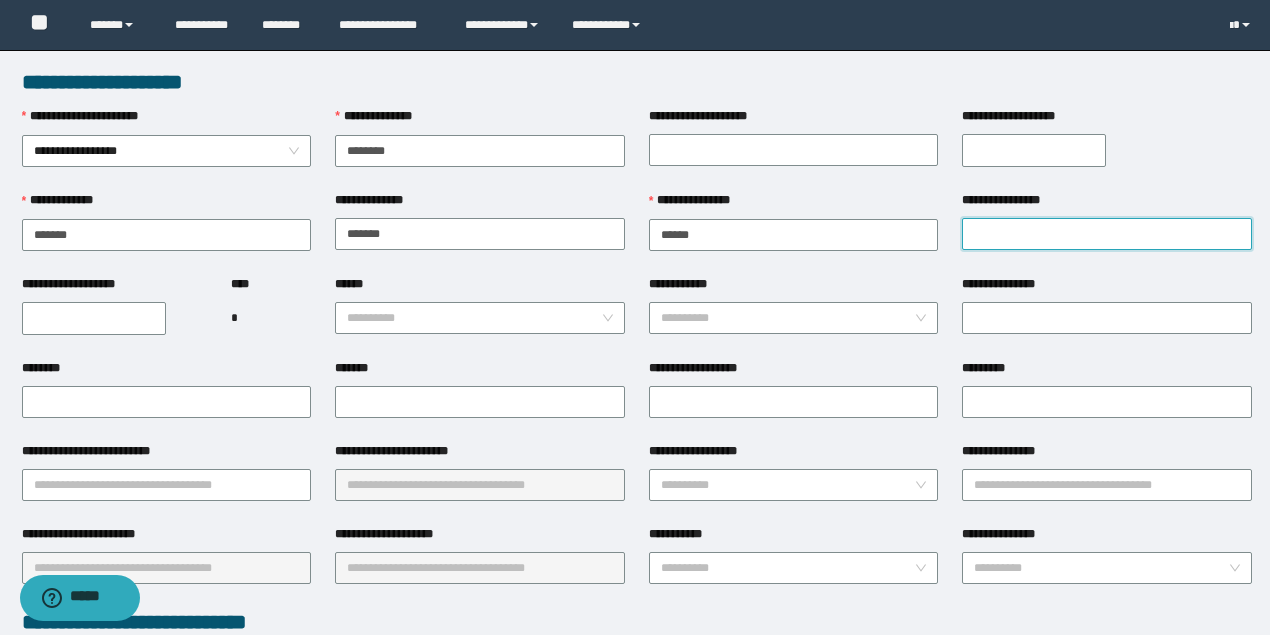 click on "**********" at bounding box center [1107, 234] 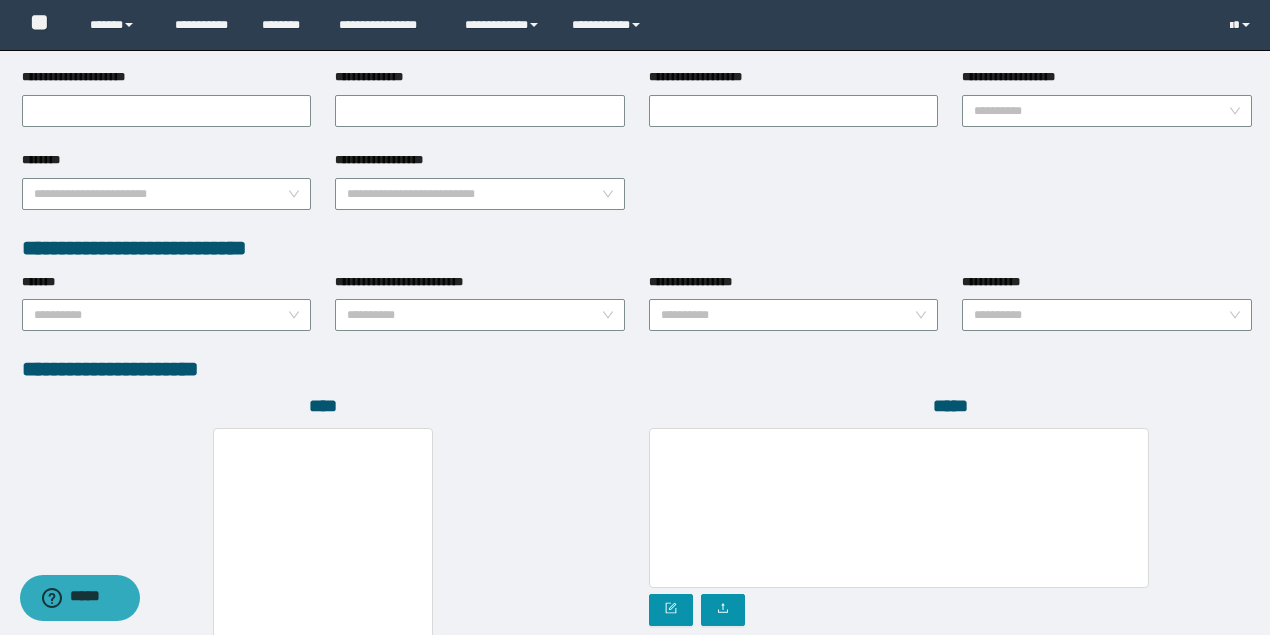 scroll, scrollTop: 1066, scrollLeft: 0, axis: vertical 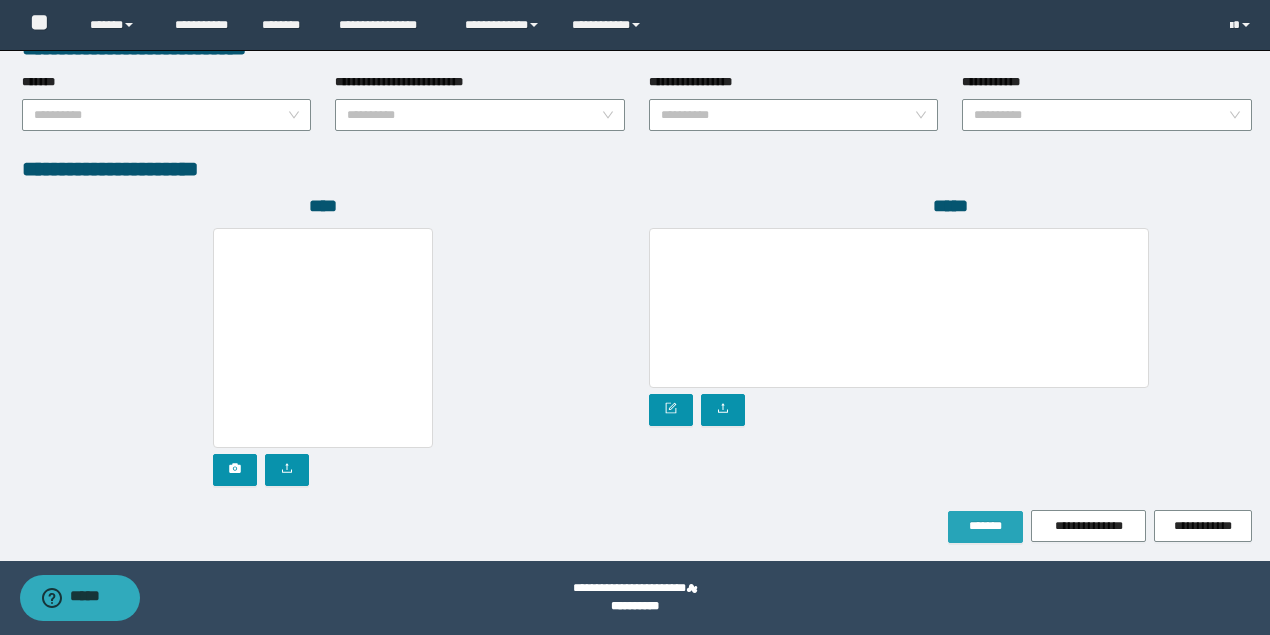 type on "*****" 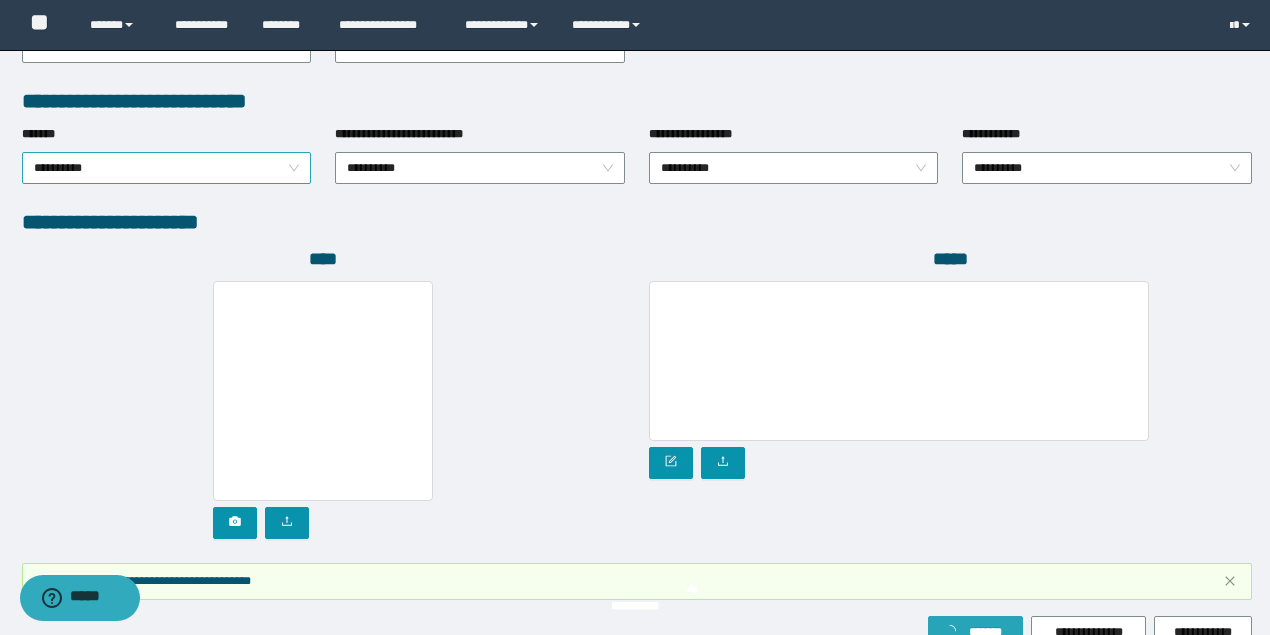 scroll, scrollTop: 1118, scrollLeft: 0, axis: vertical 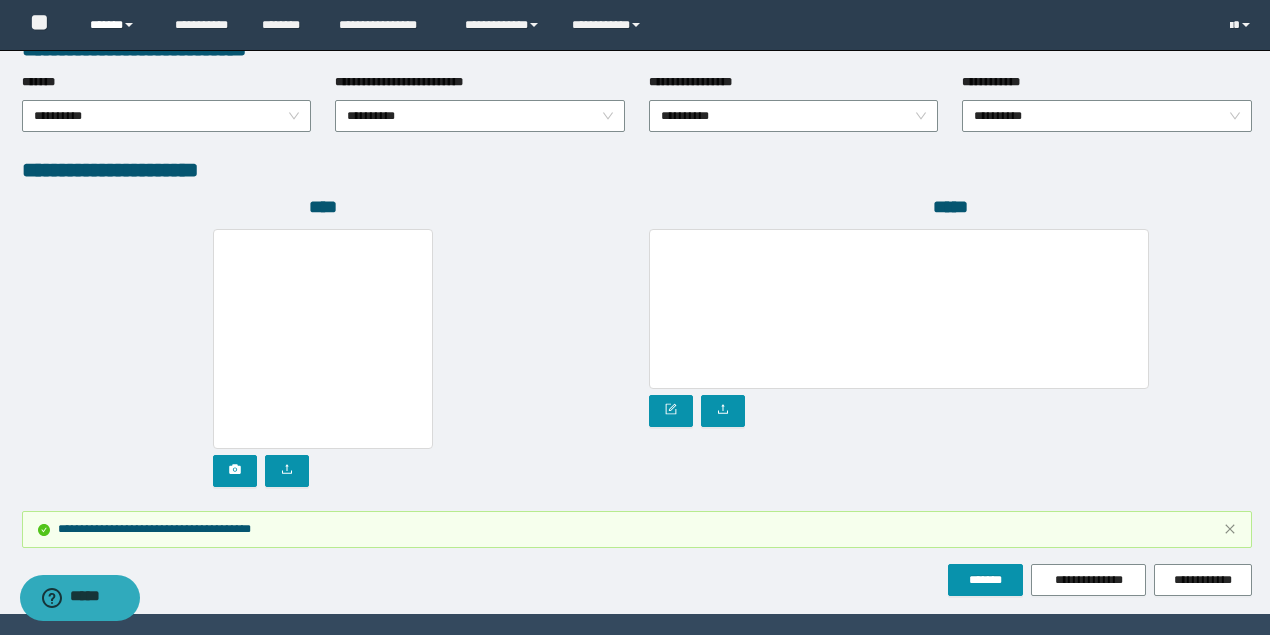 click on "******" at bounding box center (117, 25) 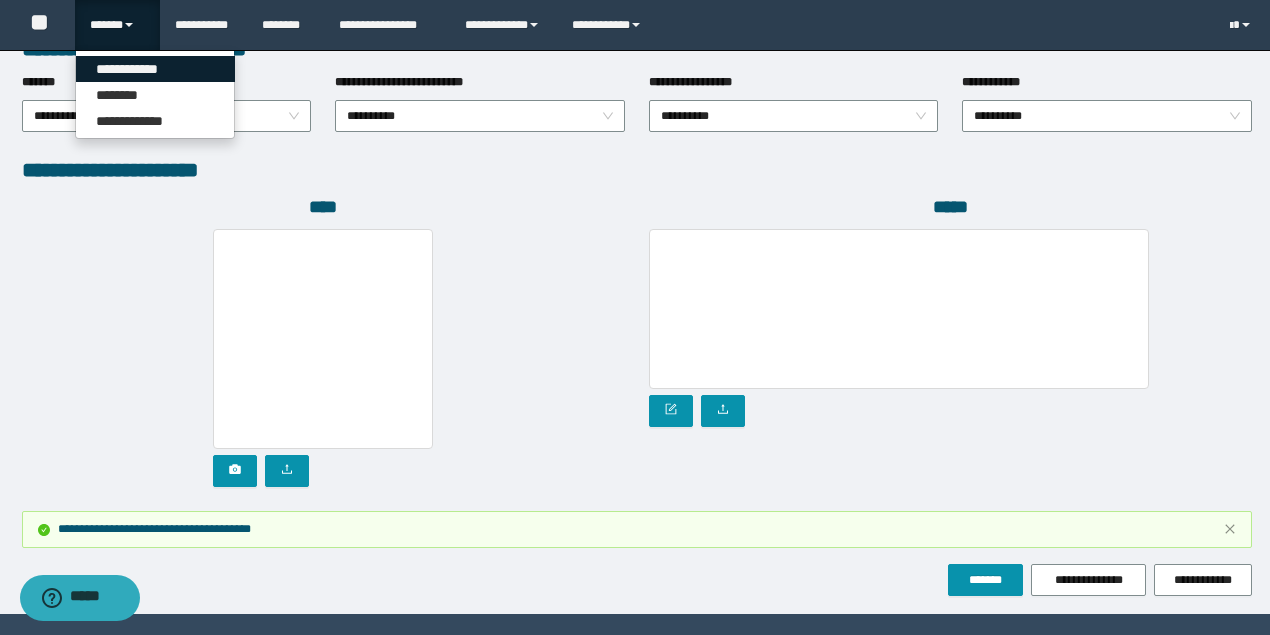 click on "**********" at bounding box center [155, 69] 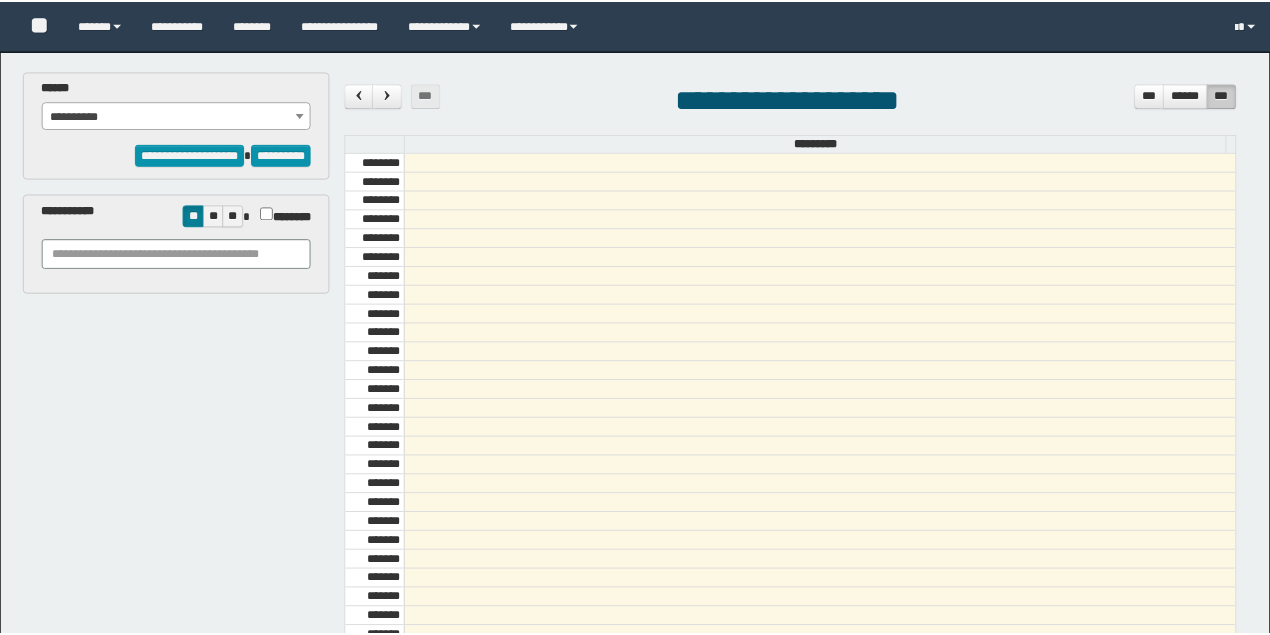 scroll, scrollTop: 0, scrollLeft: 0, axis: both 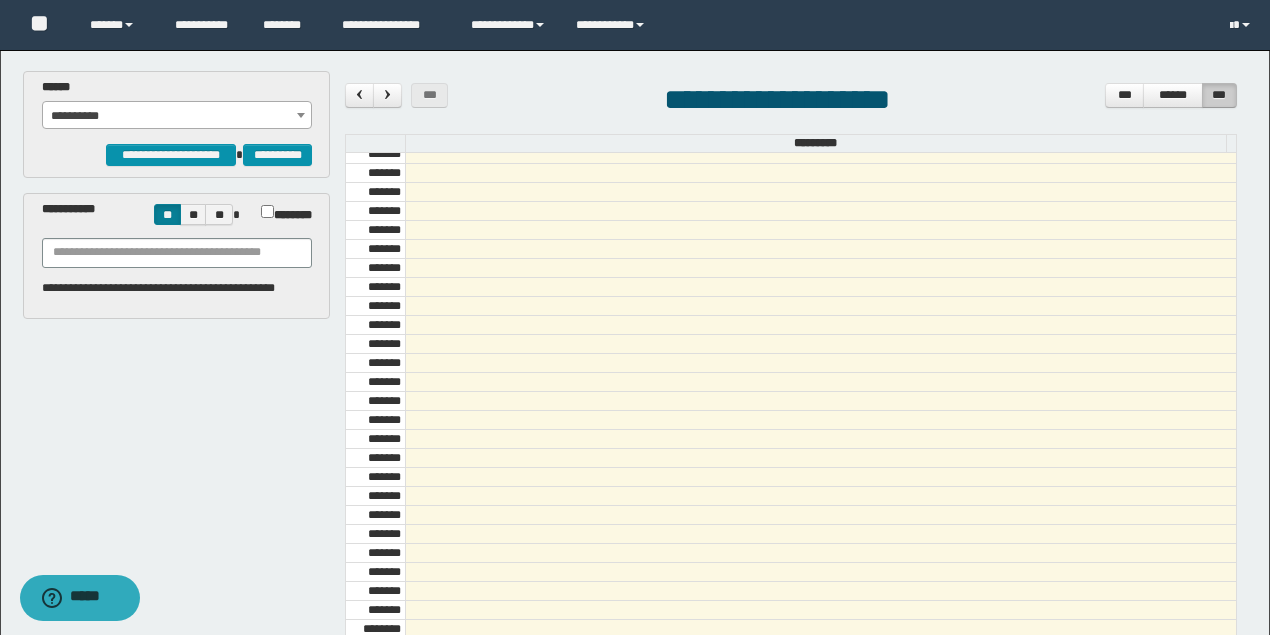 click on "**********" at bounding box center (177, 104) 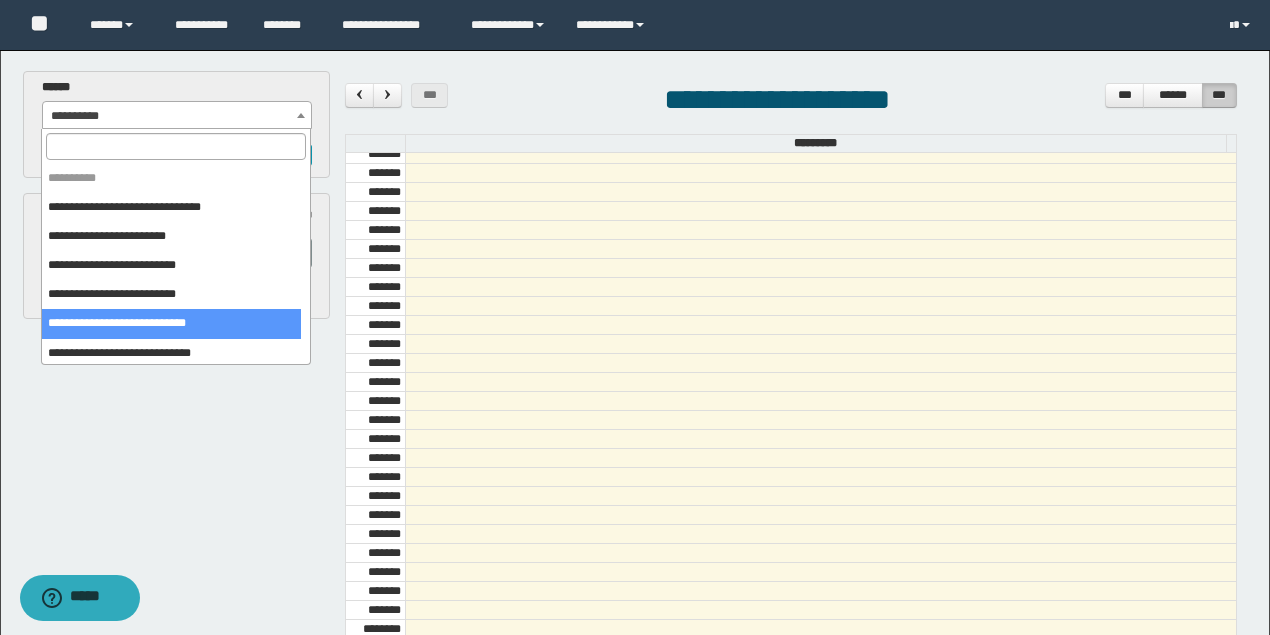 select on "*****" 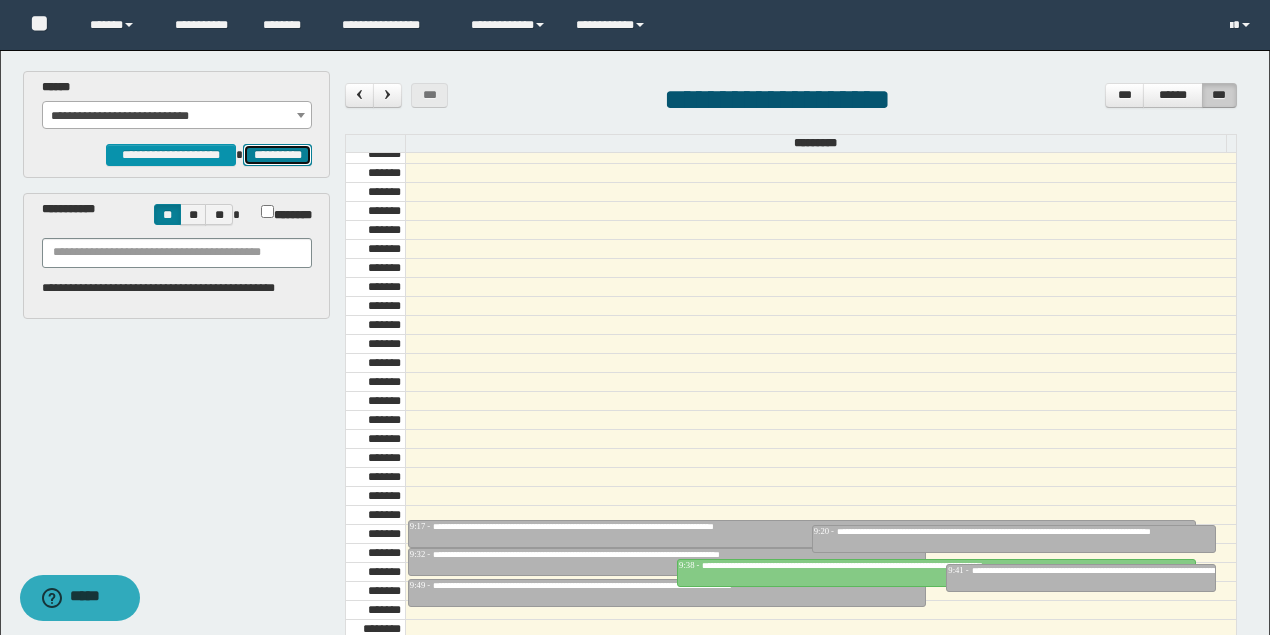 click on "**********" at bounding box center [277, 154] 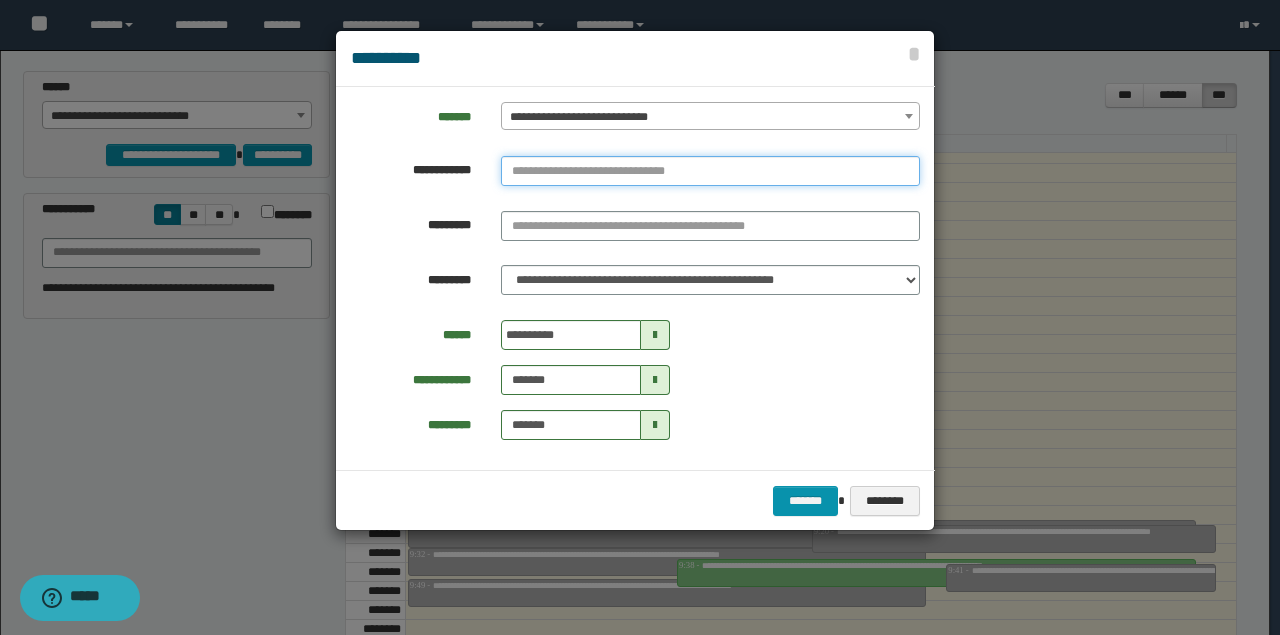 click at bounding box center (710, 171) 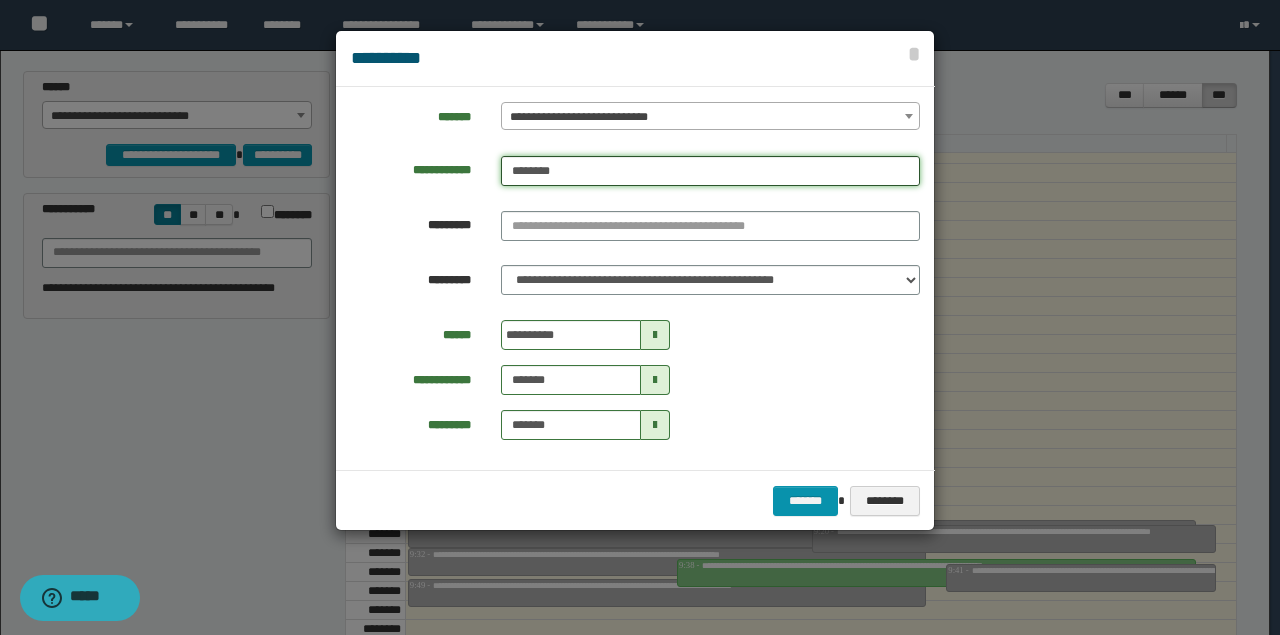type on "********" 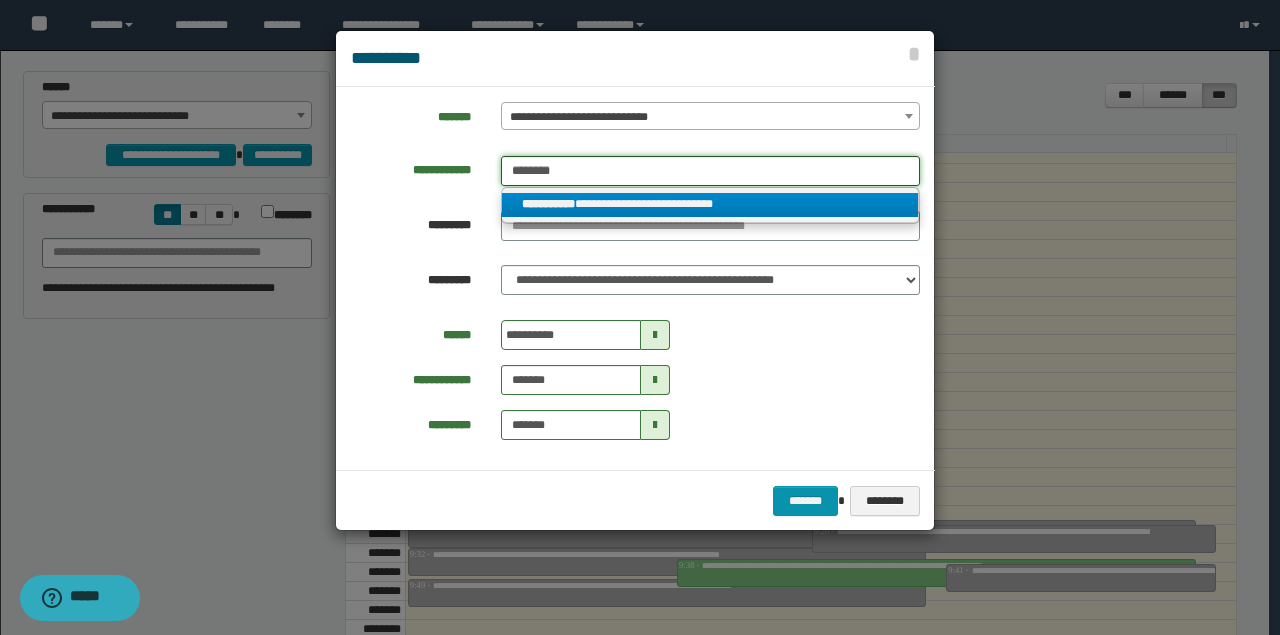 type on "********" 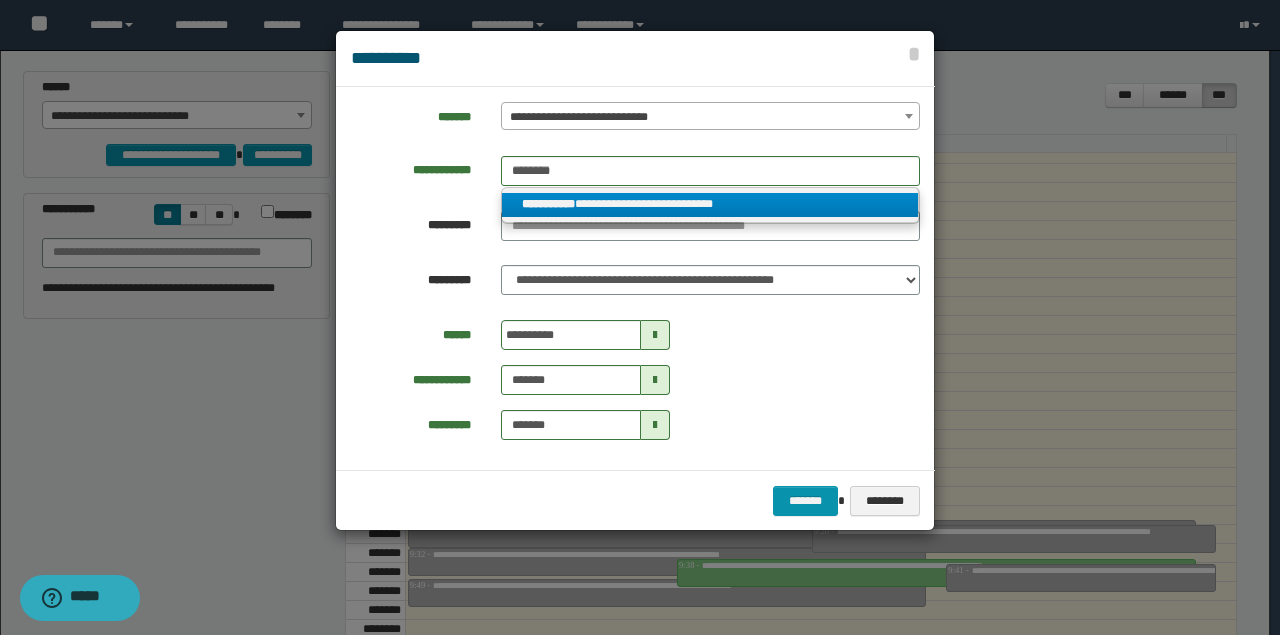 click on "**********" at bounding box center [710, 204] 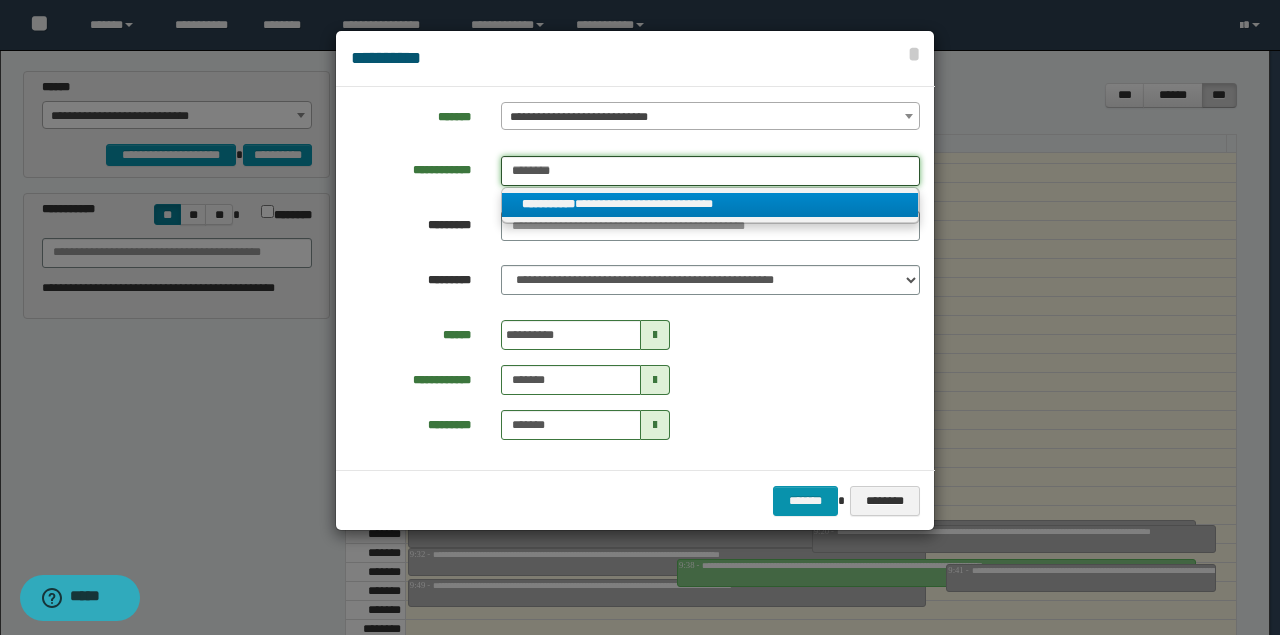 type 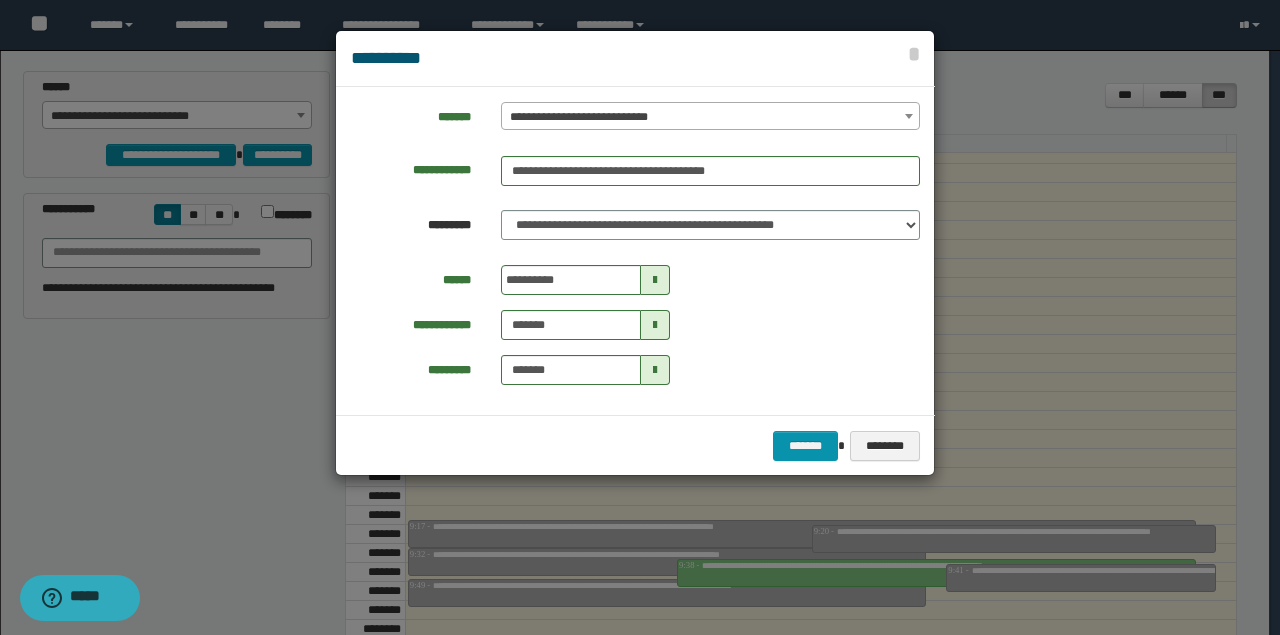click on "**********" at bounding box center [586, 280] 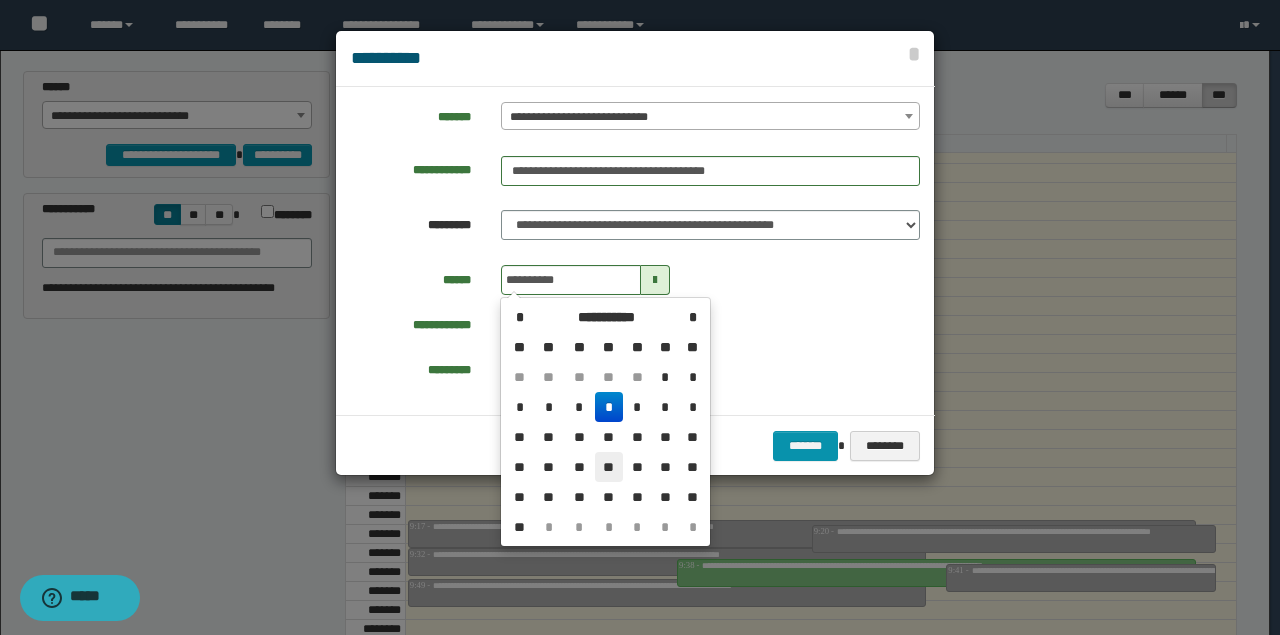click on "**" at bounding box center [609, 467] 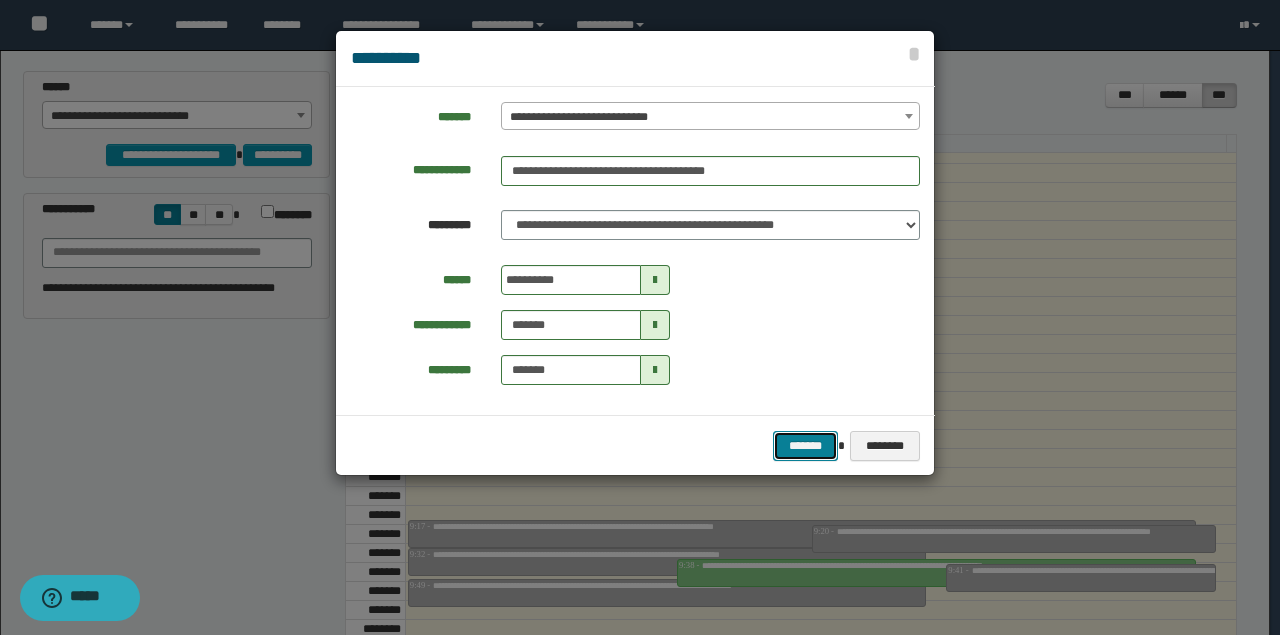 click on "*******" at bounding box center (805, 445) 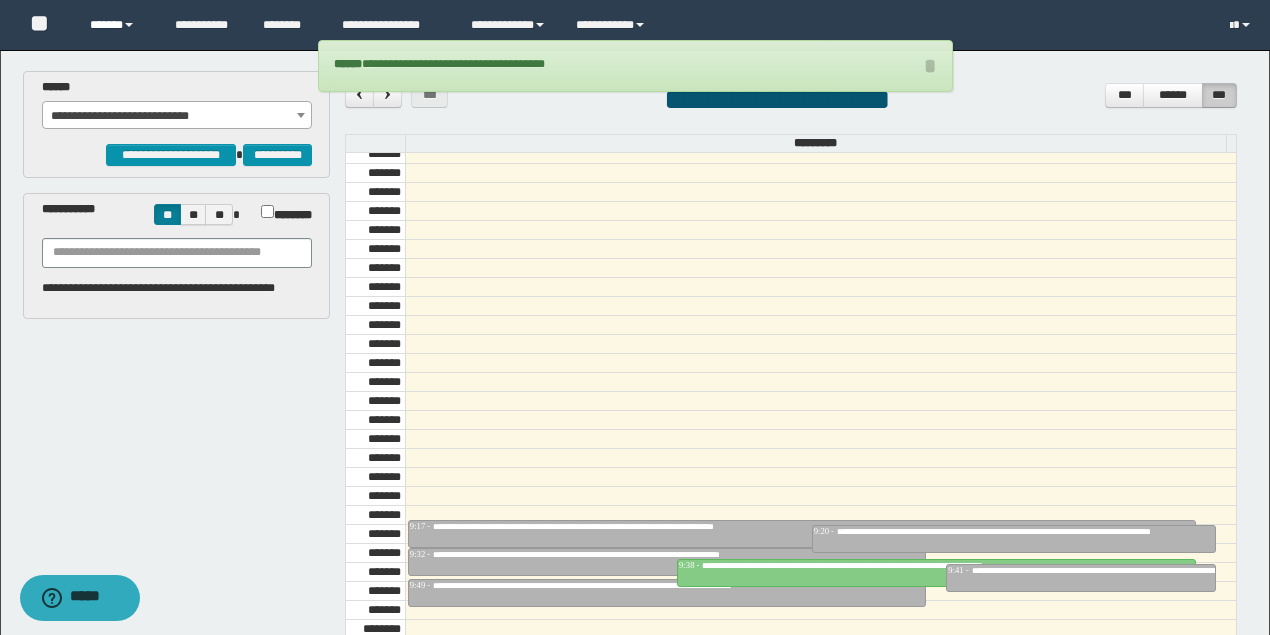 click on "******" at bounding box center [117, 25] 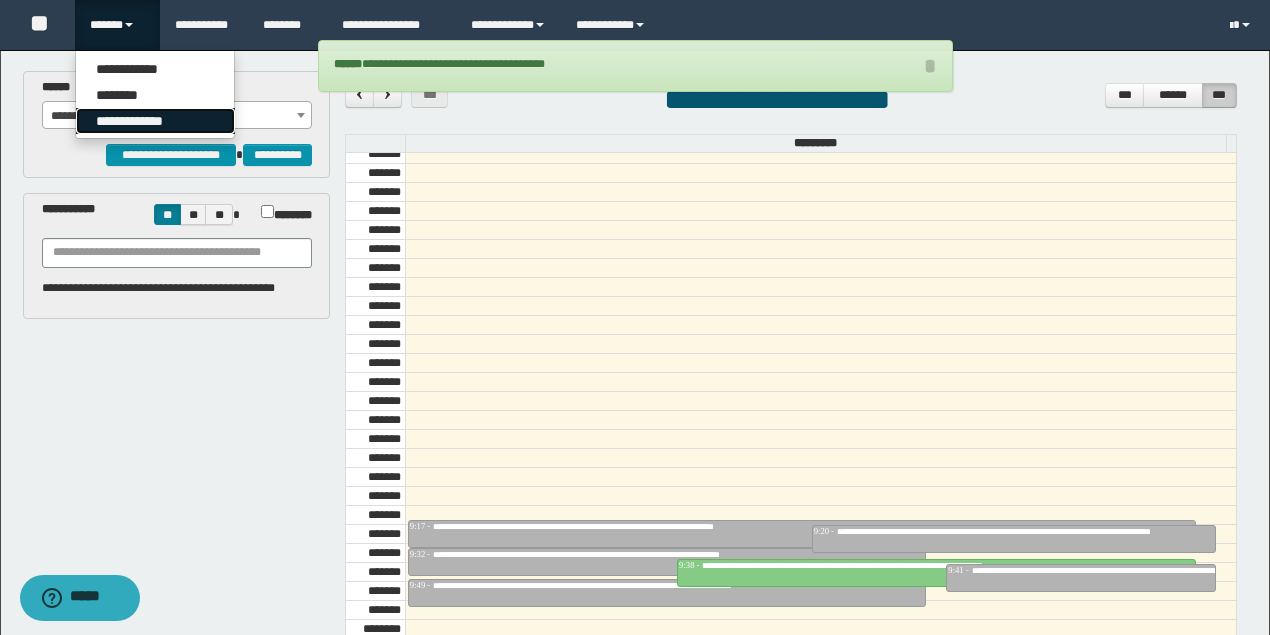 click on "**********" at bounding box center (155, 121) 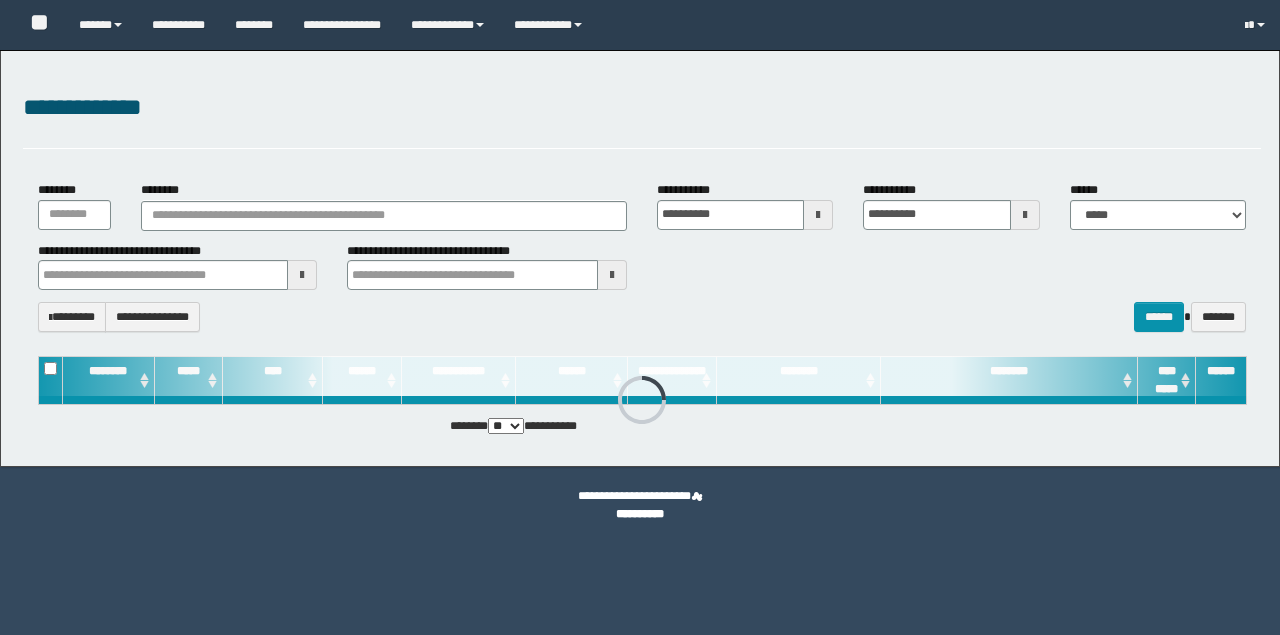 scroll, scrollTop: 0, scrollLeft: 0, axis: both 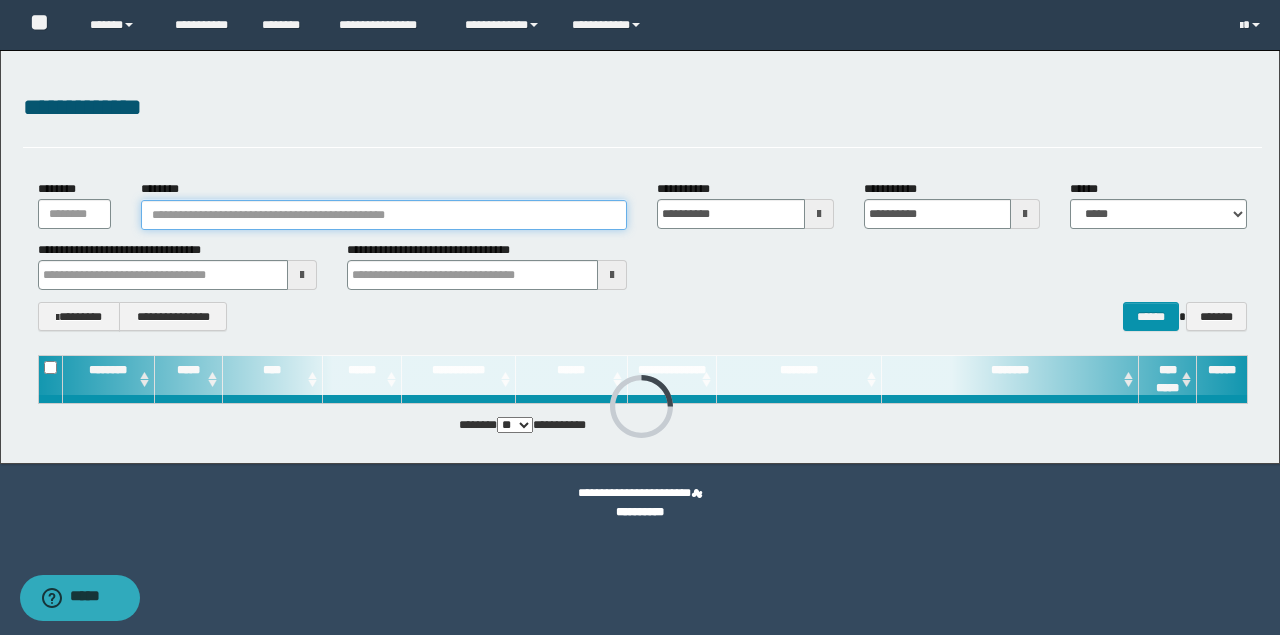 click on "********" at bounding box center [384, 215] 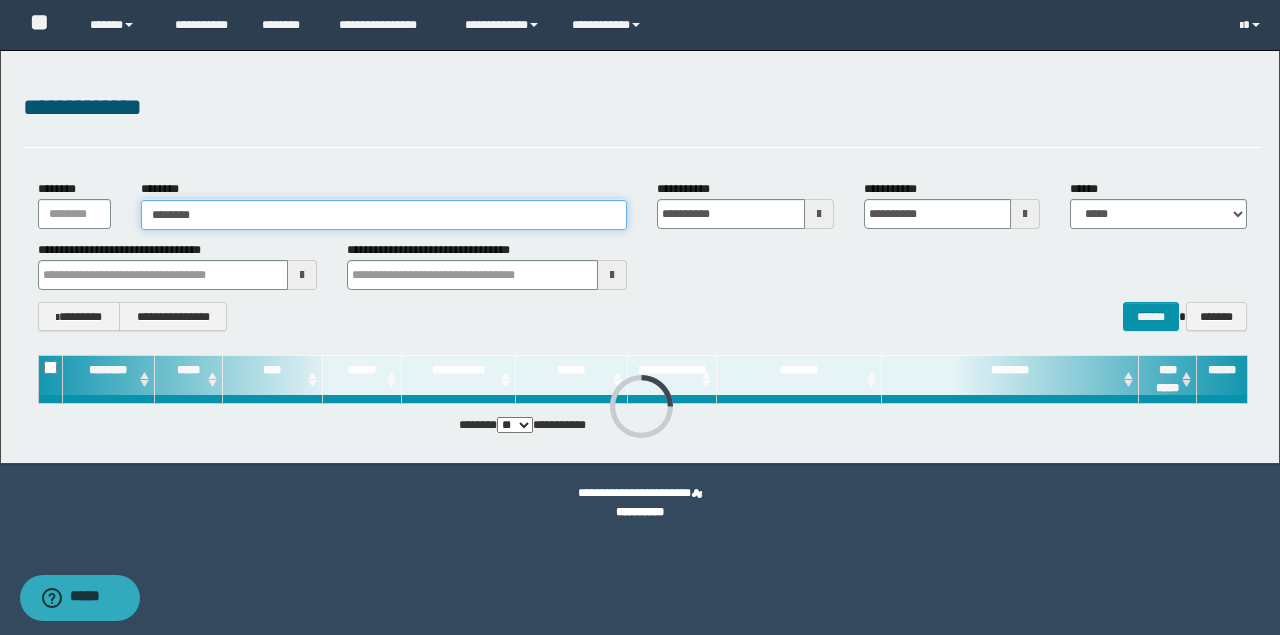 type on "********" 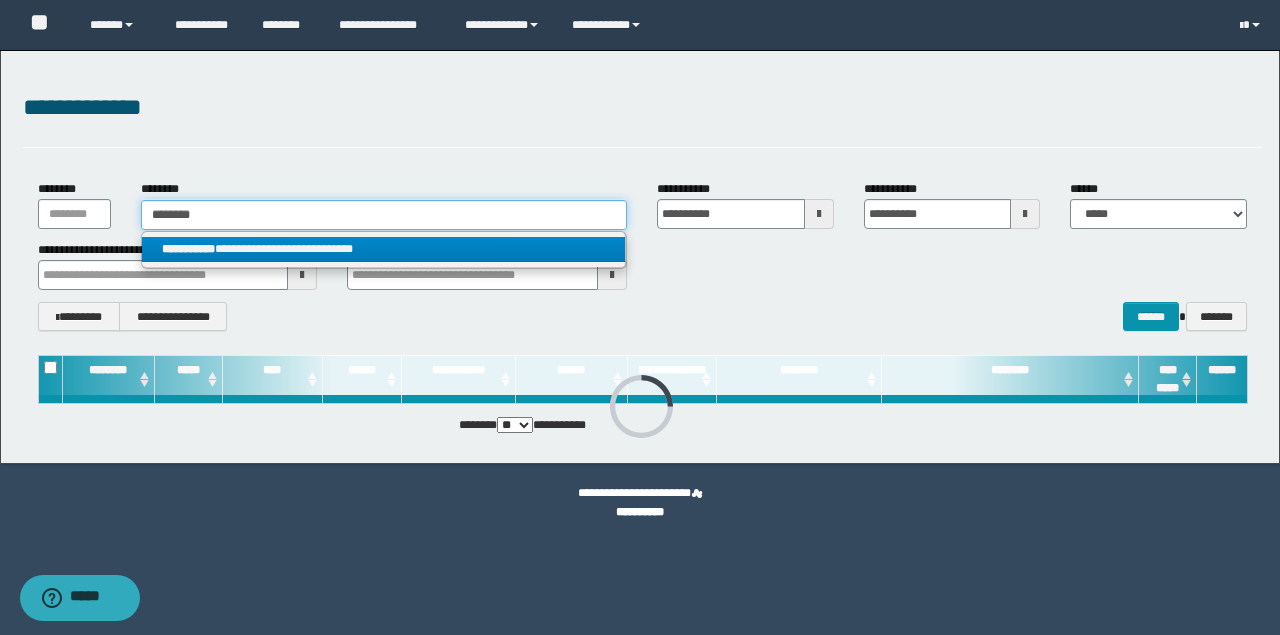 type on "********" 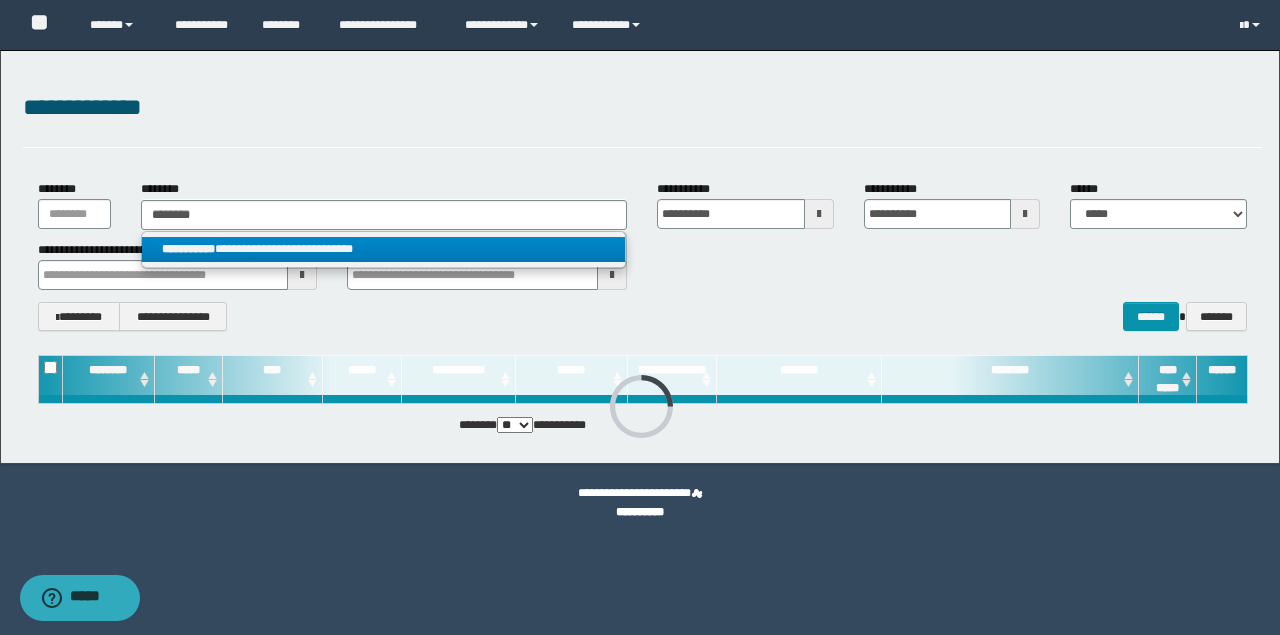 click on "**********" at bounding box center [384, 249] 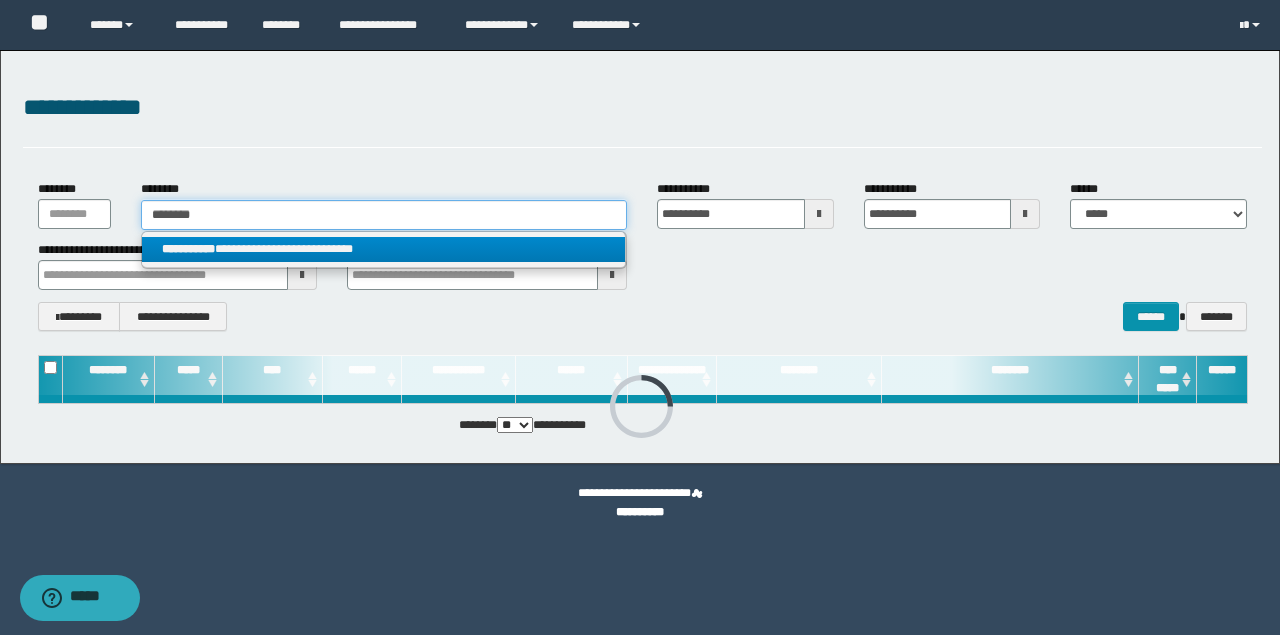 type 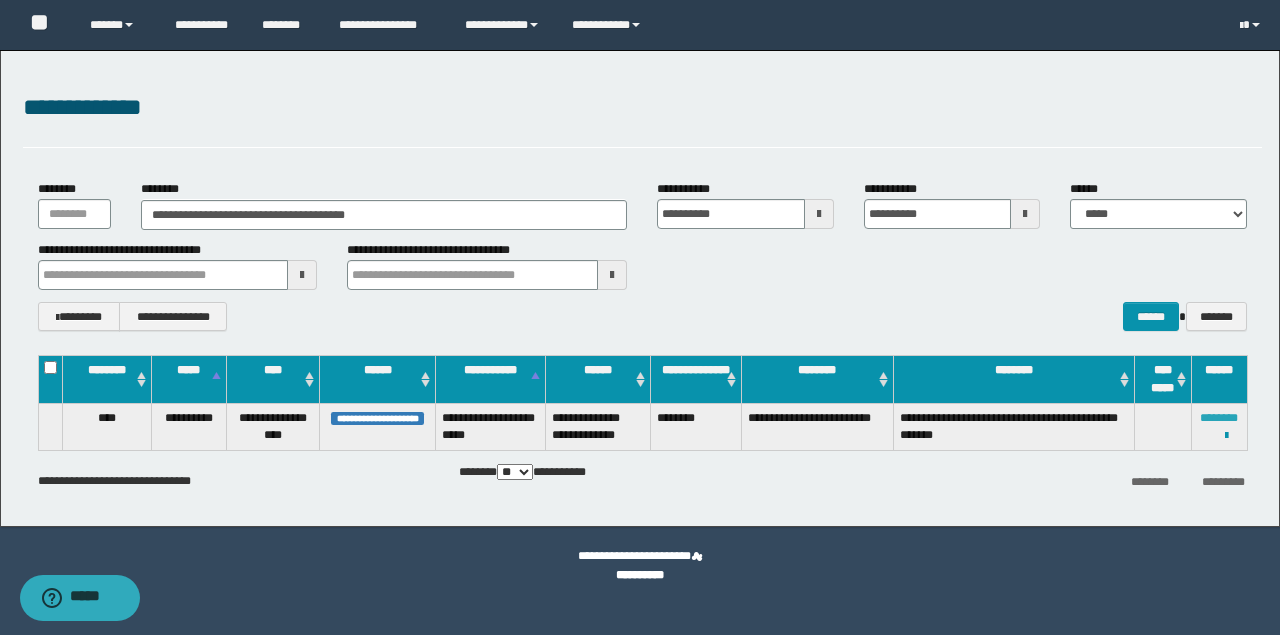 click on "********" at bounding box center (1219, 418) 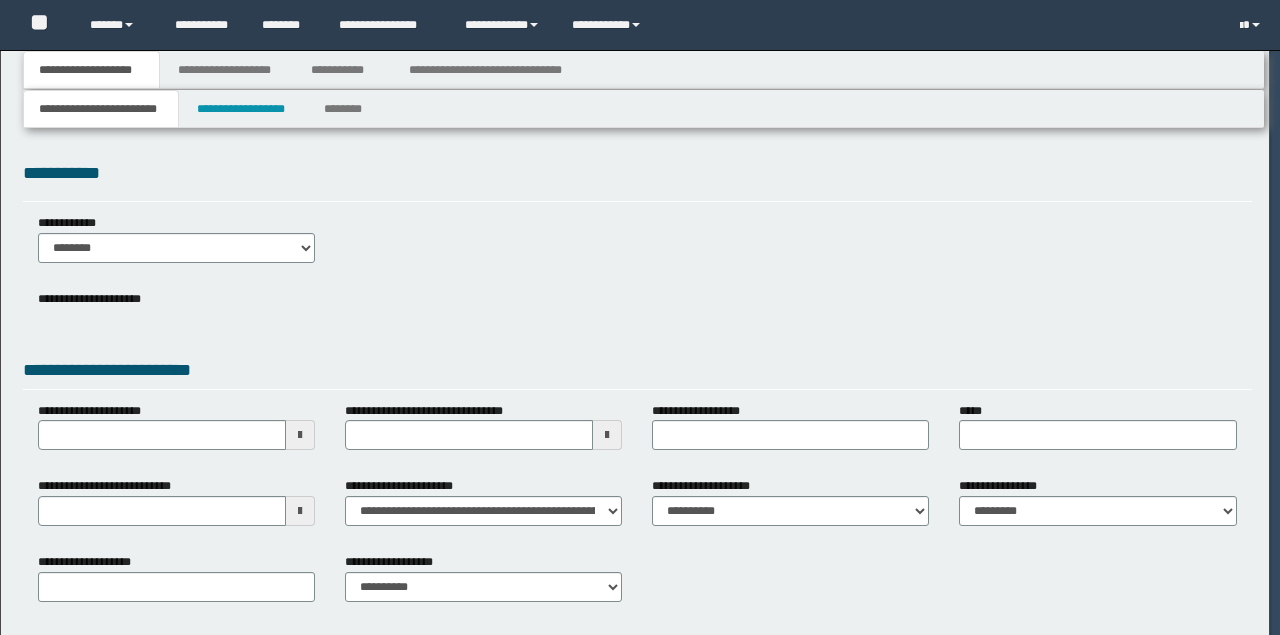 scroll, scrollTop: 0, scrollLeft: 0, axis: both 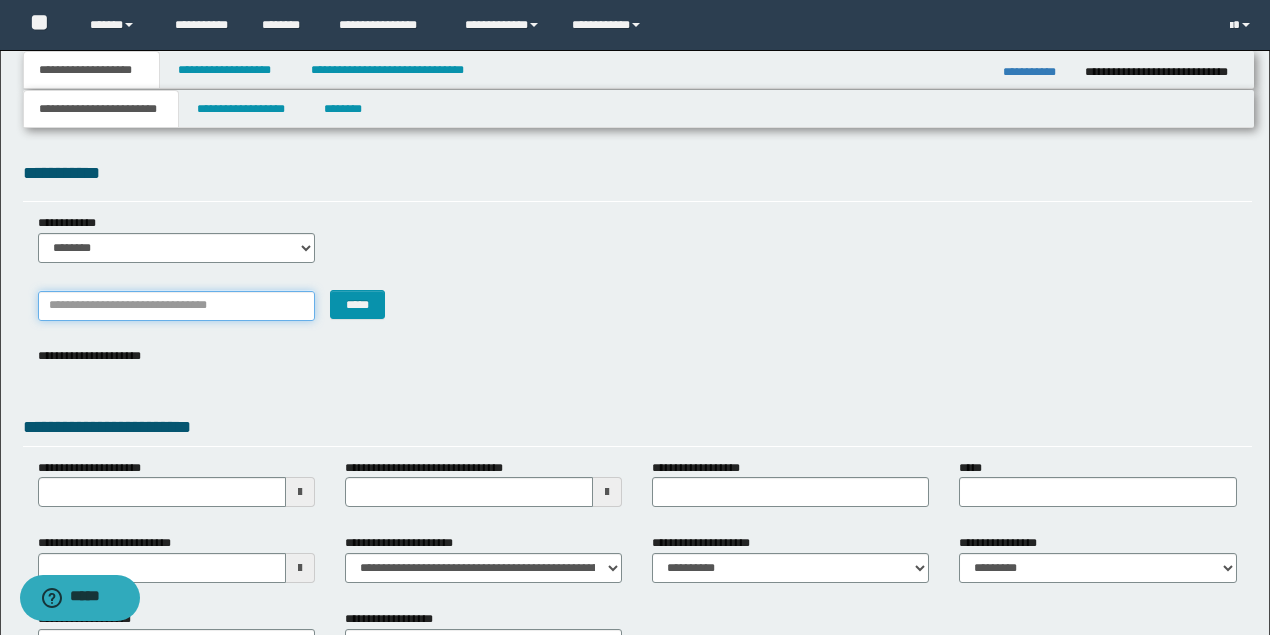 click on "*******" at bounding box center [176, 306] 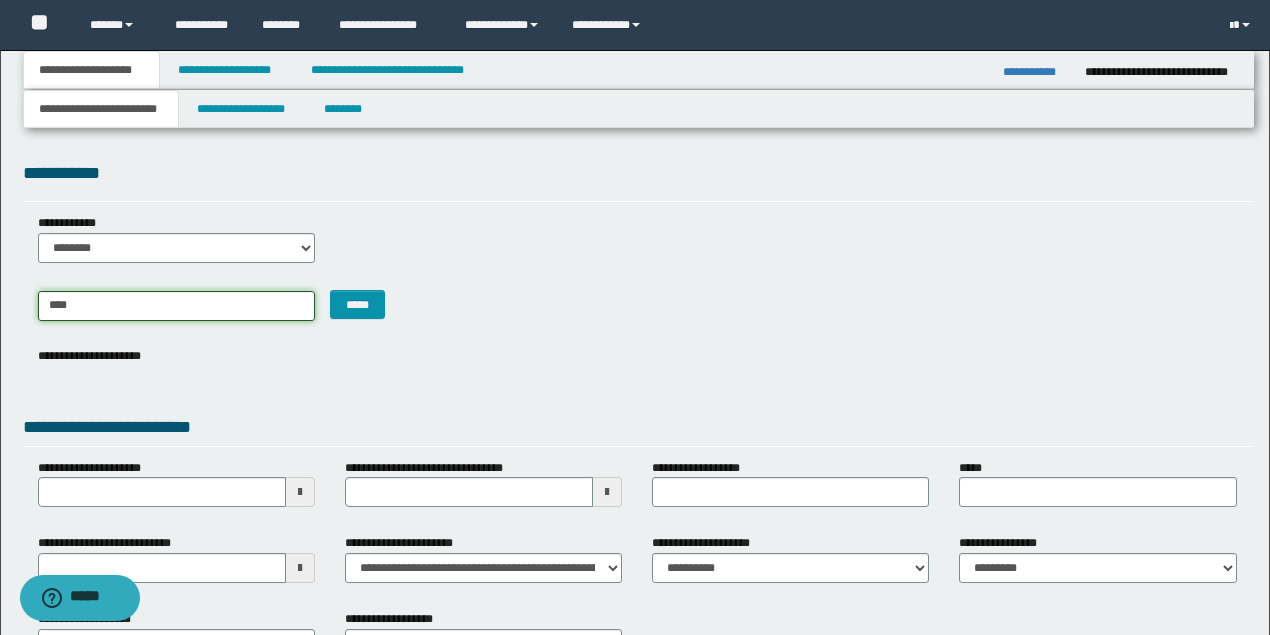 type on "*****" 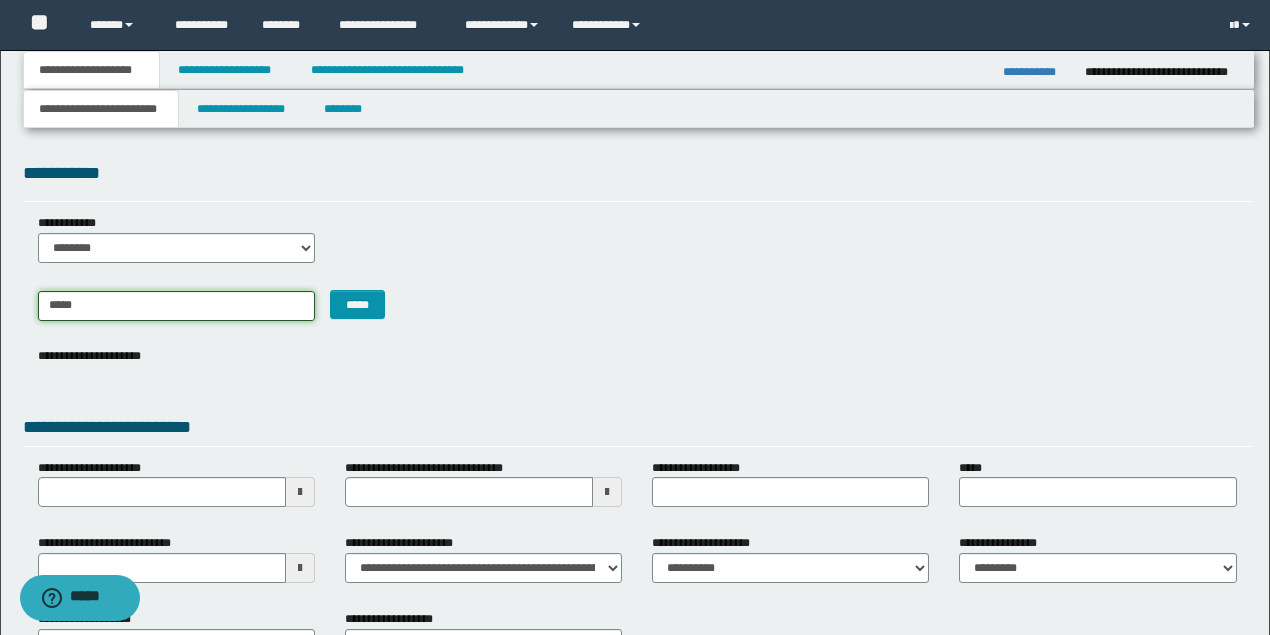 type on "*****" 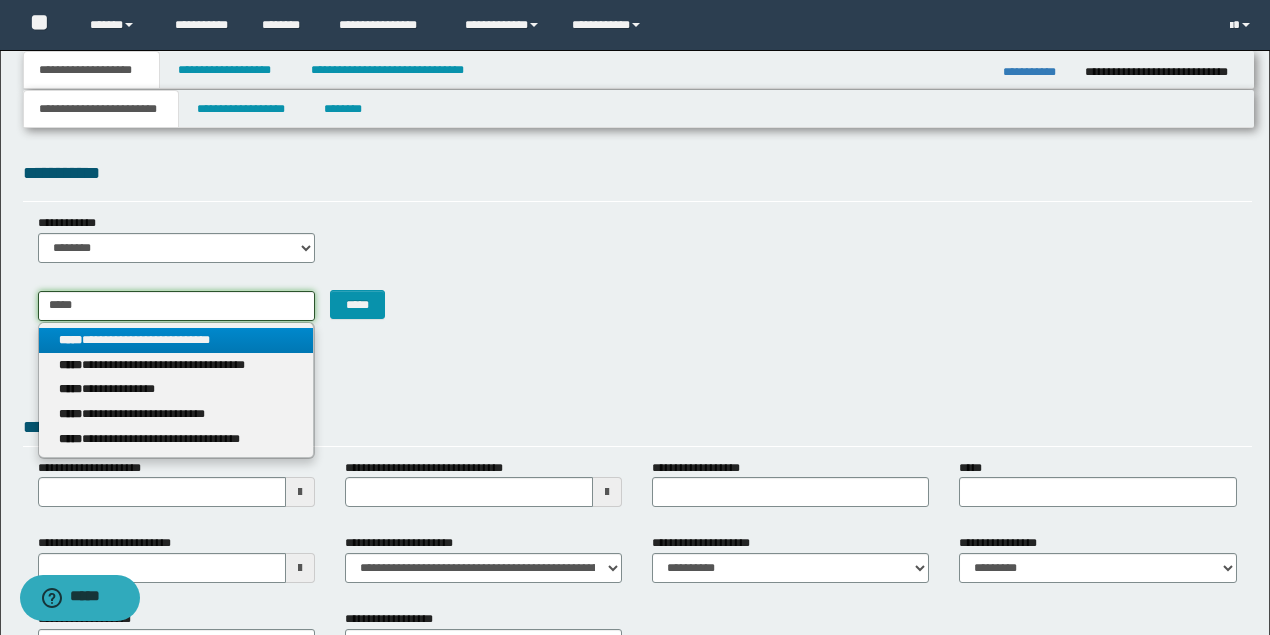 type on "*****" 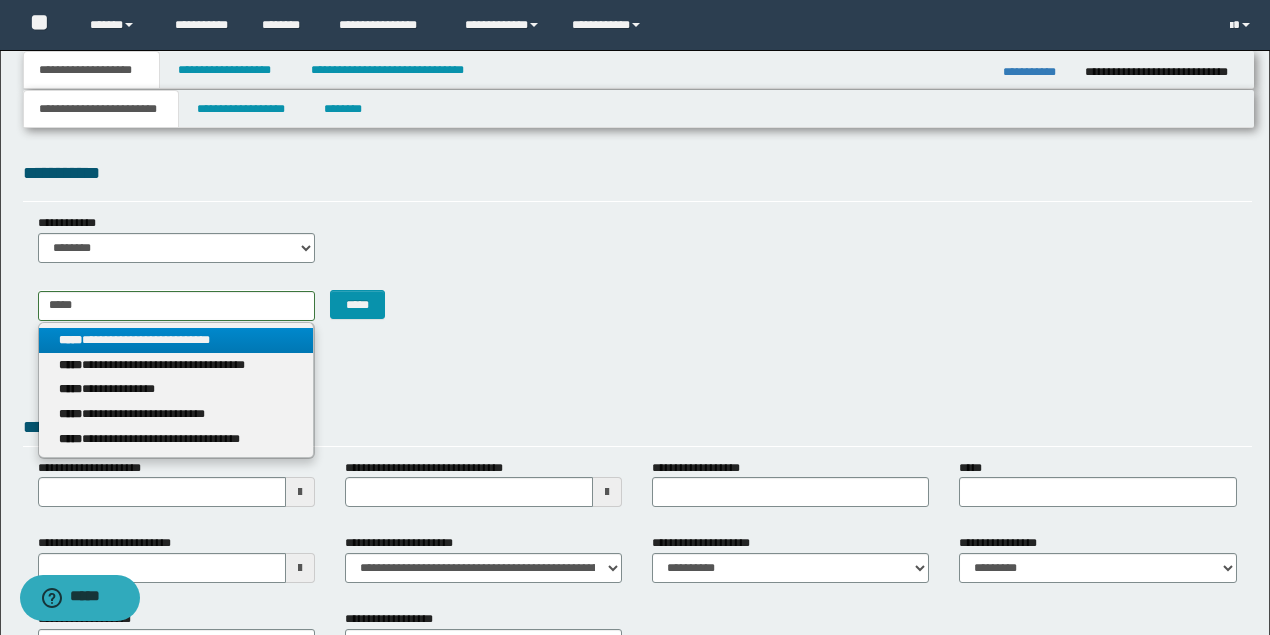 click on "**********" at bounding box center [176, 340] 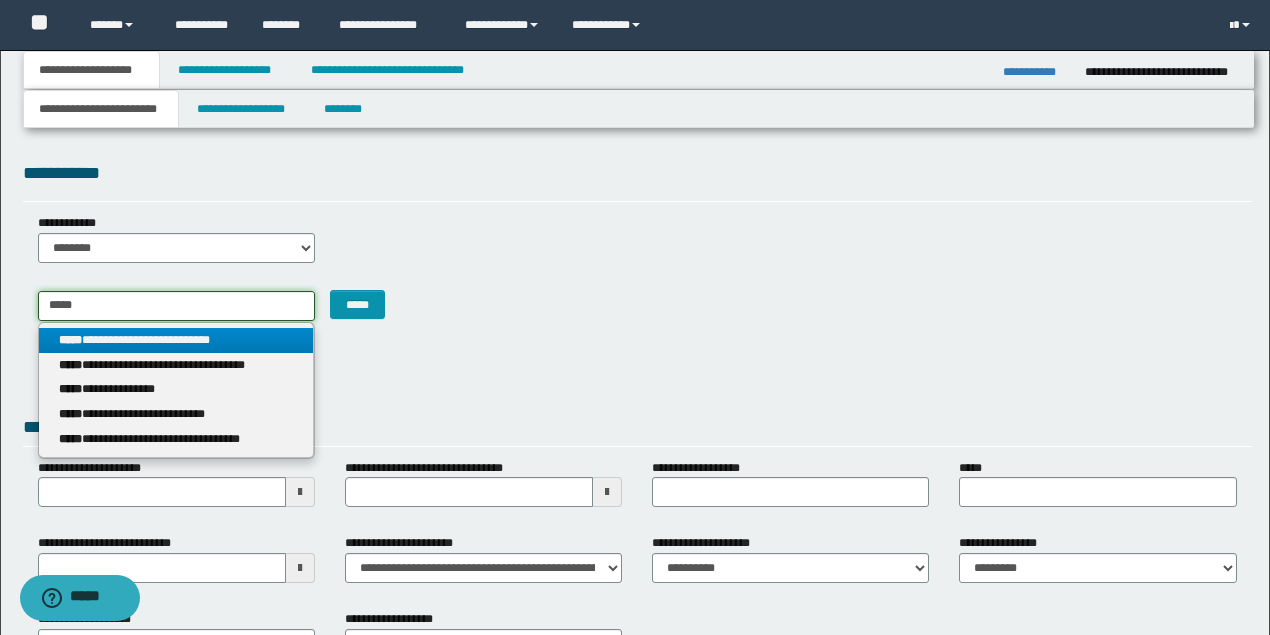 type 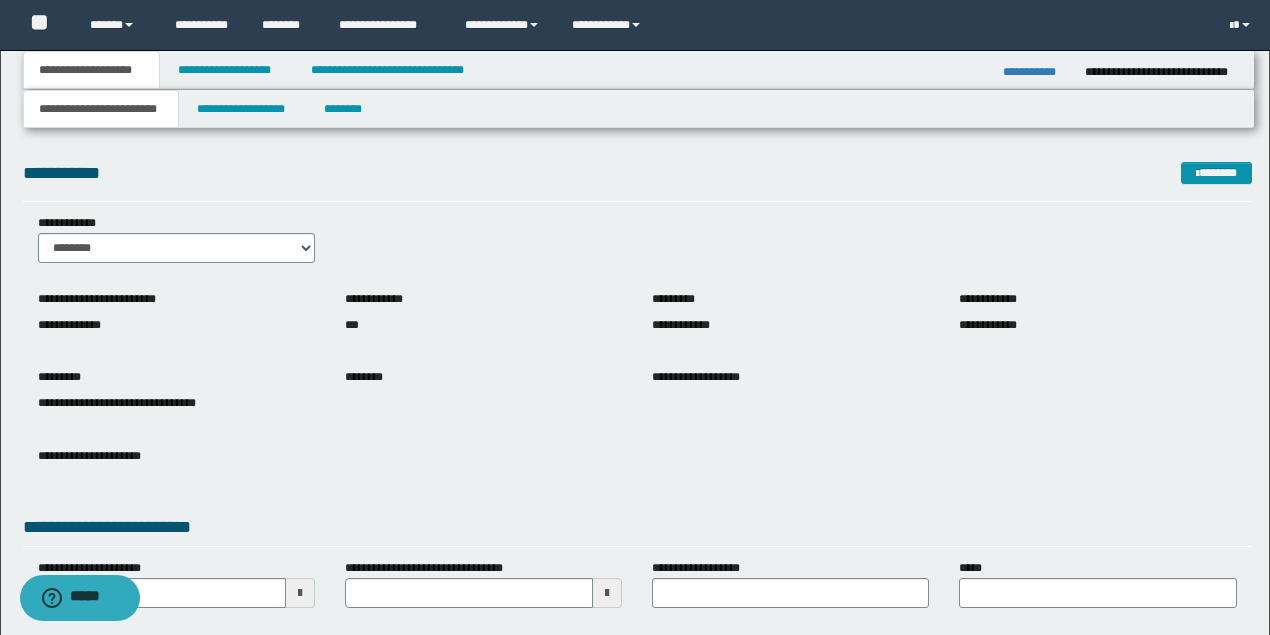 scroll, scrollTop: 200, scrollLeft: 0, axis: vertical 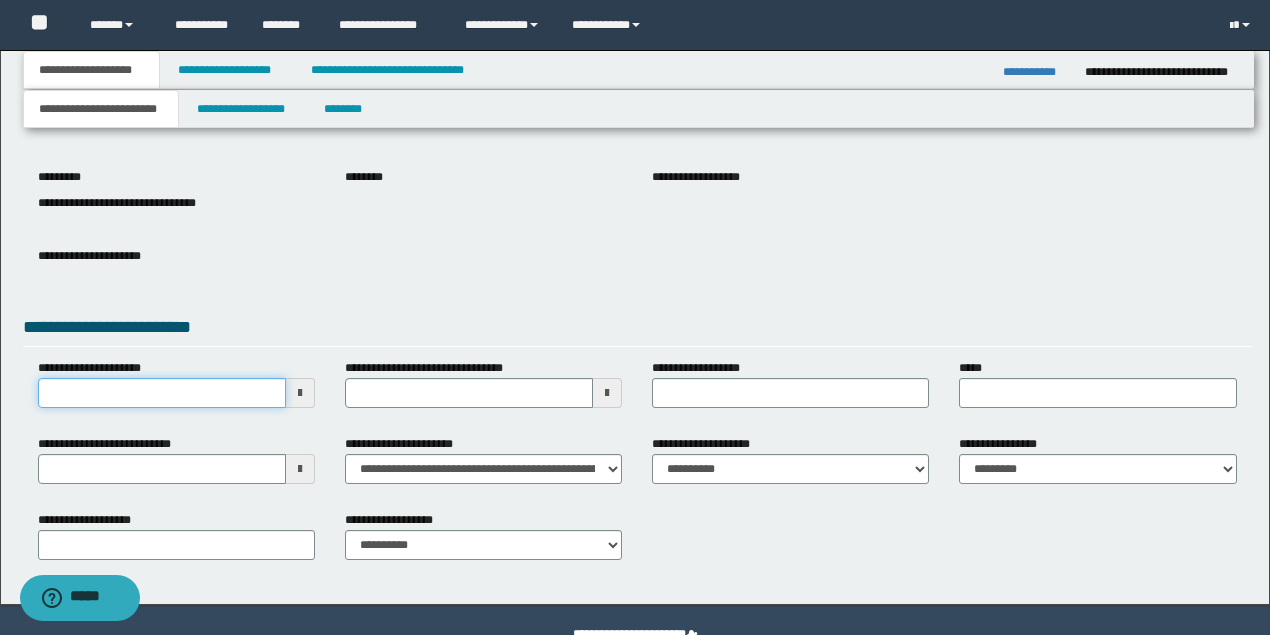 click on "**********" at bounding box center (162, 393) 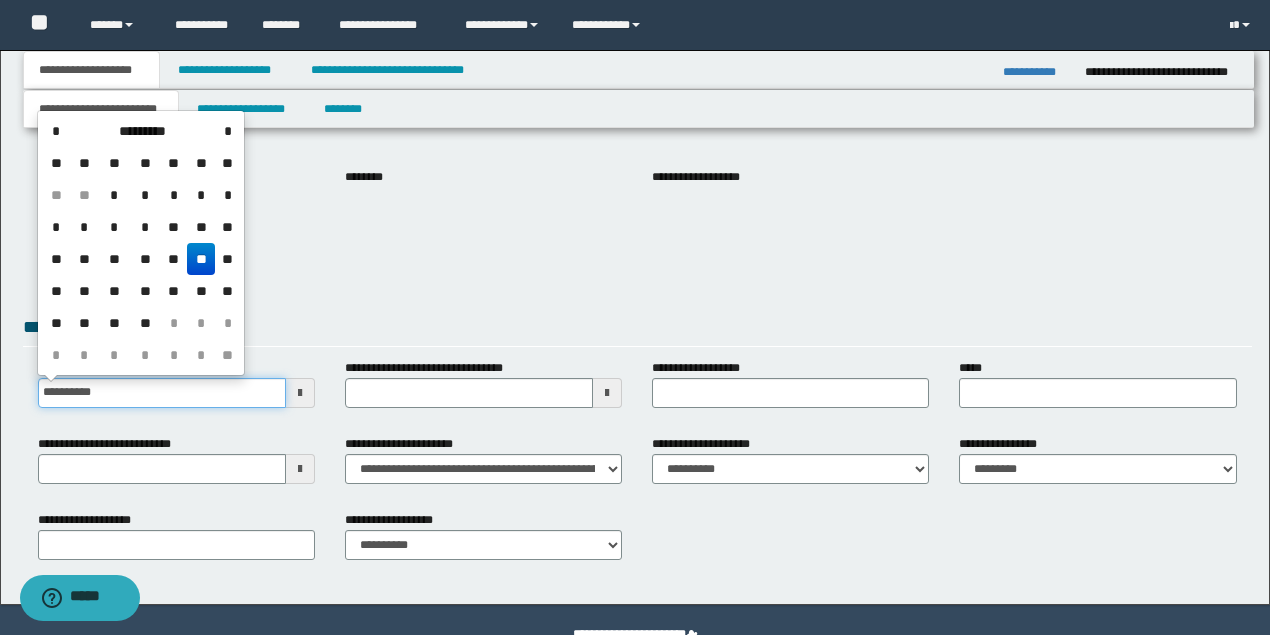 type on "**********" 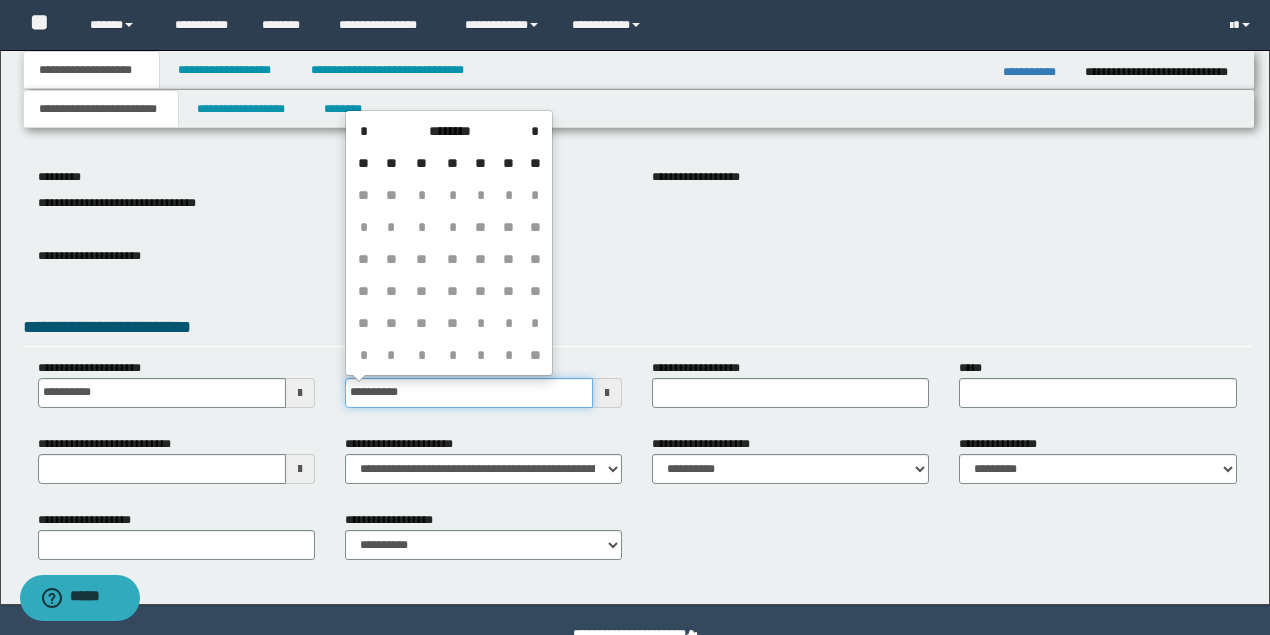 type on "**********" 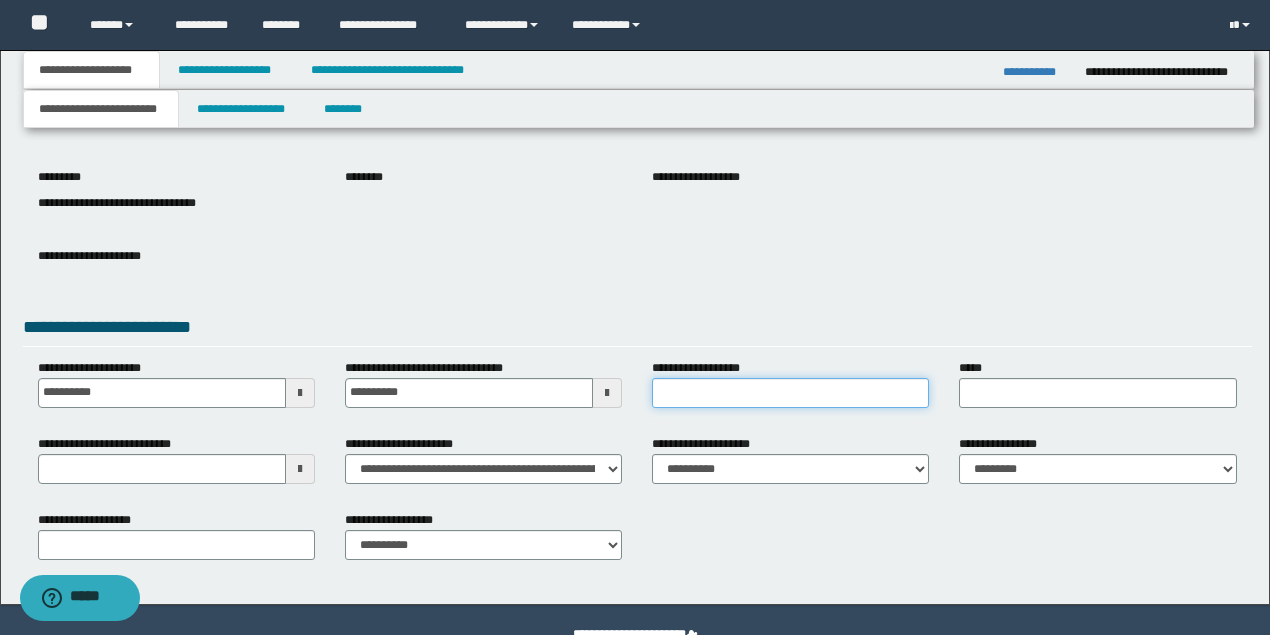 scroll, scrollTop: 133, scrollLeft: 0, axis: vertical 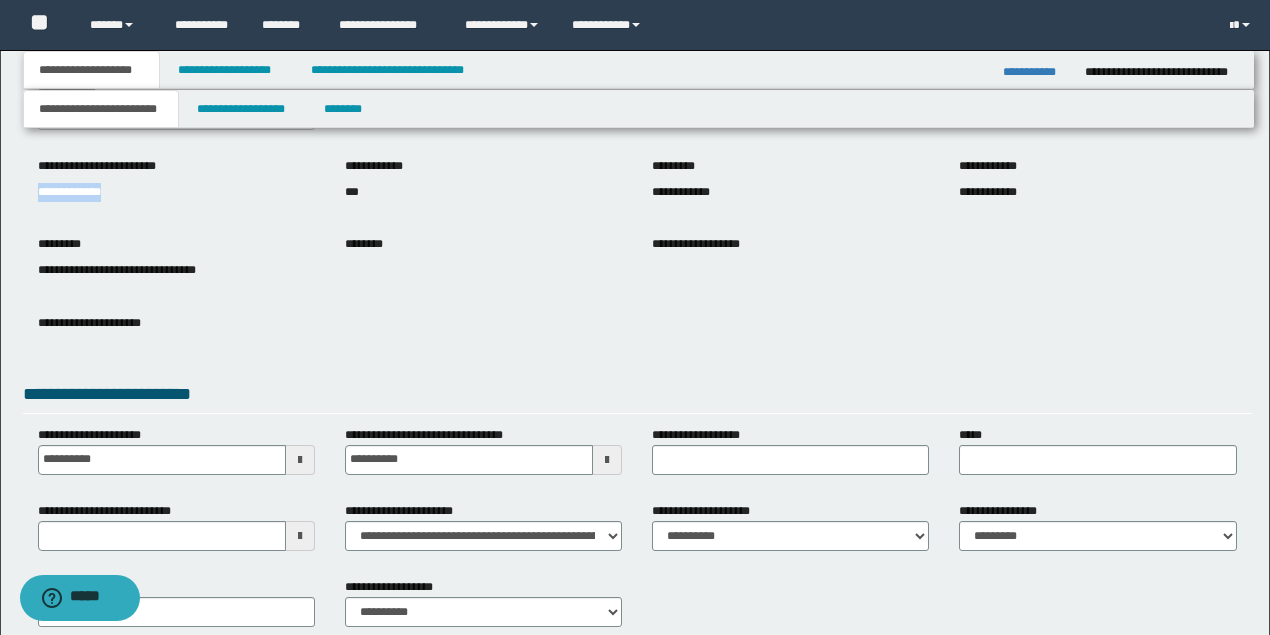 drag, startPoint x: 140, startPoint y: 196, endPoint x: 0, endPoint y: 206, distance: 140.35669 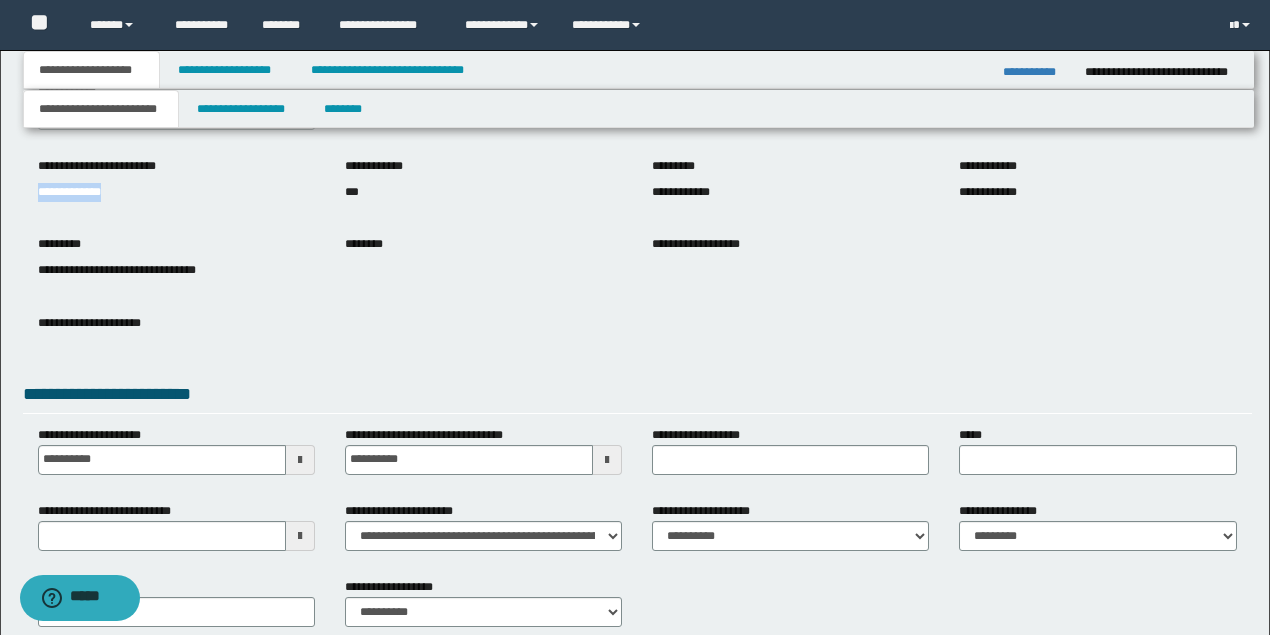 copy on "**********" 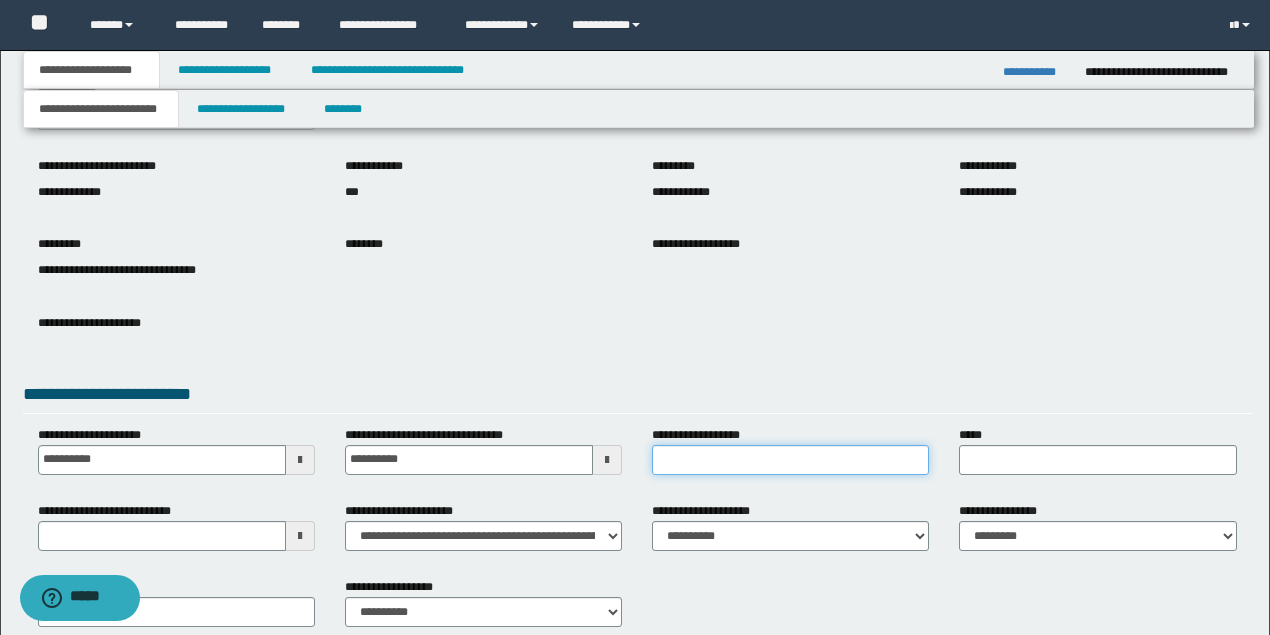 click on "**********" at bounding box center (790, 460) 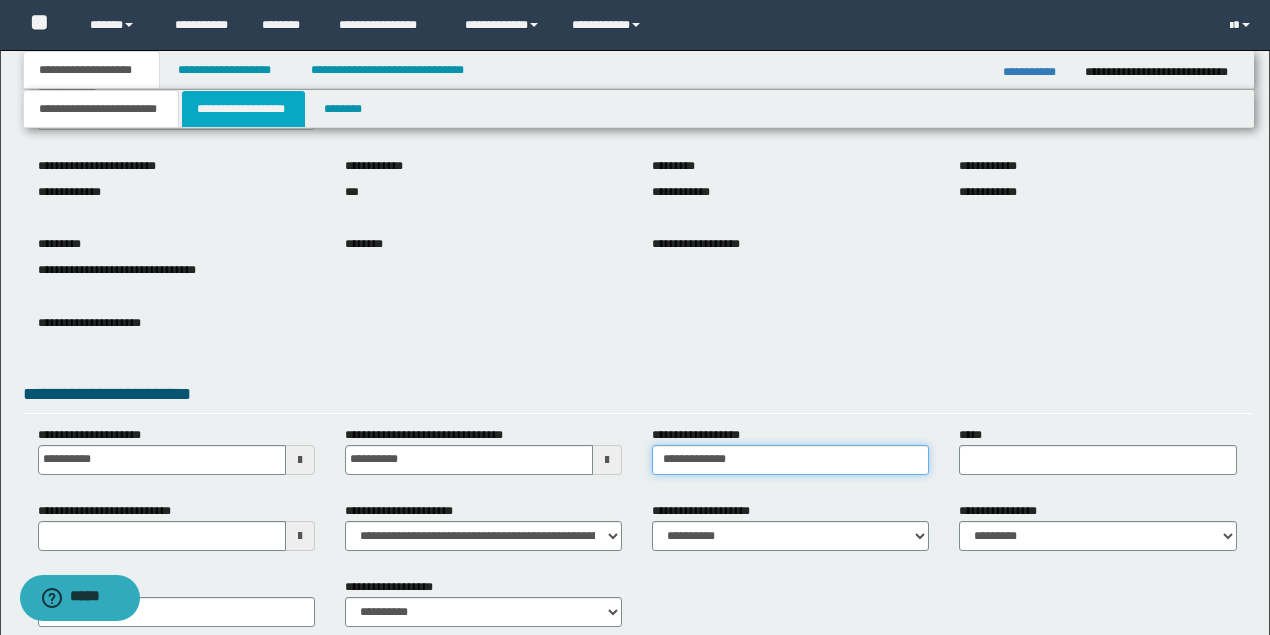 type on "**********" 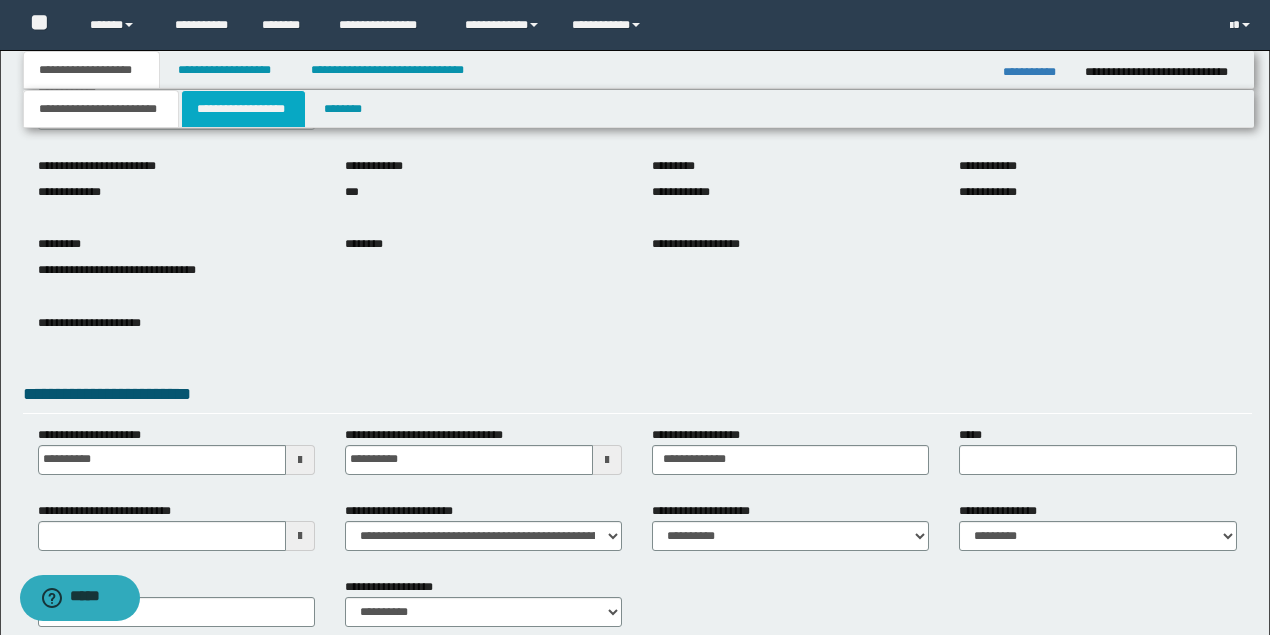 click on "**********" at bounding box center [243, 109] 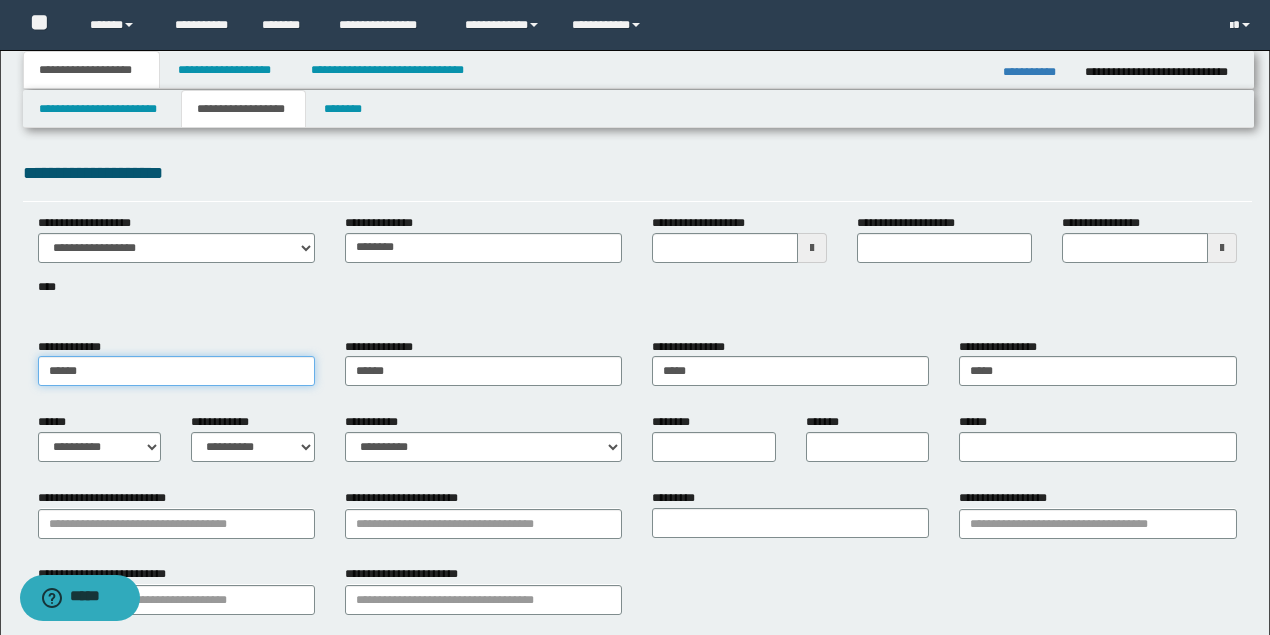 drag, startPoint x: 136, startPoint y: 369, endPoint x: 0, endPoint y: 381, distance: 136.52838 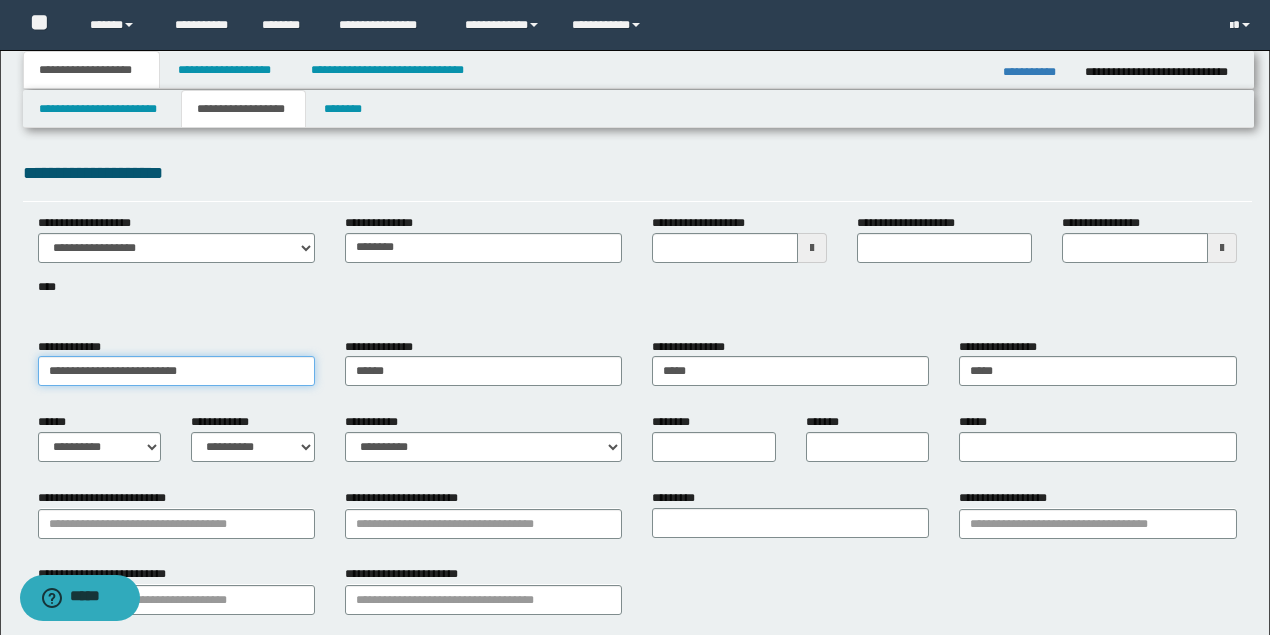 drag, startPoint x: 96, startPoint y: 372, endPoint x: 494, endPoint y: 376, distance: 398.0201 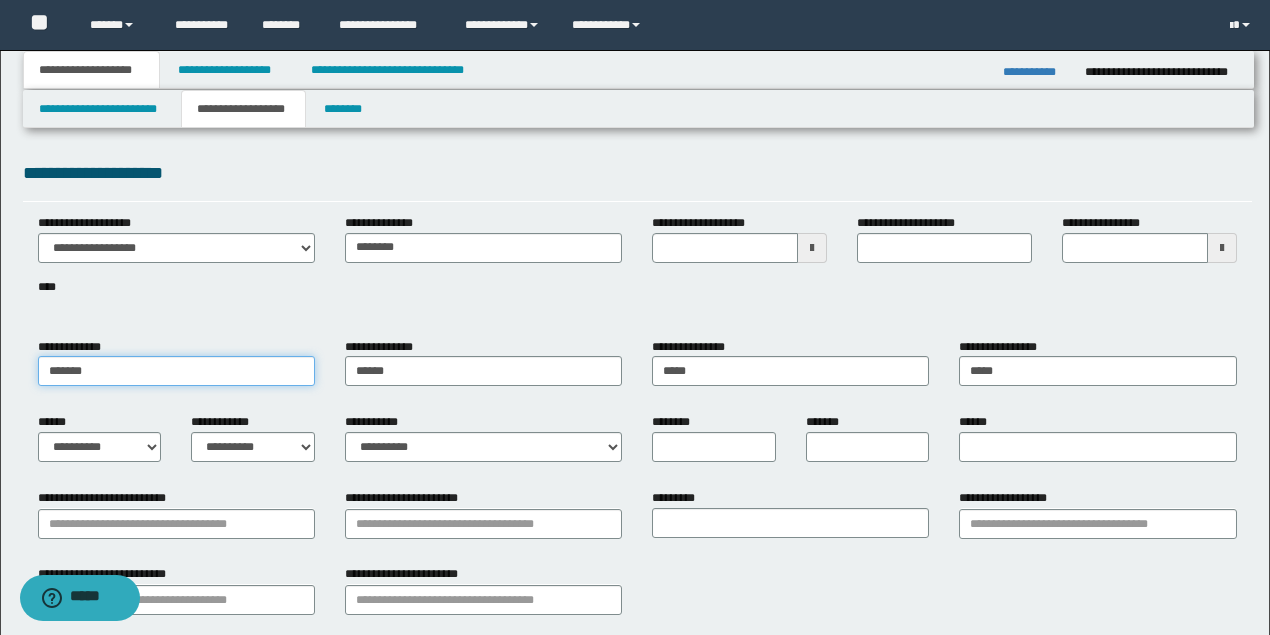 type on "******" 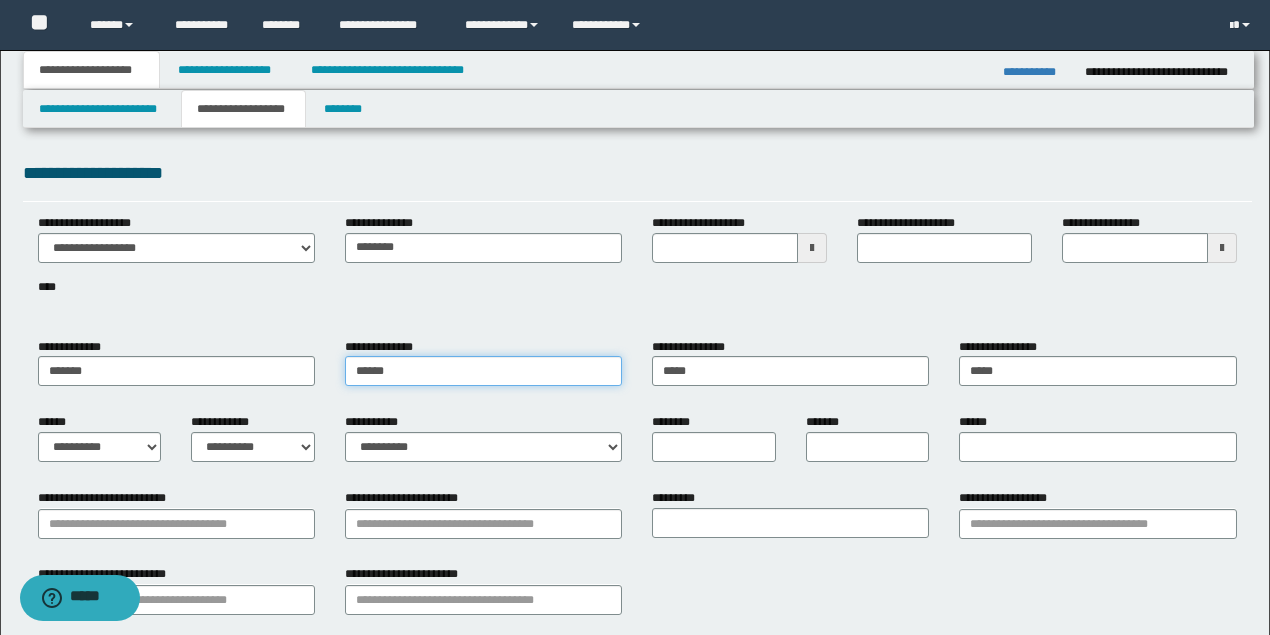 drag, startPoint x: 496, startPoint y: 376, endPoint x: 229, endPoint y: 360, distance: 267.47897 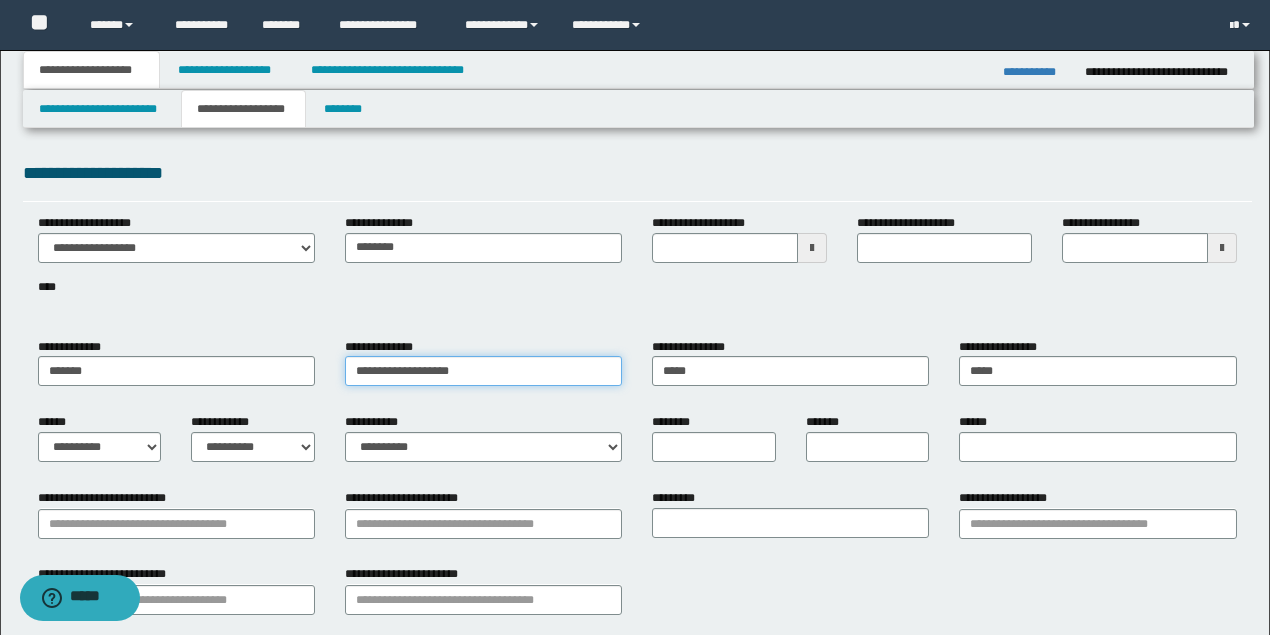 drag, startPoint x: 403, startPoint y: 364, endPoint x: 926, endPoint y: 364, distance: 523 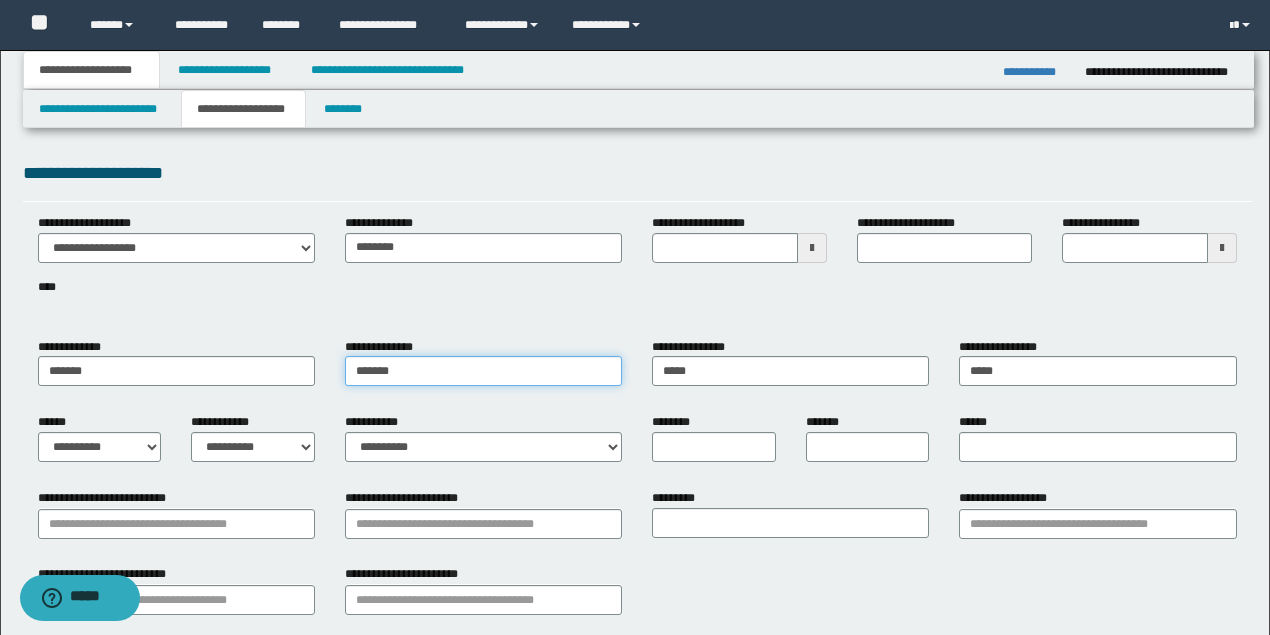 type on "******" 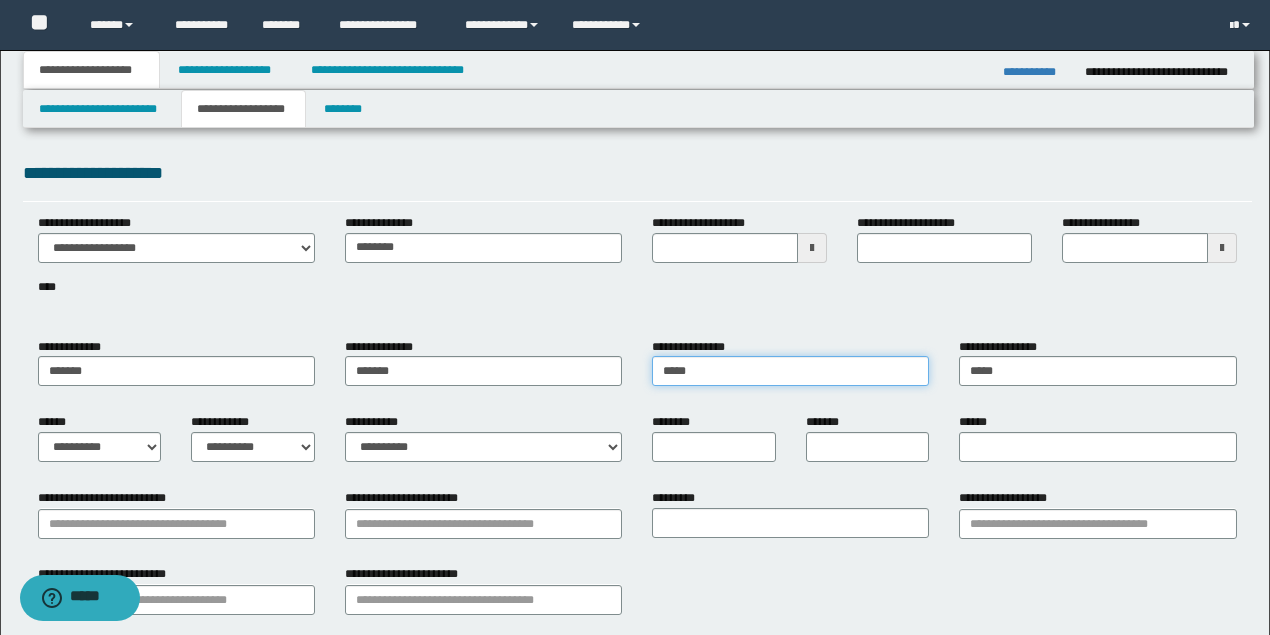 drag, startPoint x: 842, startPoint y: 370, endPoint x: 488, endPoint y: 353, distance: 354.40796 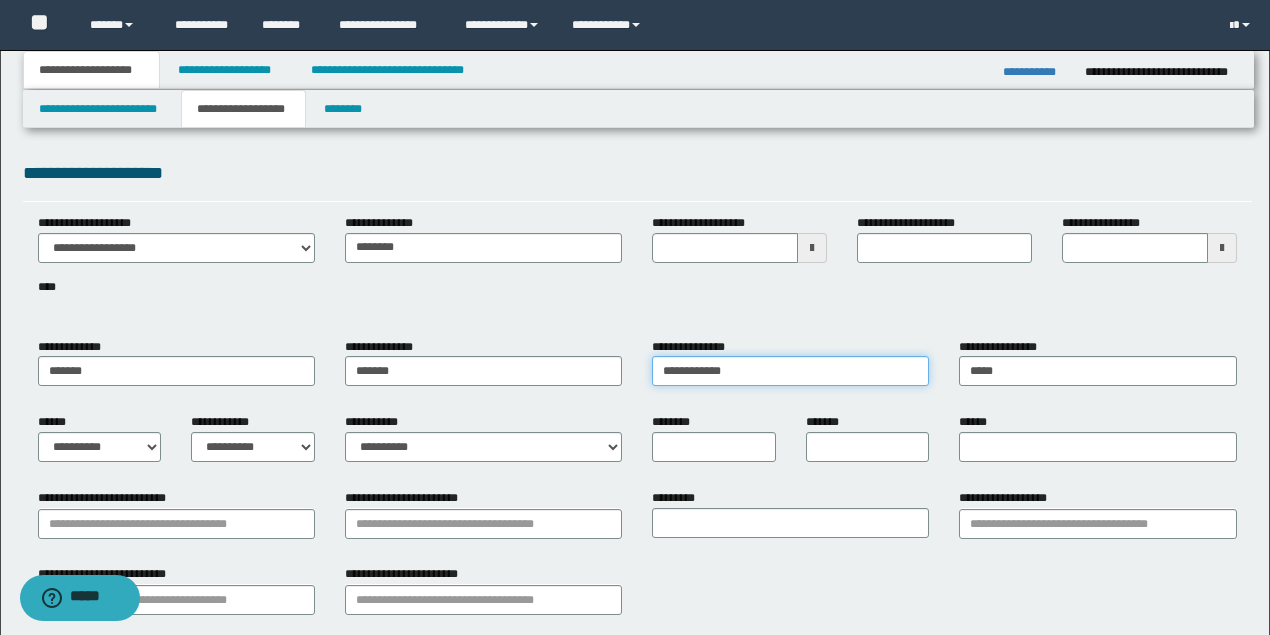 drag, startPoint x: 704, startPoint y: 370, endPoint x: 1180, endPoint y: 370, distance: 476 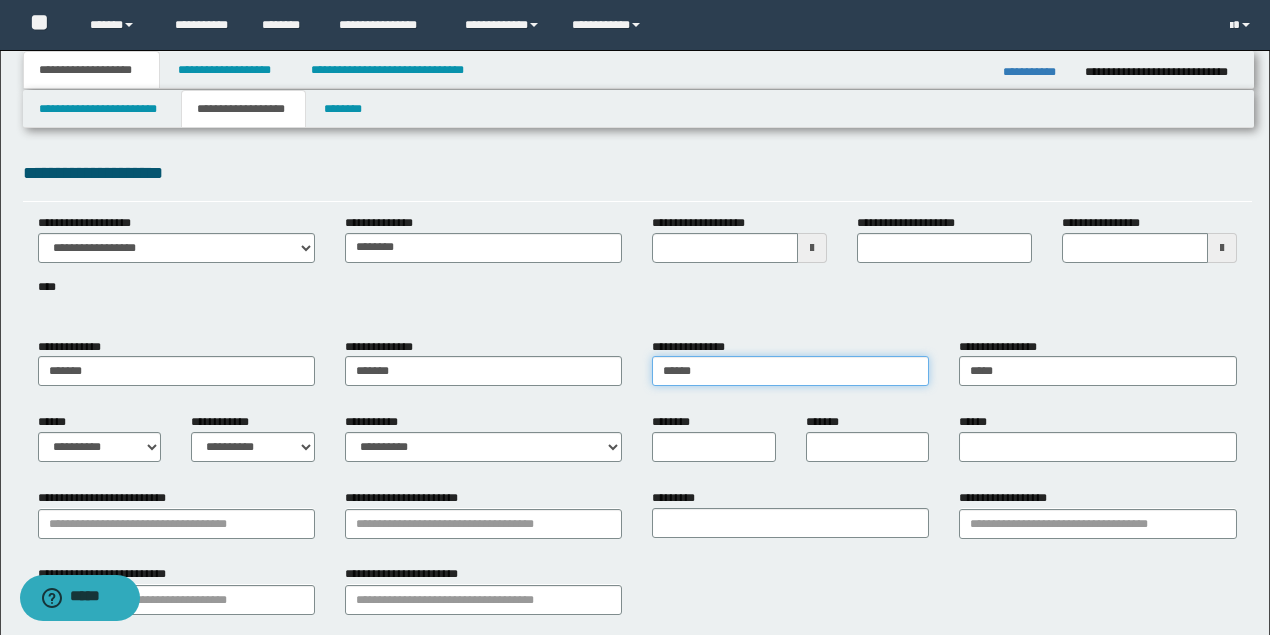 type on "*****" 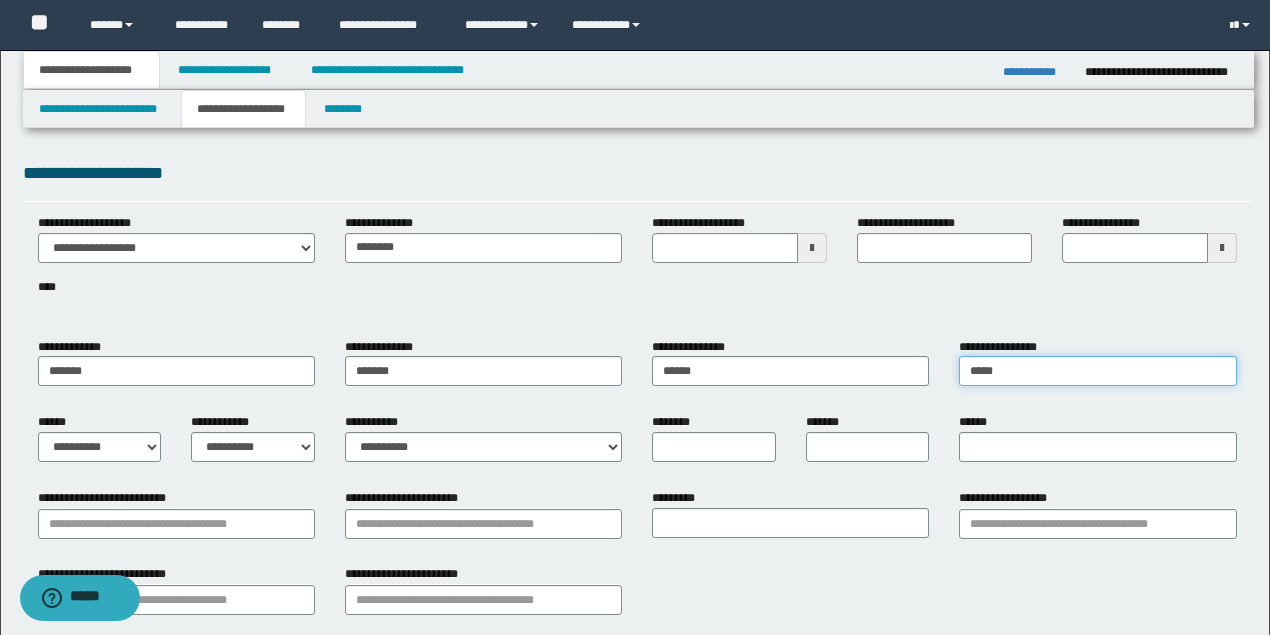 drag, startPoint x: 1160, startPoint y: 367, endPoint x: 600, endPoint y: 336, distance: 560.85736 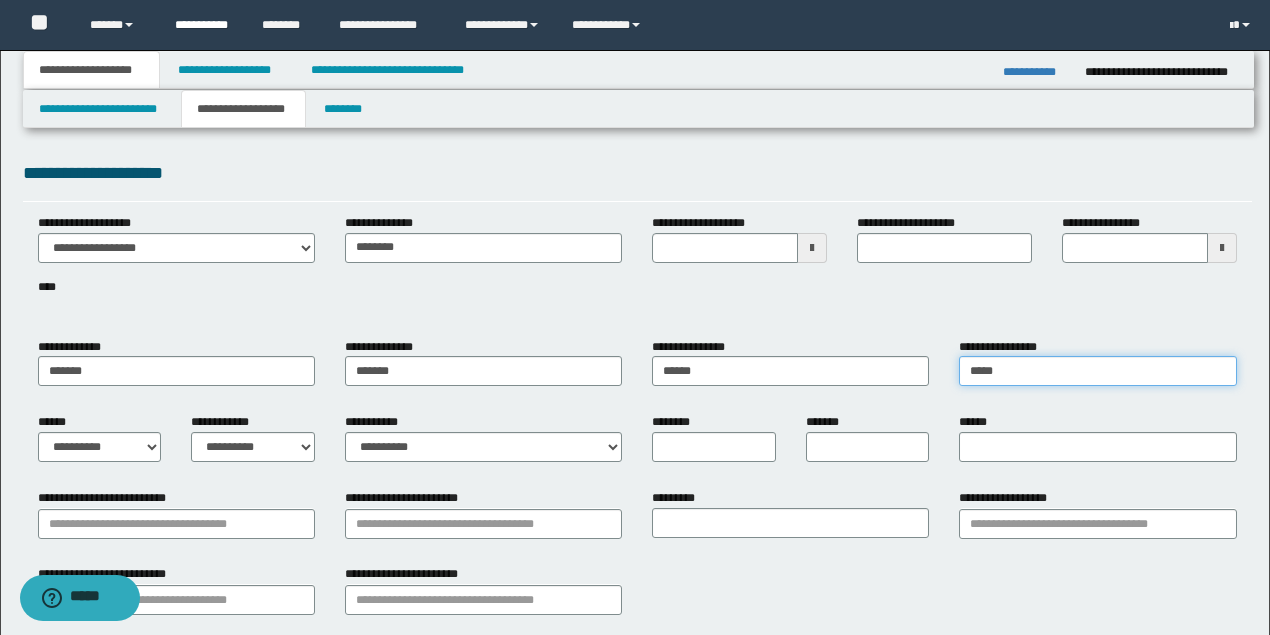 type on "*****" 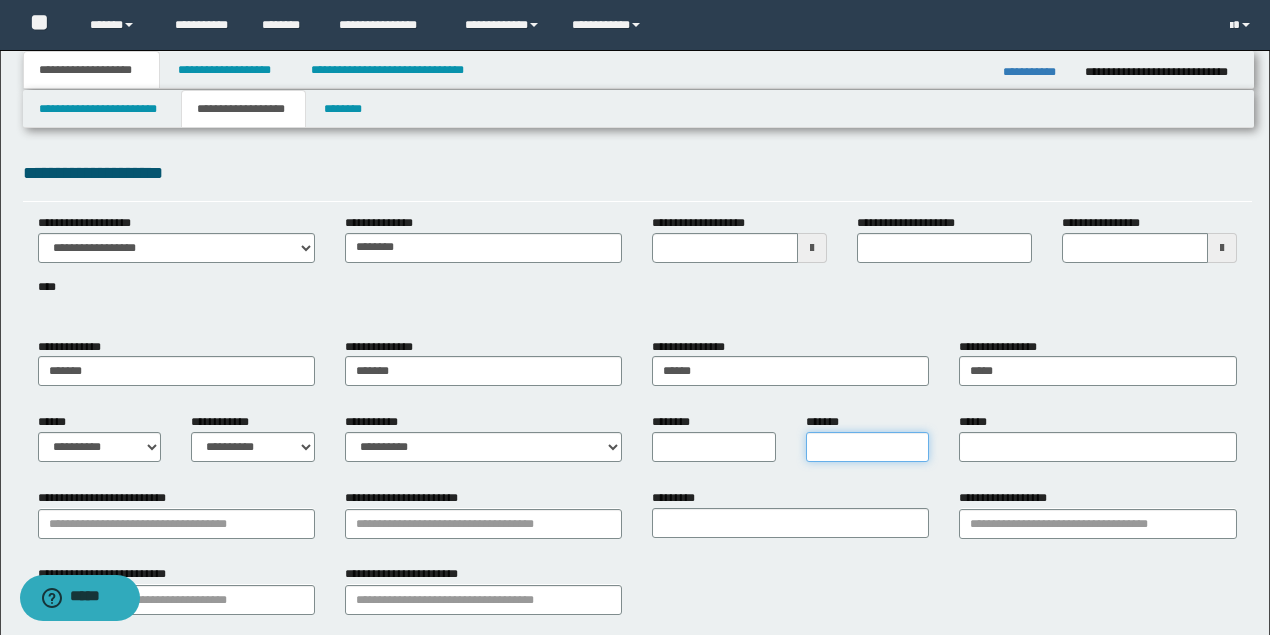 click on "*******" at bounding box center (868, 447) 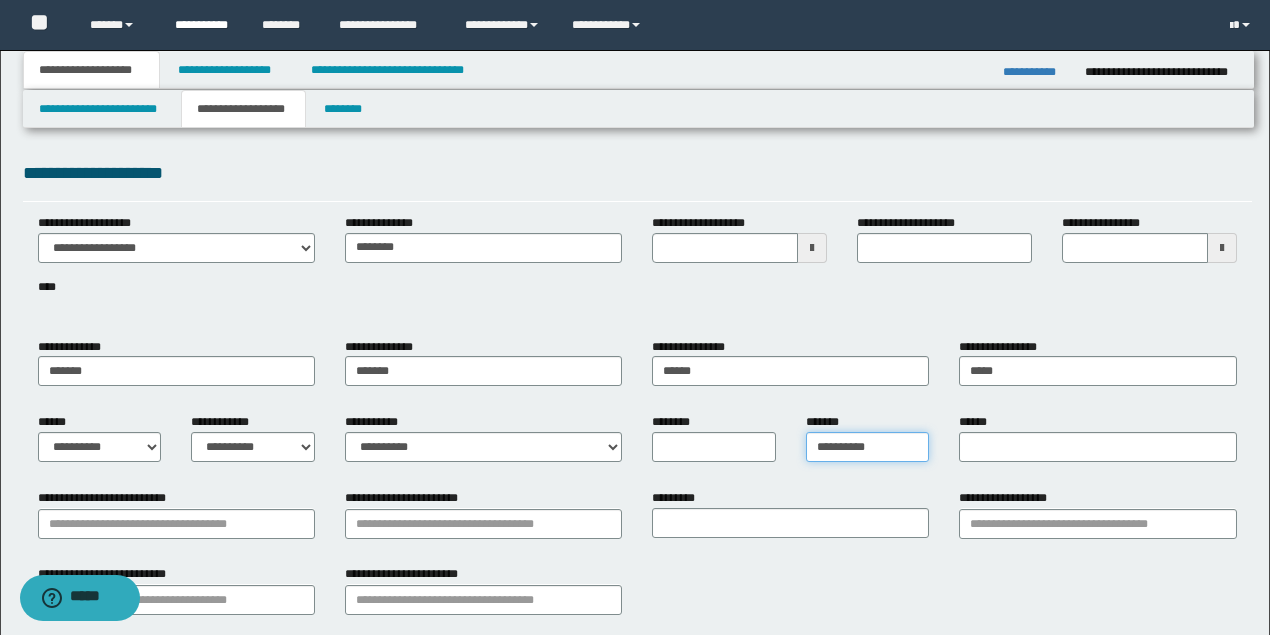 type on "**********" 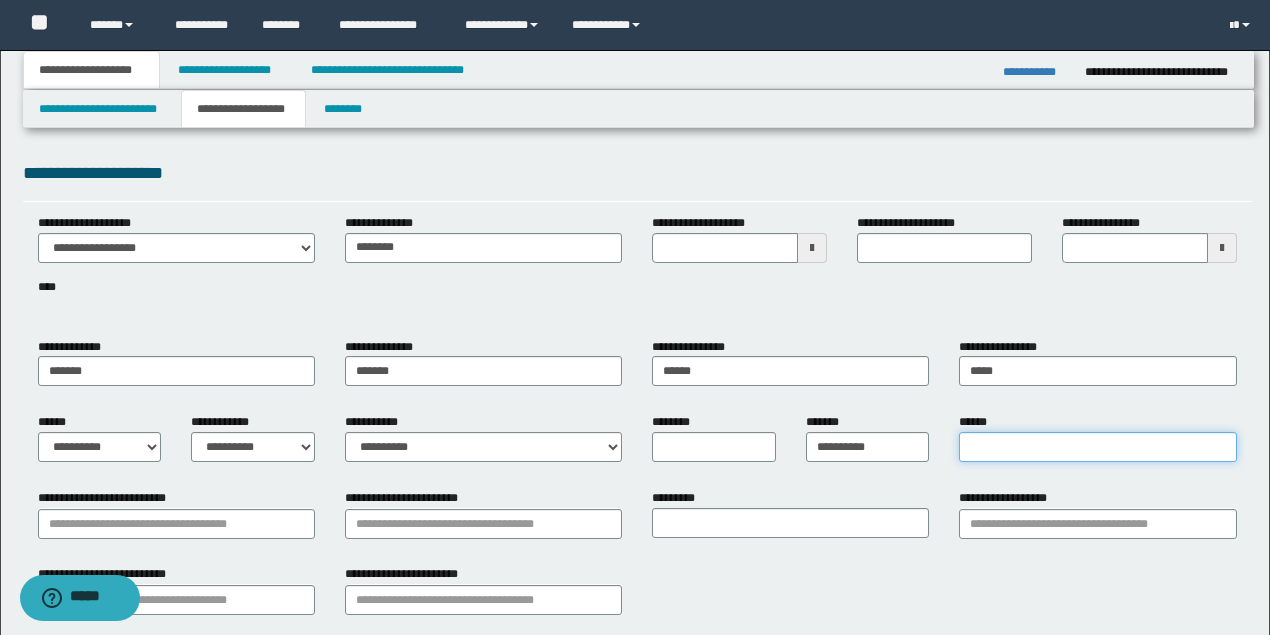click on "******" at bounding box center (1097, 447) 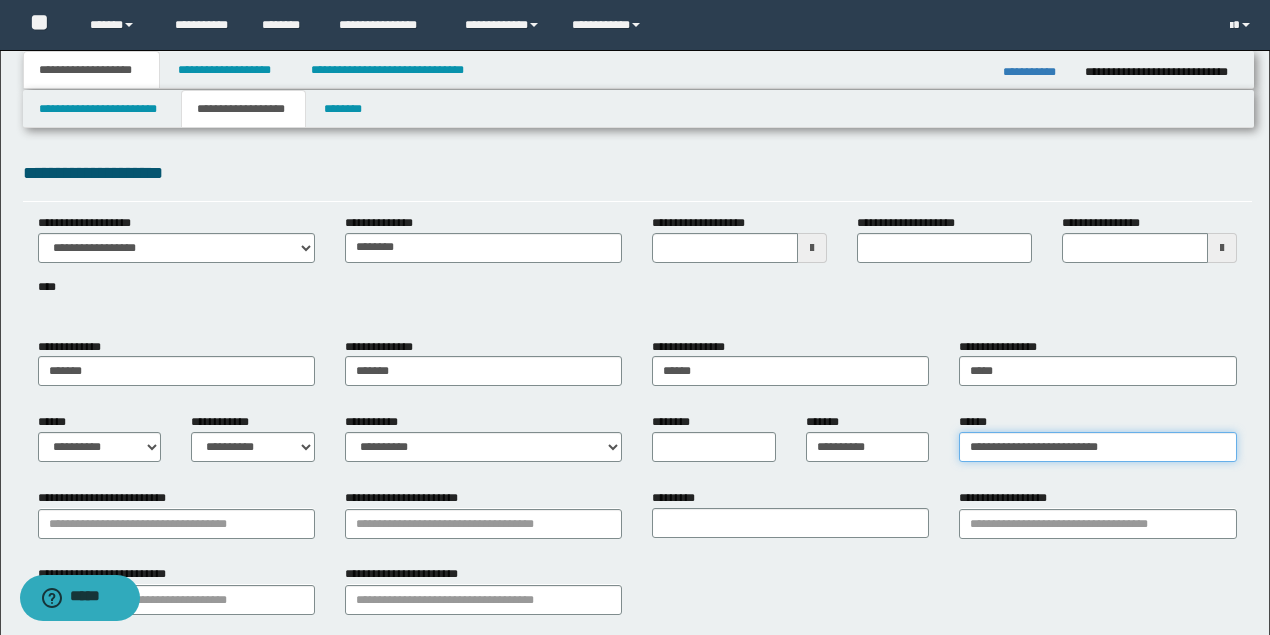 type on "**********" 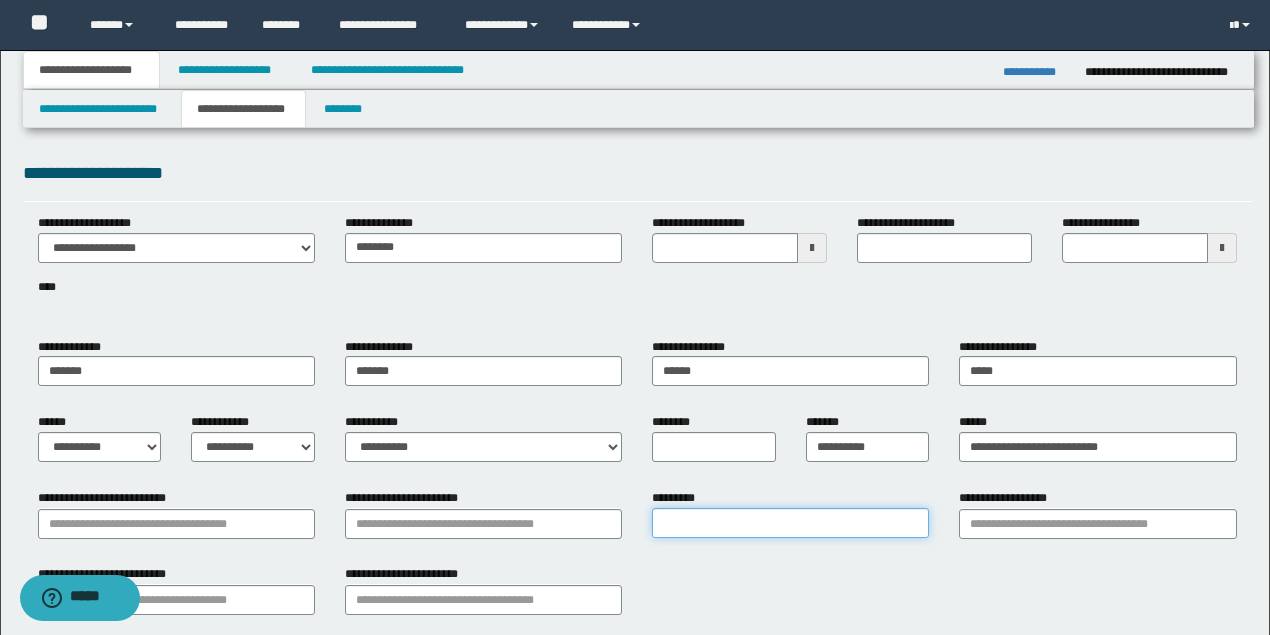 click on "*********" at bounding box center (790, 523) 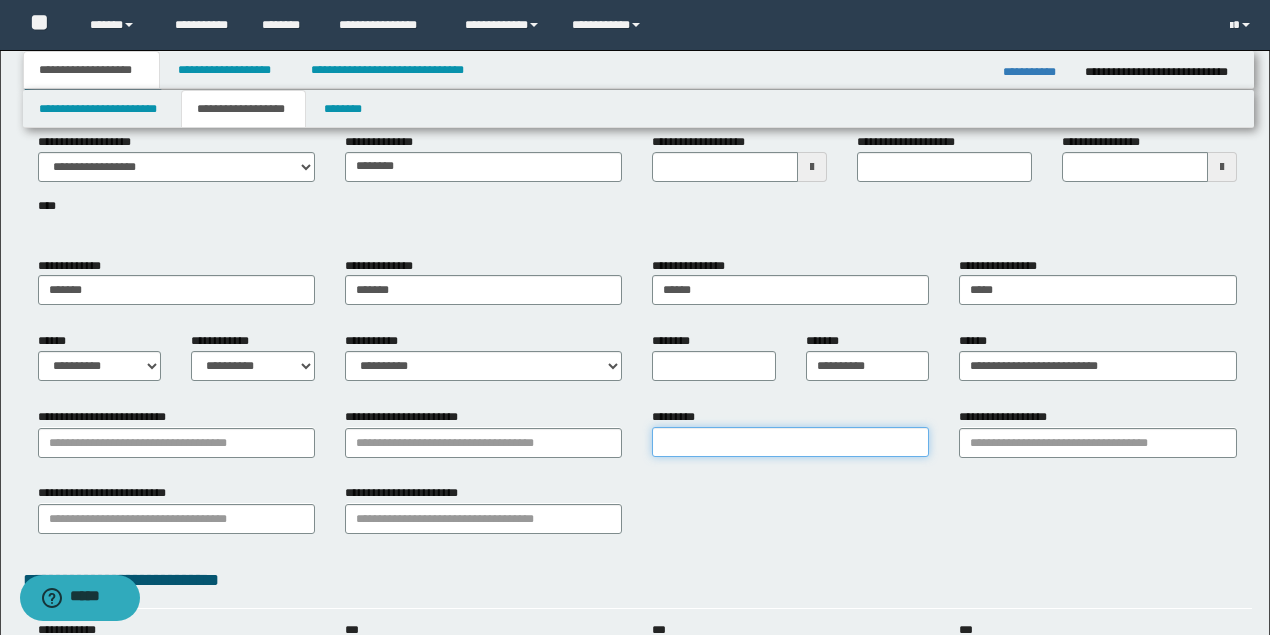 scroll, scrollTop: 266, scrollLeft: 0, axis: vertical 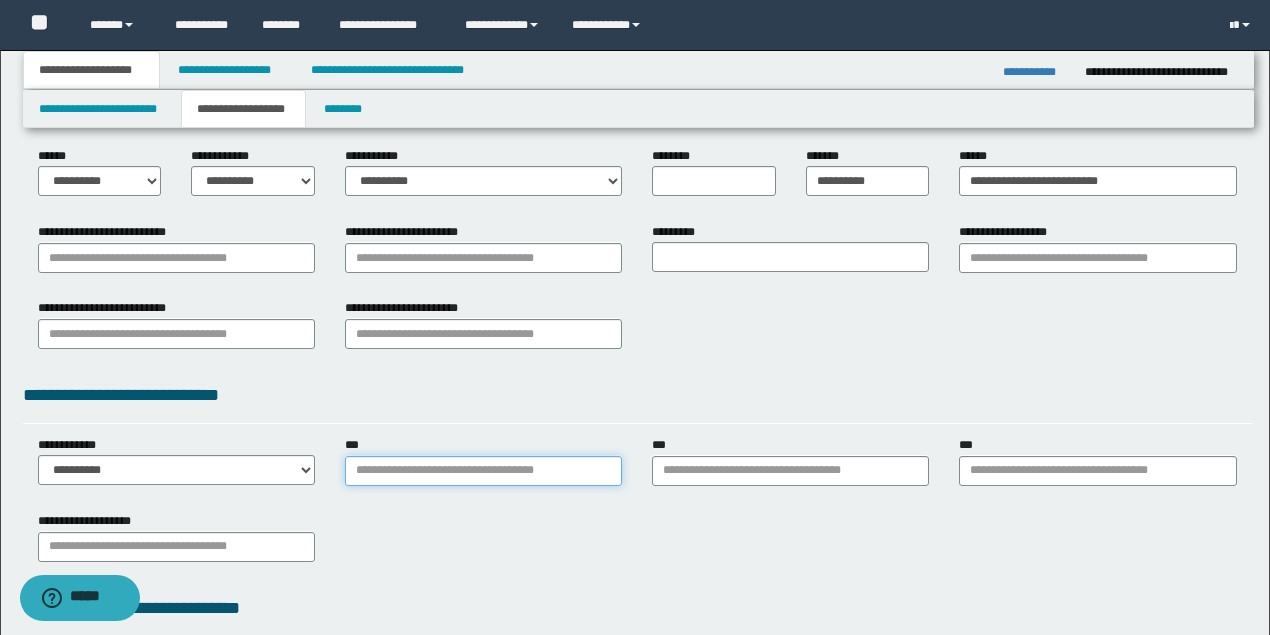 click on "***" at bounding box center (483, 471) 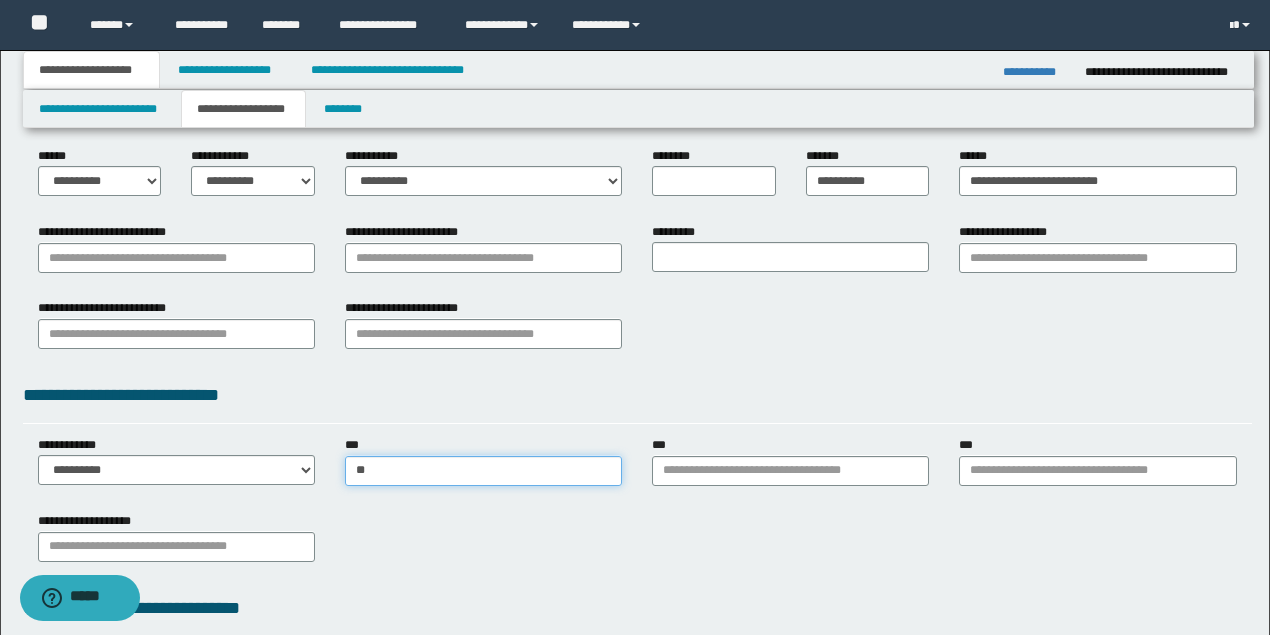 type on "***" 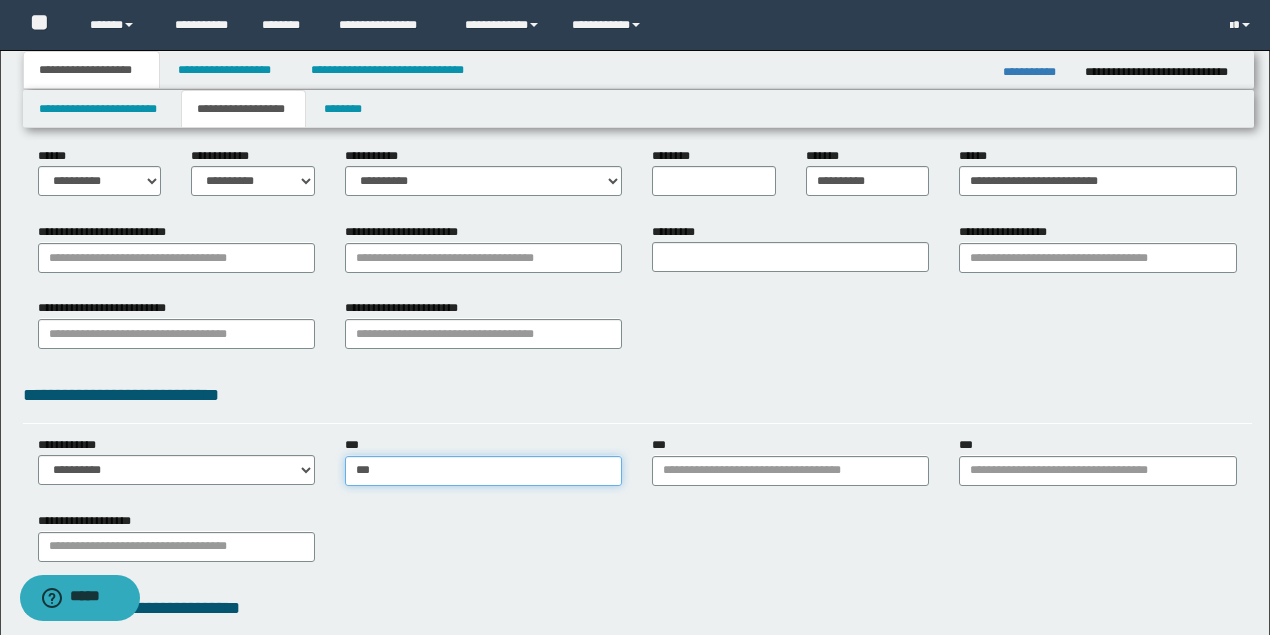 type on "***" 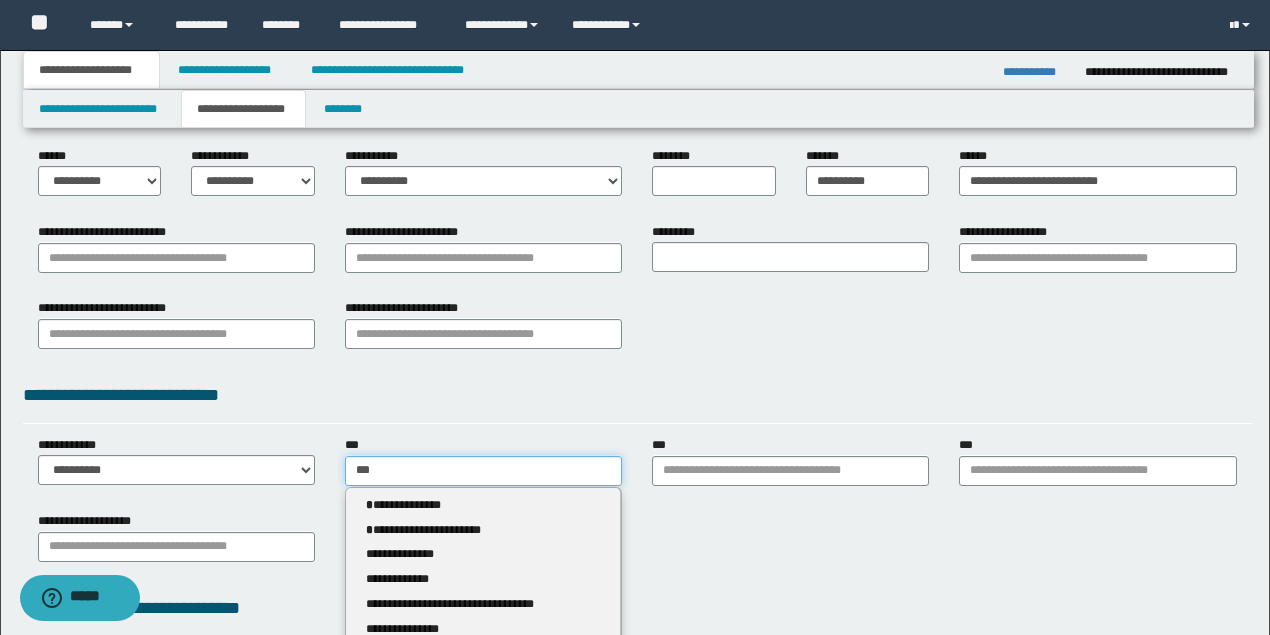 type 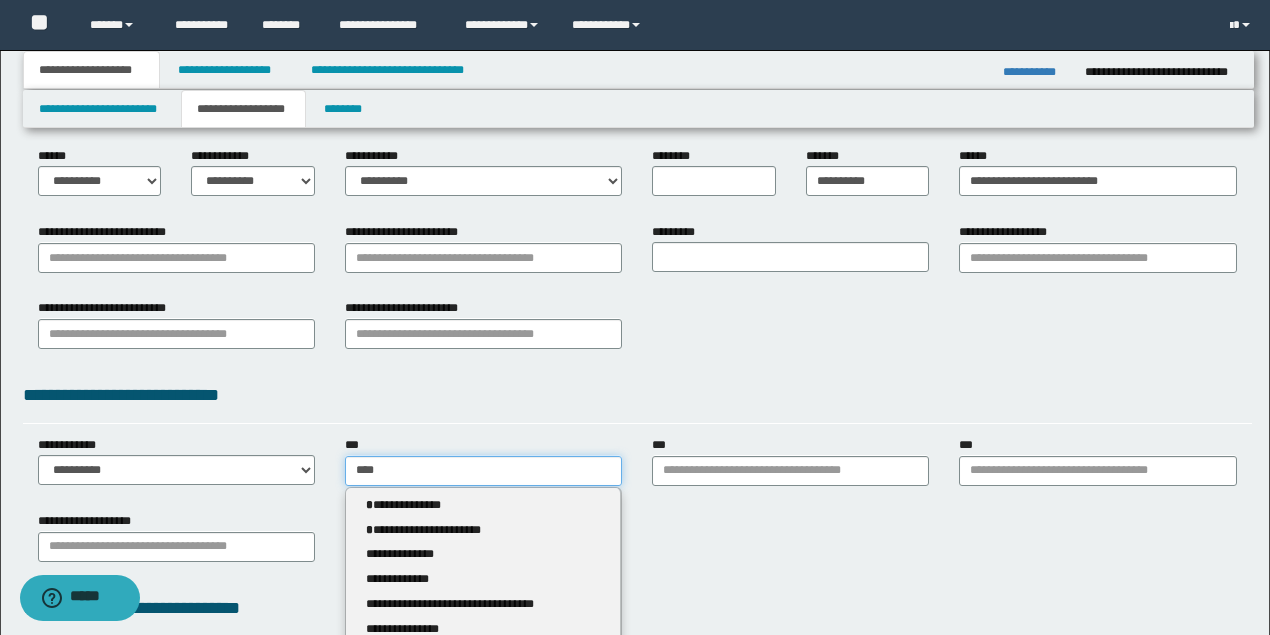 type on "*****" 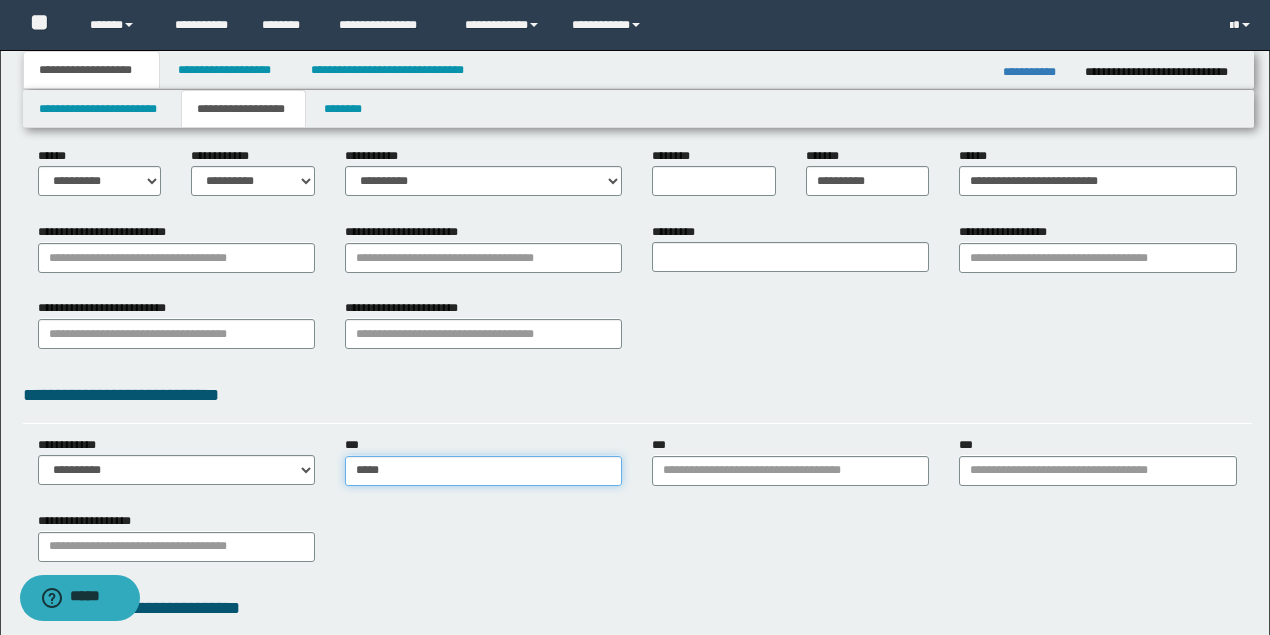 type on "*****" 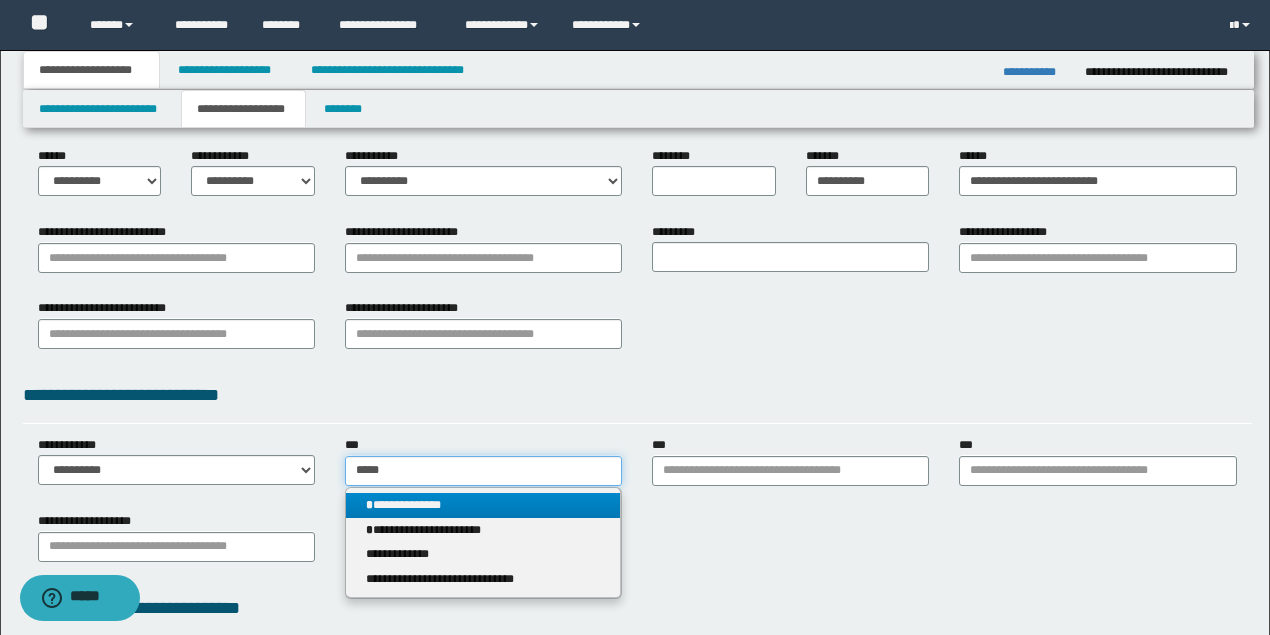 type on "*****" 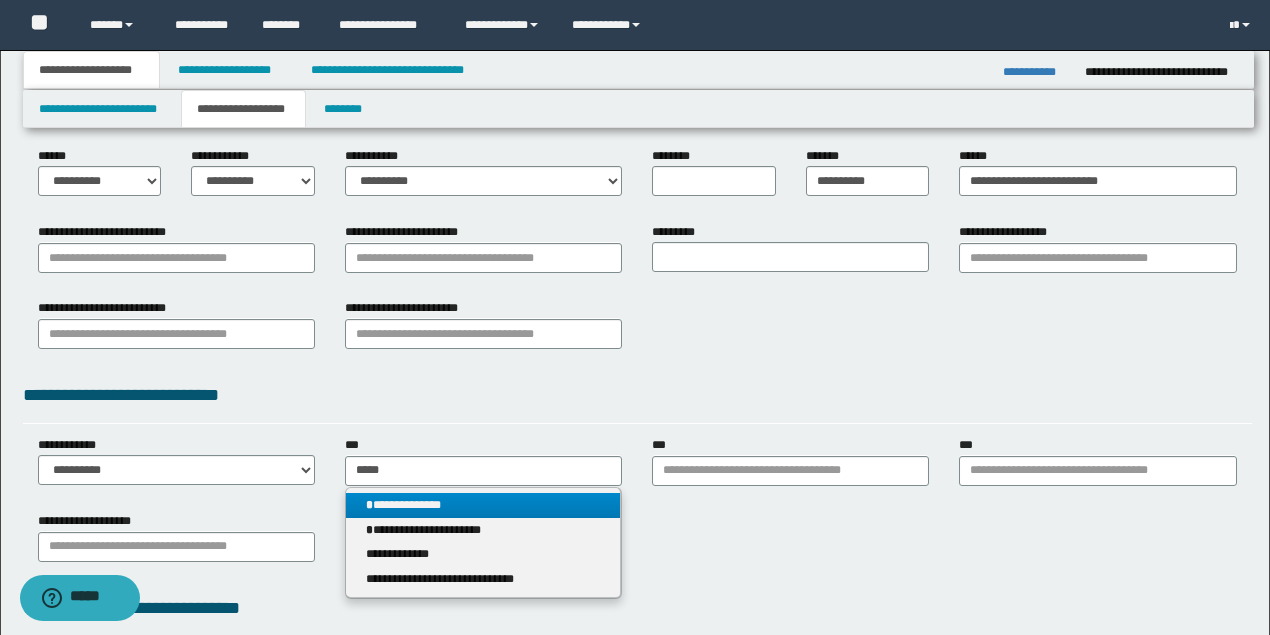 type 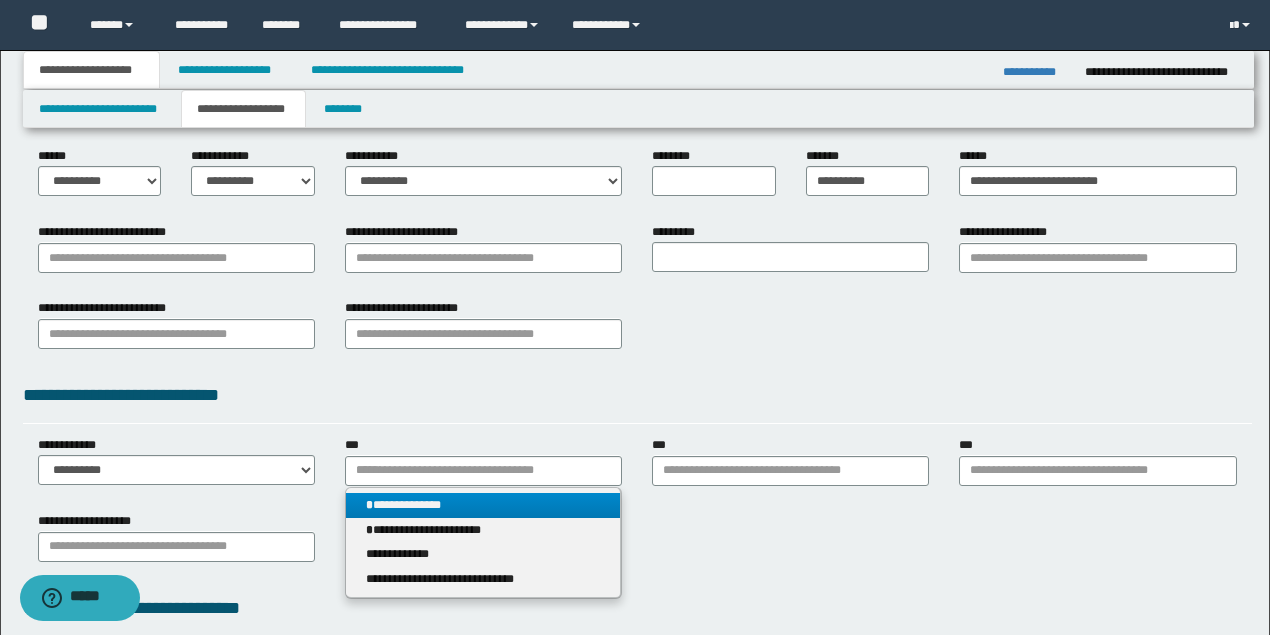 click on "**********" at bounding box center (483, 505) 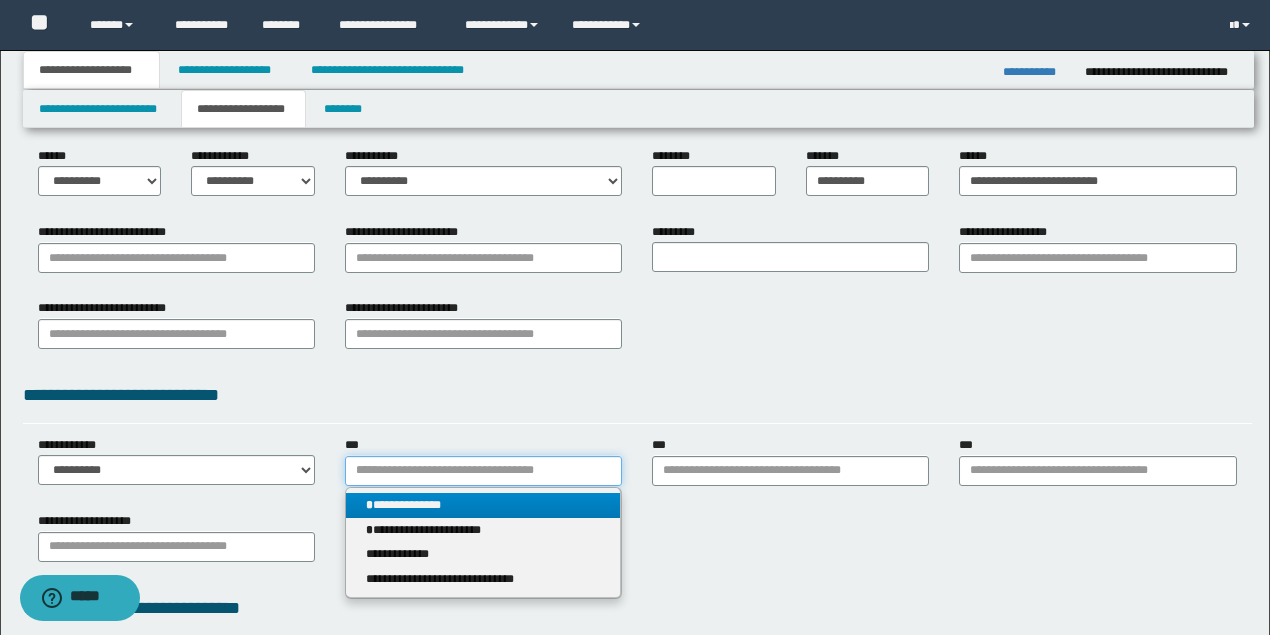 type 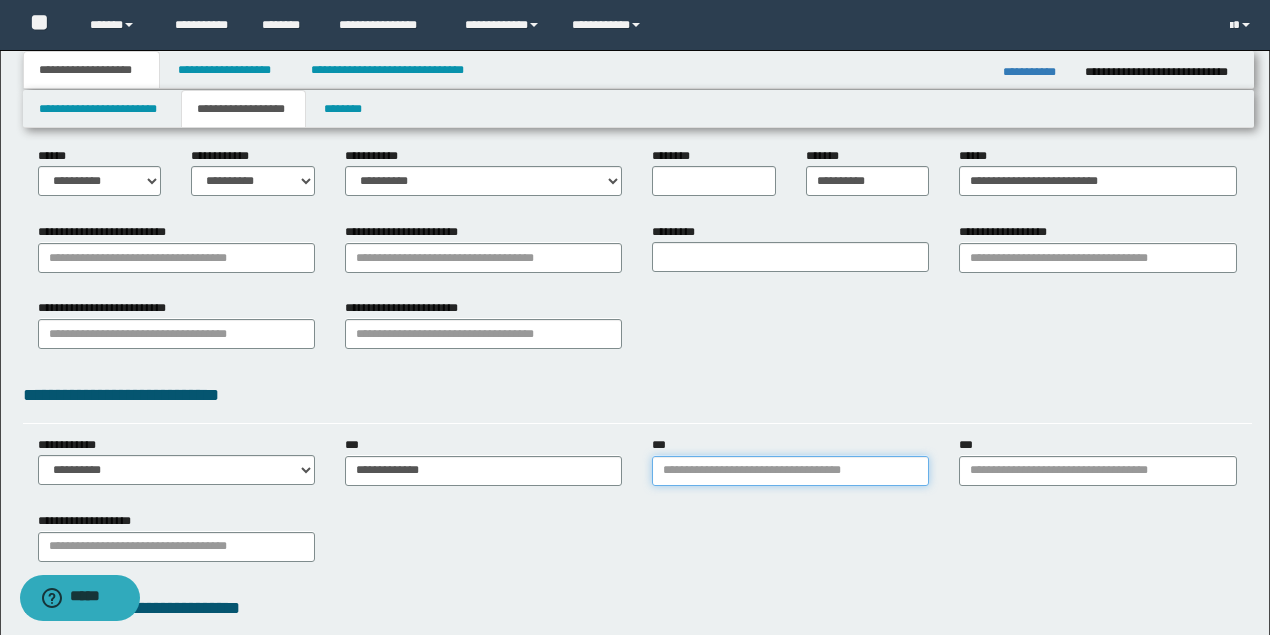 click on "***" at bounding box center [790, 471] 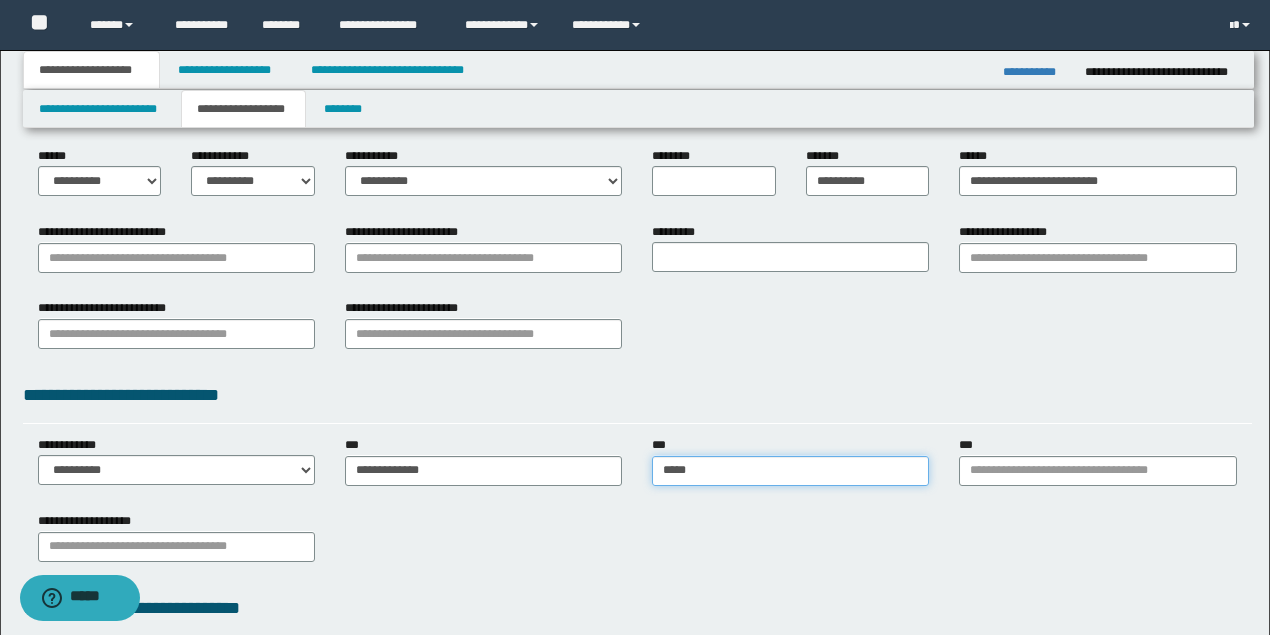 type on "****" 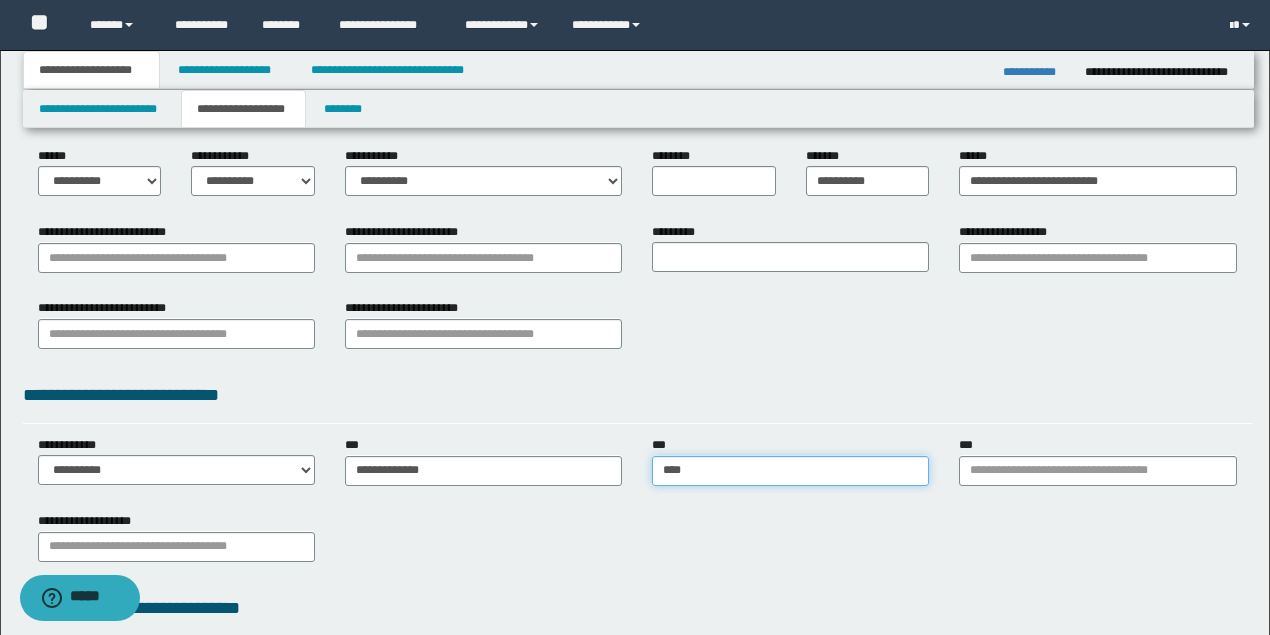 type on "*********" 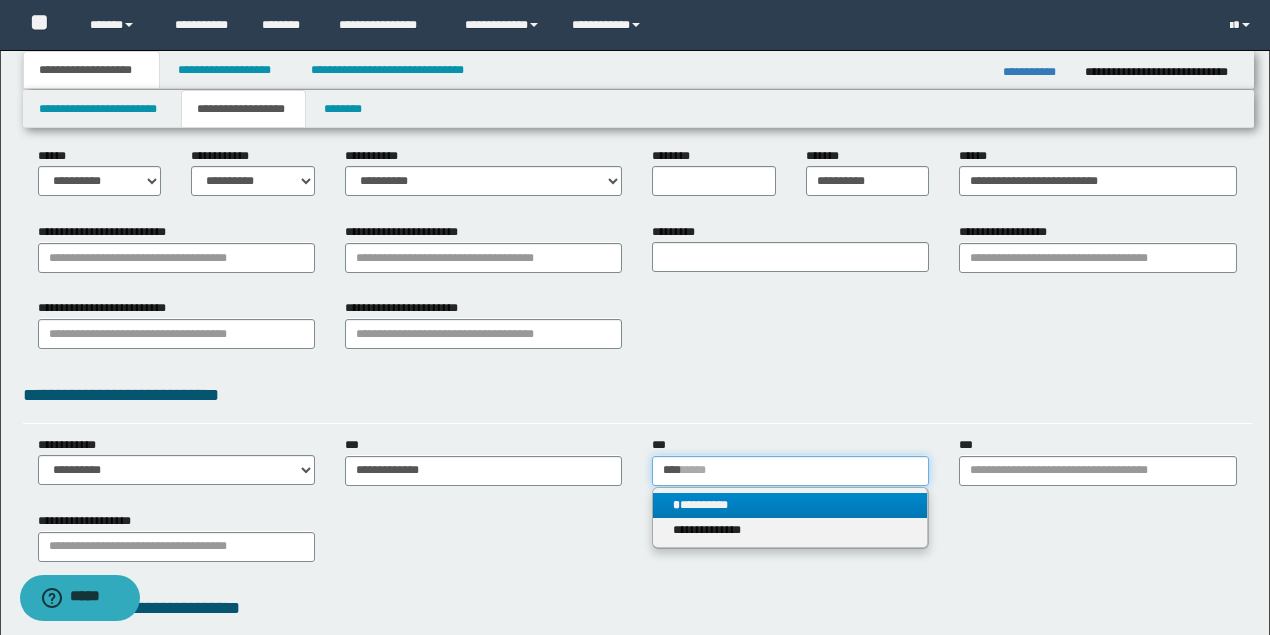 type on "****" 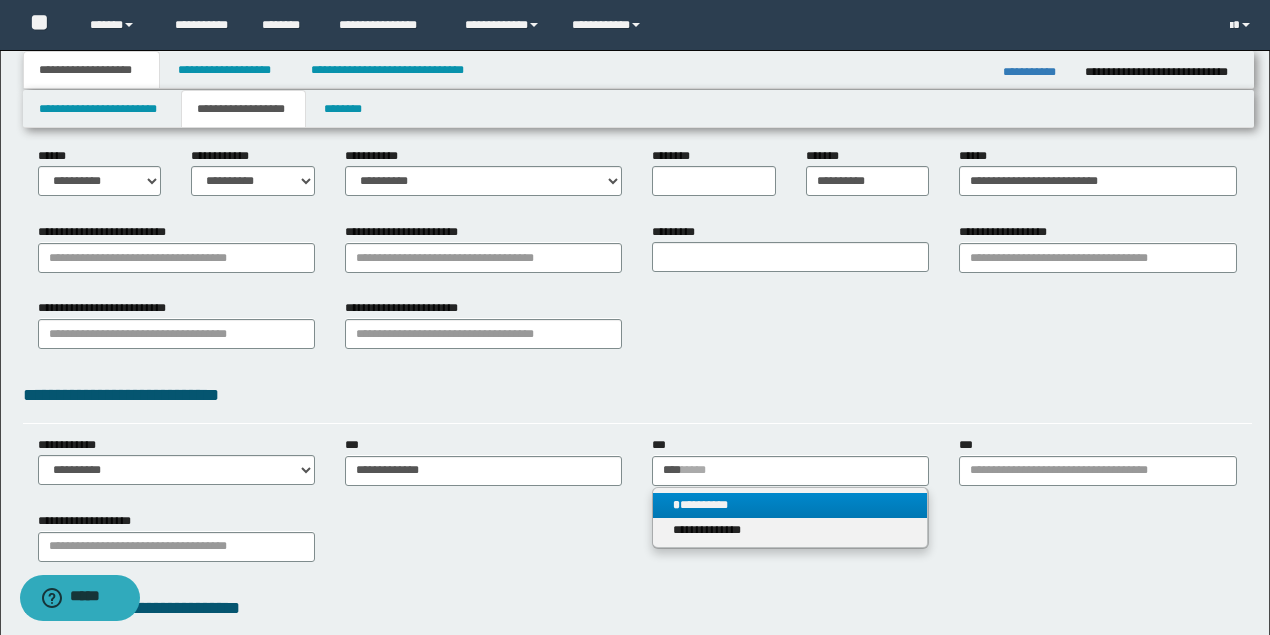 type 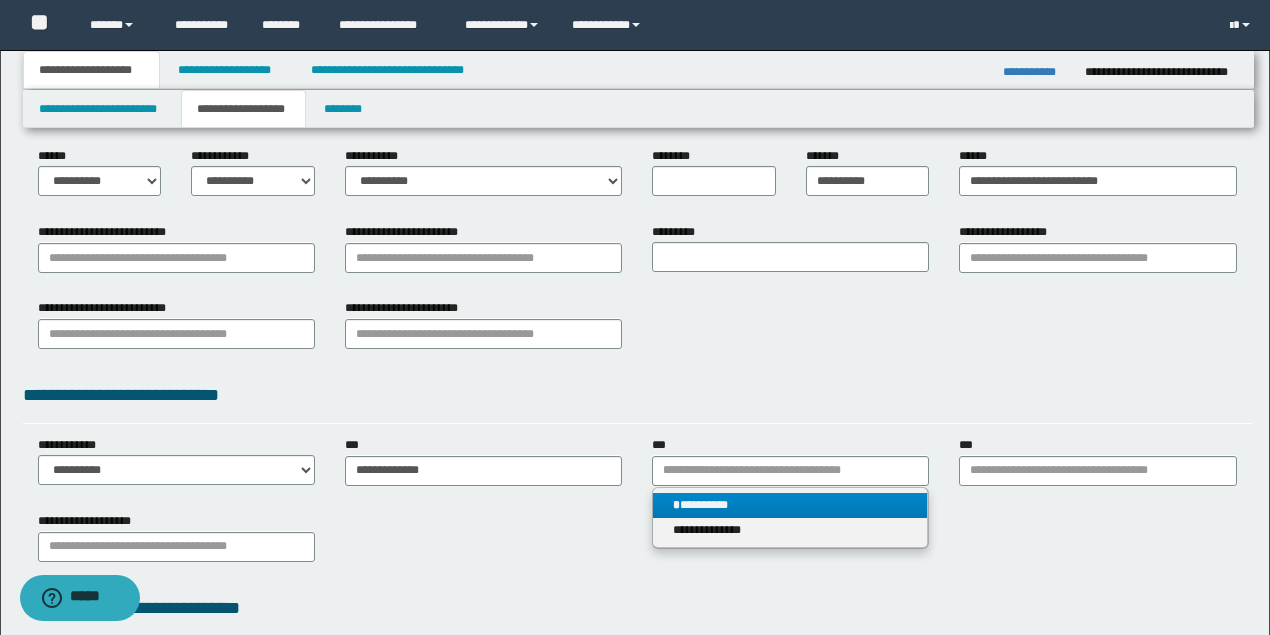 click on "* *********" at bounding box center (790, 505) 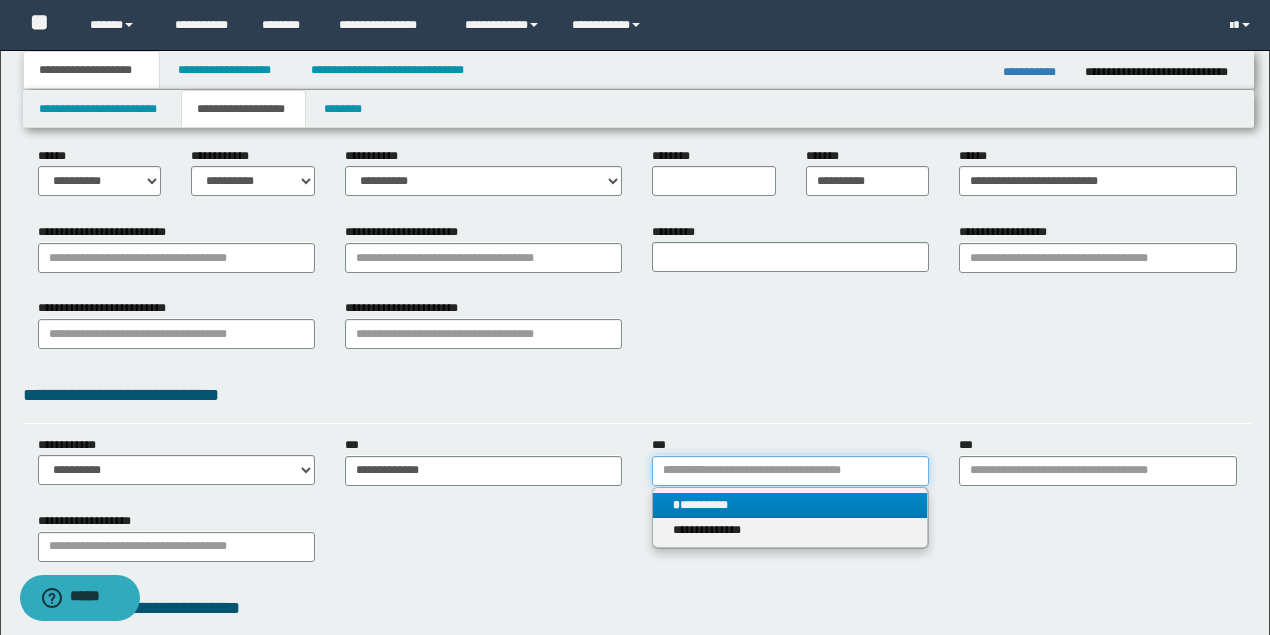 type 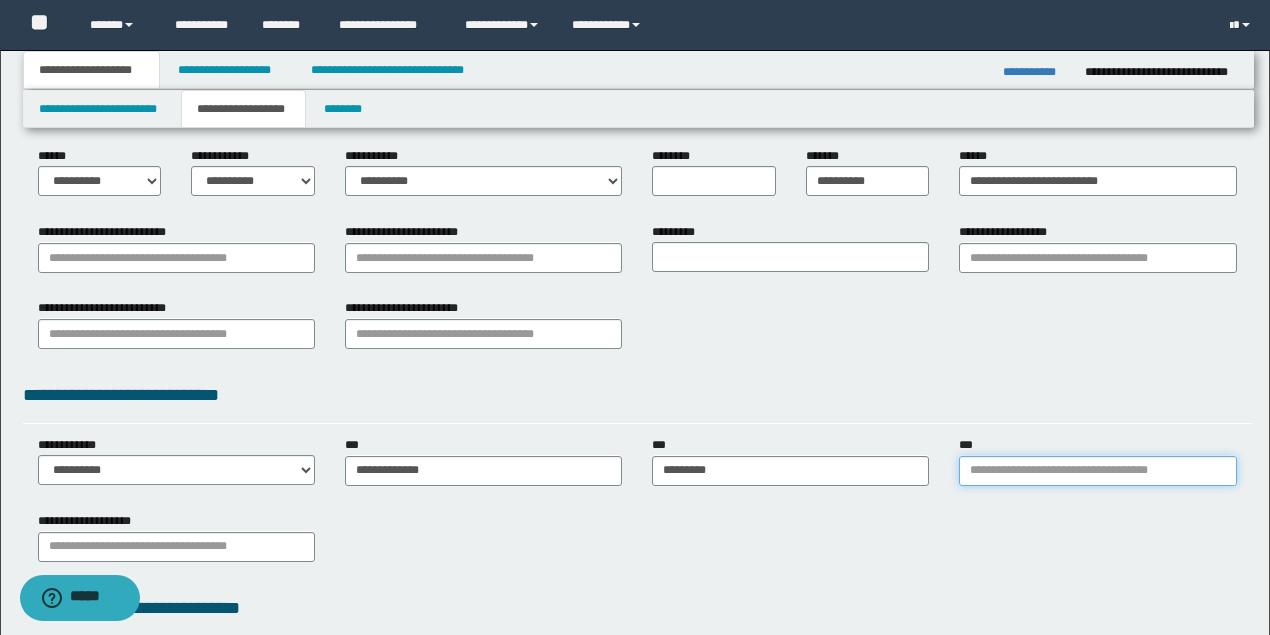 click on "***" at bounding box center (1097, 471) 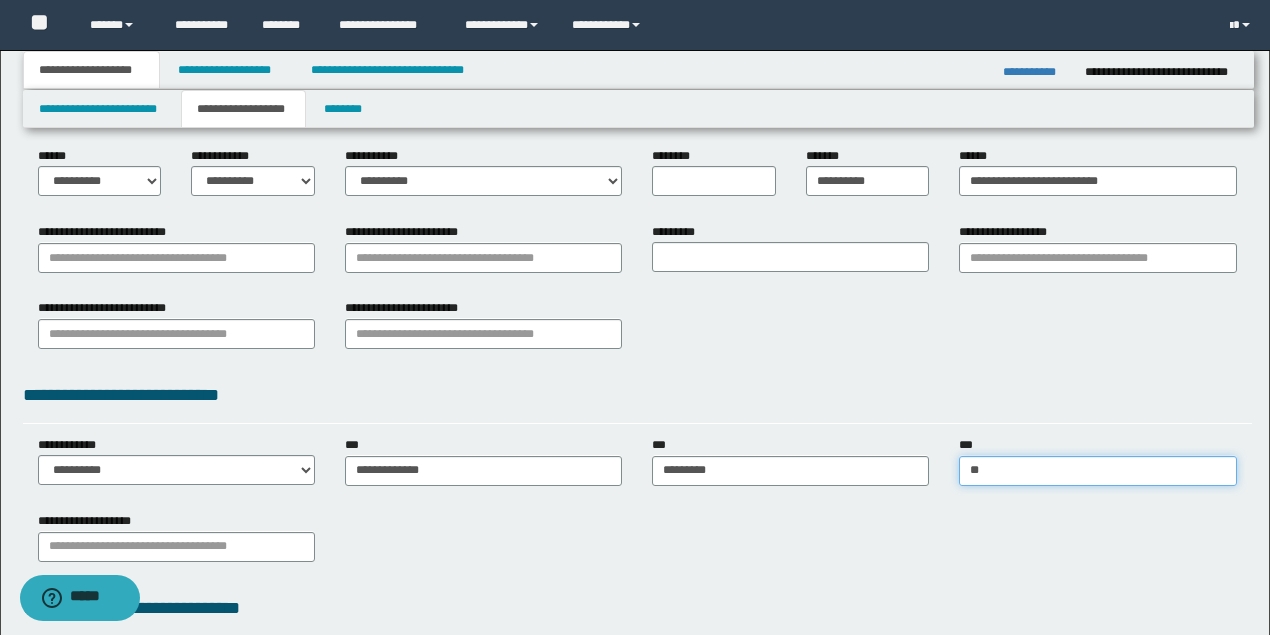 type on "***" 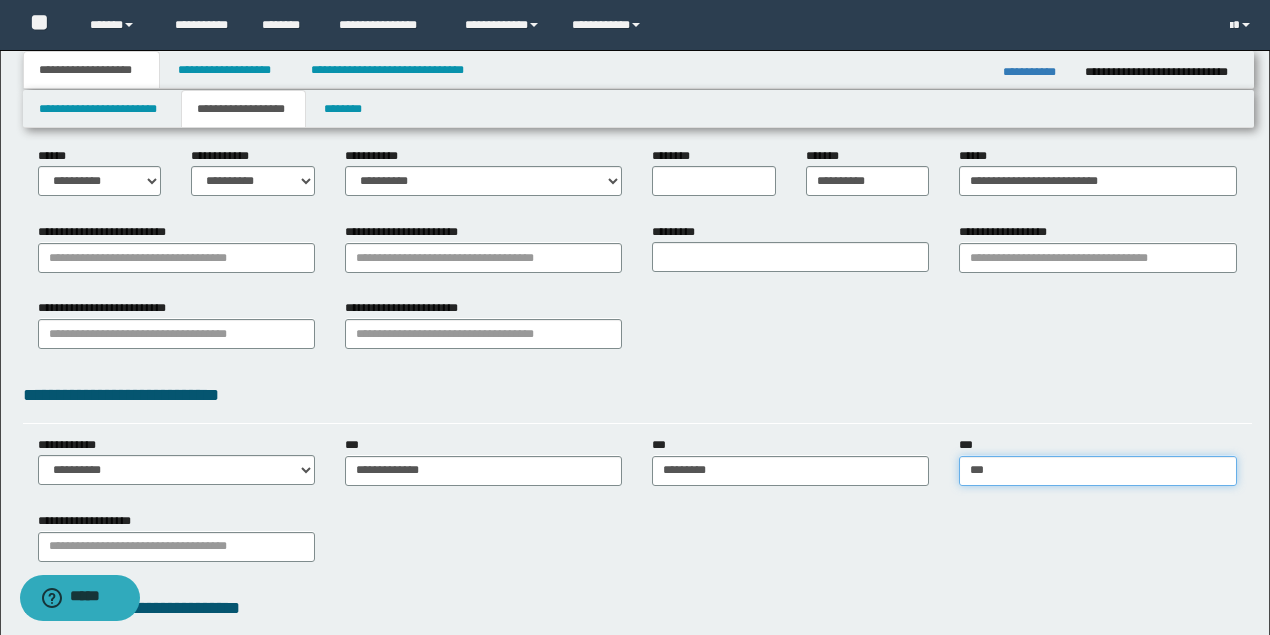 type on "***" 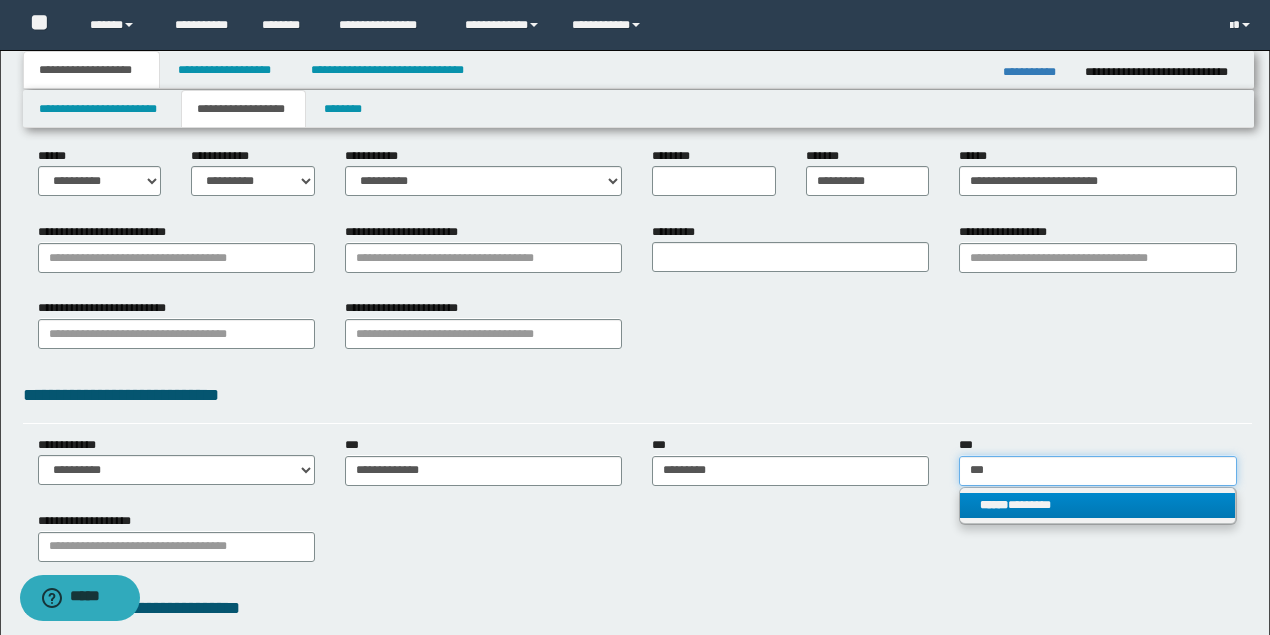type on "***" 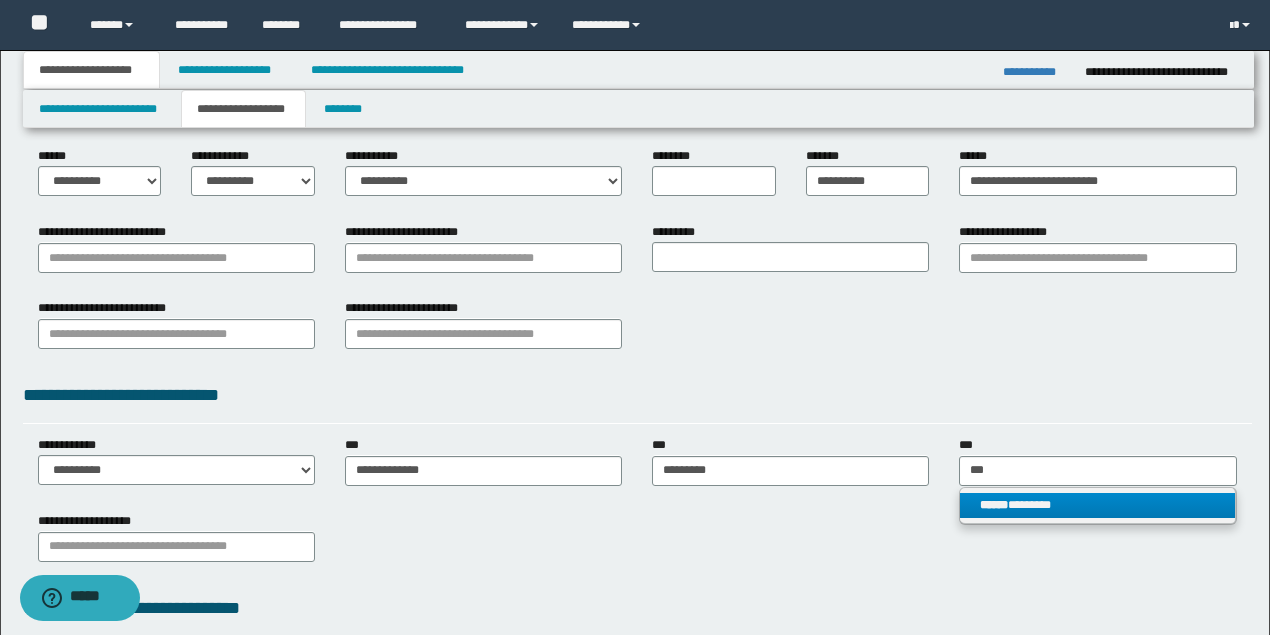 type 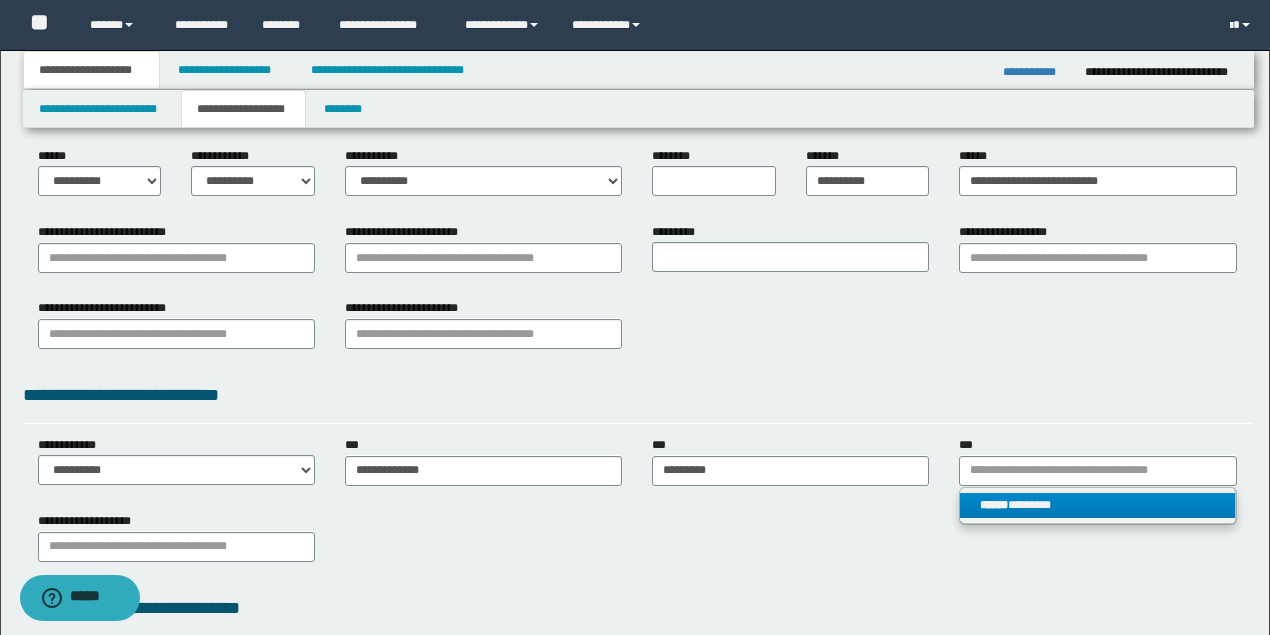 click on "****** ********" at bounding box center [1097, 505] 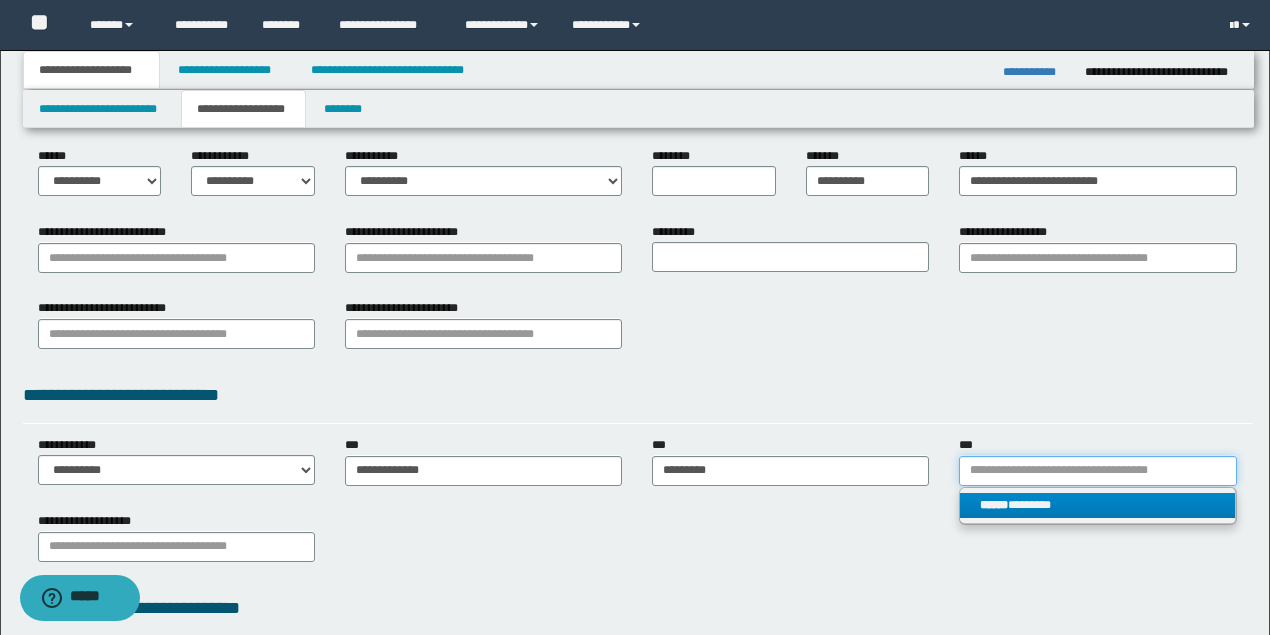 type 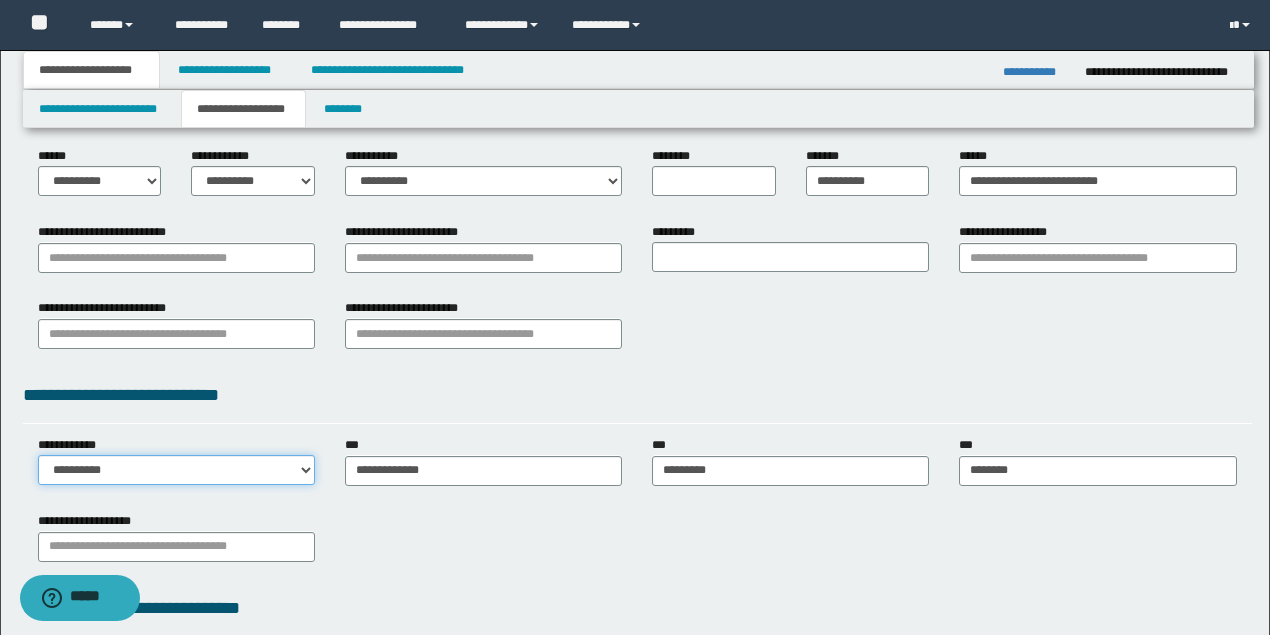 click on "**********" at bounding box center (176, 470) 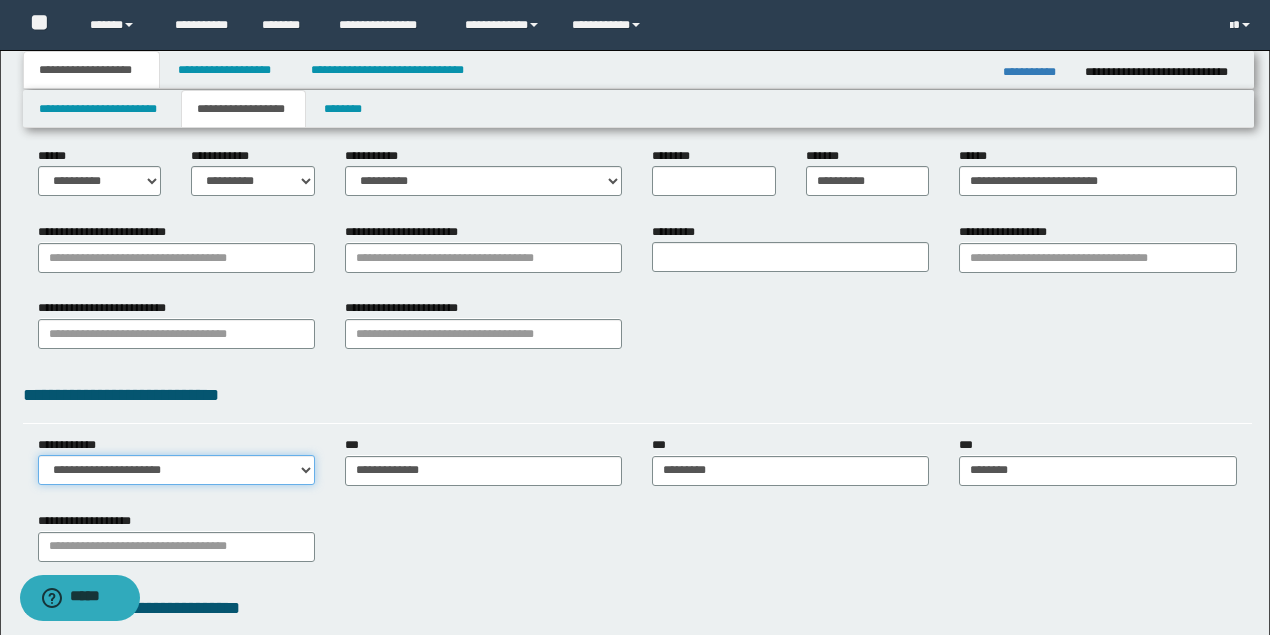 click on "**********" at bounding box center (176, 470) 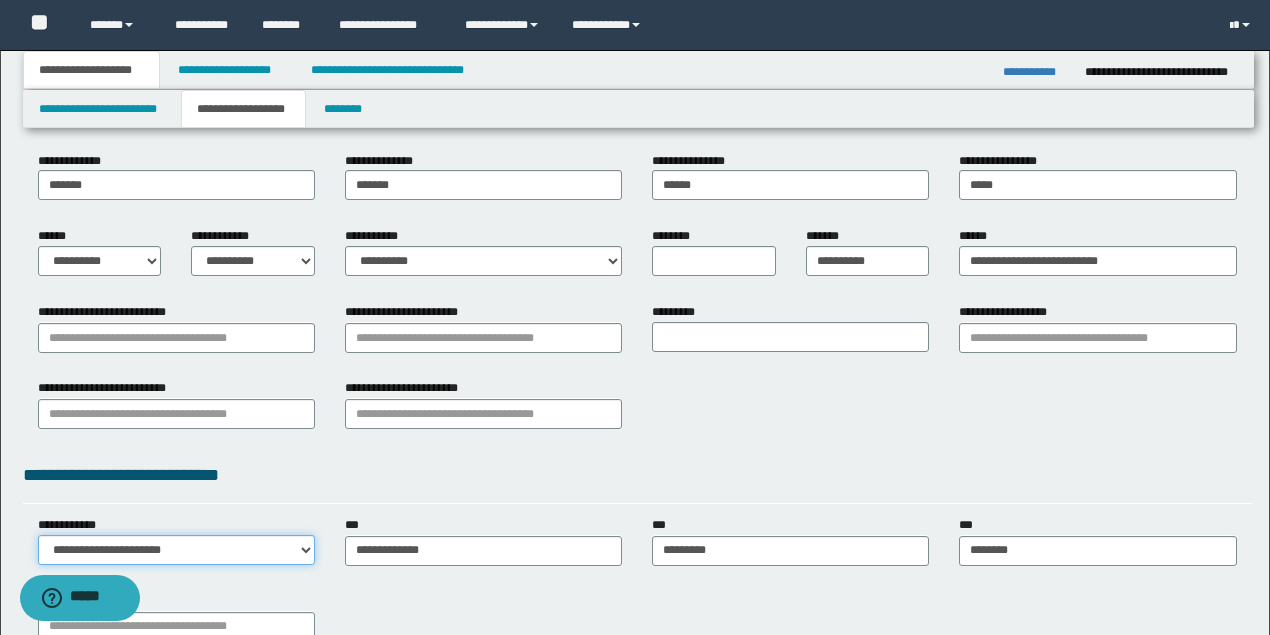 scroll, scrollTop: 66, scrollLeft: 0, axis: vertical 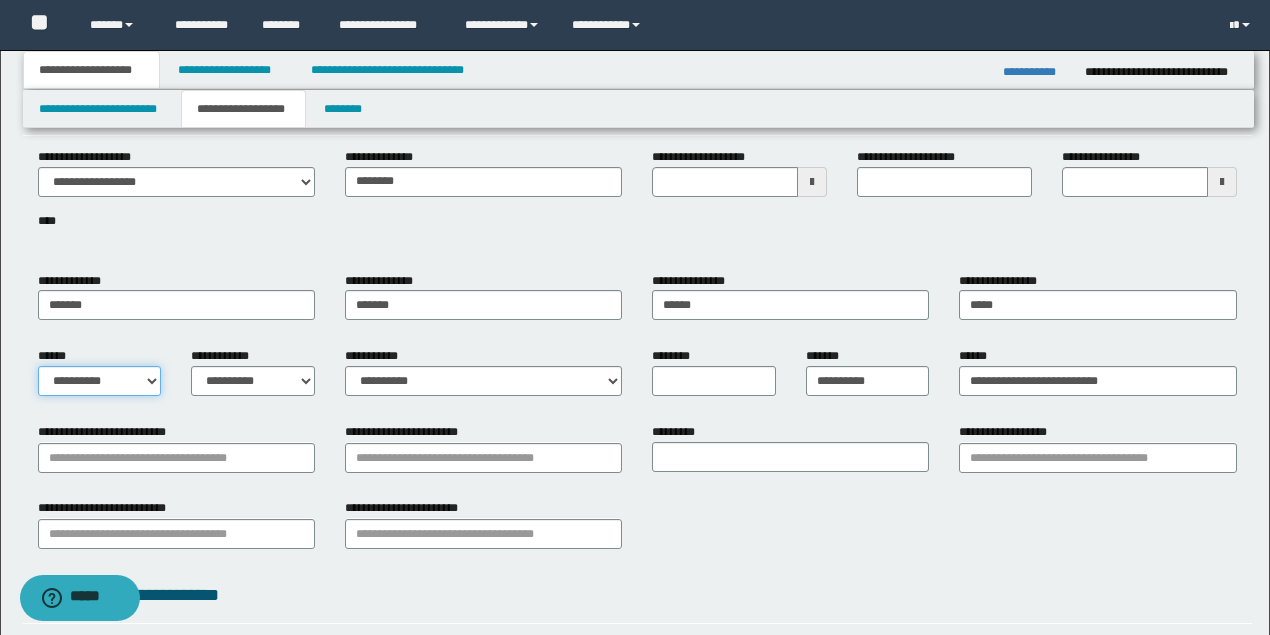 drag, startPoint x: 101, startPoint y: 366, endPoint x: 104, endPoint y: 394, distance: 28.160255 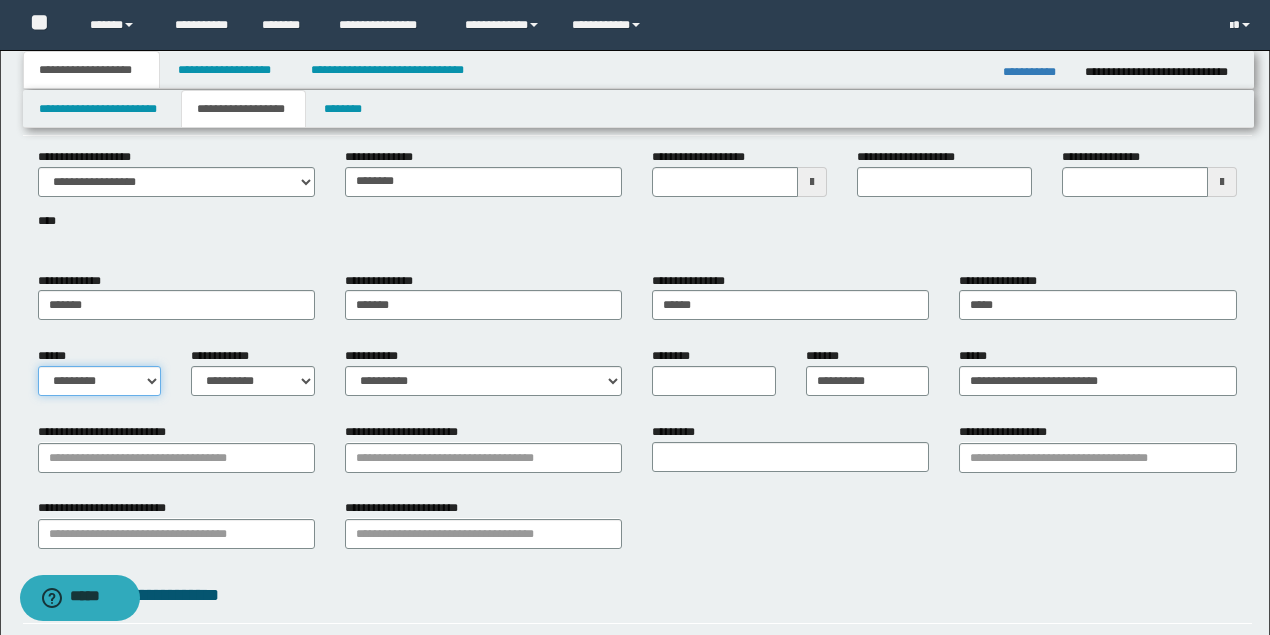click on "**********" at bounding box center (100, 381) 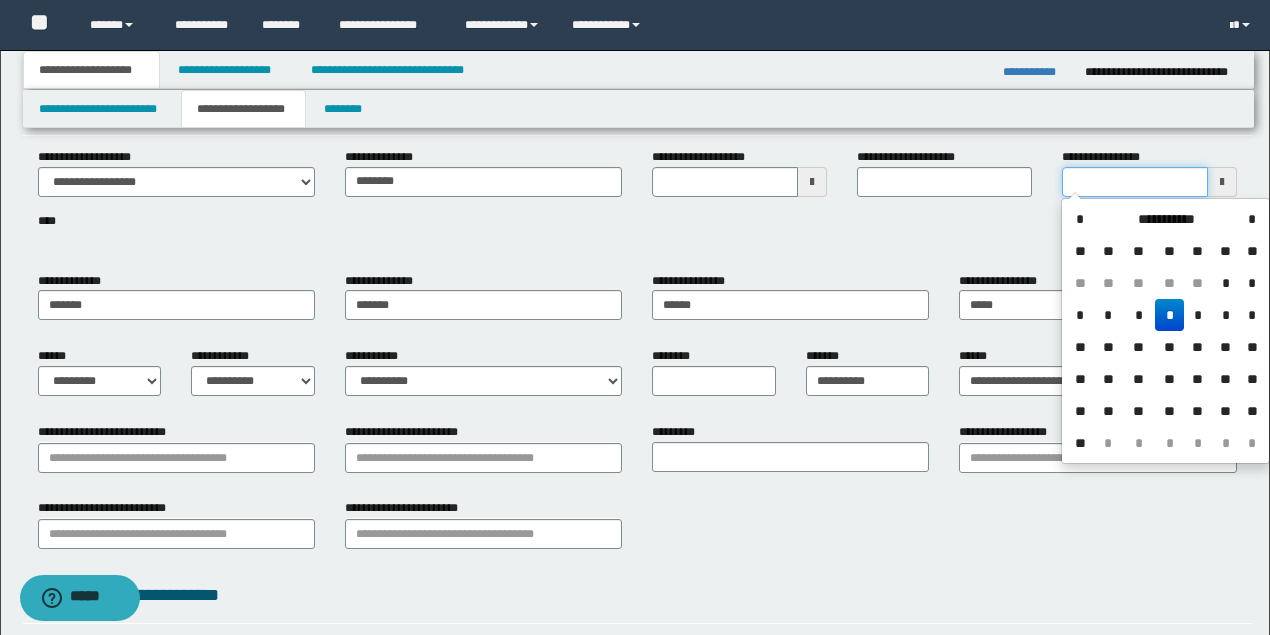 click on "**********" at bounding box center [1135, 182] 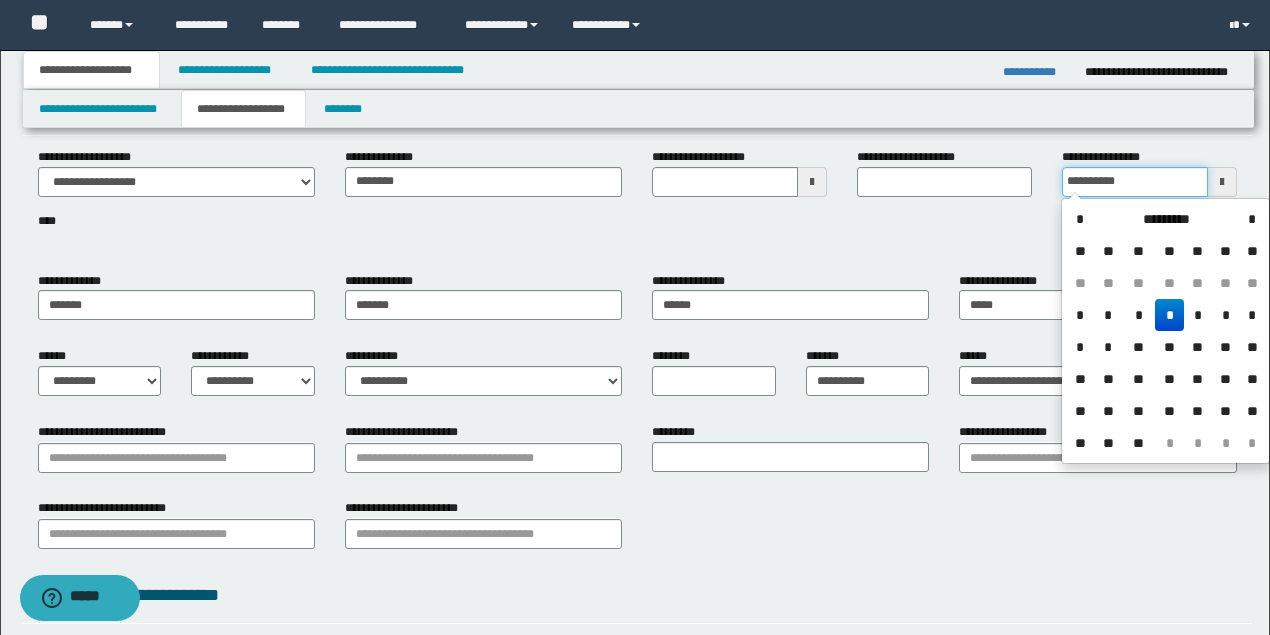 type on "**********" 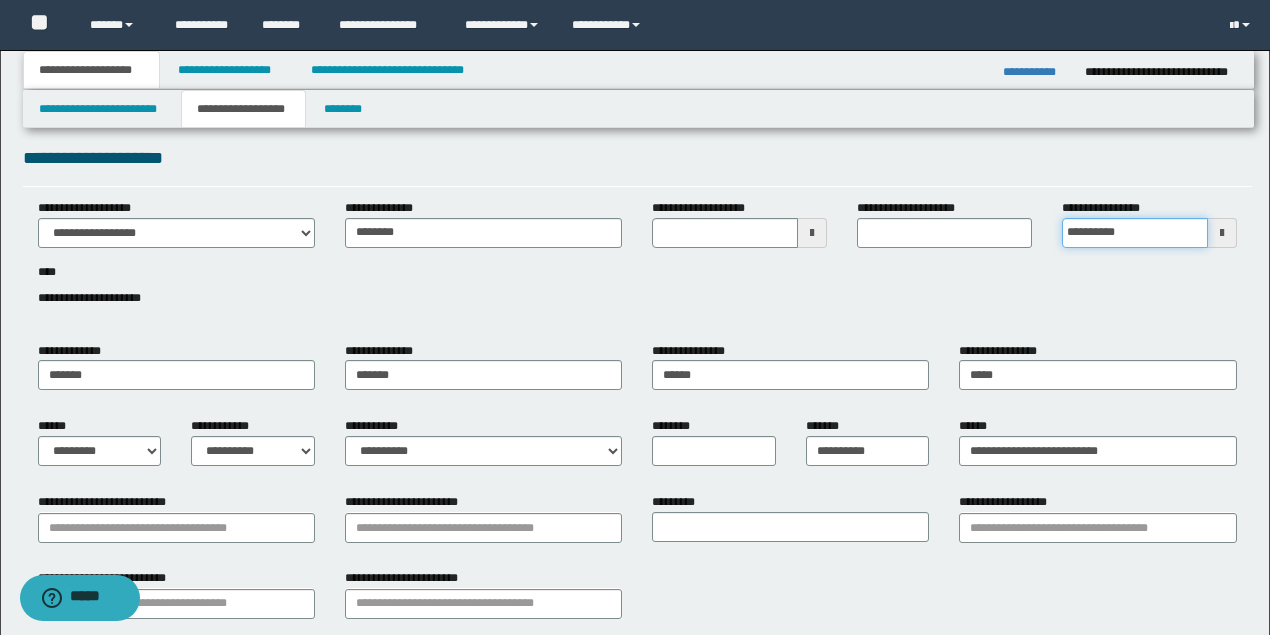 scroll, scrollTop: 0, scrollLeft: 0, axis: both 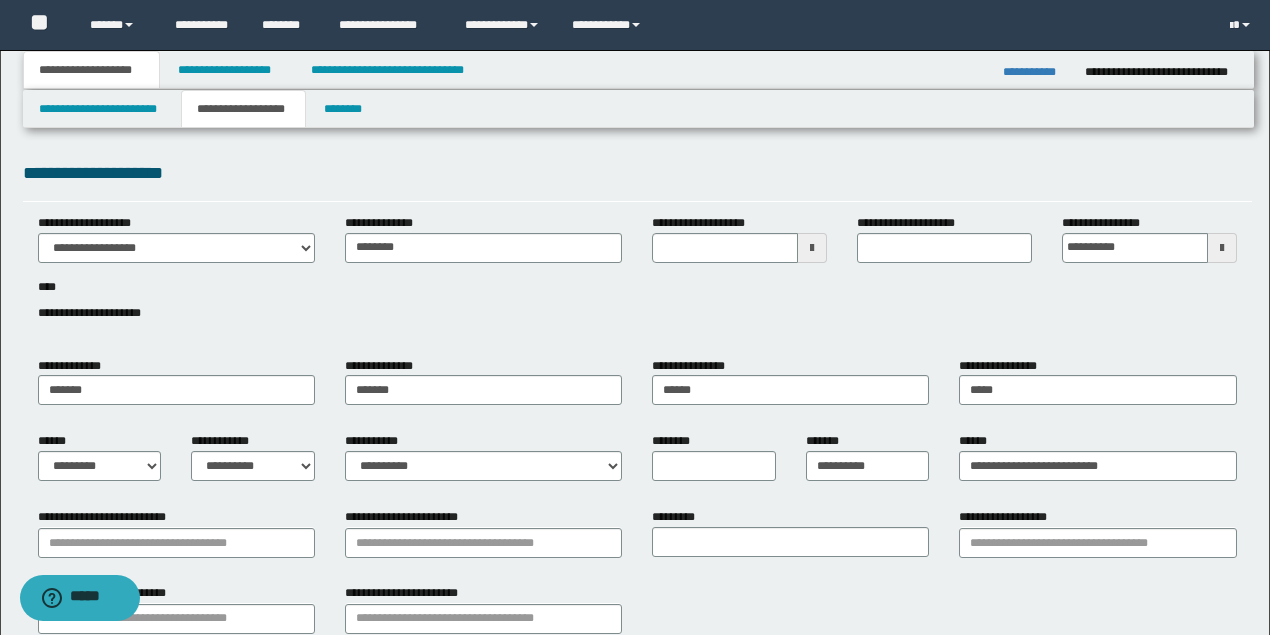 click on "**********" at bounding box center [243, 109] 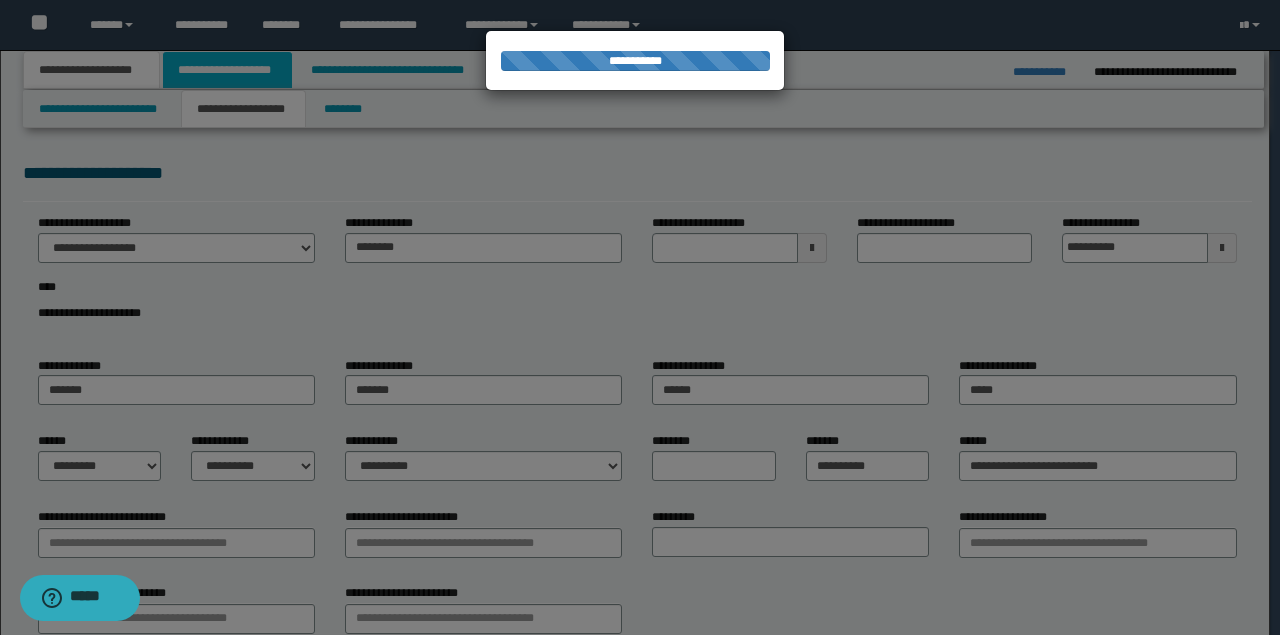 click on "**********" at bounding box center (640, 317) 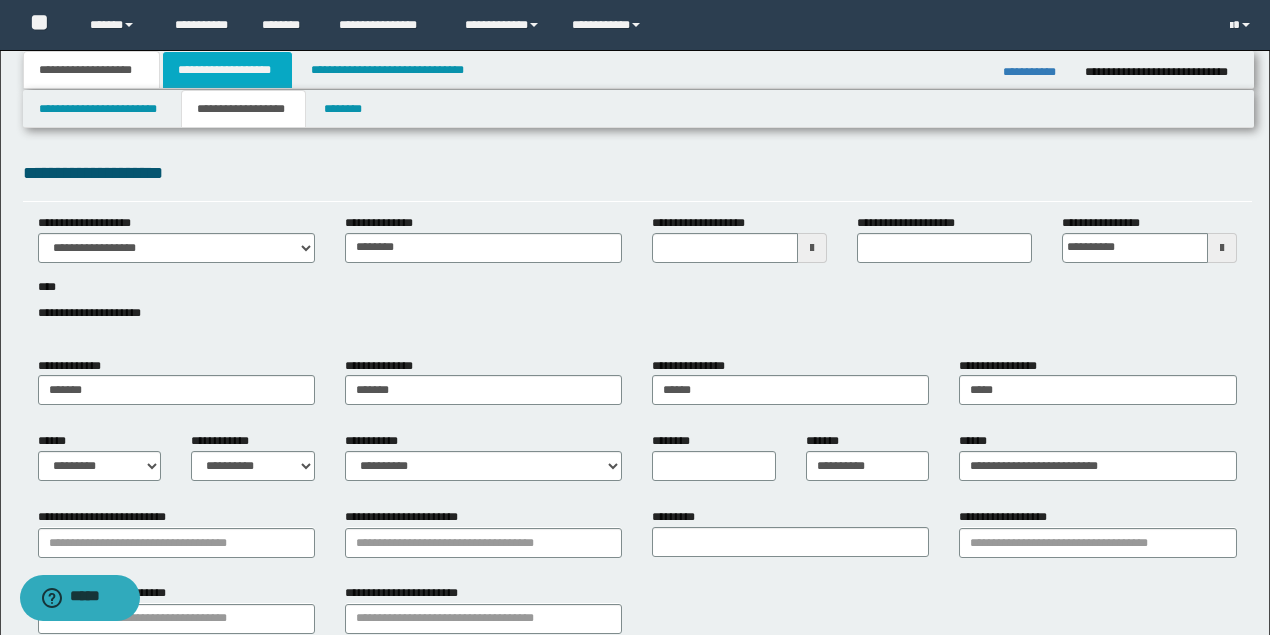 click on "**********" at bounding box center [227, 70] 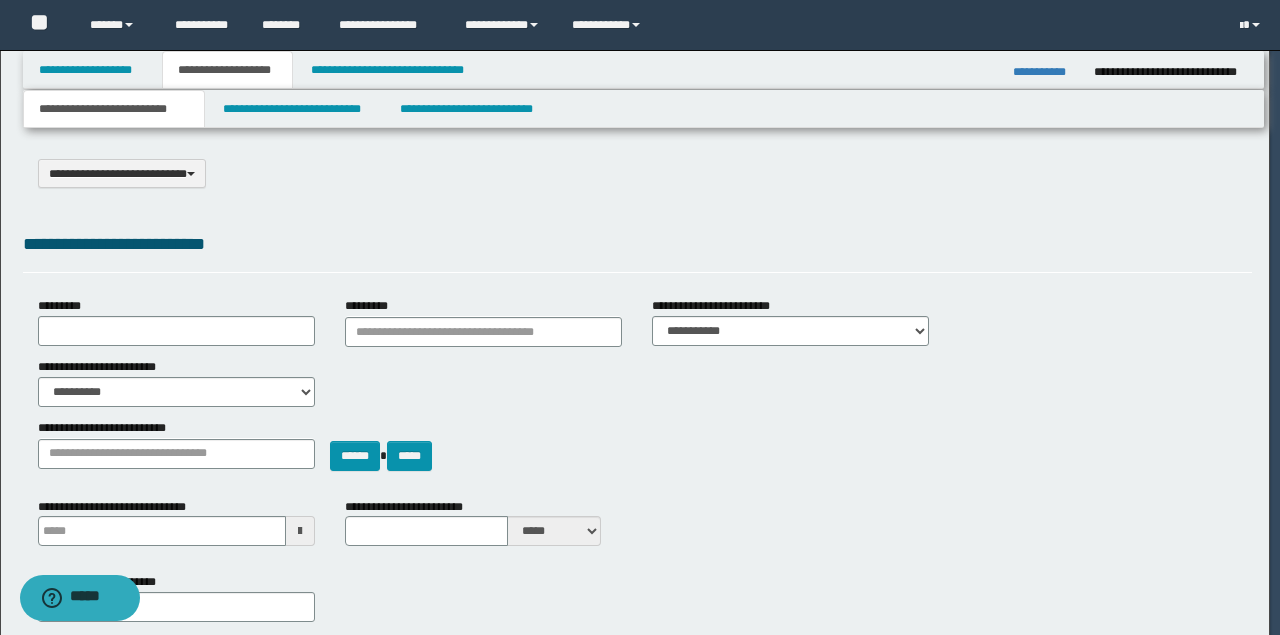 select on "*" 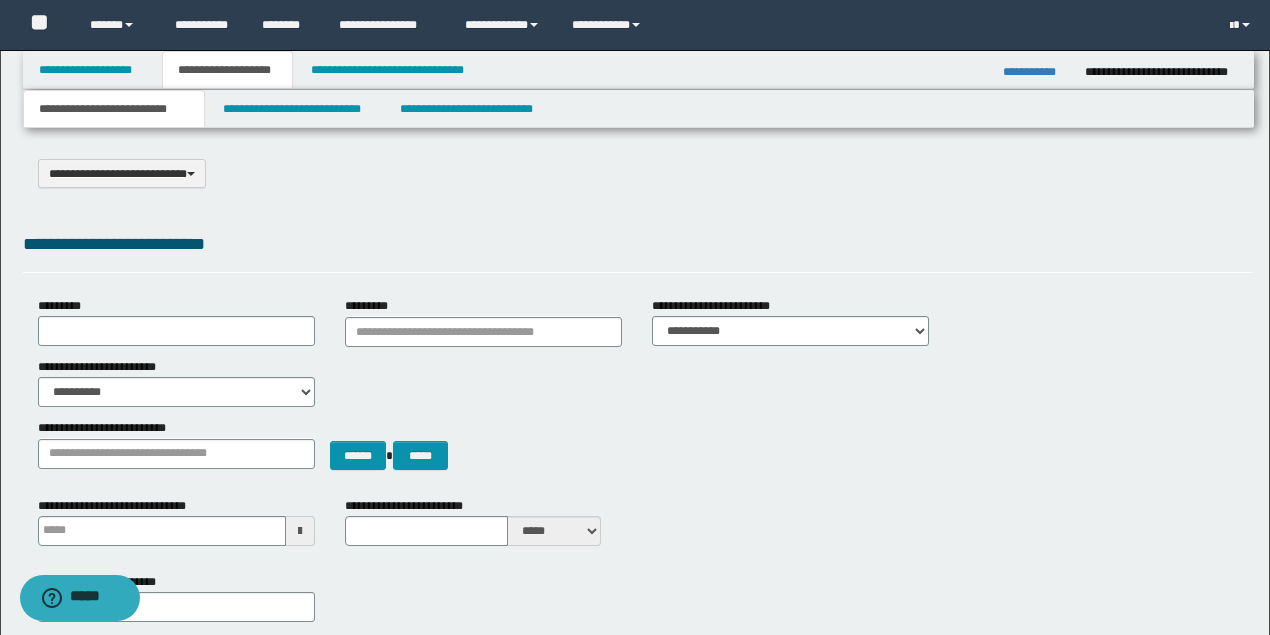 scroll, scrollTop: 0, scrollLeft: 0, axis: both 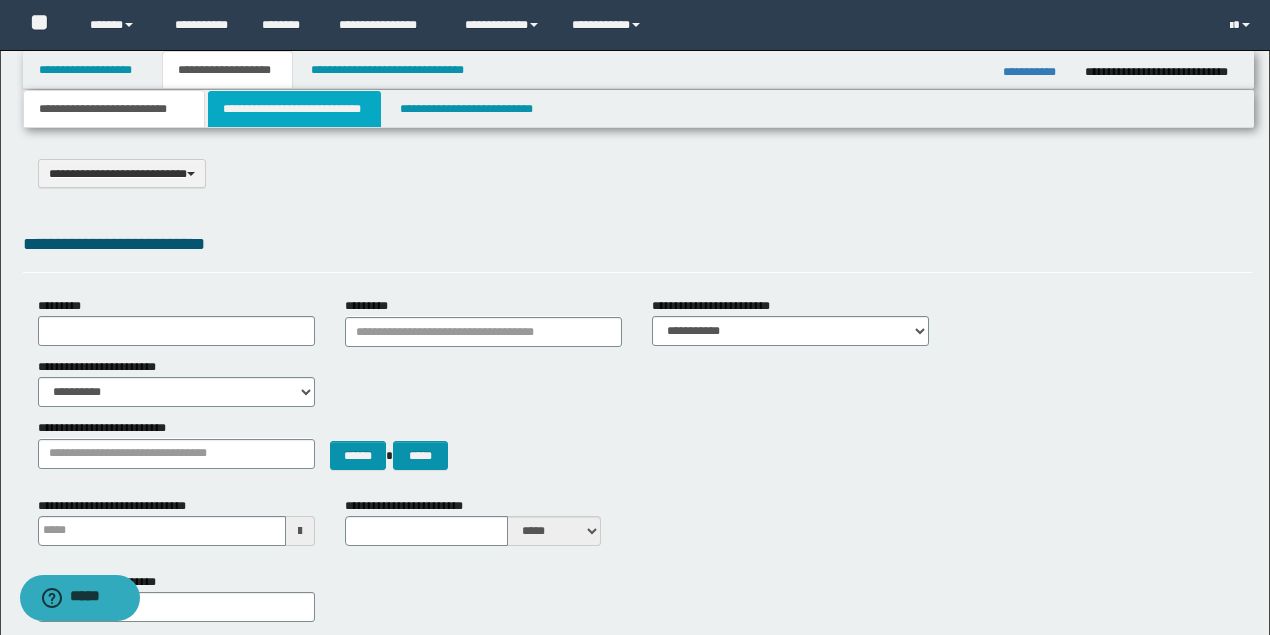 click on "**********" at bounding box center (294, 109) 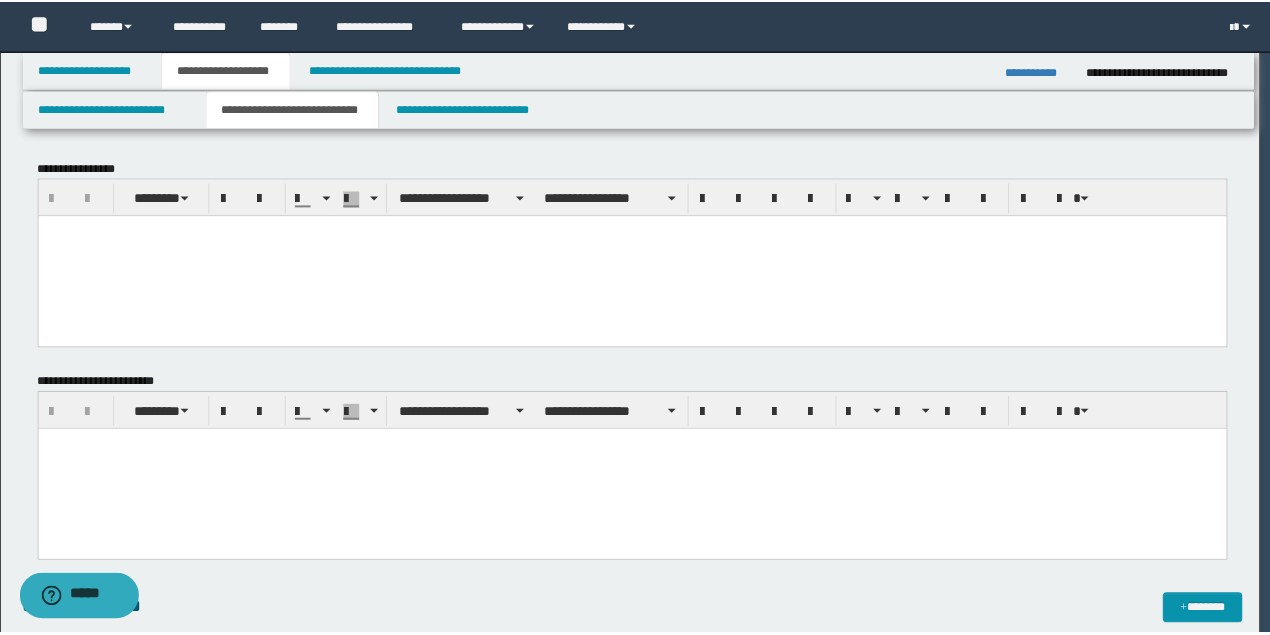 scroll, scrollTop: 0, scrollLeft: 0, axis: both 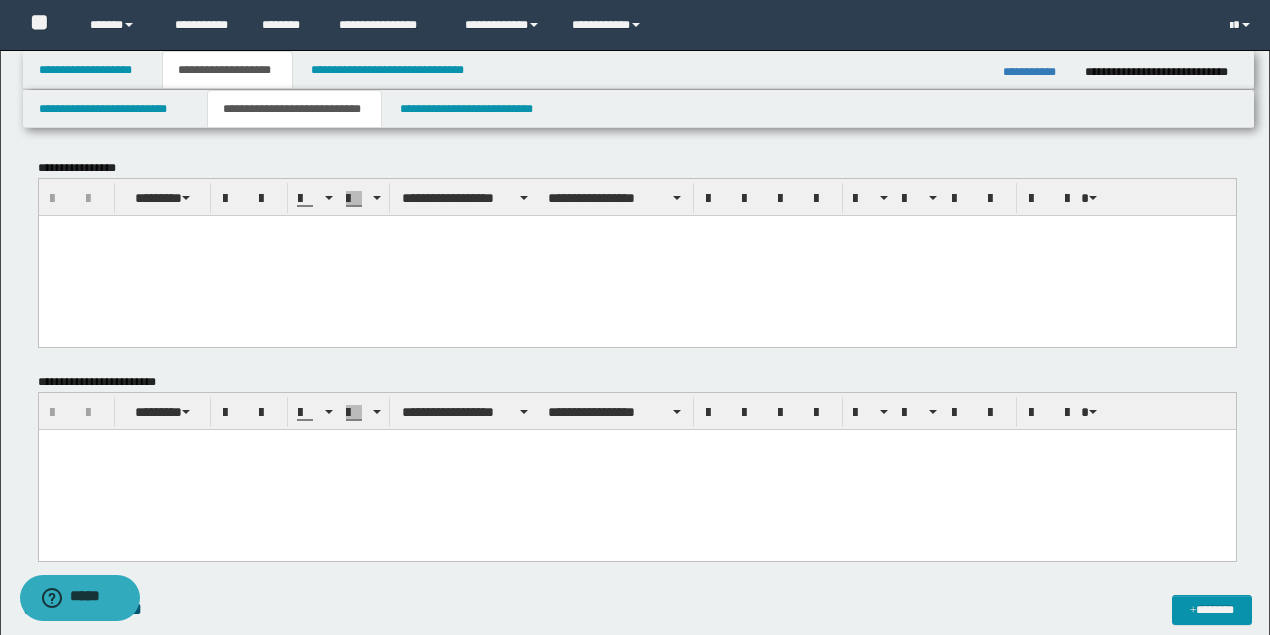 click at bounding box center [636, 255] 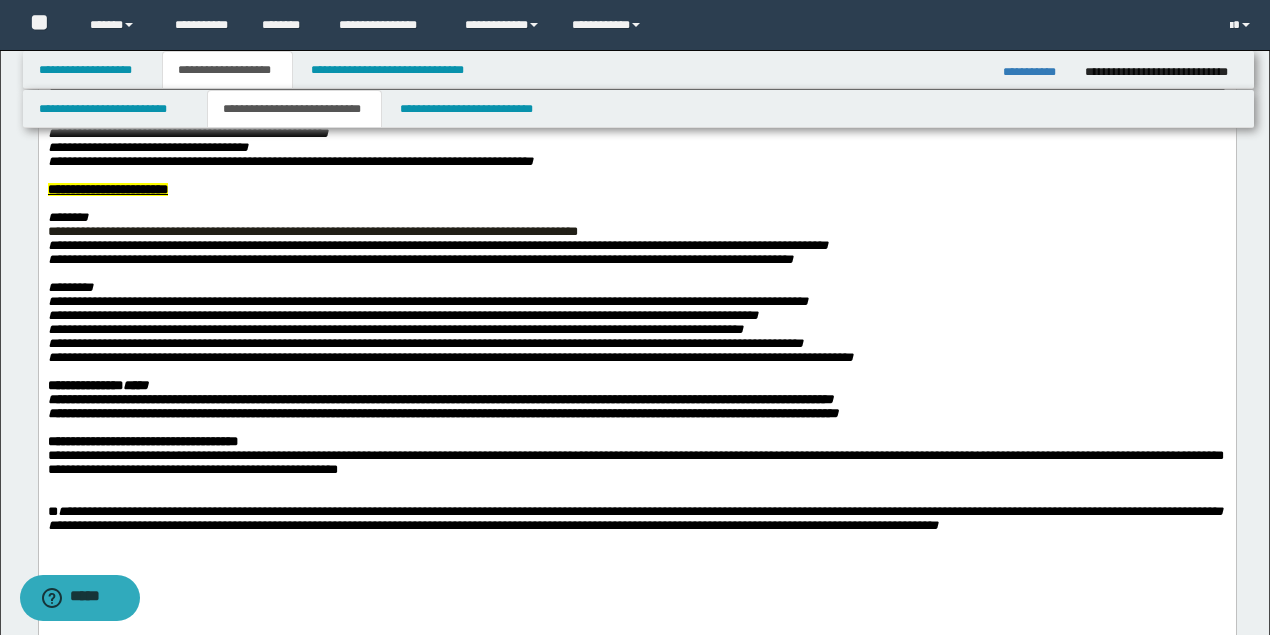 scroll, scrollTop: 266, scrollLeft: 0, axis: vertical 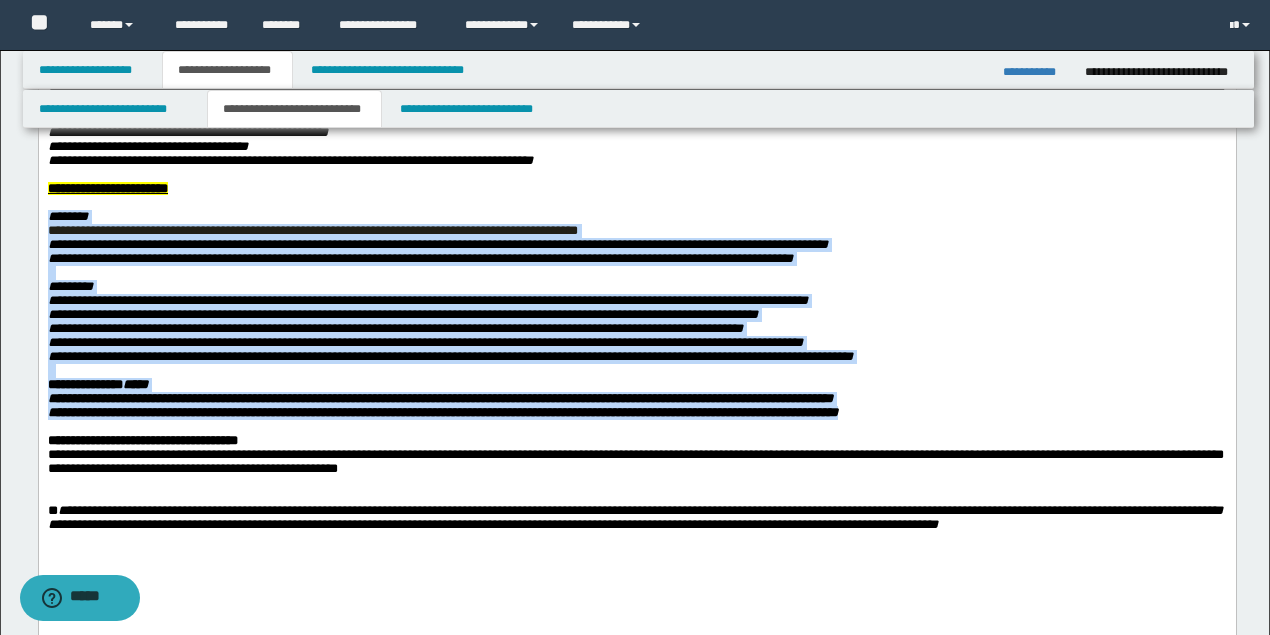 drag, startPoint x: 634, startPoint y: 458, endPoint x: 42, endPoint y: 235, distance: 632.6081 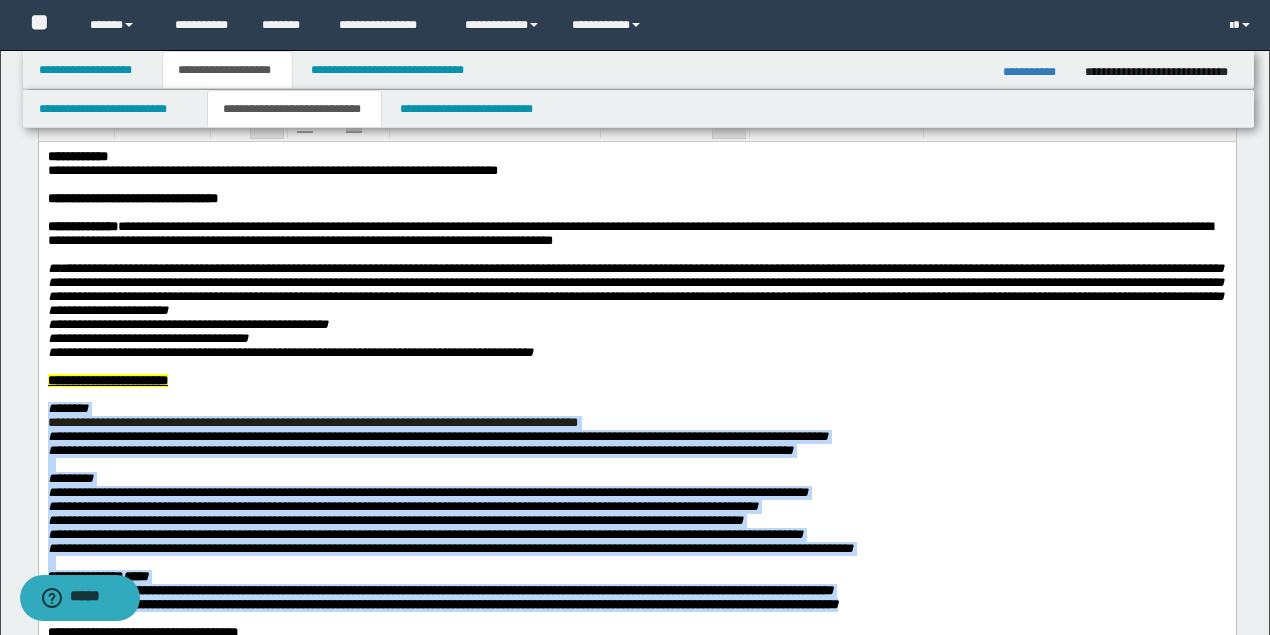 scroll, scrollTop: 66, scrollLeft: 0, axis: vertical 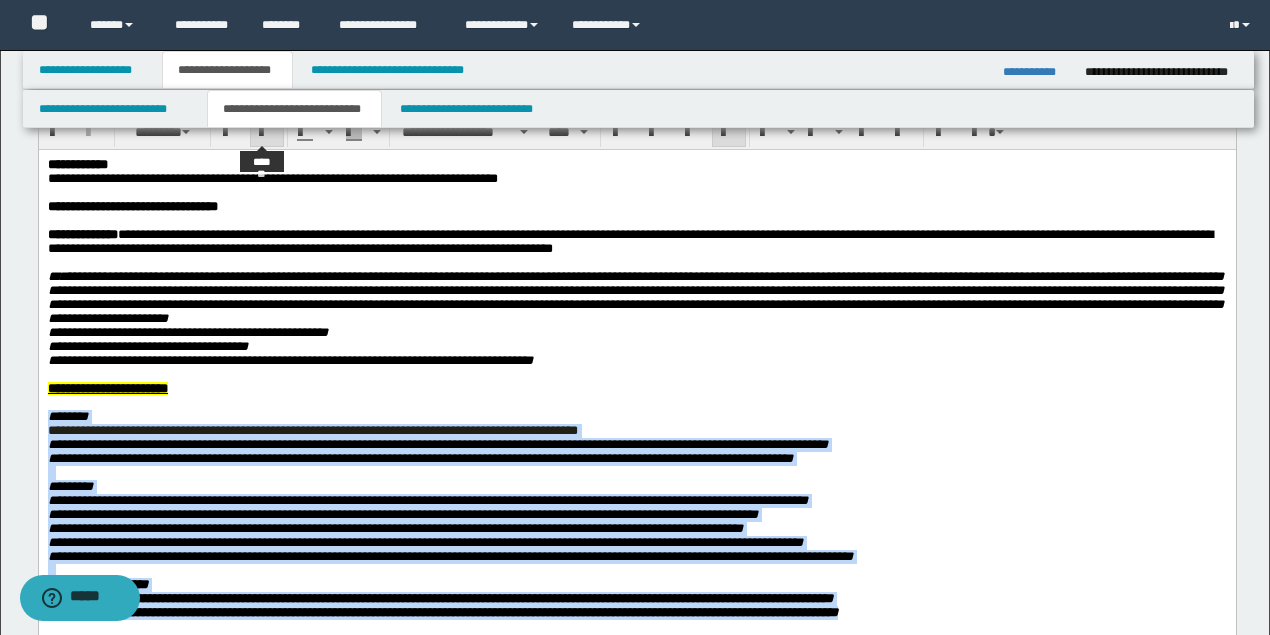 click at bounding box center [267, 132] 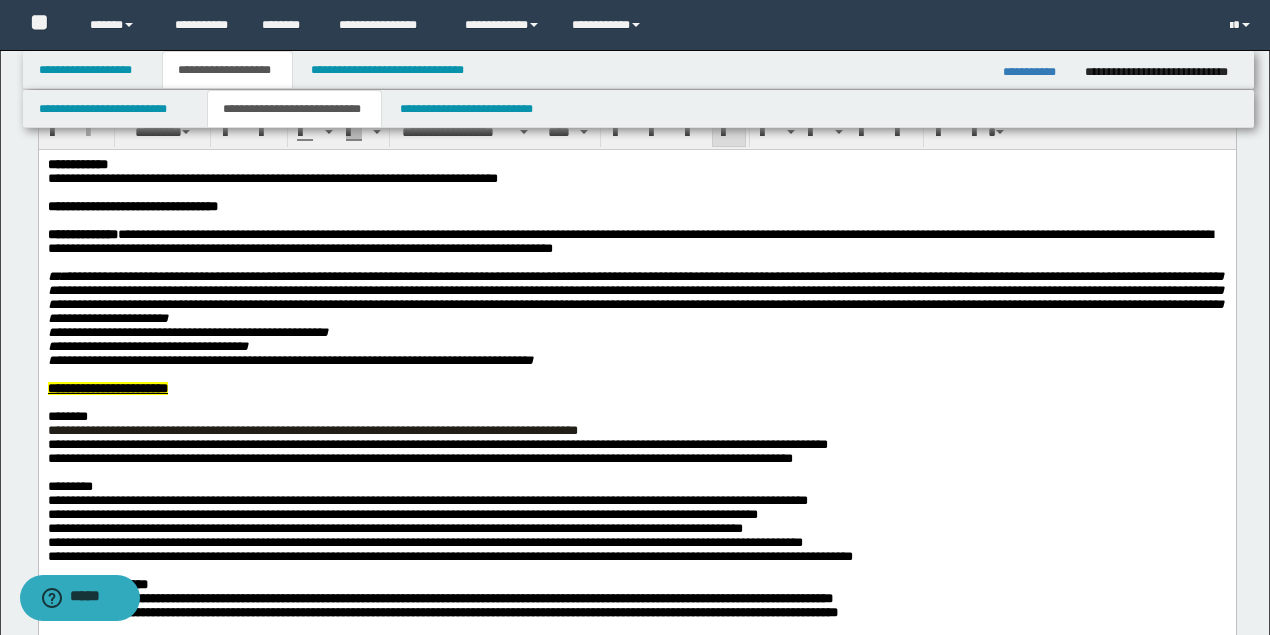 click on "**********" at bounding box center (635, 388) 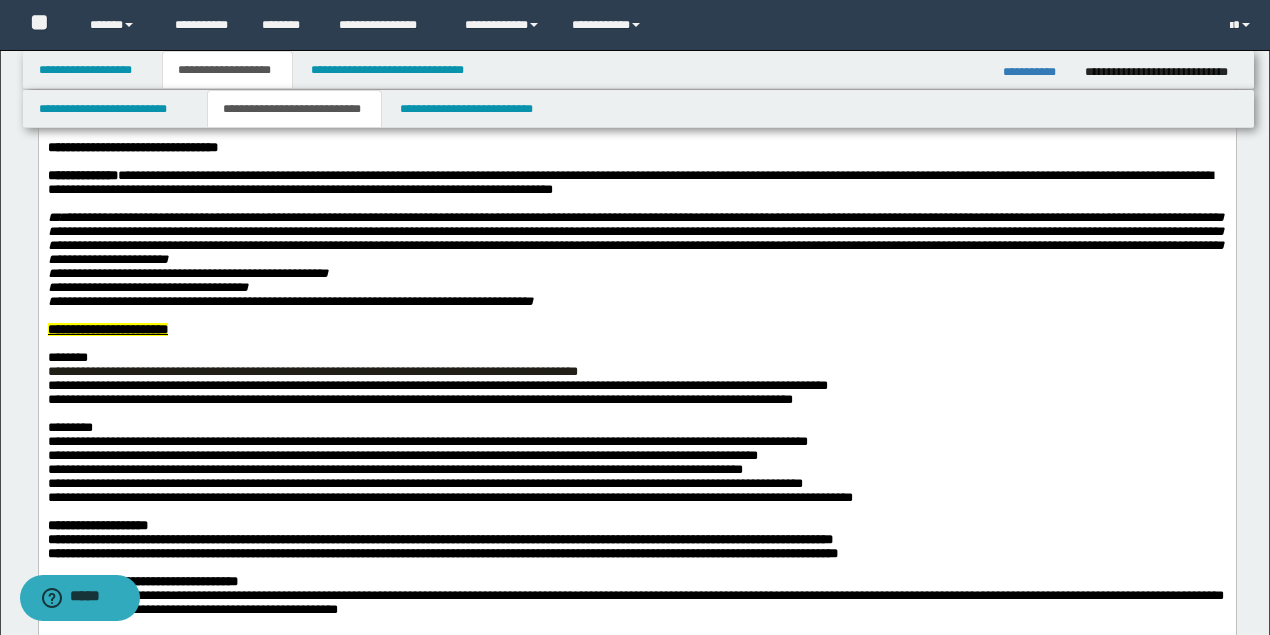scroll, scrollTop: 200, scrollLeft: 0, axis: vertical 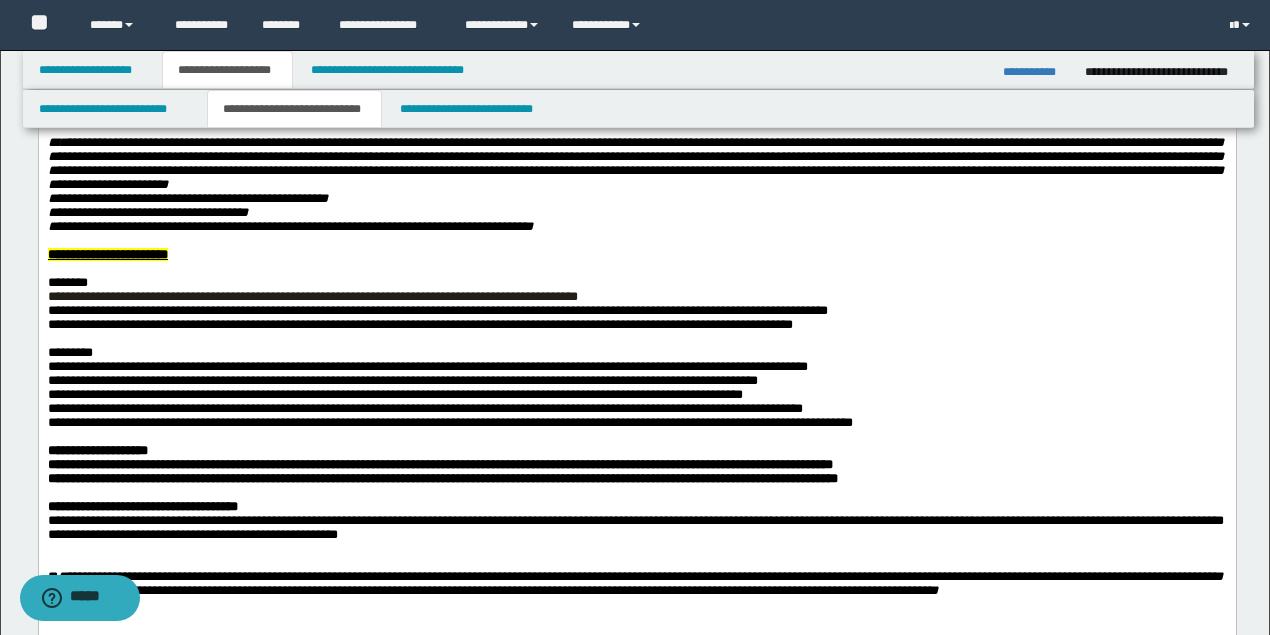 click on "*****" at bounding box center (134, 449) 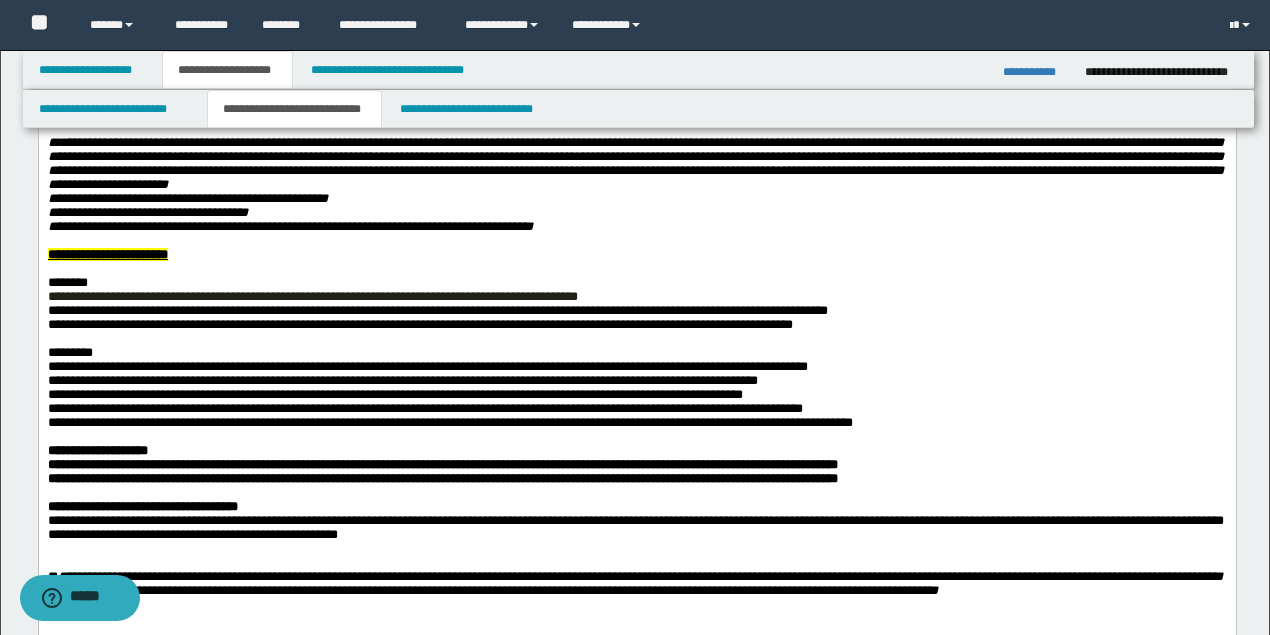 click on "**********" at bounding box center (442, 477) 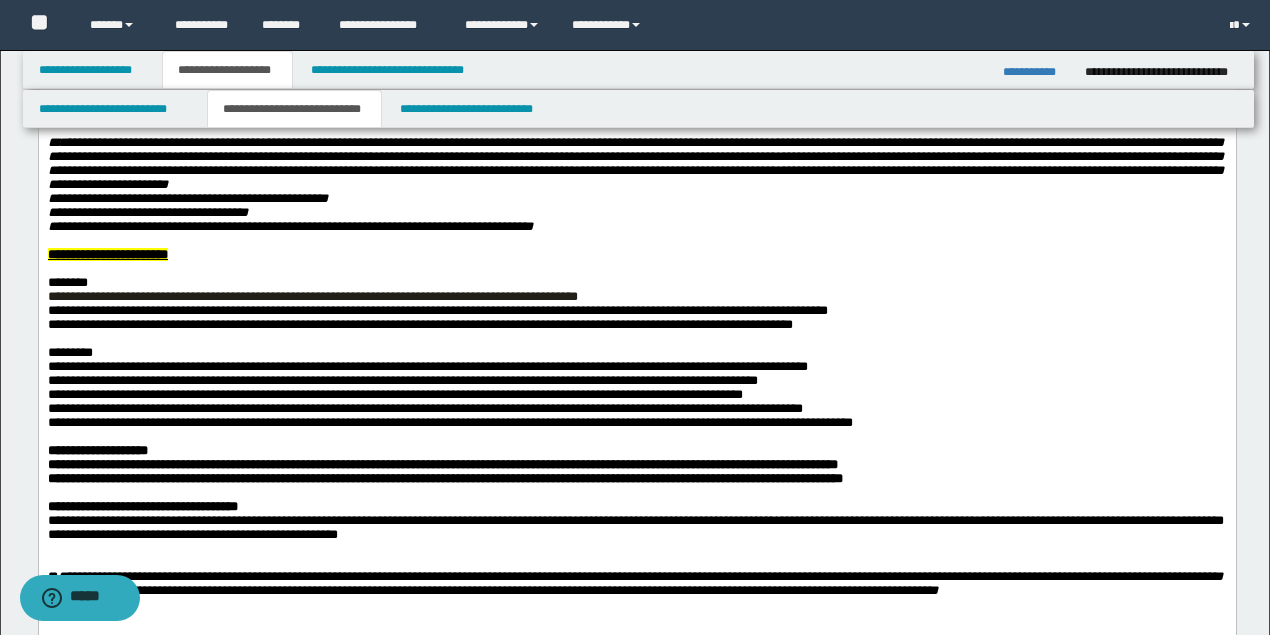 click on "**********" at bounding box center [636, 464] 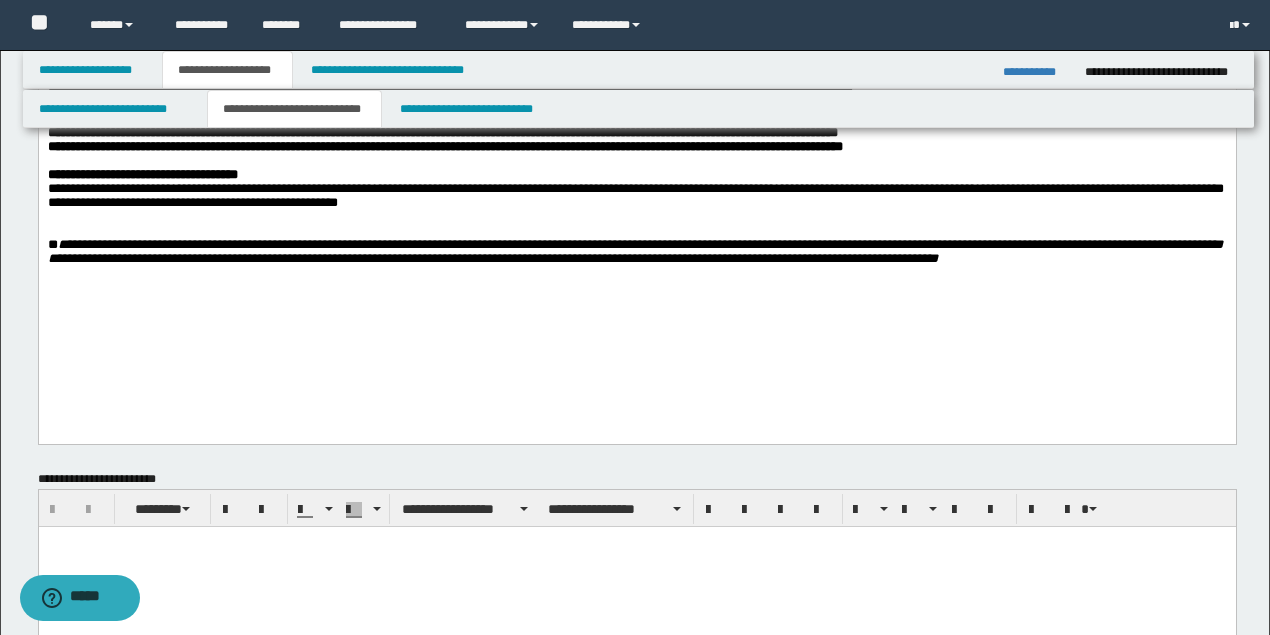 scroll, scrollTop: 533, scrollLeft: 0, axis: vertical 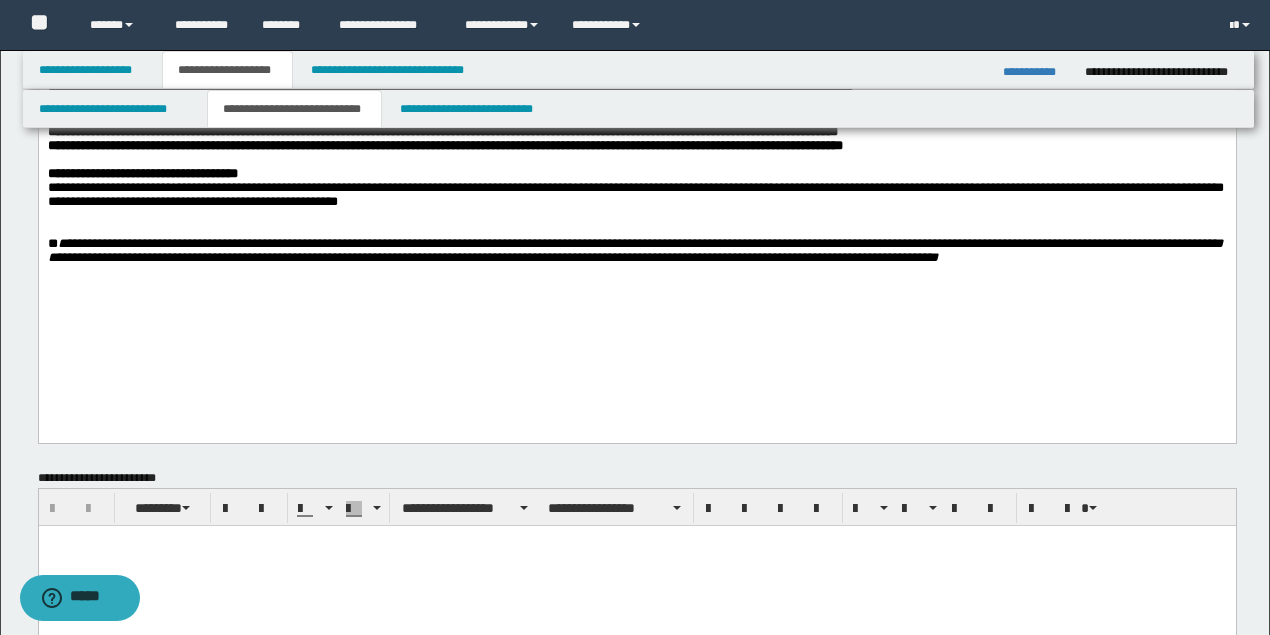 click at bounding box center [635, 230] 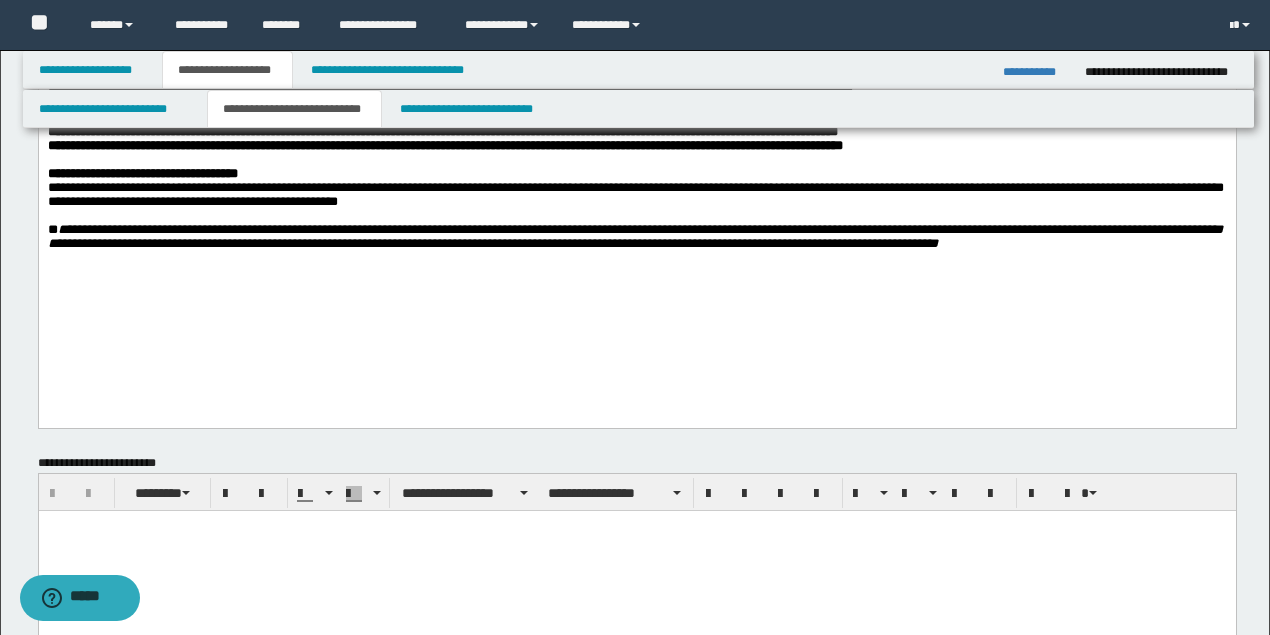 click on "**********" at bounding box center (636, -4) 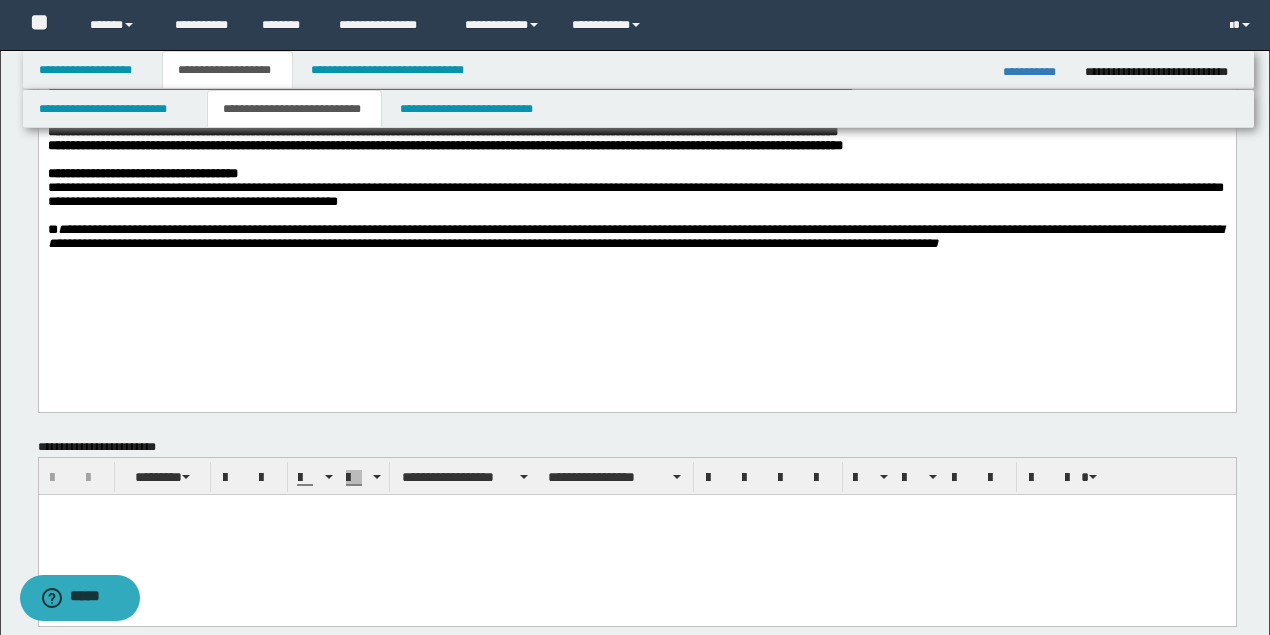scroll, scrollTop: 600, scrollLeft: 0, axis: vertical 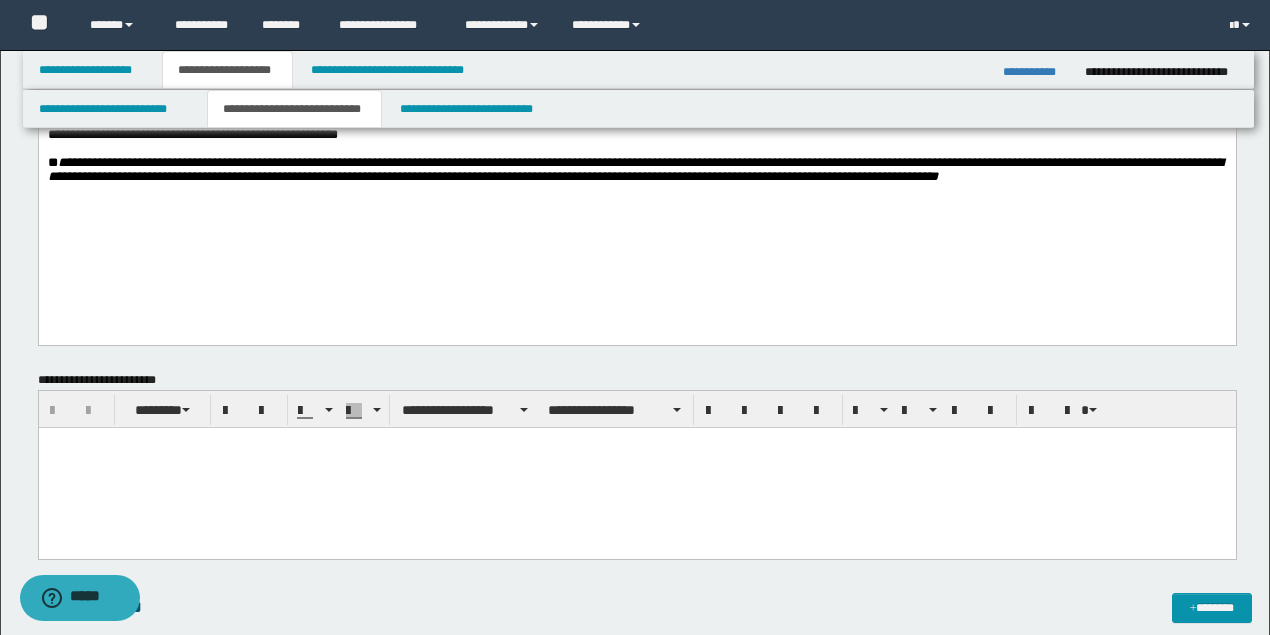 click at bounding box center (636, 443) 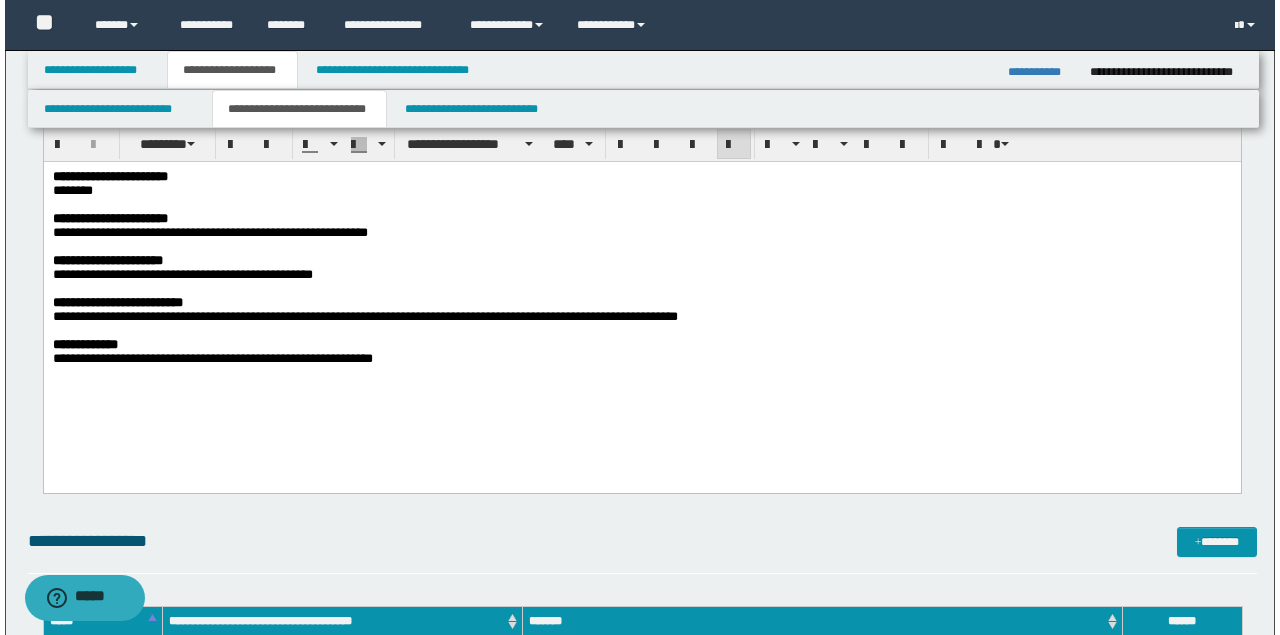 scroll, scrollTop: 1133, scrollLeft: 0, axis: vertical 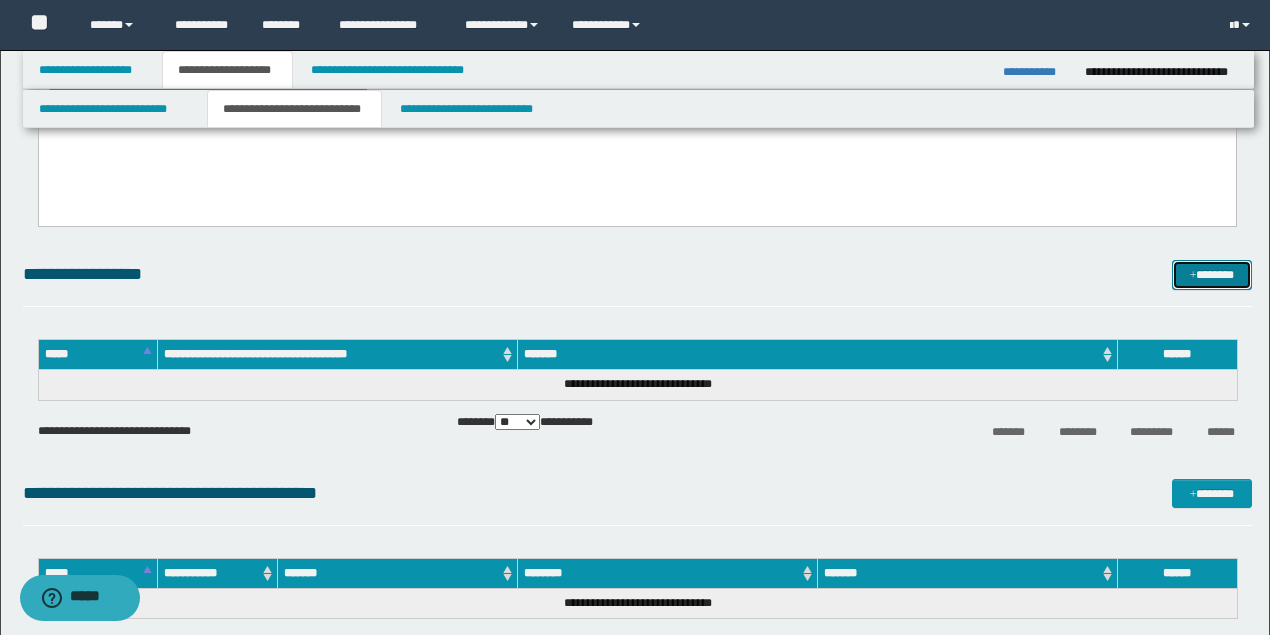 click on "*******" at bounding box center [1211, 274] 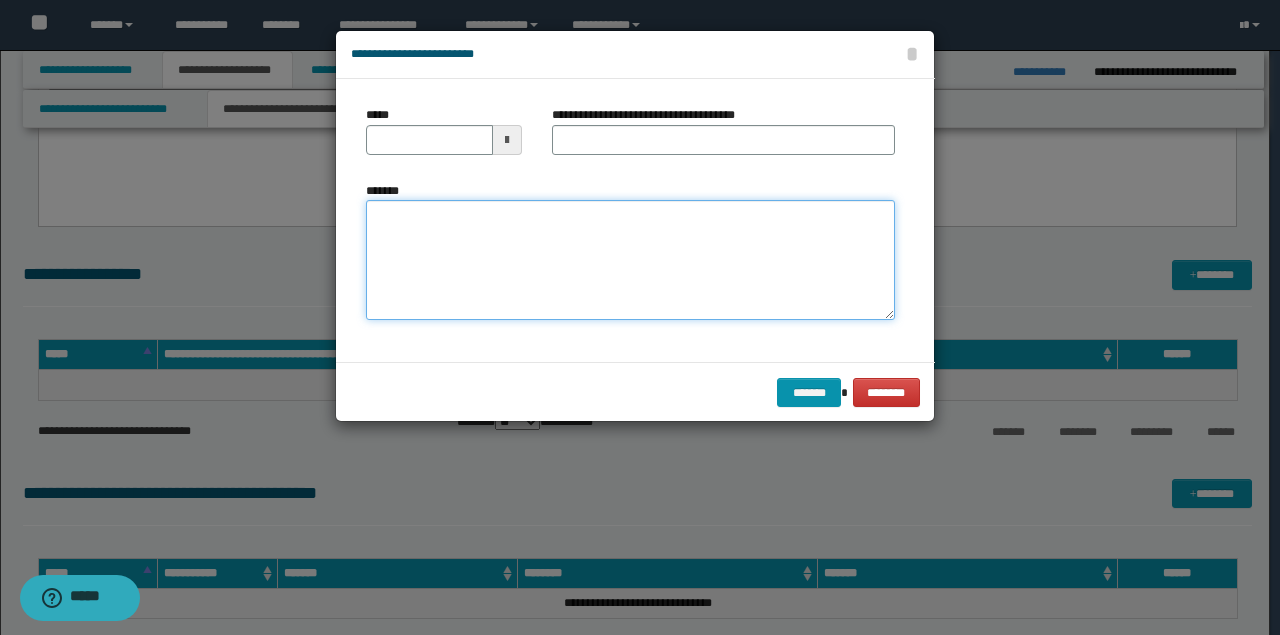 click on "*******" at bounding box center [630, 260] 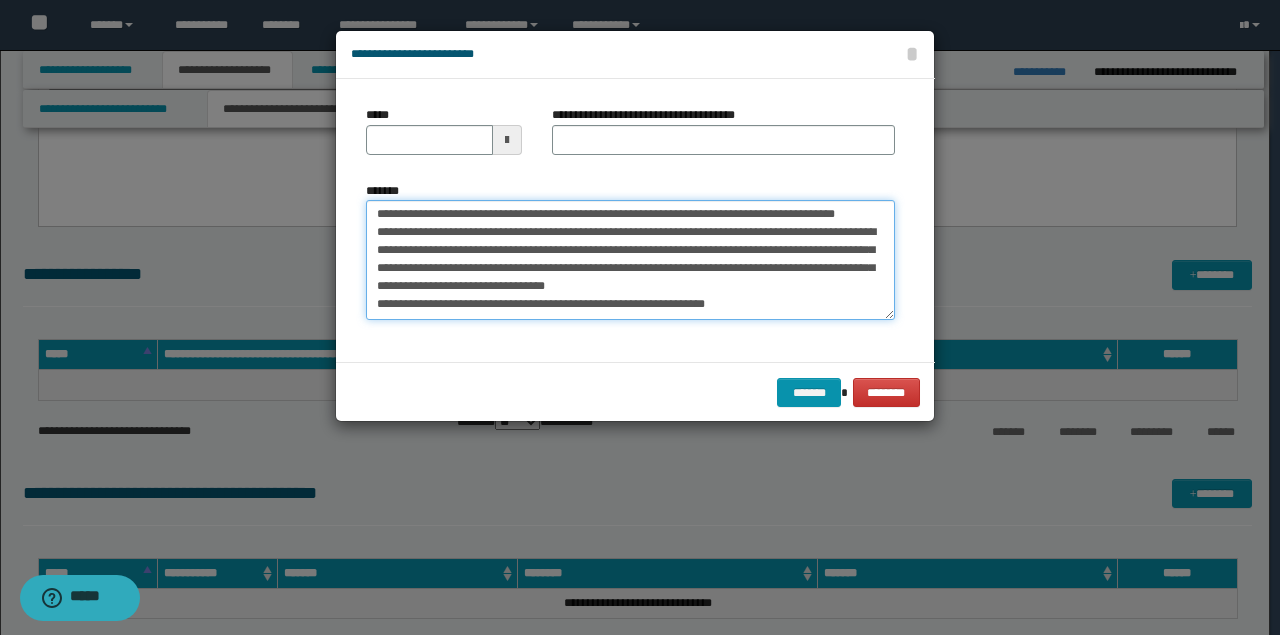 scroll, scrollTop: 0, scrollLeft: 0, axis: both 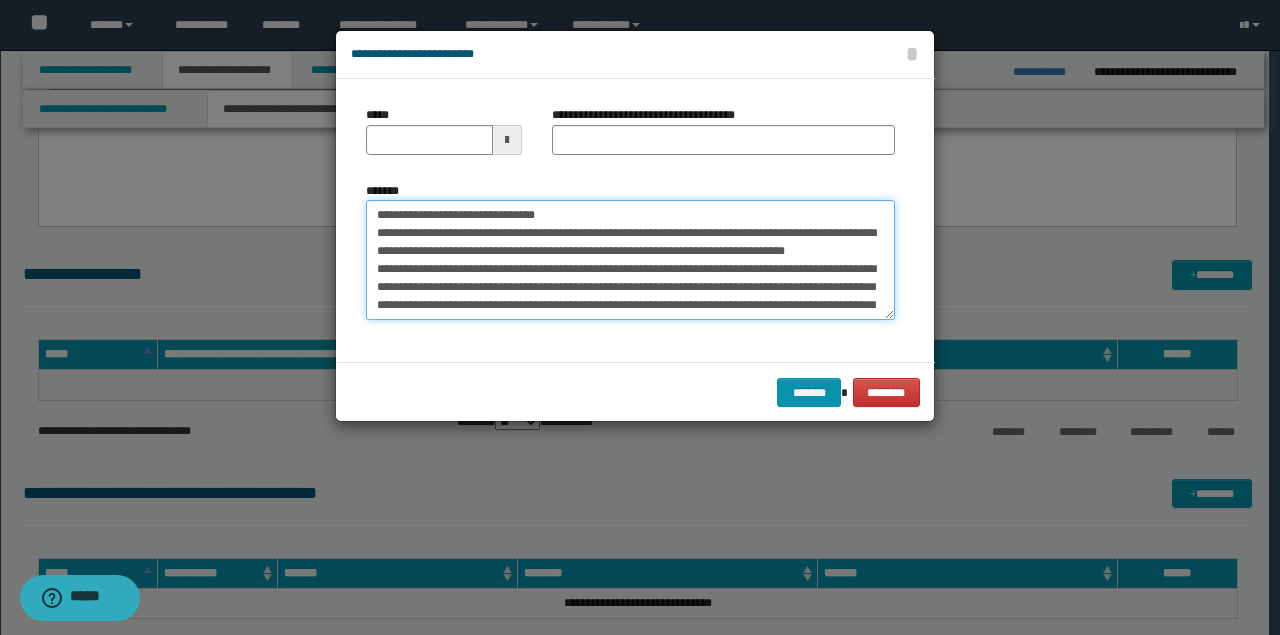 drag, startPoint x: 470, startPoint y: 210, endPoint x: 94, endPoint y: 183, distance: 376.96817 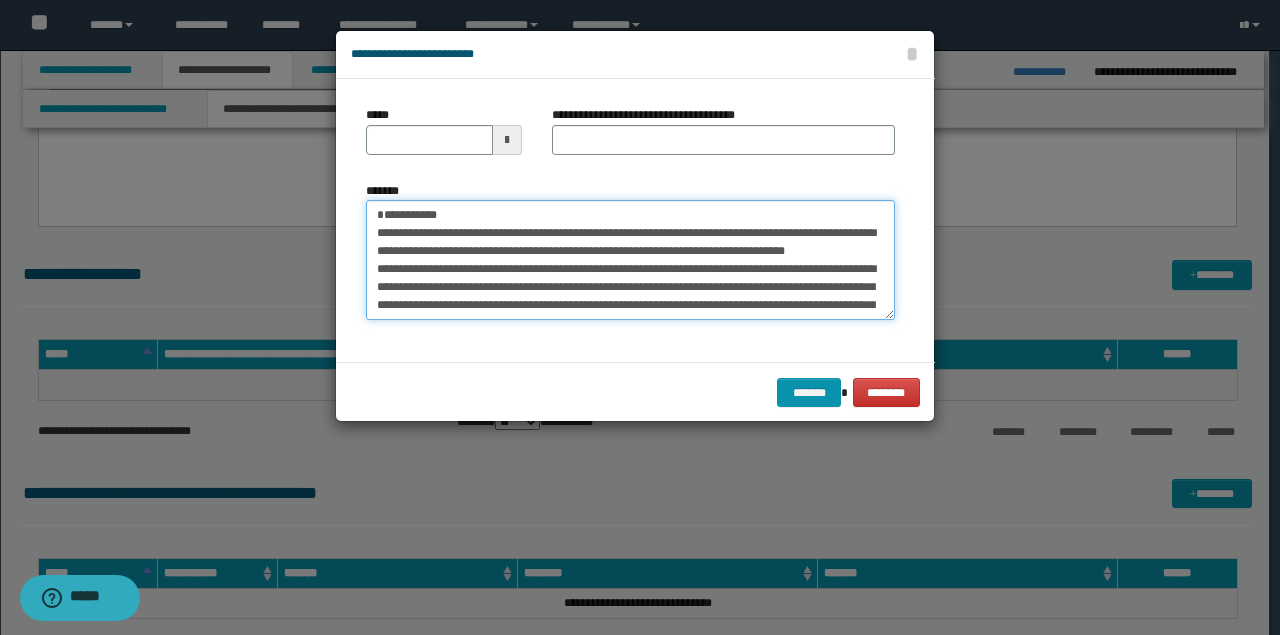 type on "**********" 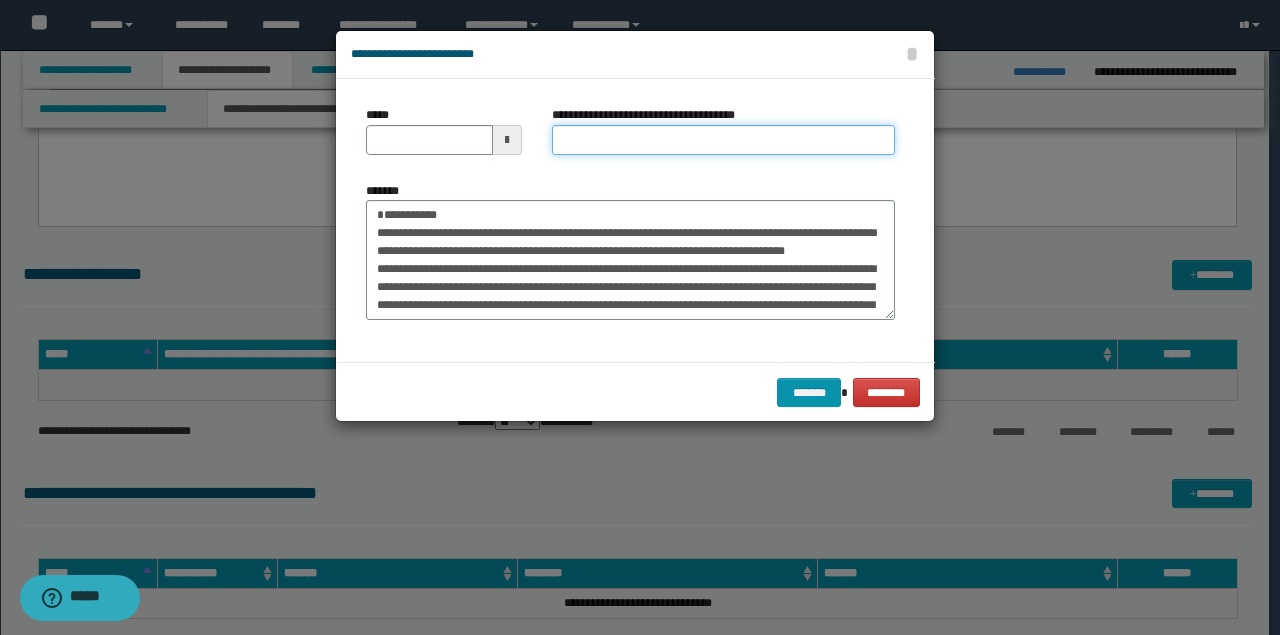 click on "**********" at bounding box center [723, 140] 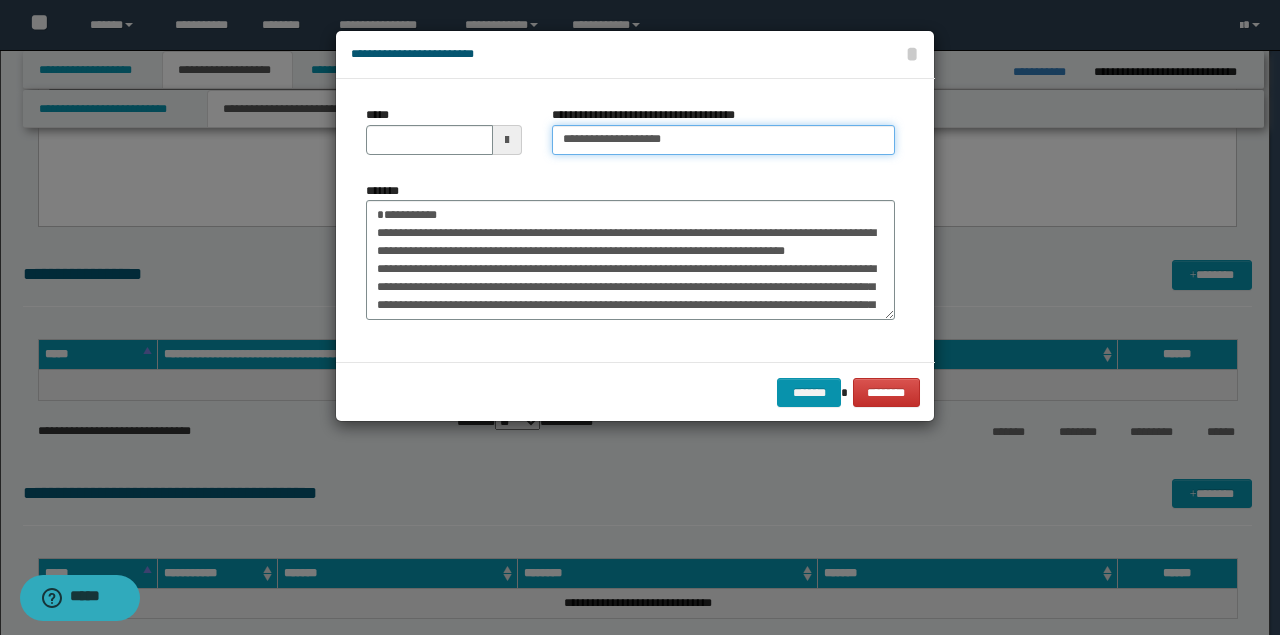 type on "**********" 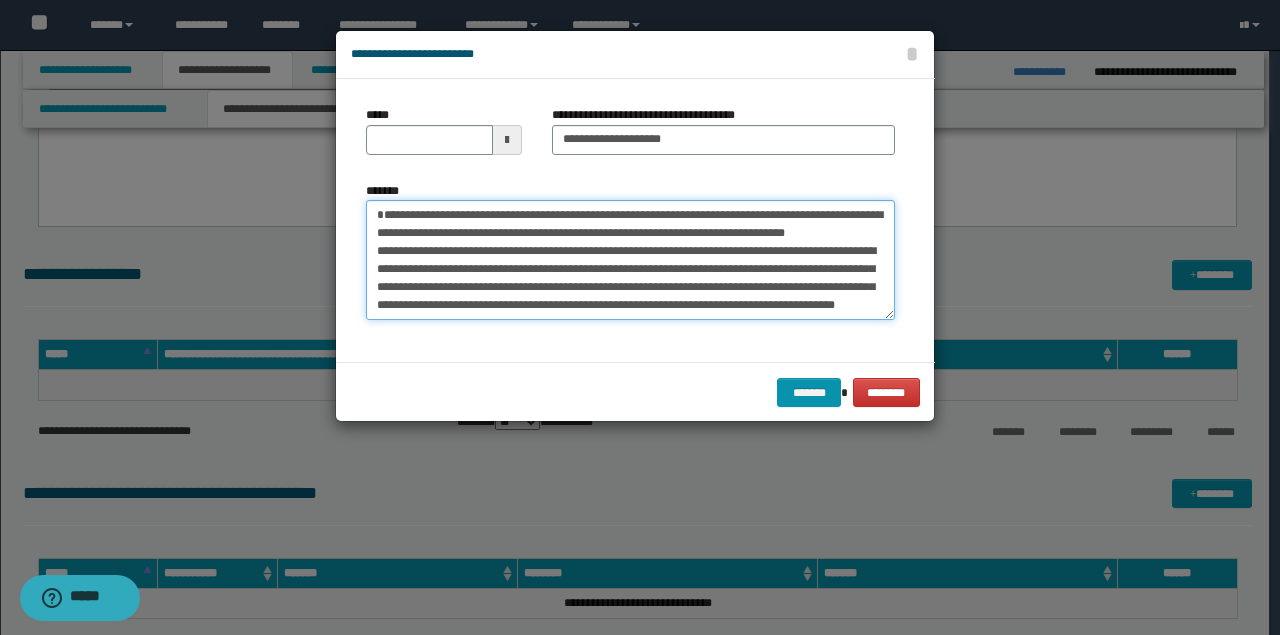 drag, startPoint x: 497, startPoint y: 210, endPoint x: 272, endPoint y: 203, distance: 225.10886 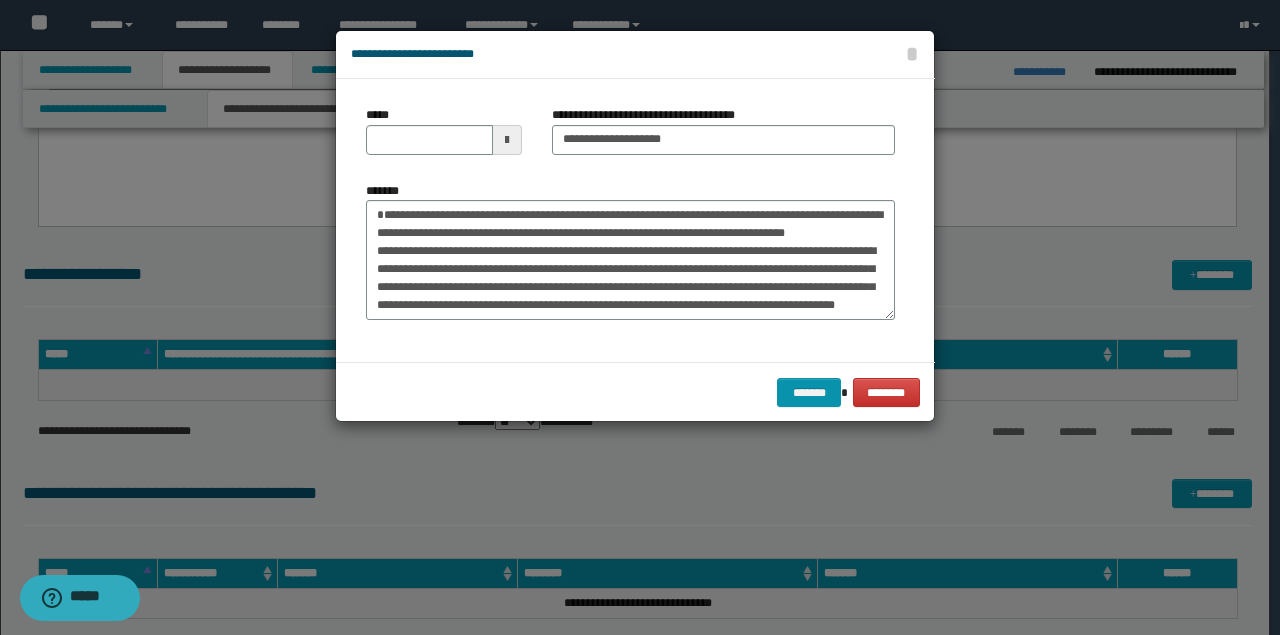 click on "*****" at bounding box center (444, 138) 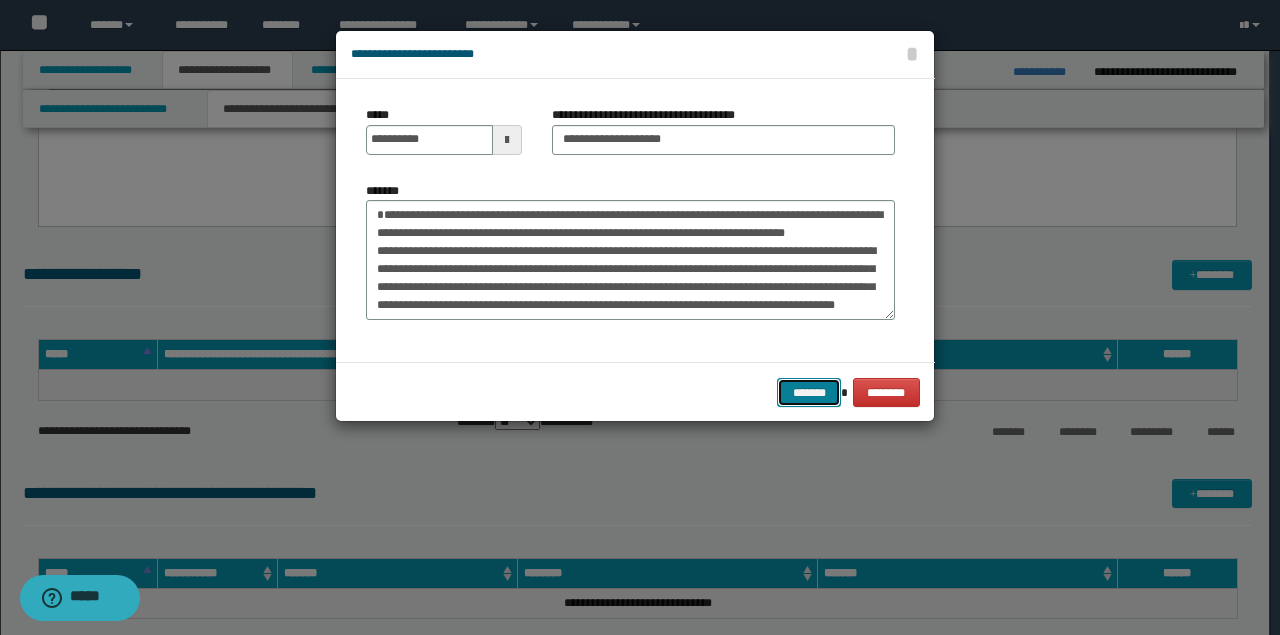 click on "*******" at bounding box center [809, 392] 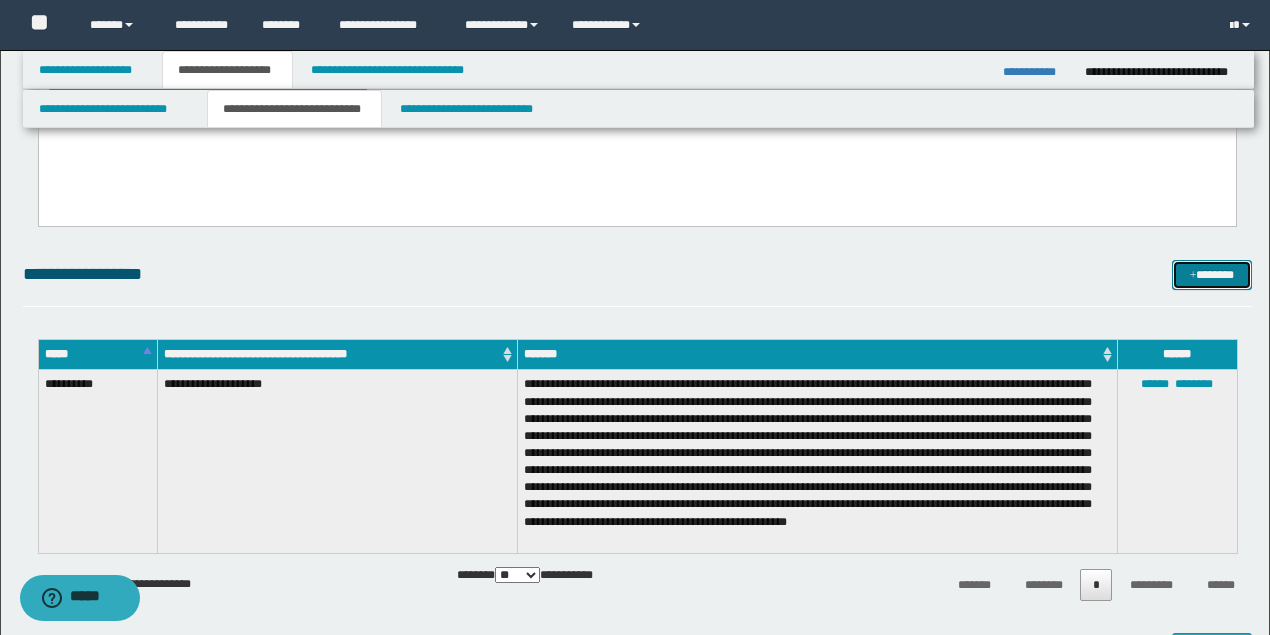 click on "*******" at bounding box center (1211, 274) 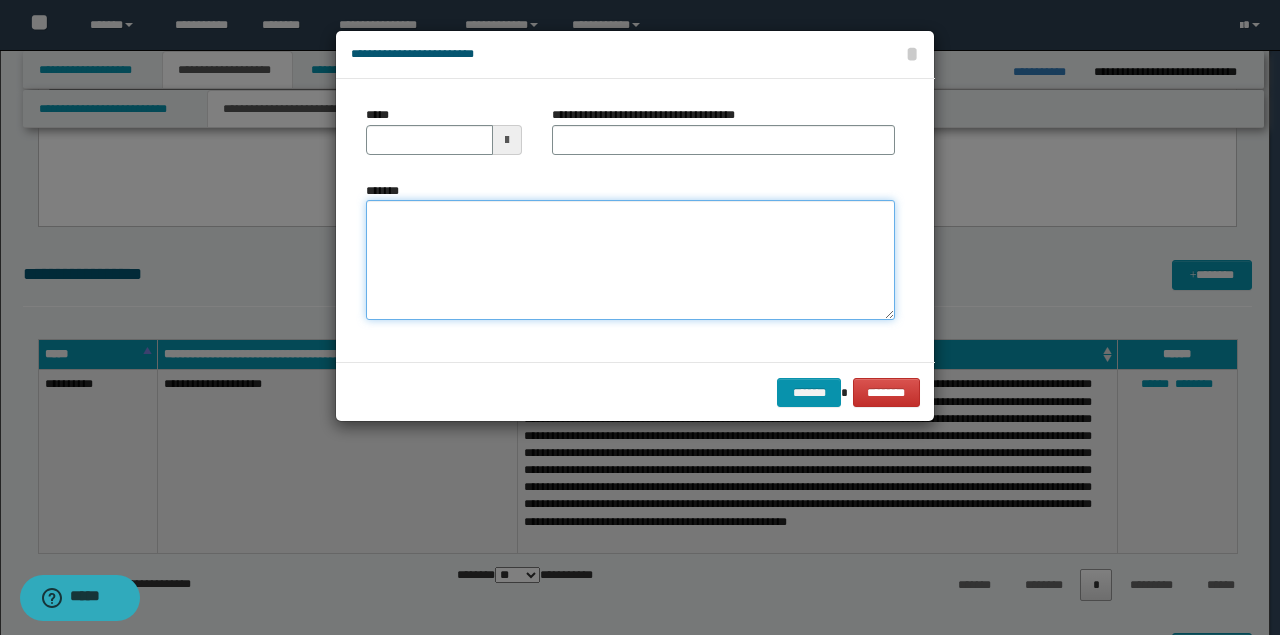 click on "*******" at bounding box center (630, 259) 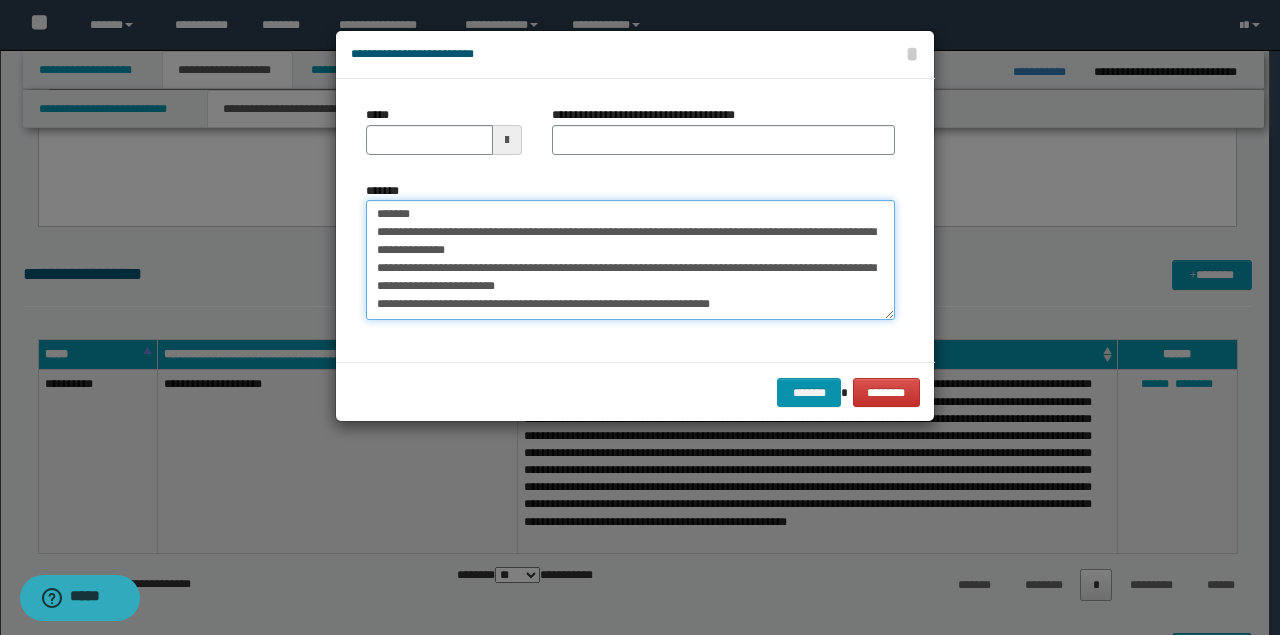 scroll, scrollTop: 0, scrollLeft: 0, axis: both 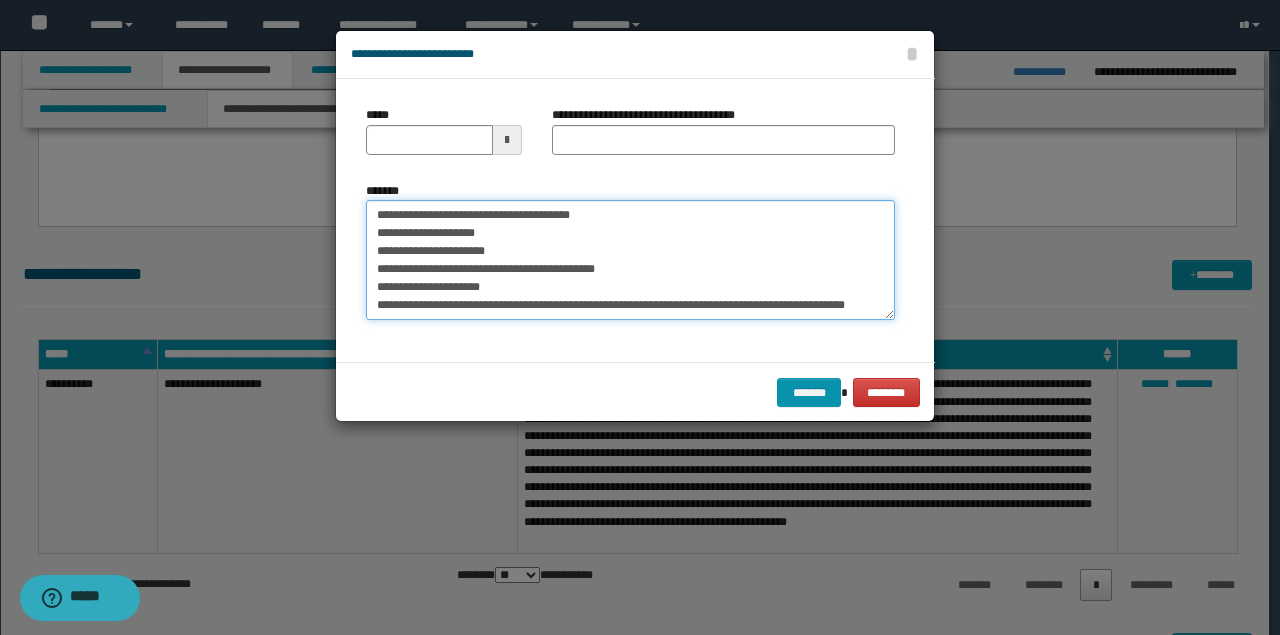 drag, startPoint x: 521, startPoint y: 208, endPoint x: 207, endPoint y: 208, distance: 314 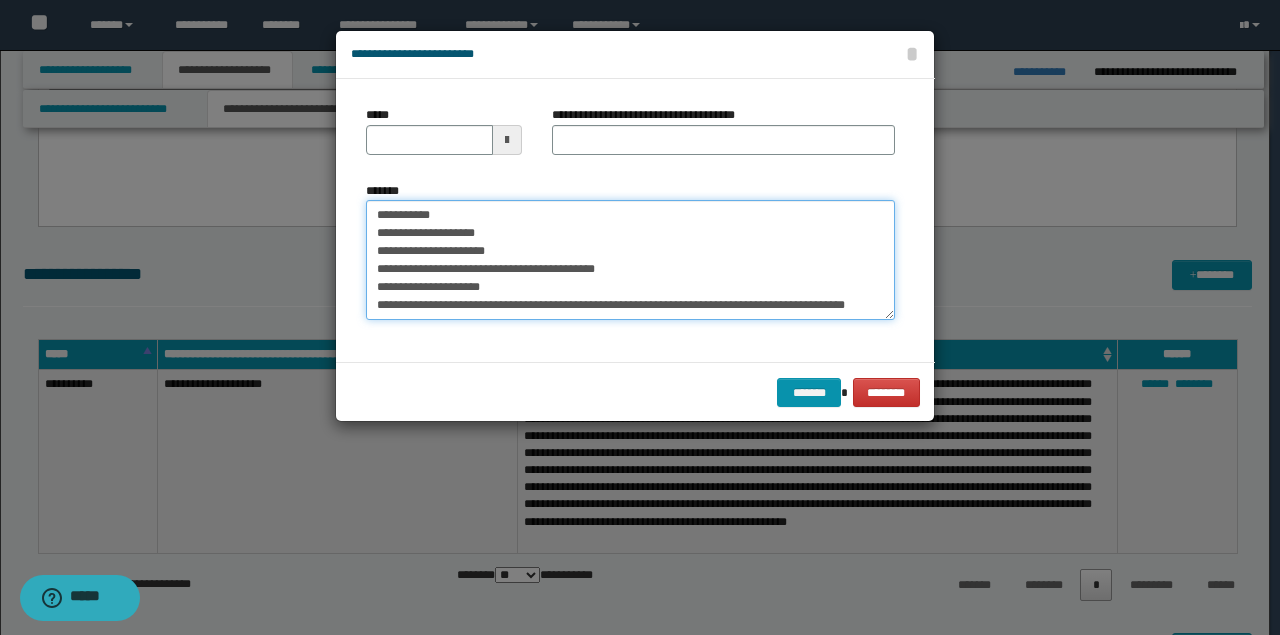 type on "**********" 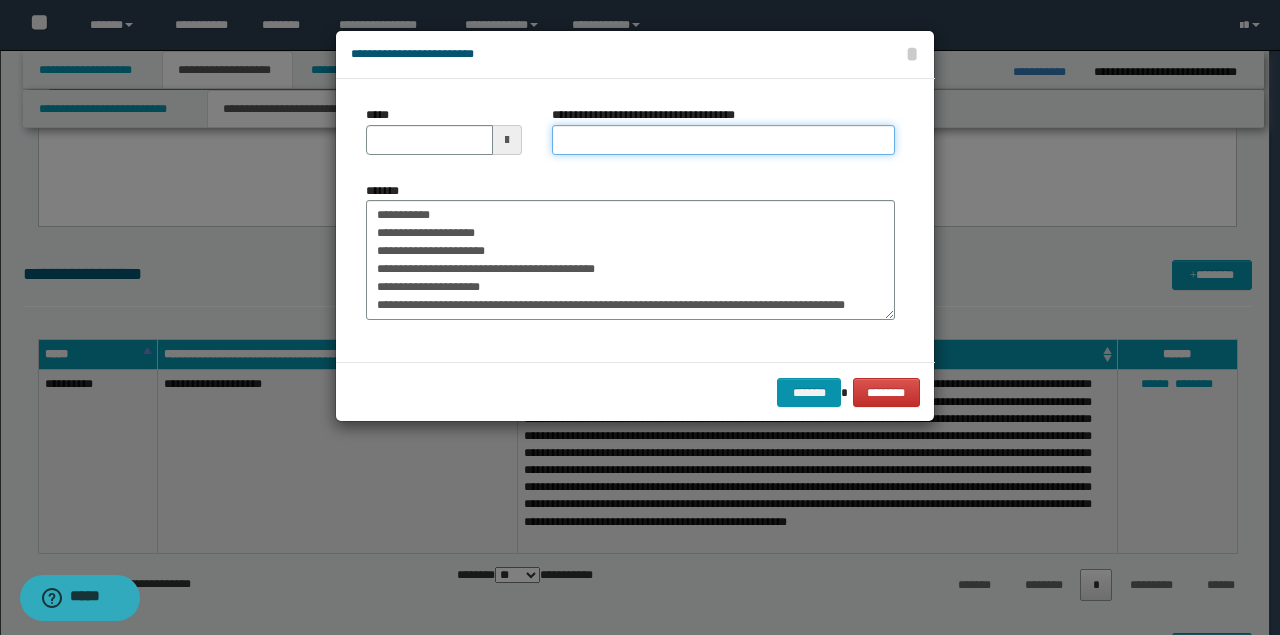 click on "**********" at bounding box center (723, 140) 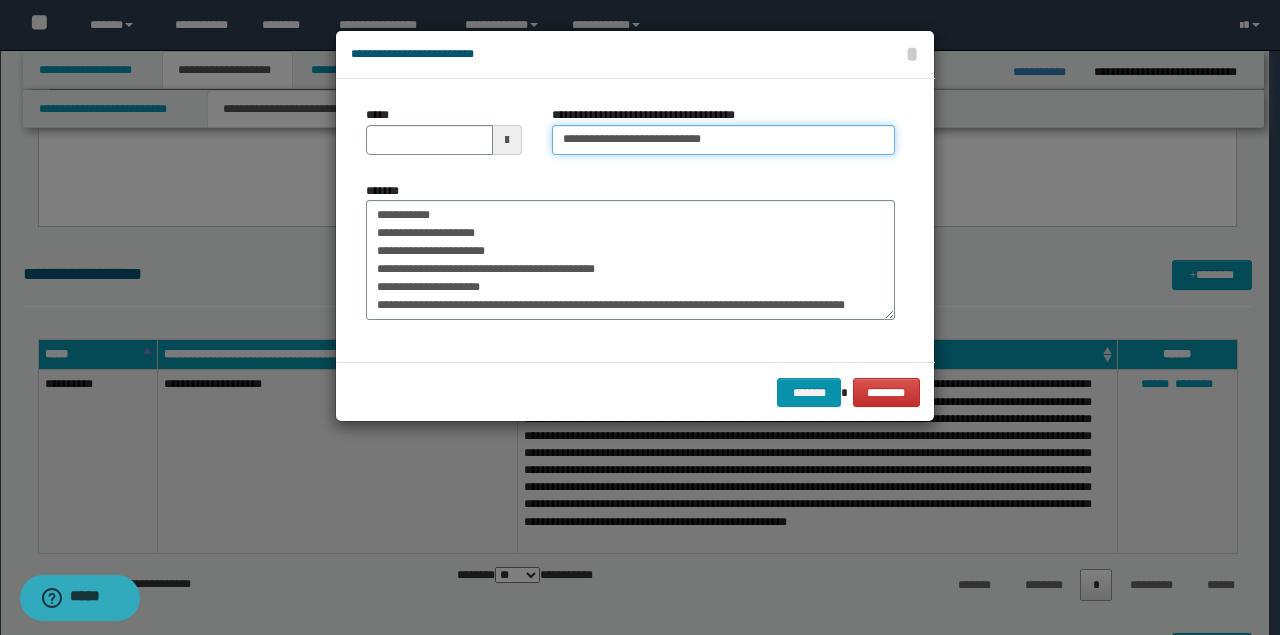type on "**********" 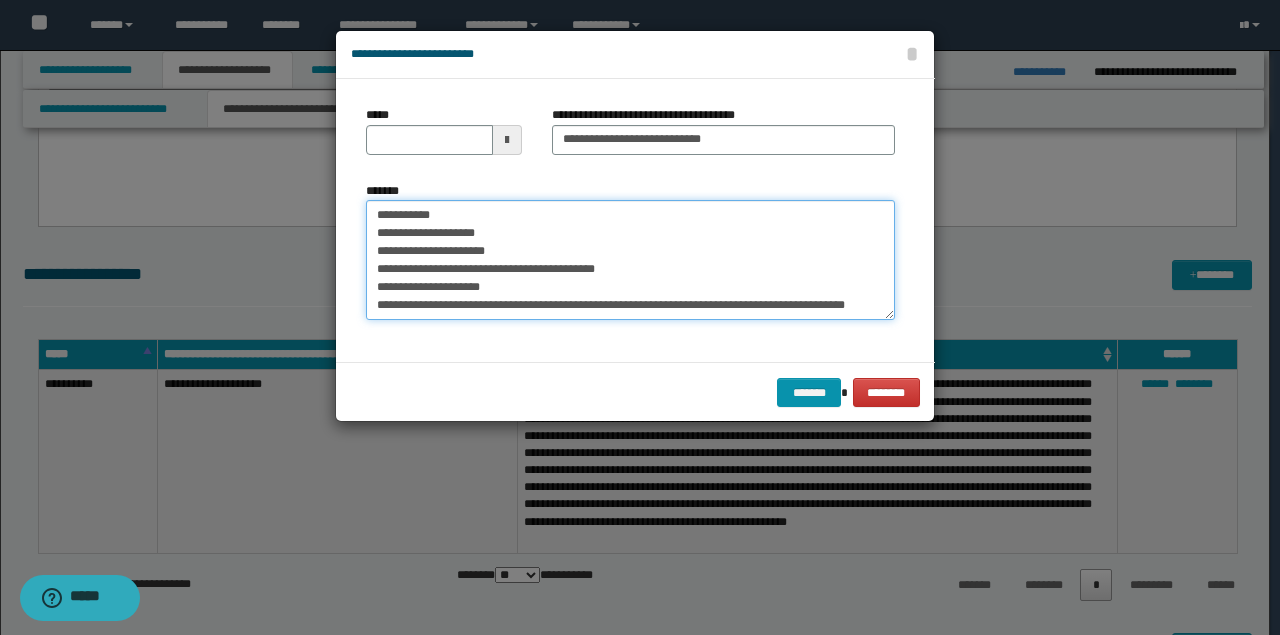 drag, startPoint x: 487, startPoint y: 211, endPoint x: 372, endPoint y: 178, distance: 119.64113 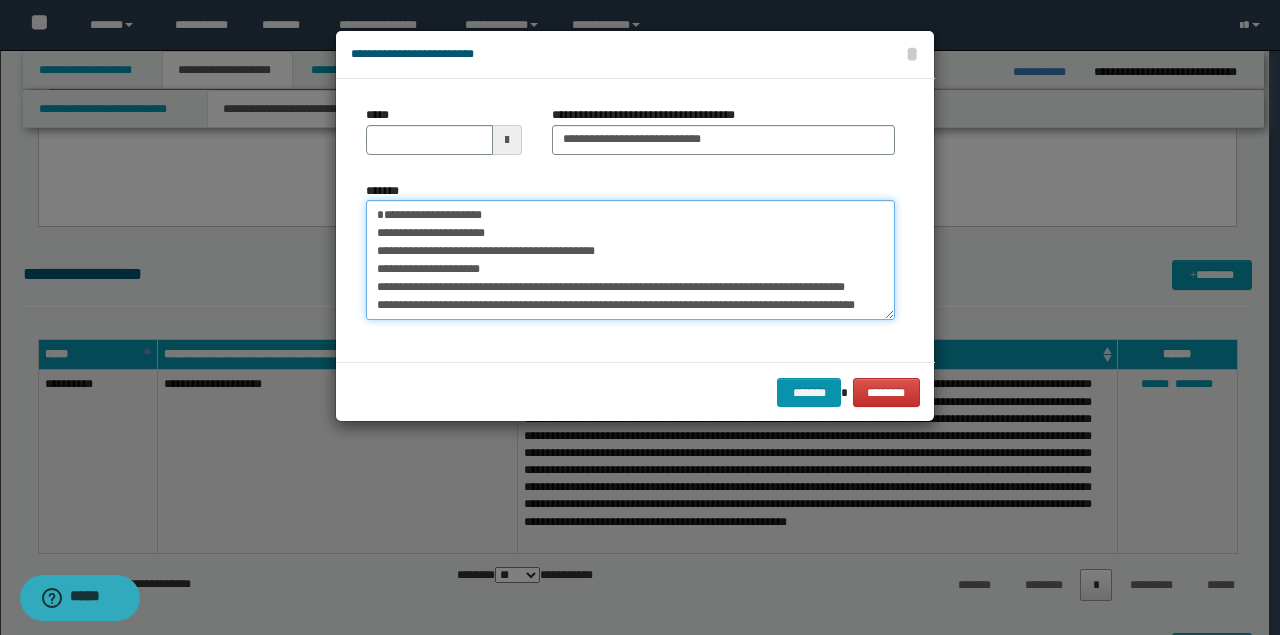type 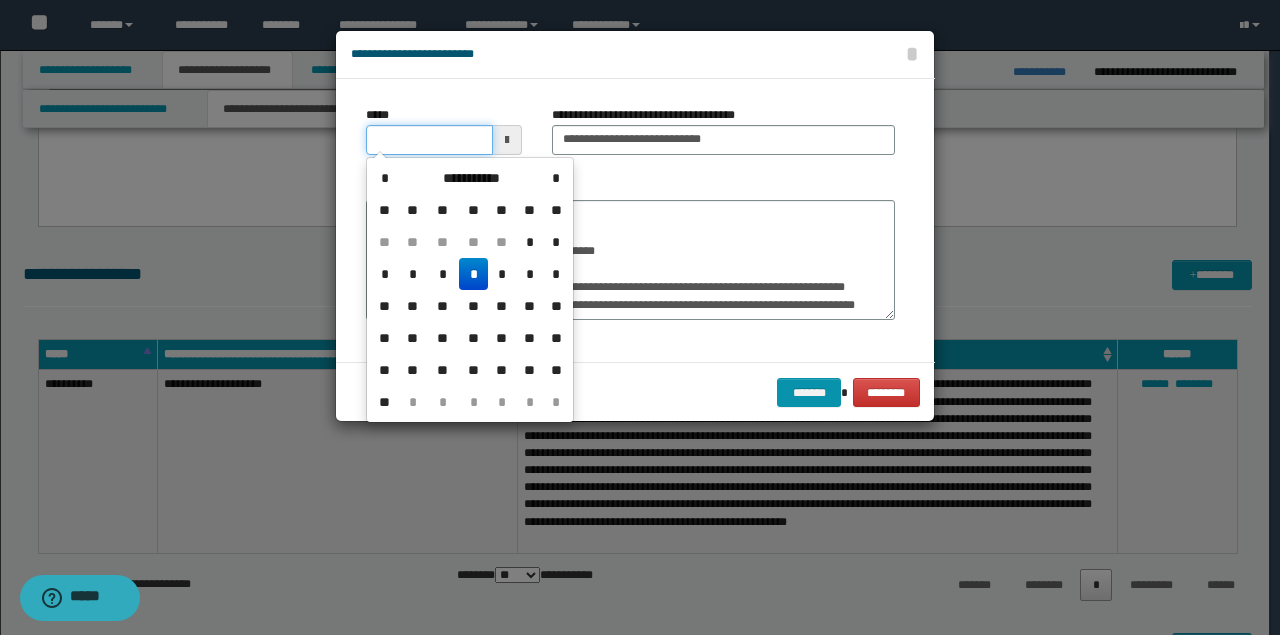 click on "*****" at bounding box center (429, 140) 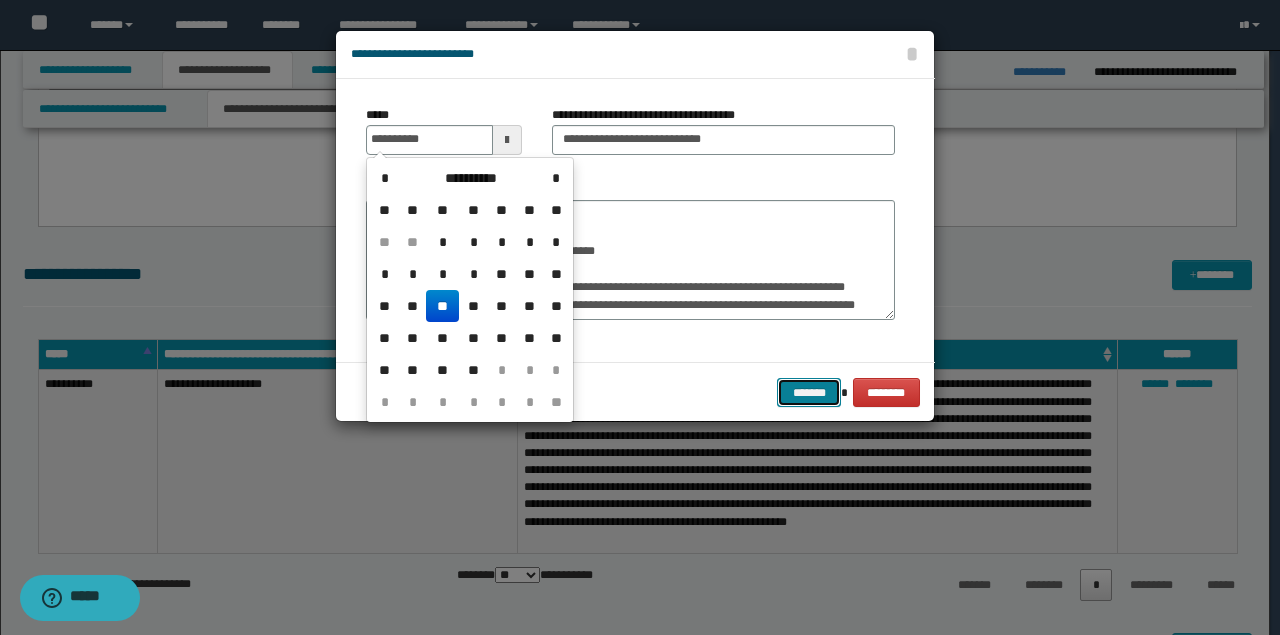 type on "**********" 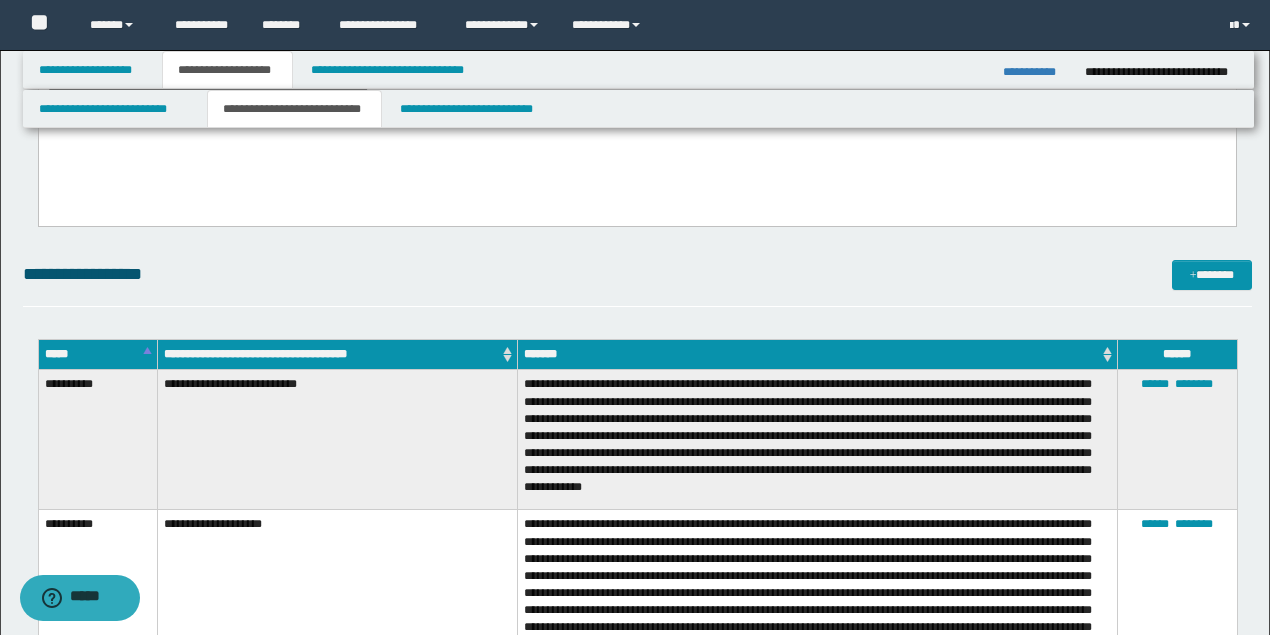 click on "**********" at bounding box center [637, 268] 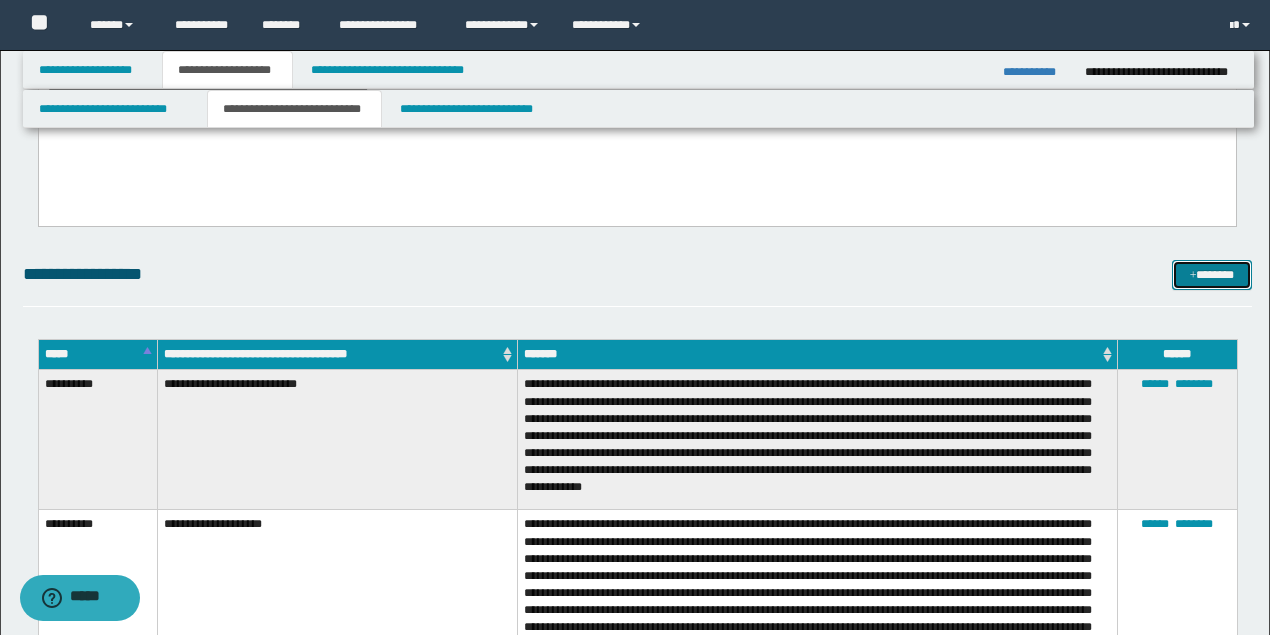 click on "*******" at bounding box center [1211, 274] 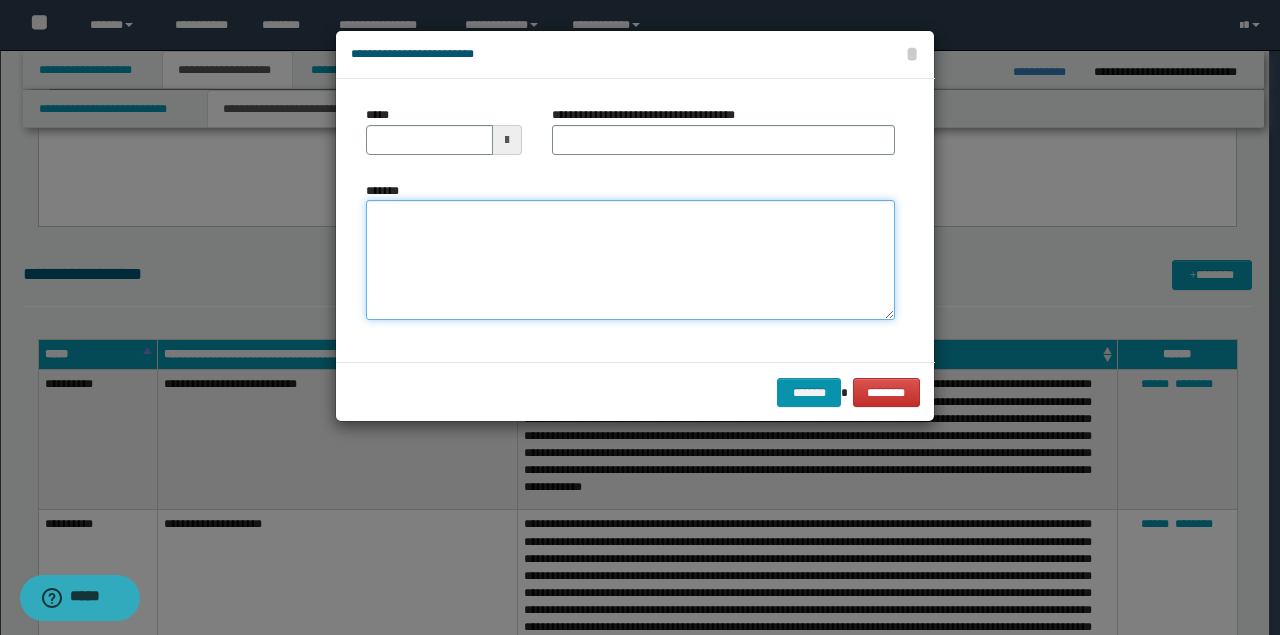 click on "*******" at bounding box center [630, 259] 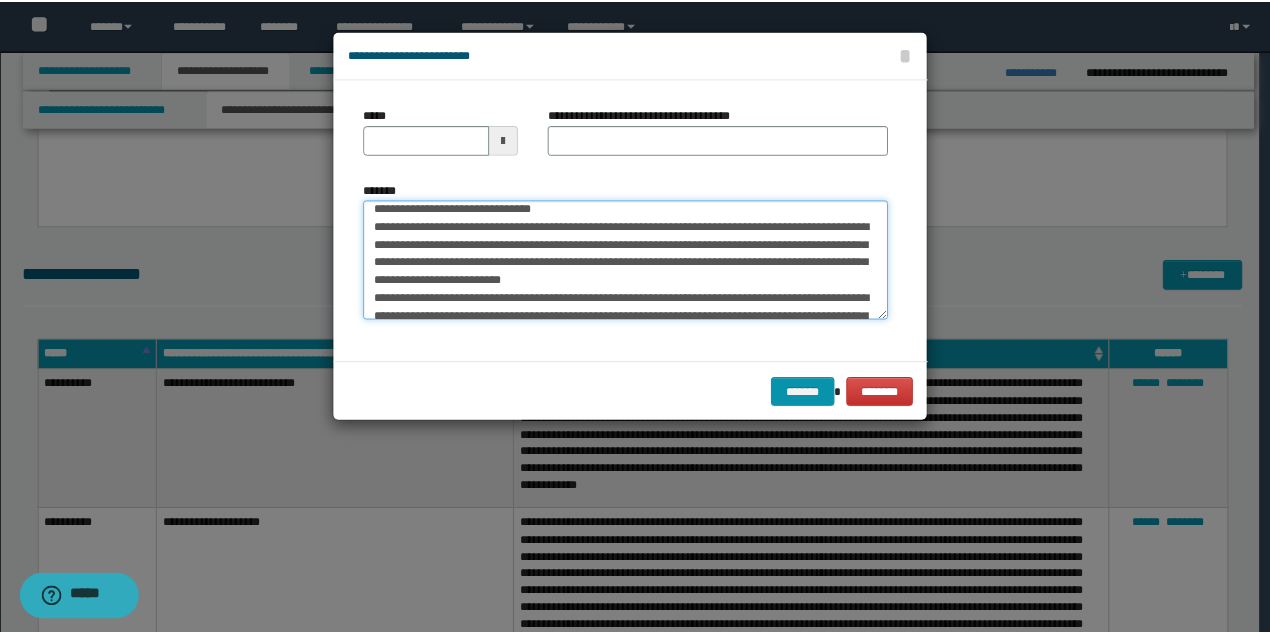 scroll, scrollTop: 0, scrollLeft: 0, axis: both 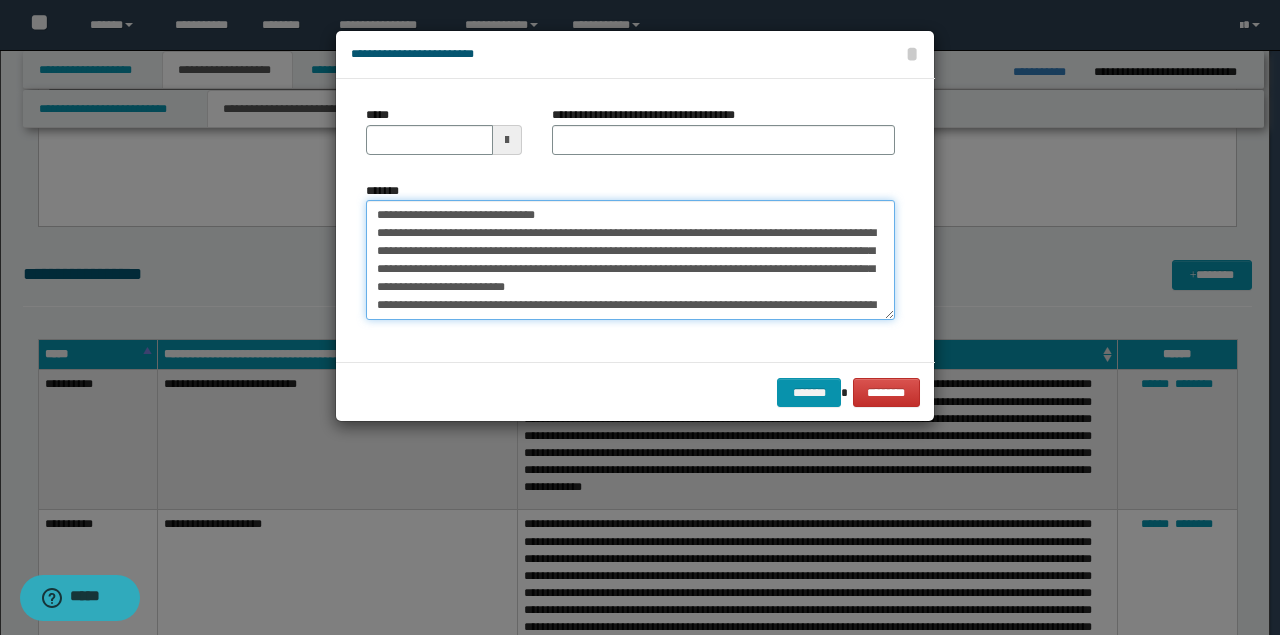 drag, startPoint x: 472, startPoint y: 212, endPoint x: 204, endPoint y: 206, distance: 268.06717 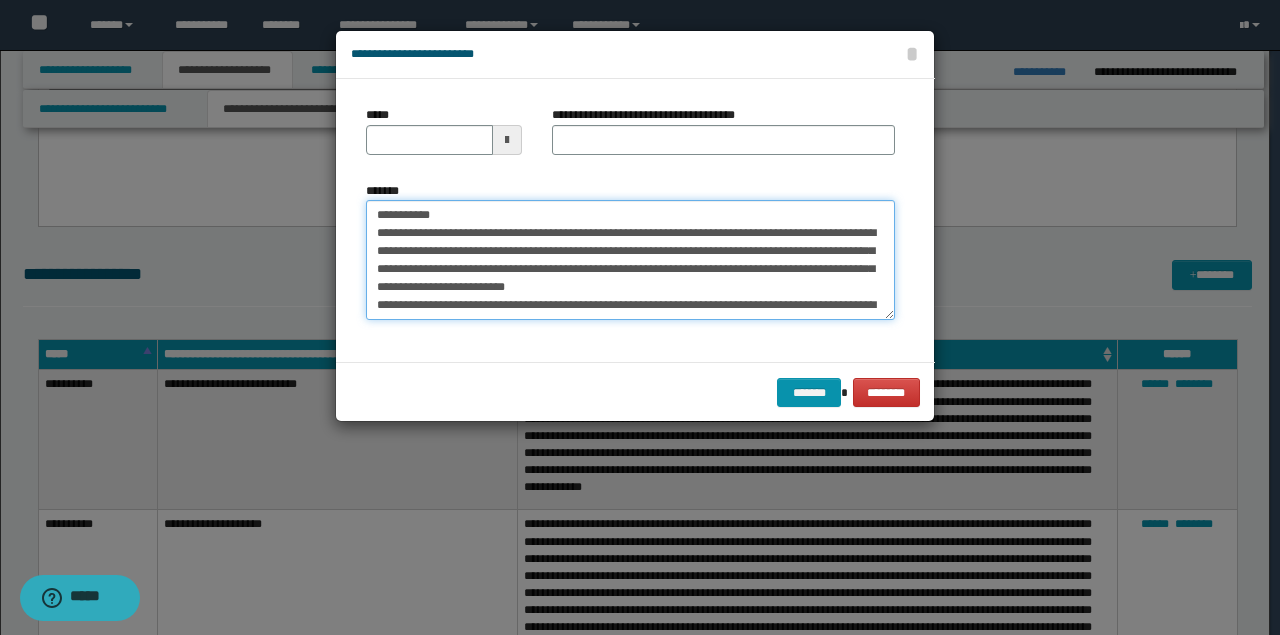 type on "**********" 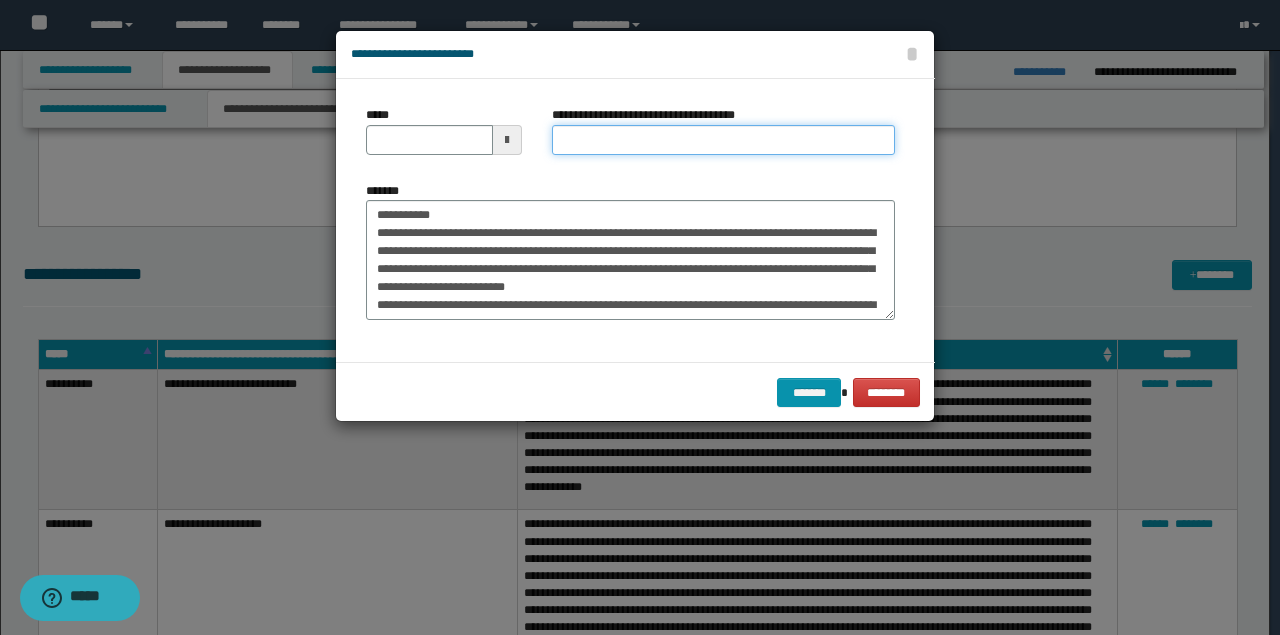 click on "**********" at bounding box center (723, 140) 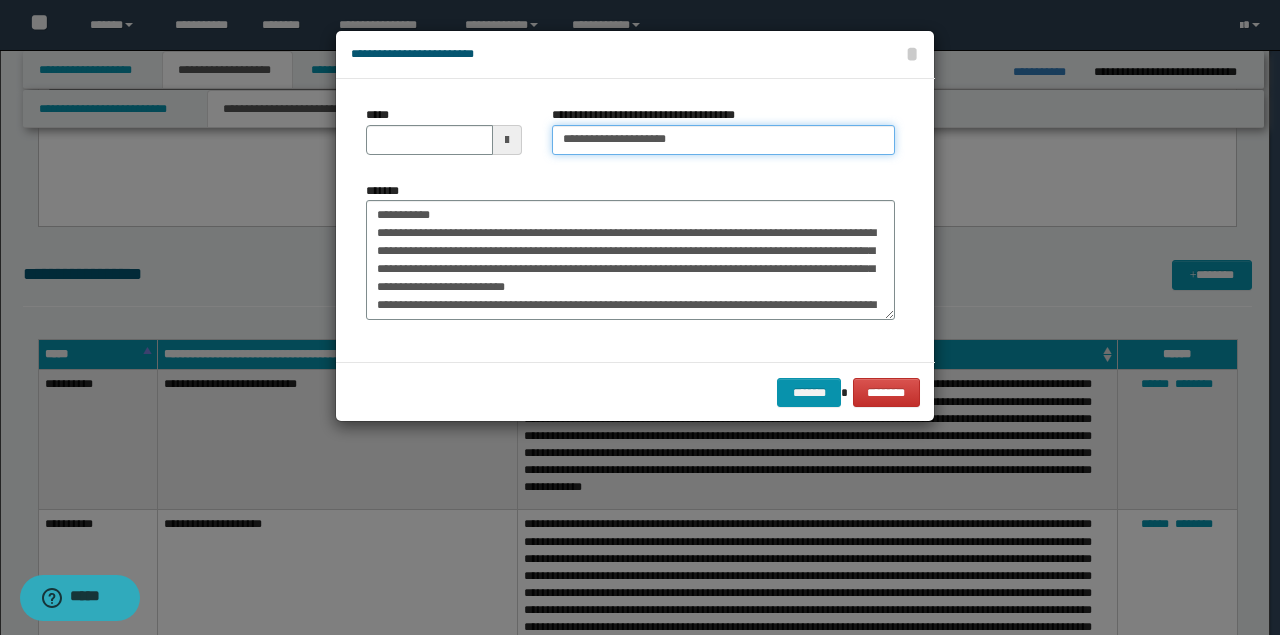 type on "**********" 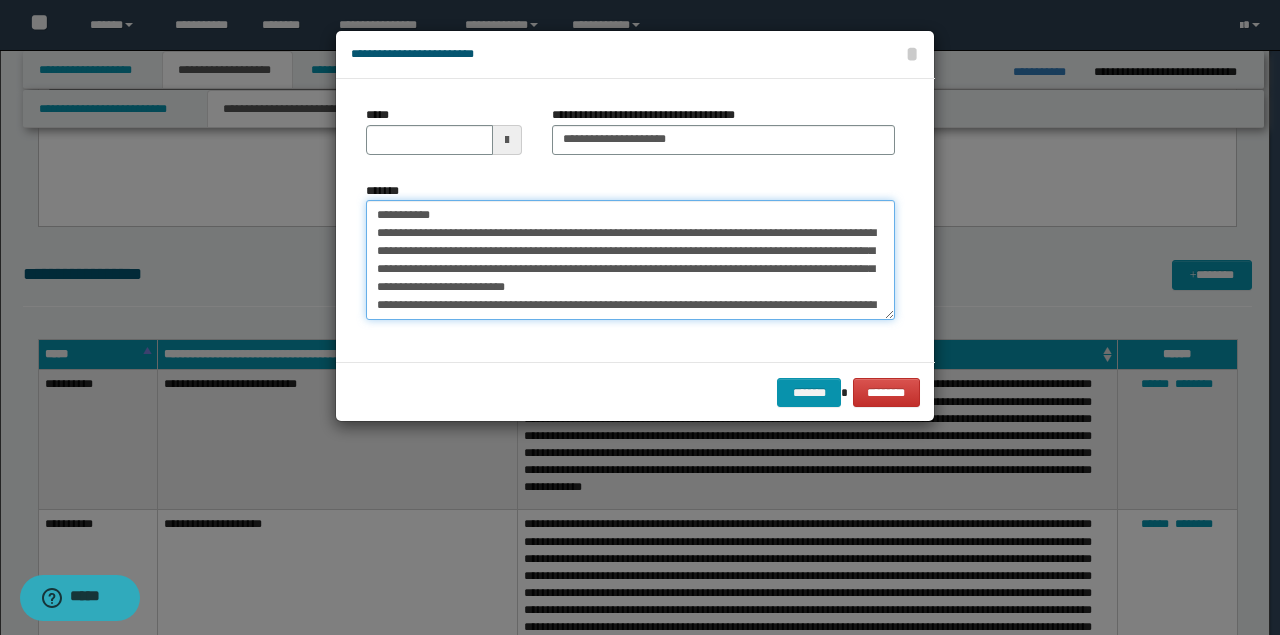drag, startPoint x: 484, startPoint y: 218, endPoint x: 172, endPoint y: 188, distance: 313.439 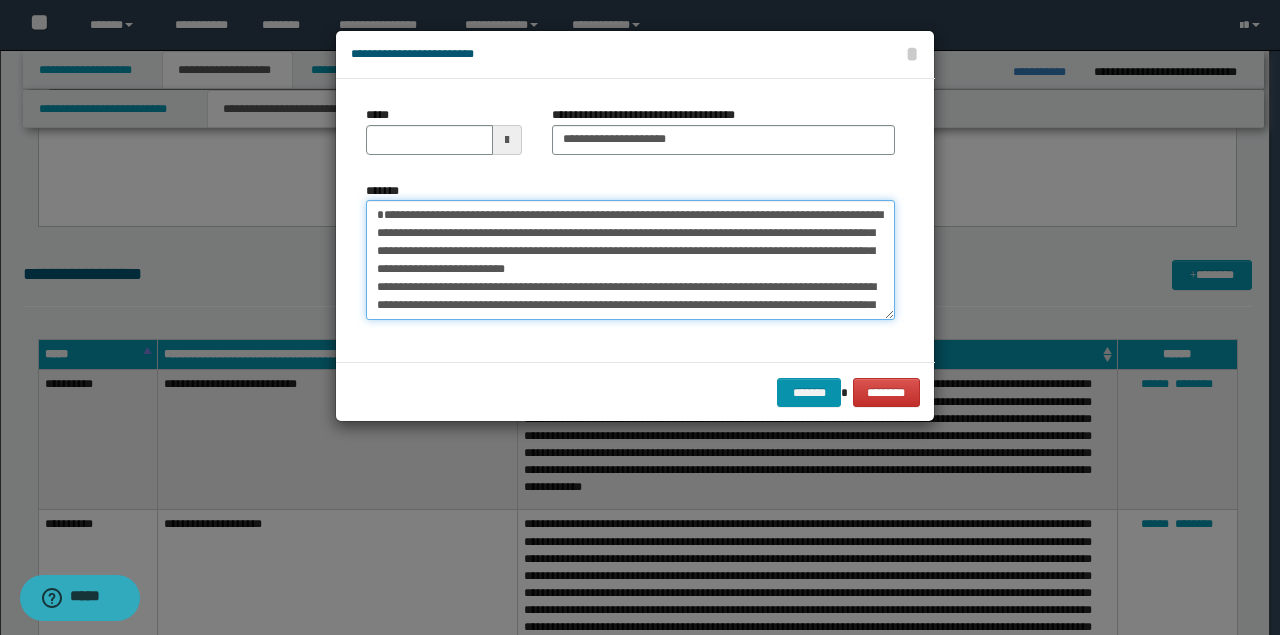 type on "**********" 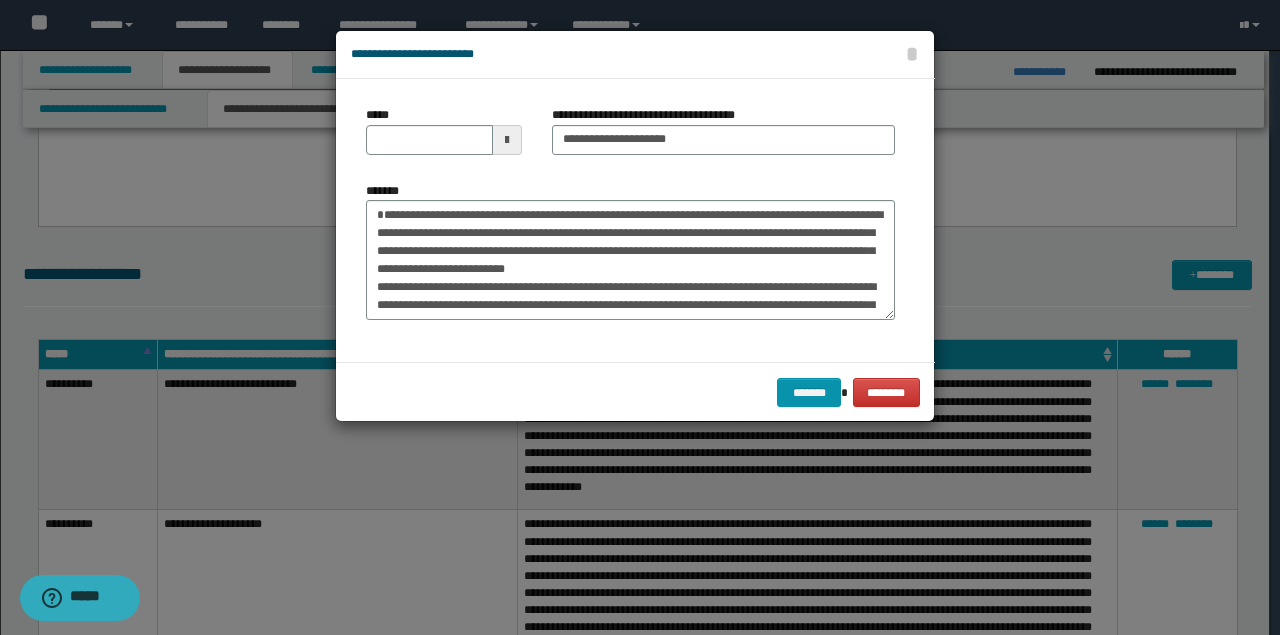 click on "**********" at bounding box center [635, 220] 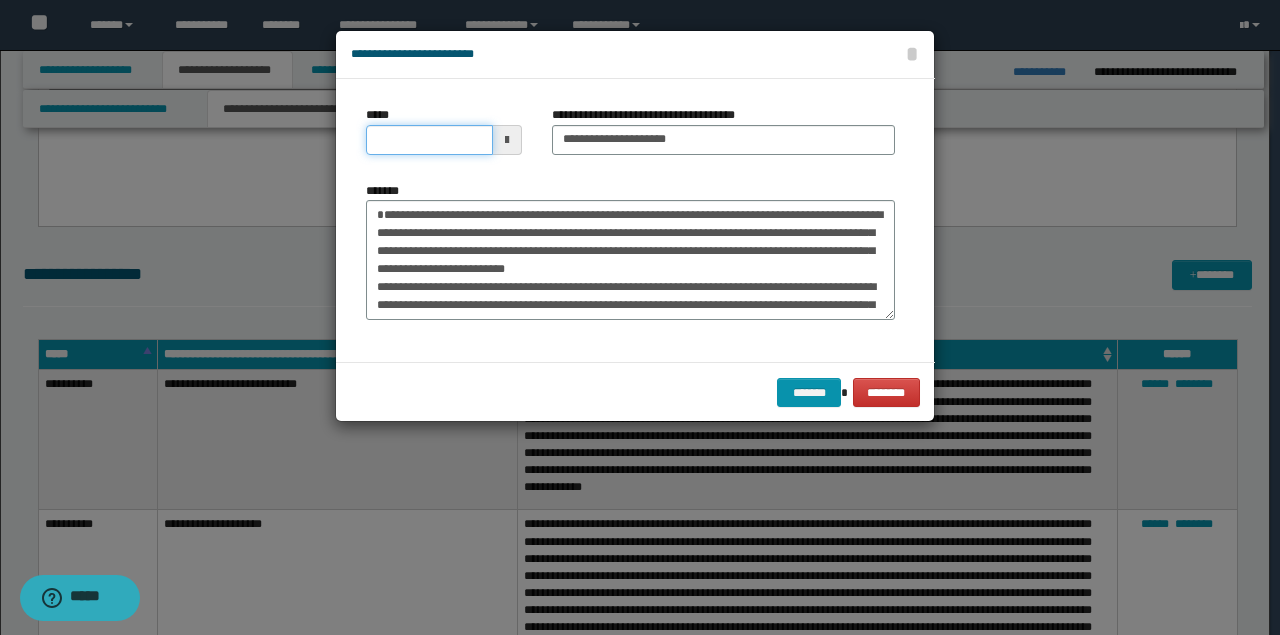 click on "*****" at bounding box center (429, 140) 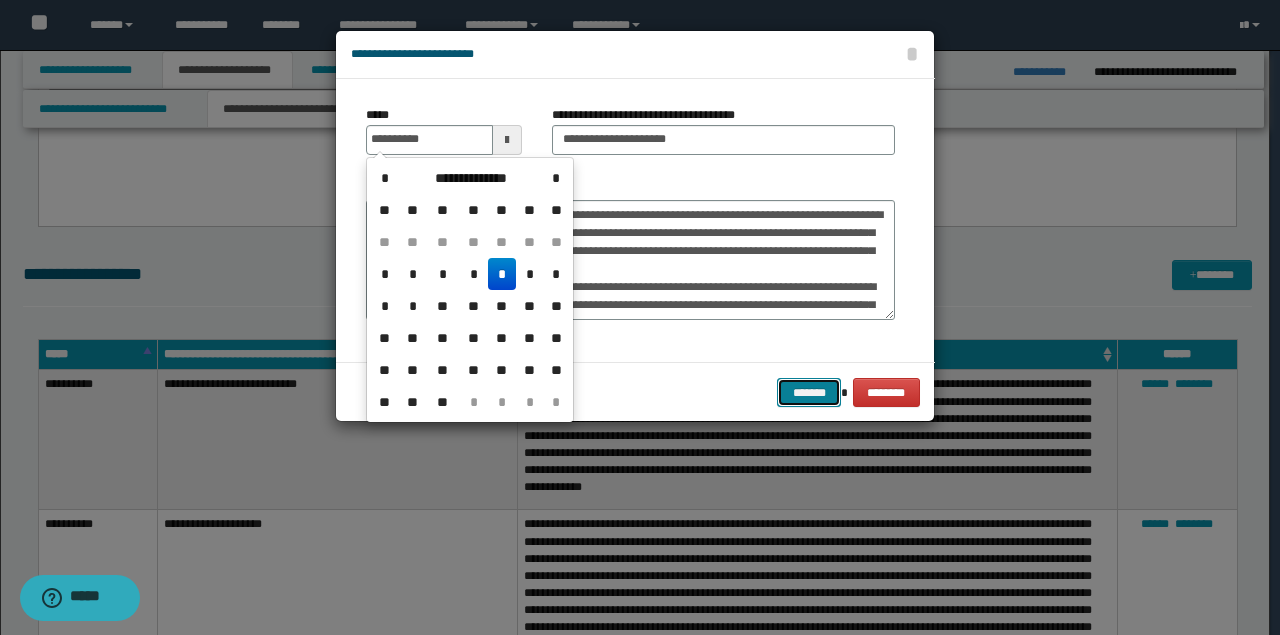 type on "**********" 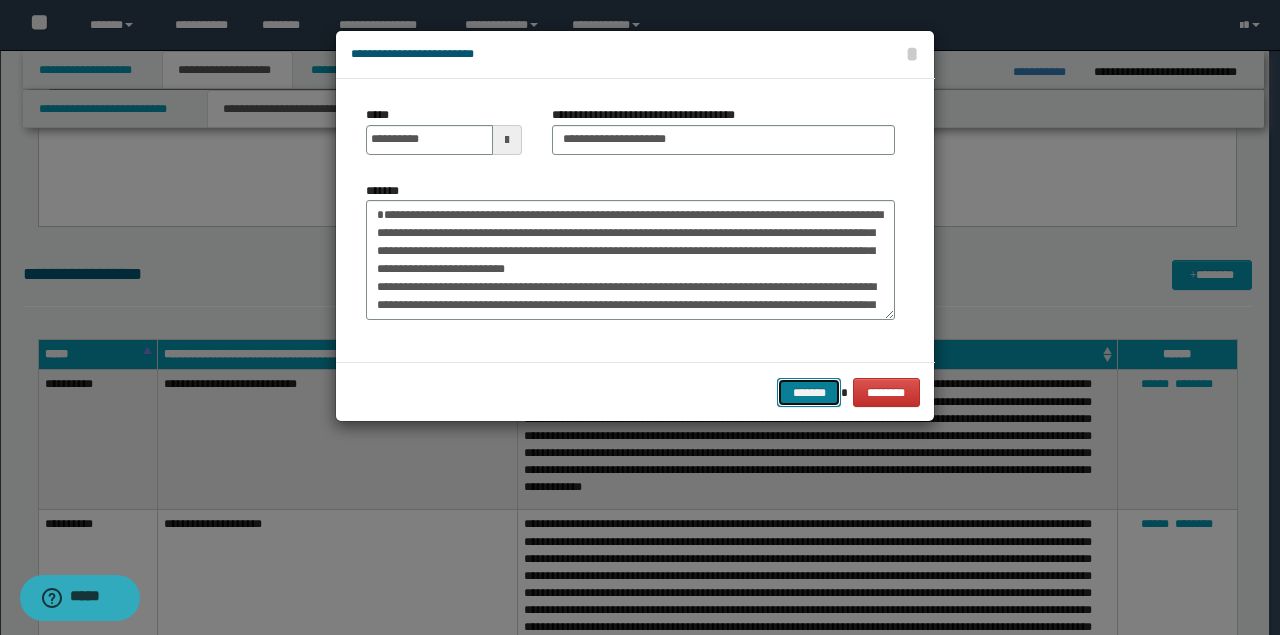 click on "*******" at bounding box center [809, 392] 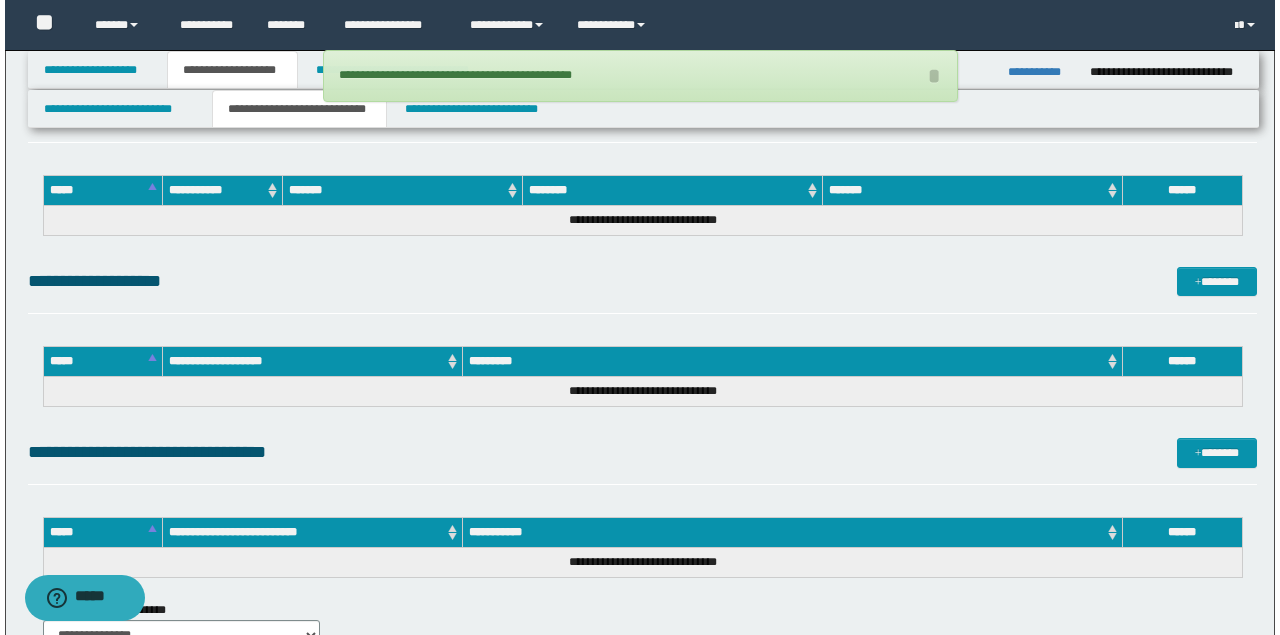 scroll, scrollTop: 2266, scrollLeft: 0, axis: vertical 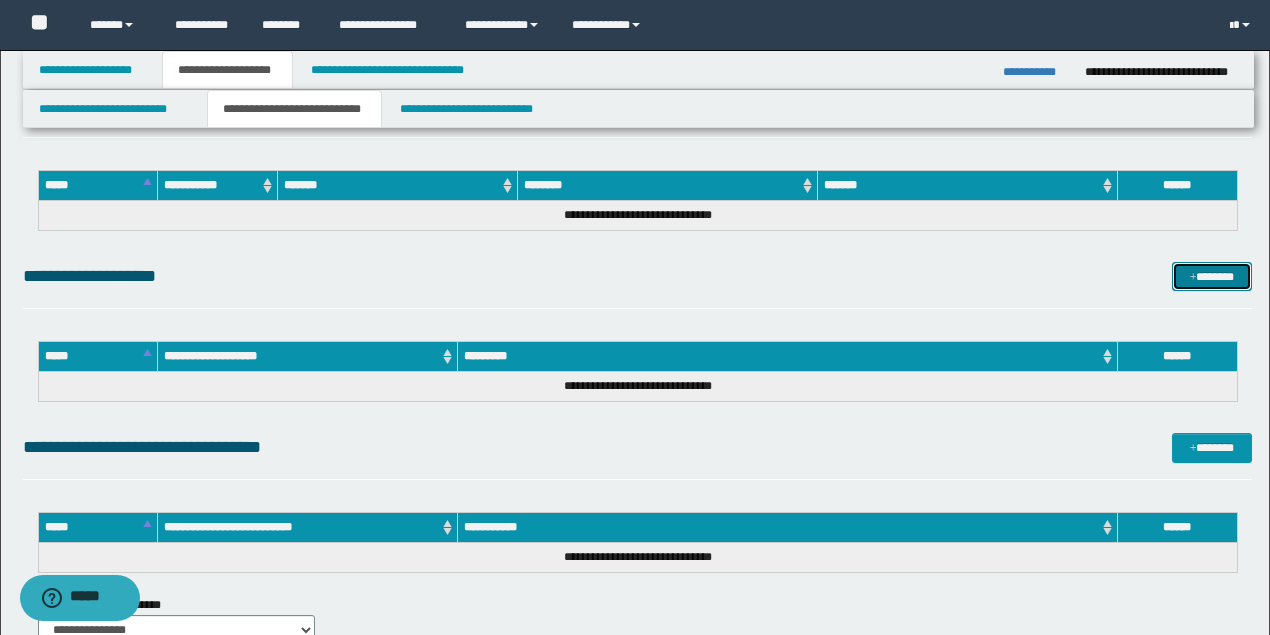 click on "*******" at bounding box center (1211, 276) 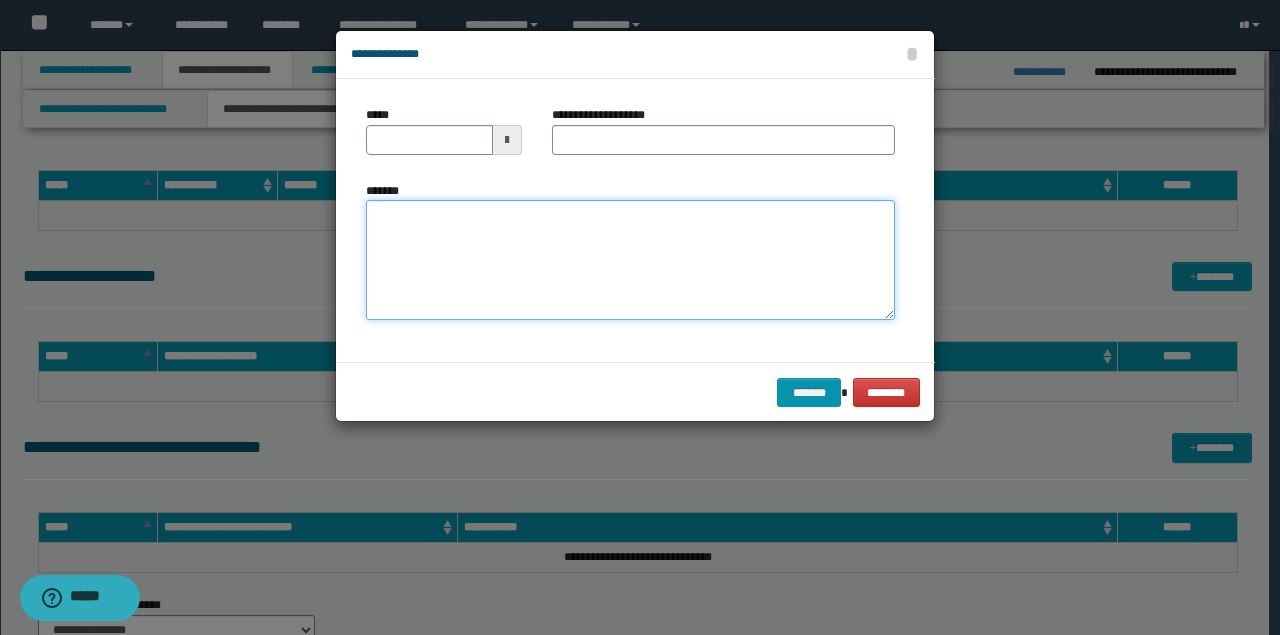 click on "*******" at bounding box center [630, 260] 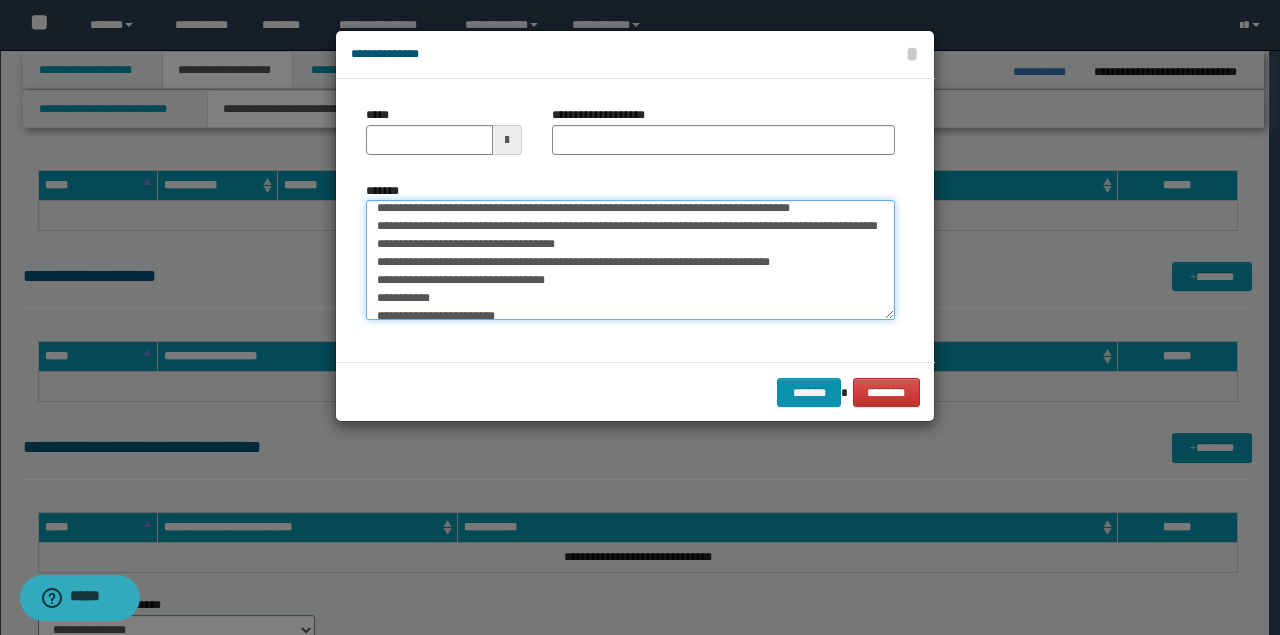 scroll, scrollTop: 0, scrollLeft: 0, axis: both 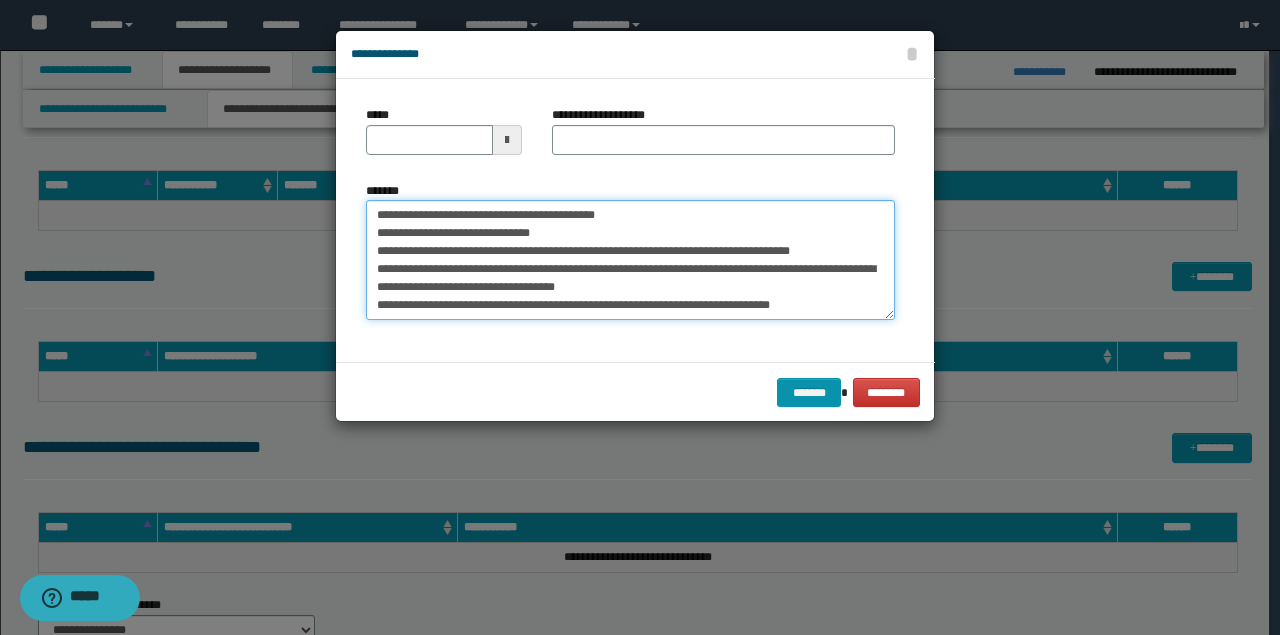 drag, startPoint x: 553, startPoint y: 212, endPoint x: 190, endPoint y: 195, distance: 363.39786 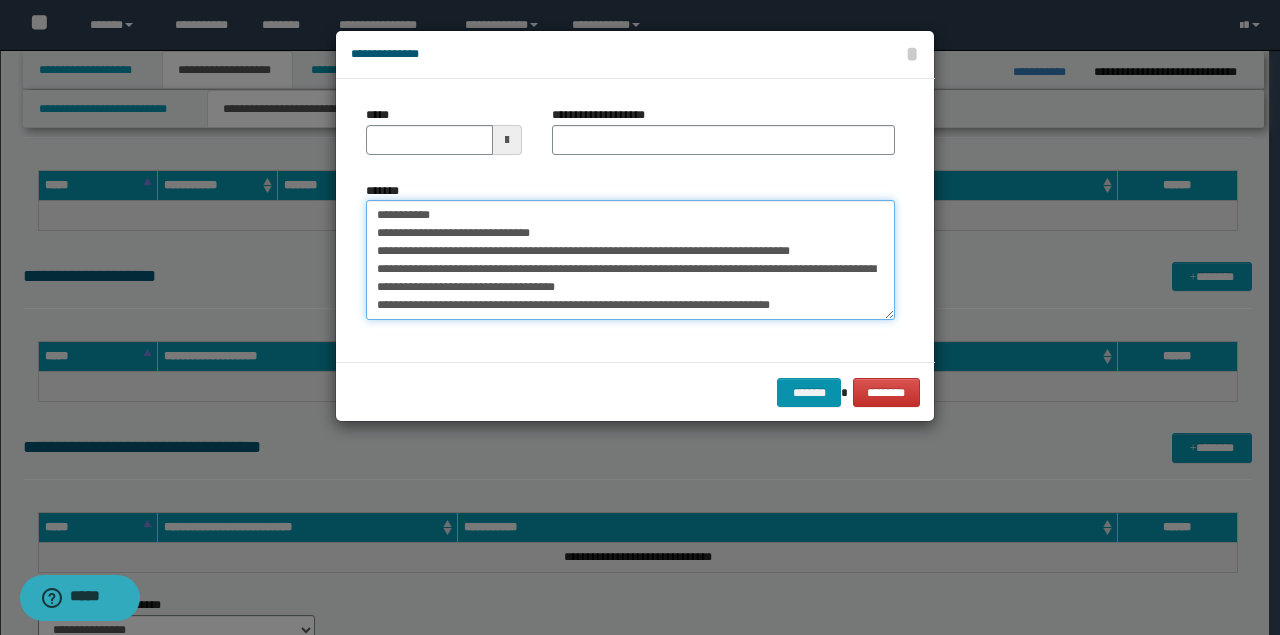 type on "**********" 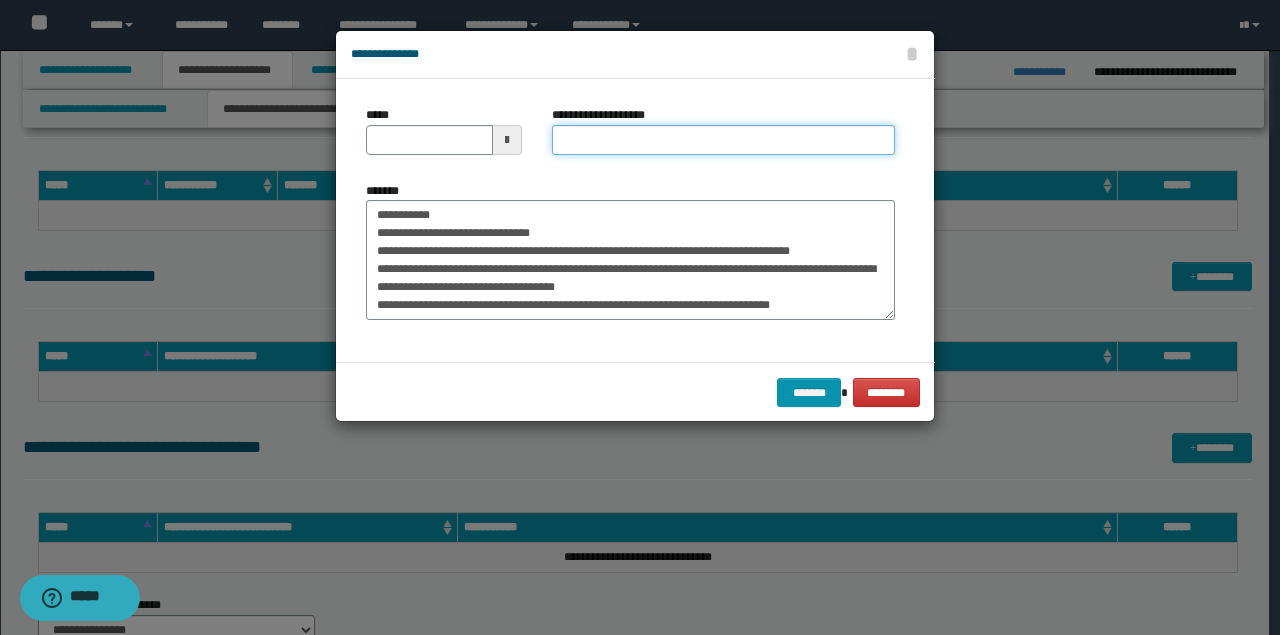 click on "**********" at bounding box center [723, 140] 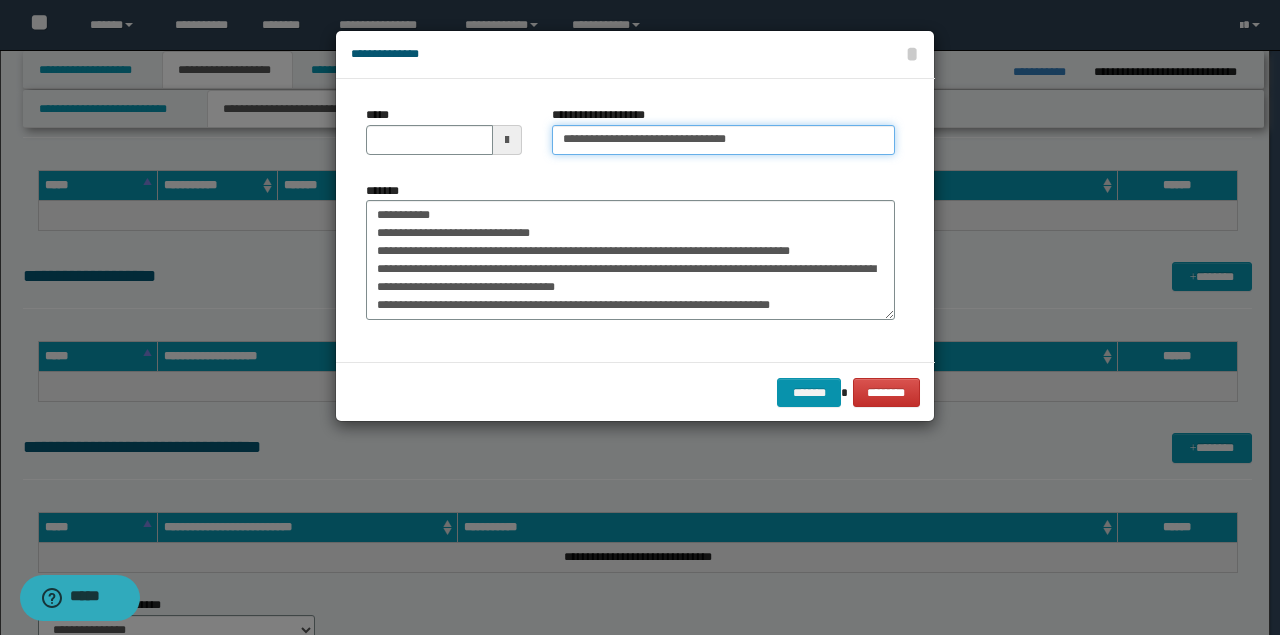type on "**********" 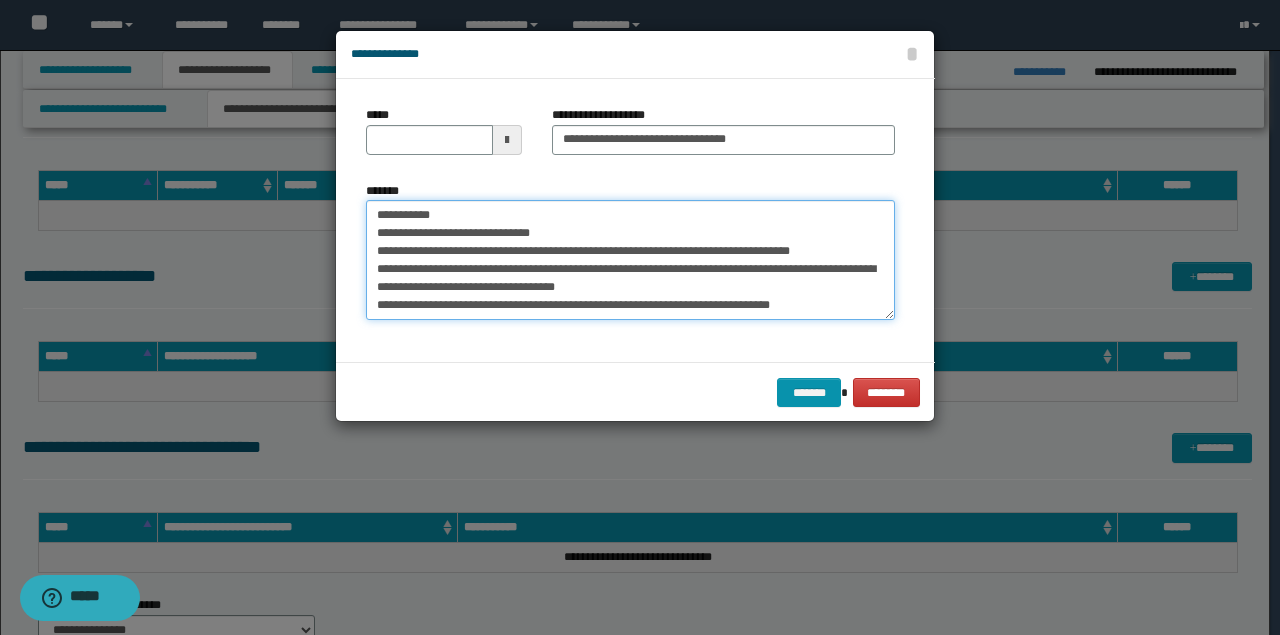 drag, startPoint x: 514, startPoint y: 205, endPoint x: 205, endPoint y: 197, distance: 309.10355 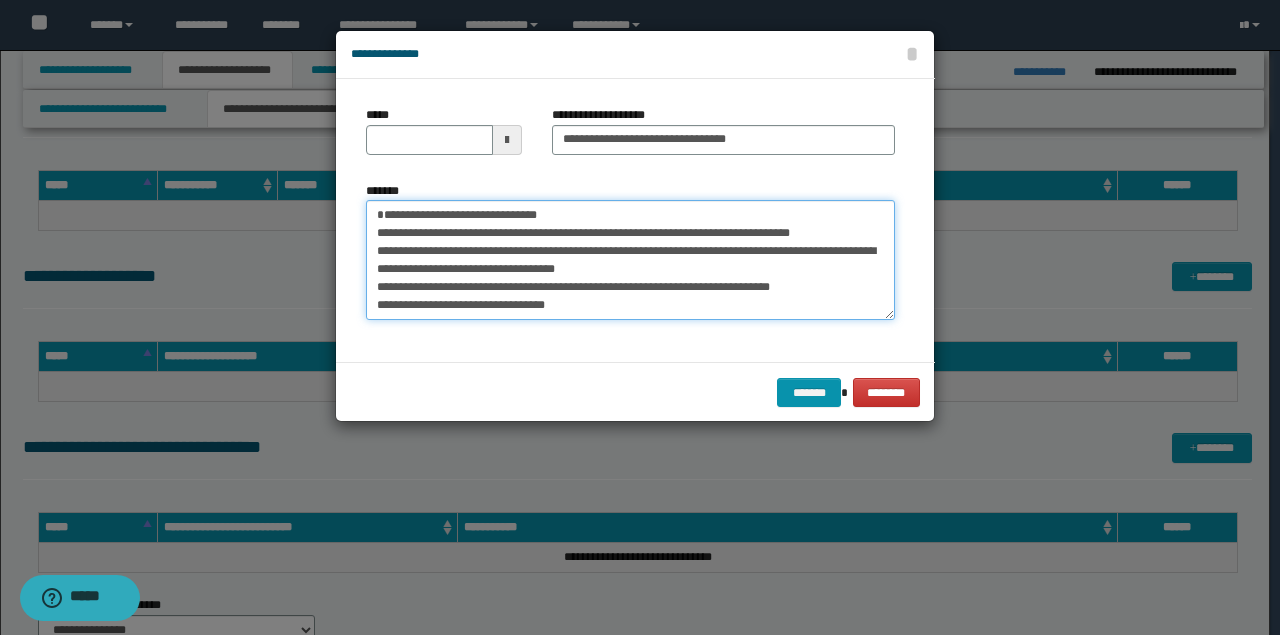 type 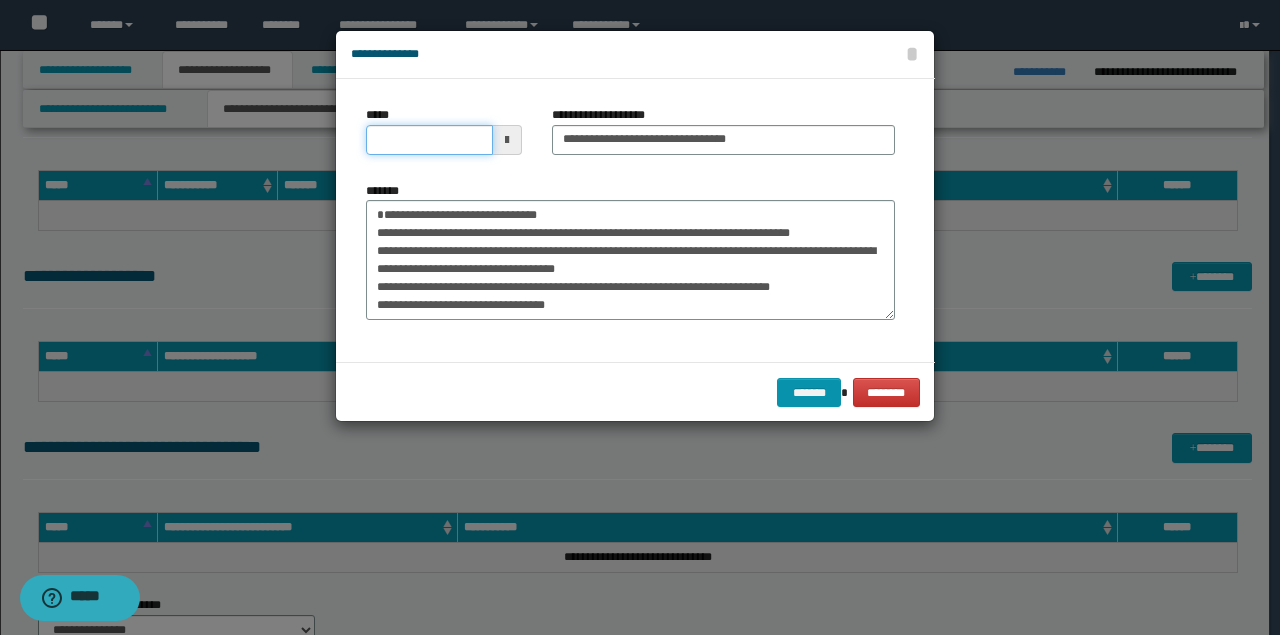 click on "*****" at bounding box center [429, 140] 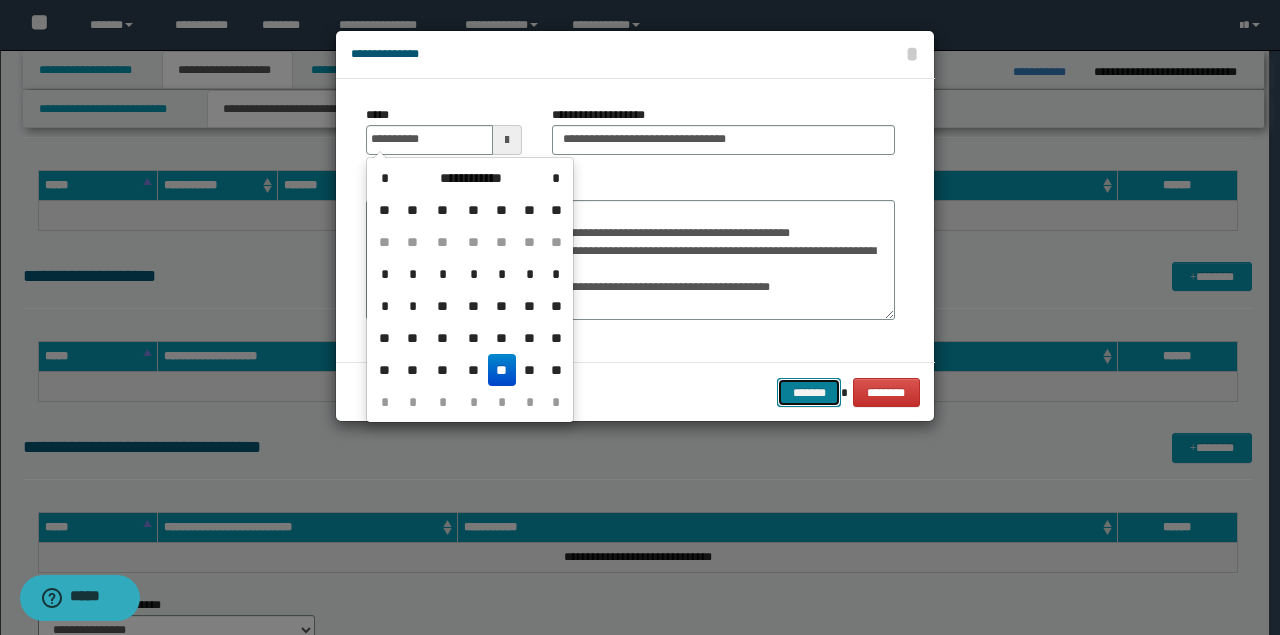 type on "**********" 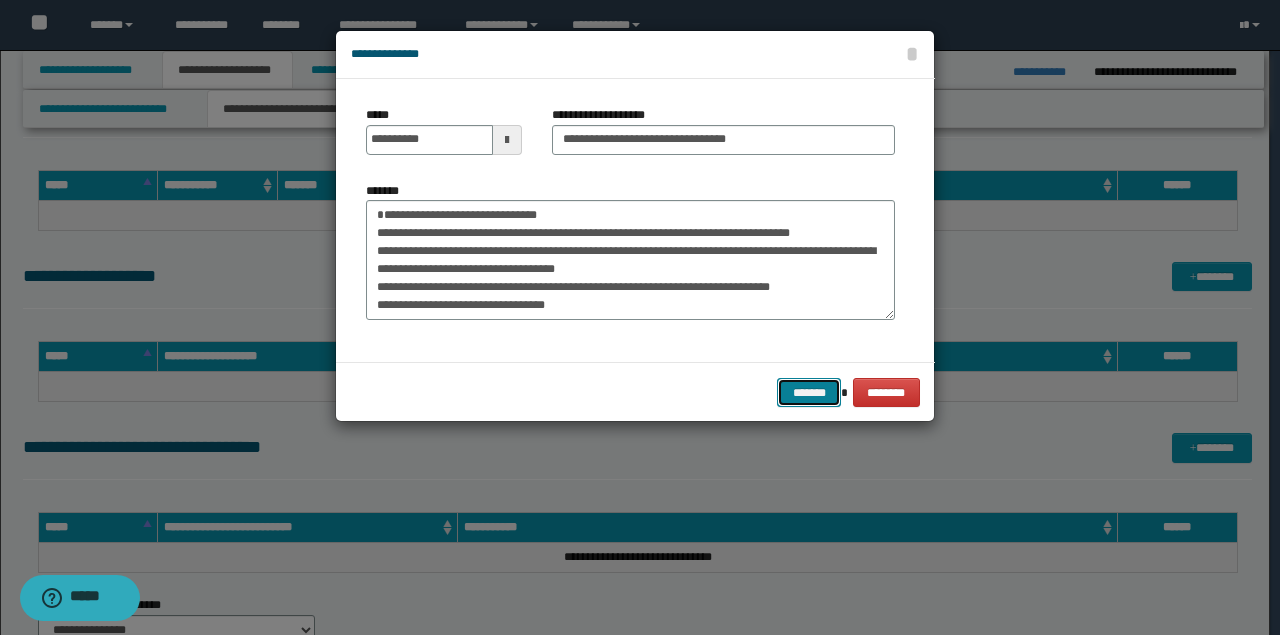 click on "*******" at bounding box center [809, 392] 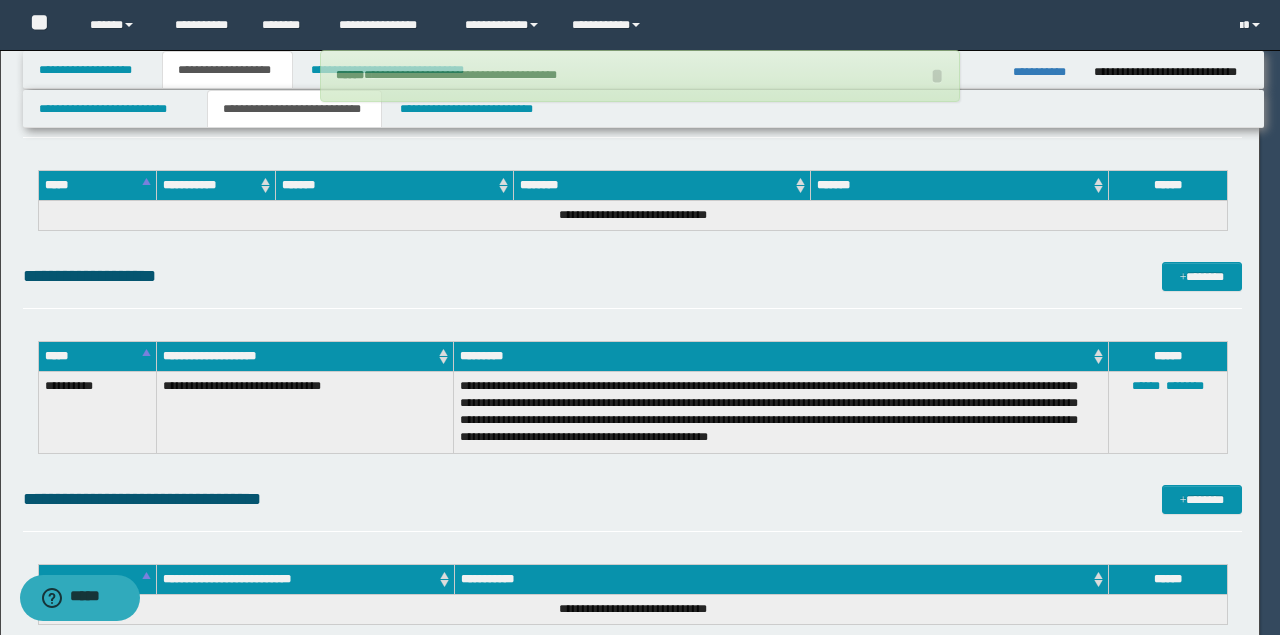 type 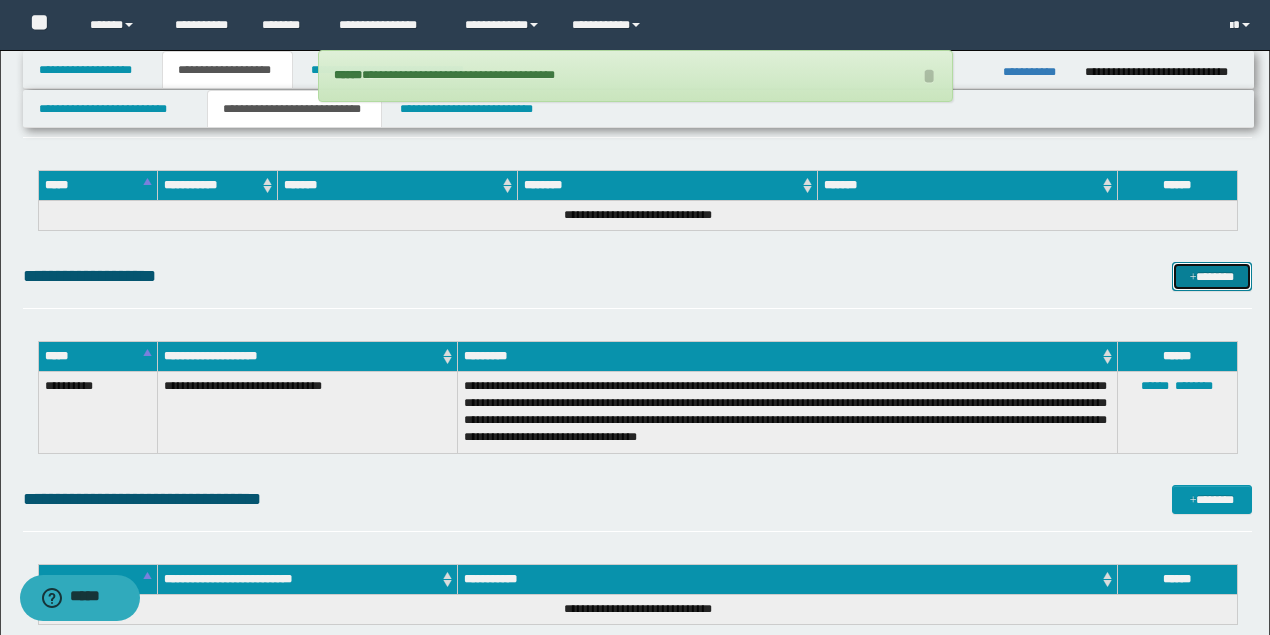 click on "*******" at bounding box center [1211, 276] 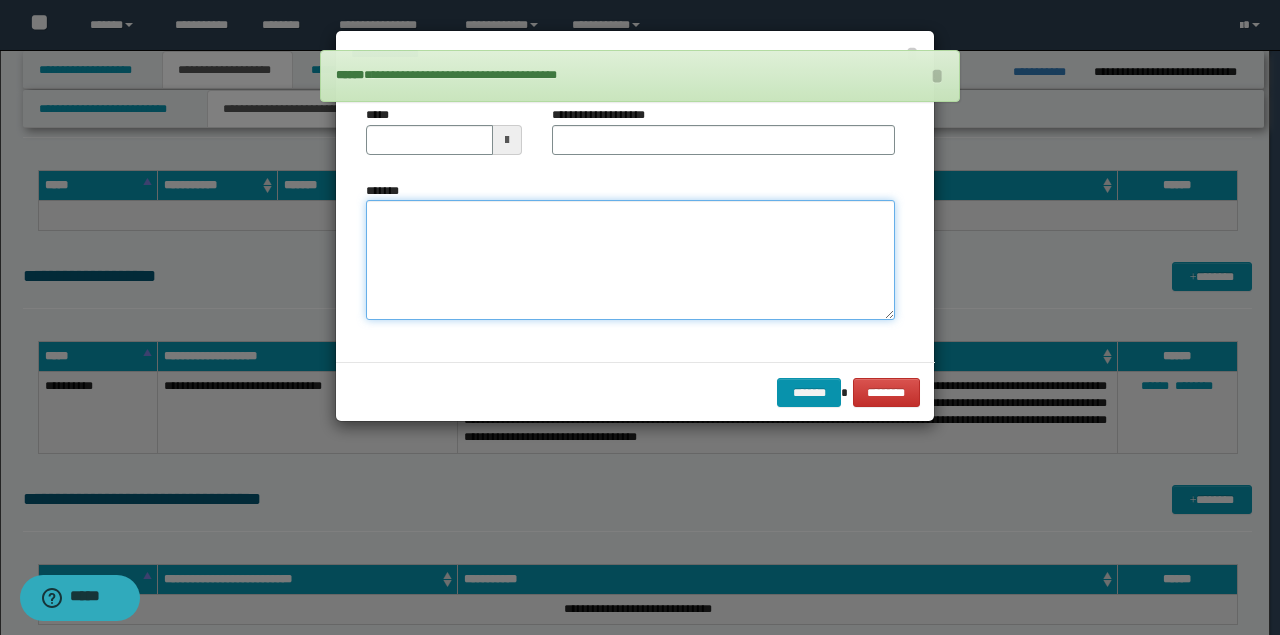 click on "*******" at bounding box center [630, 259] 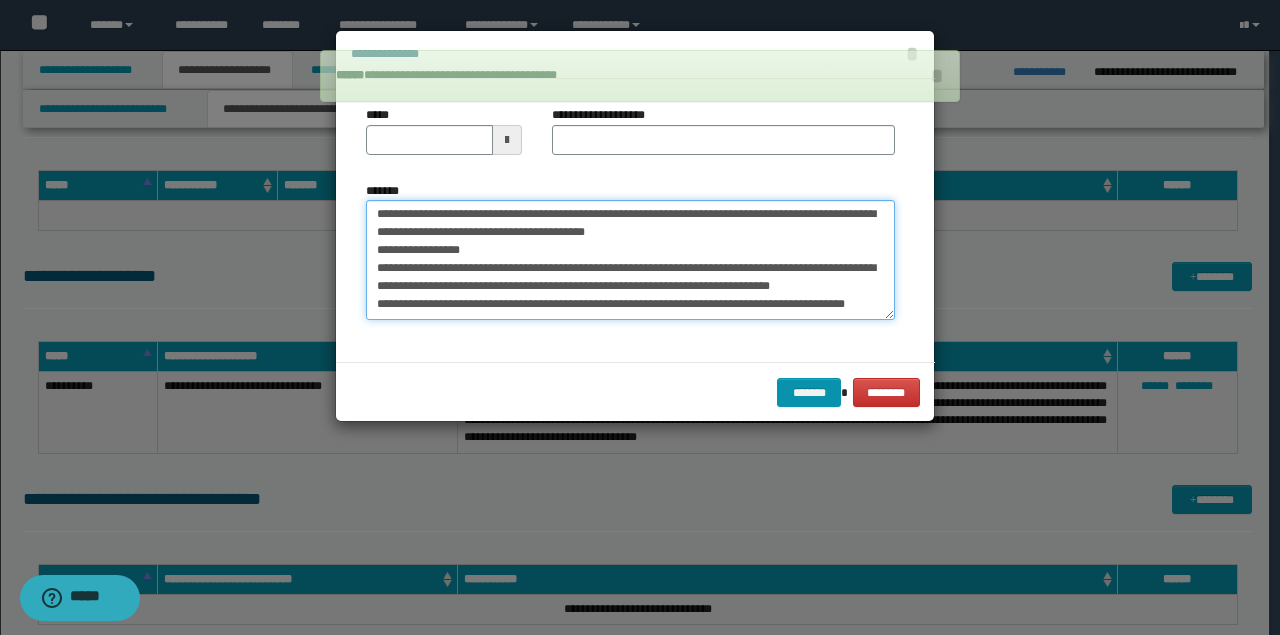 scroll, scrollTop: 0, scrollLeft: 0, axis: both 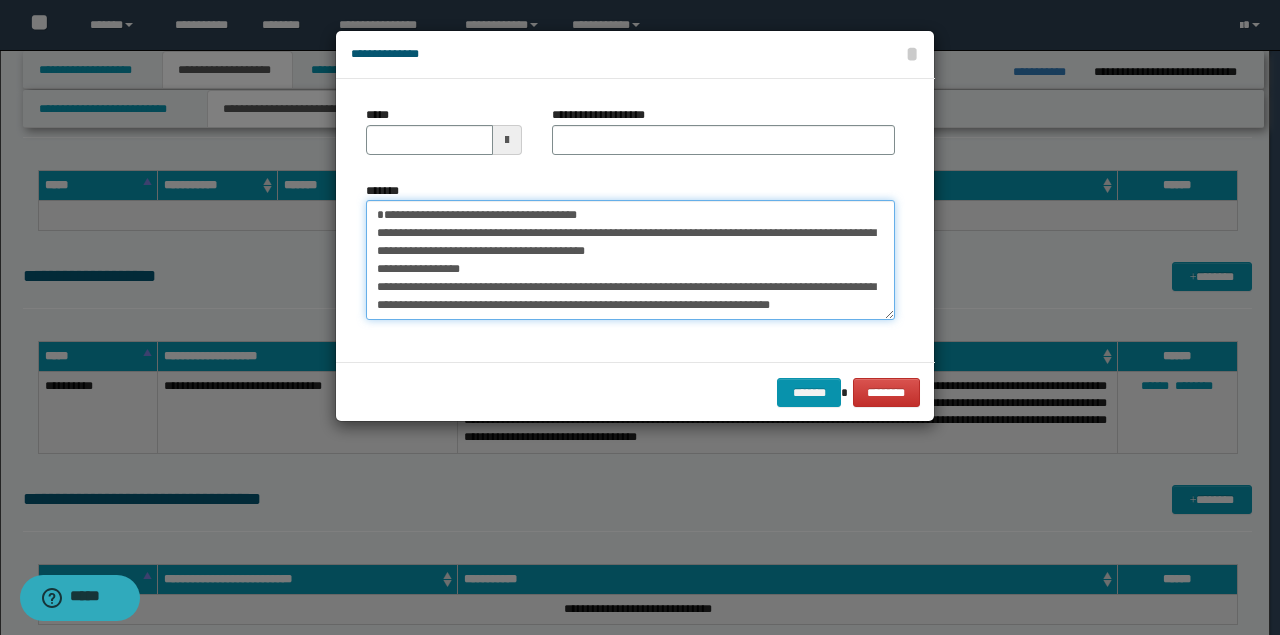drag, startPoint x: 516, startPoint y: 230, endPoint x: 127, endPoint y: 217, distance: 389.21716 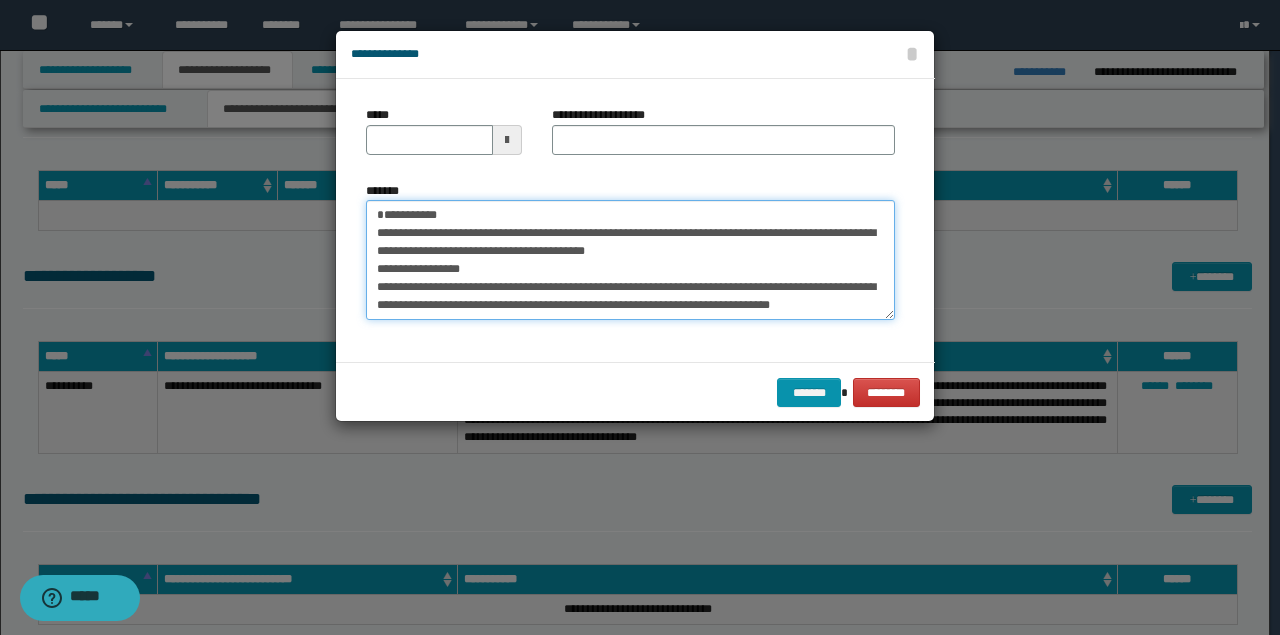 type on "**********" 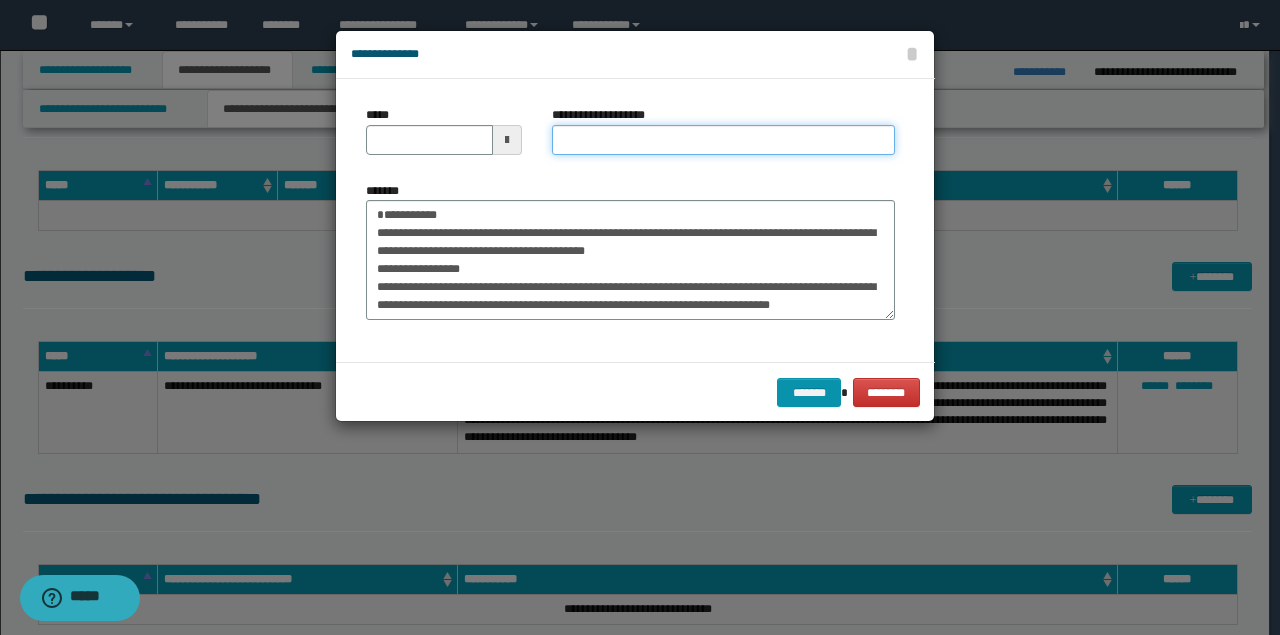 click on "**********" at bounding box center [723, 140] 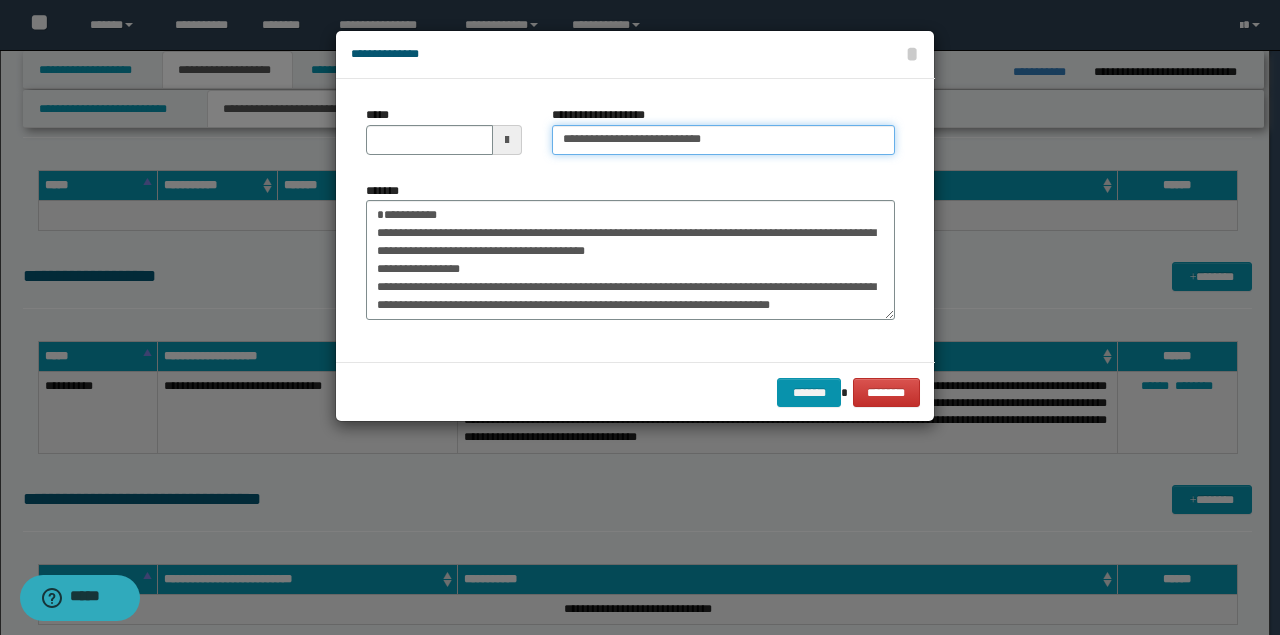 type on "**********" 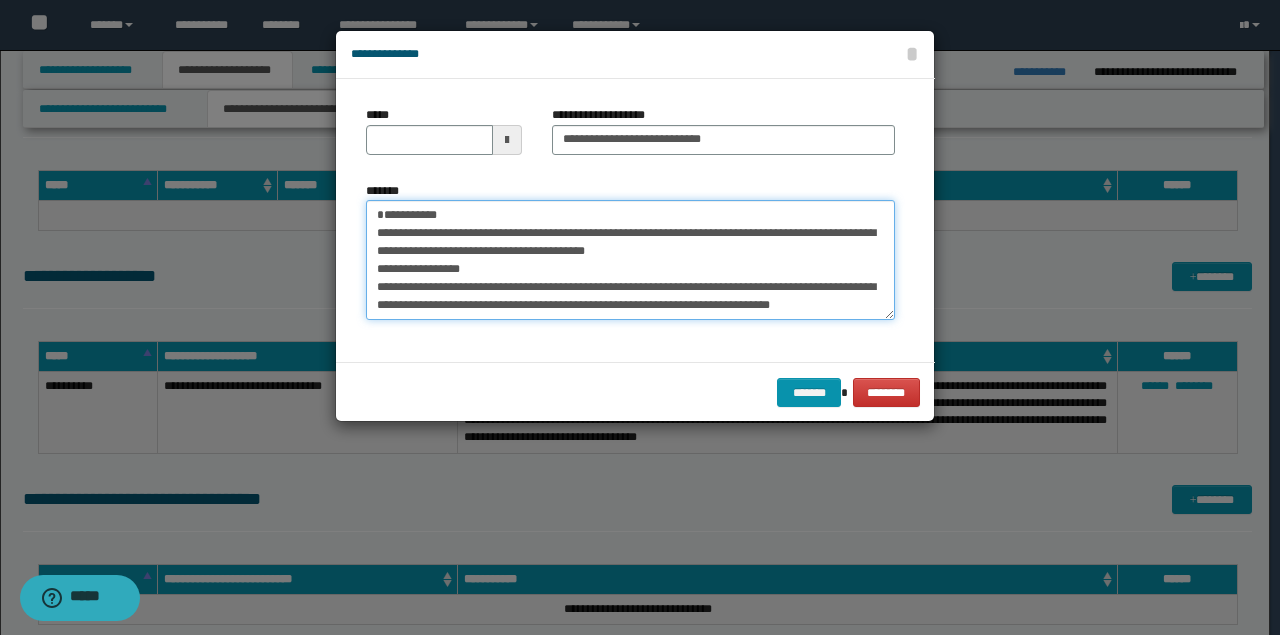 drag, startPoint x: 511, startPoint y: 211, endPoint x: 252, endPoint y: 174, distance: 261.62952 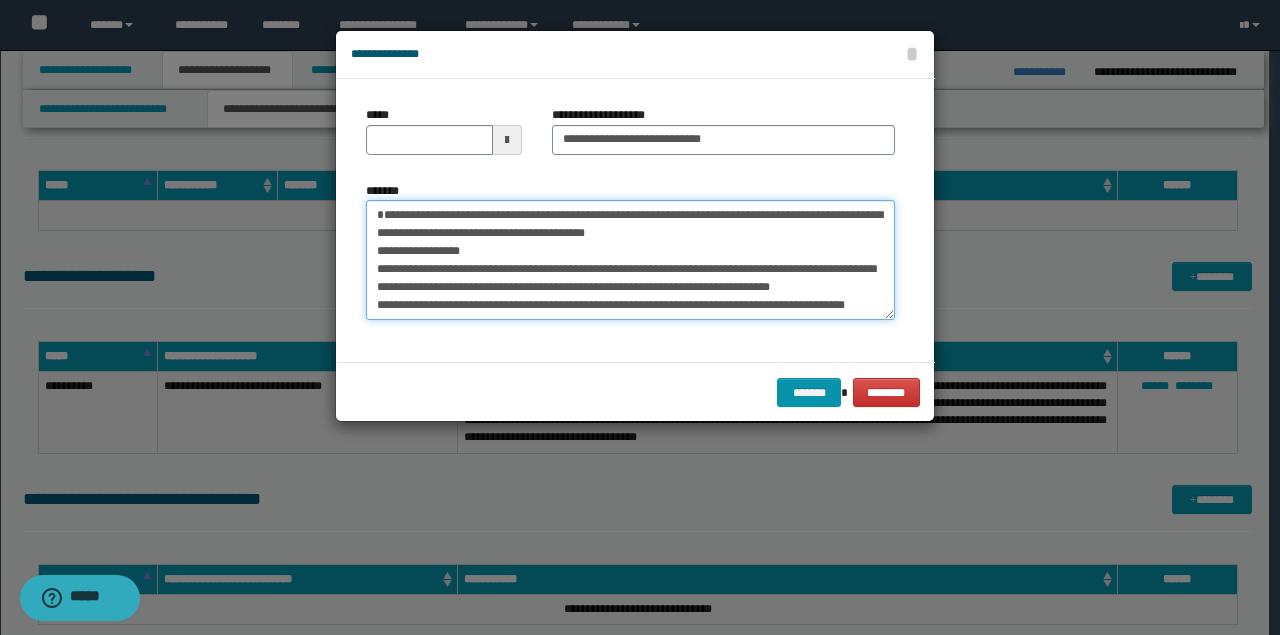 type on "**********" 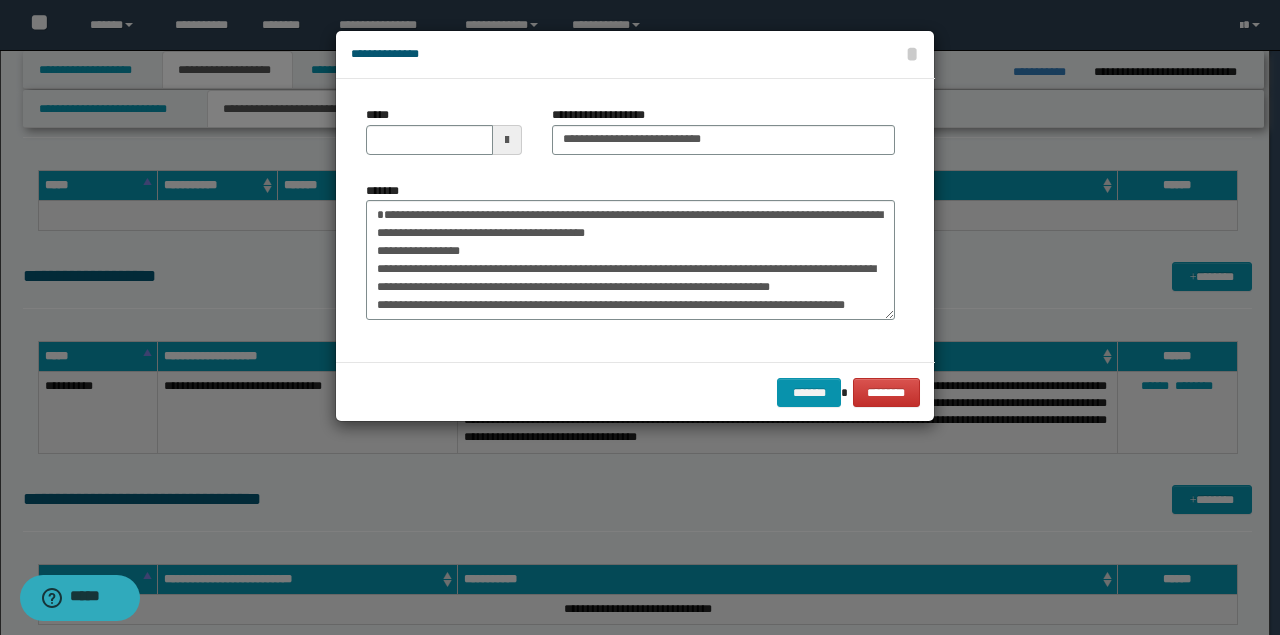 click on "*****" at bounding box center [444, 138] 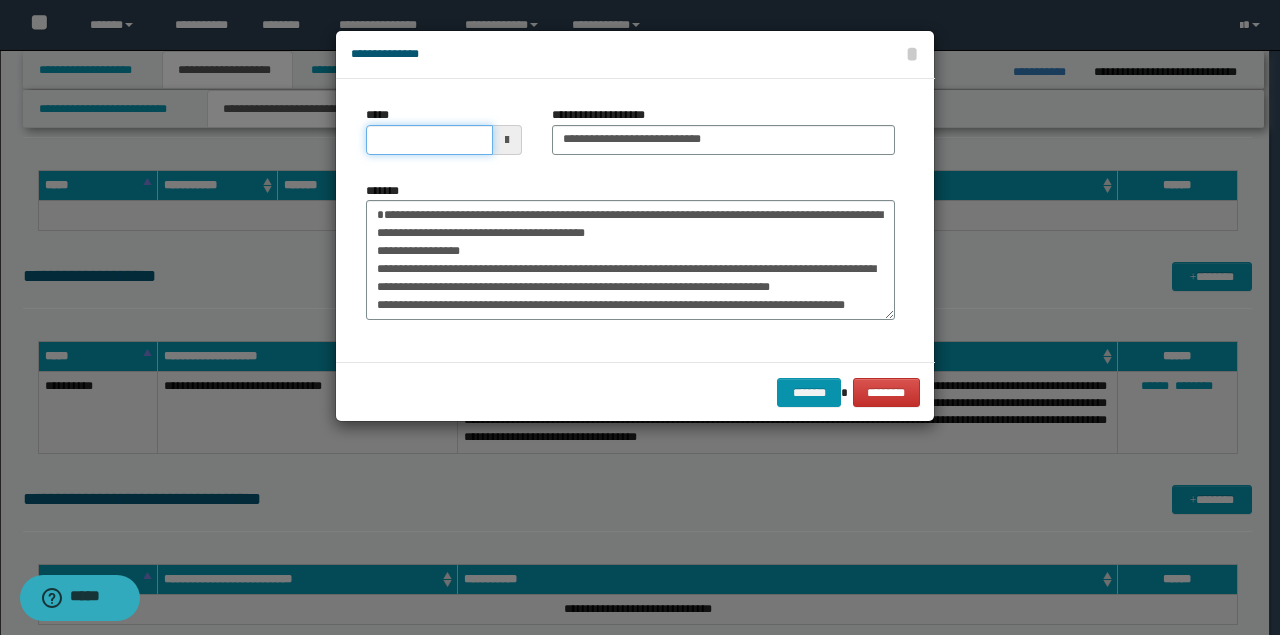 click on "*****" at bounding box center (429, 140) 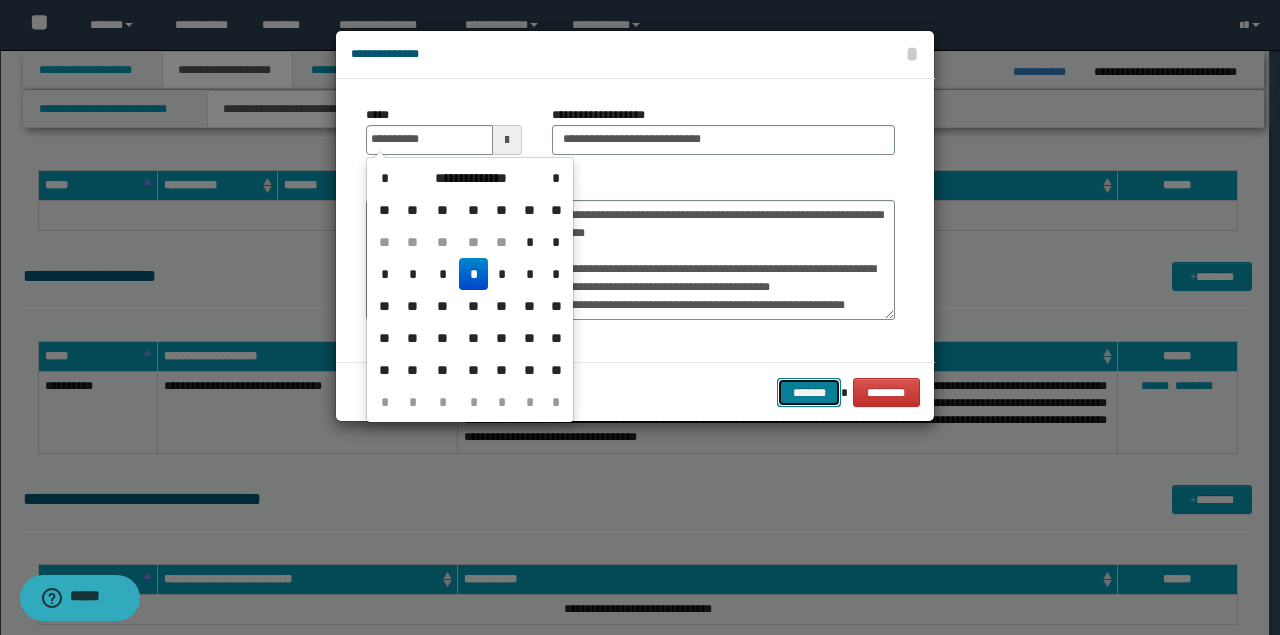type on "**********" 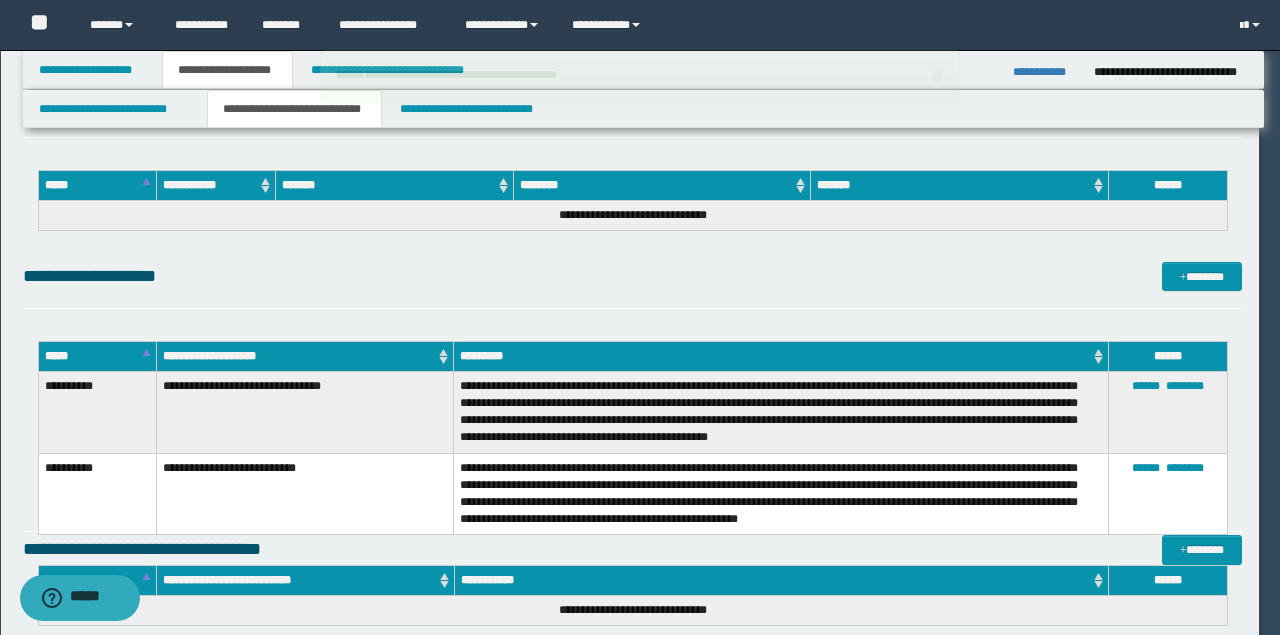 type 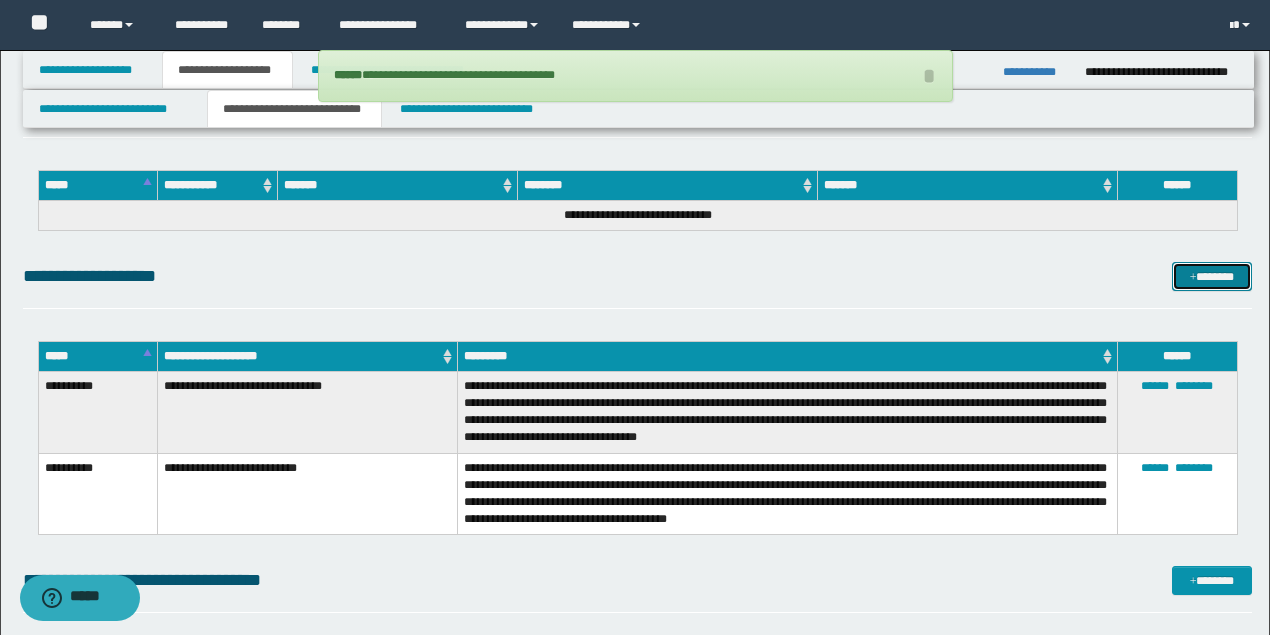 click on "*******" at bounding box center [1211, 276] 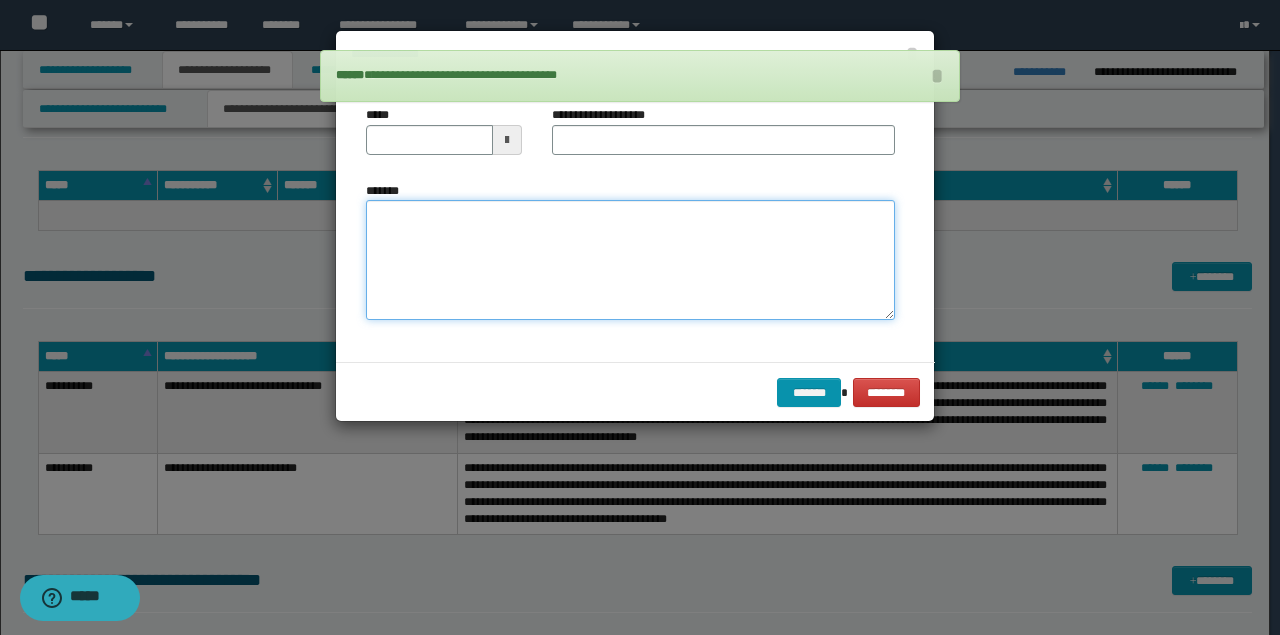 click on "*******" at bounding box center (630, 259) 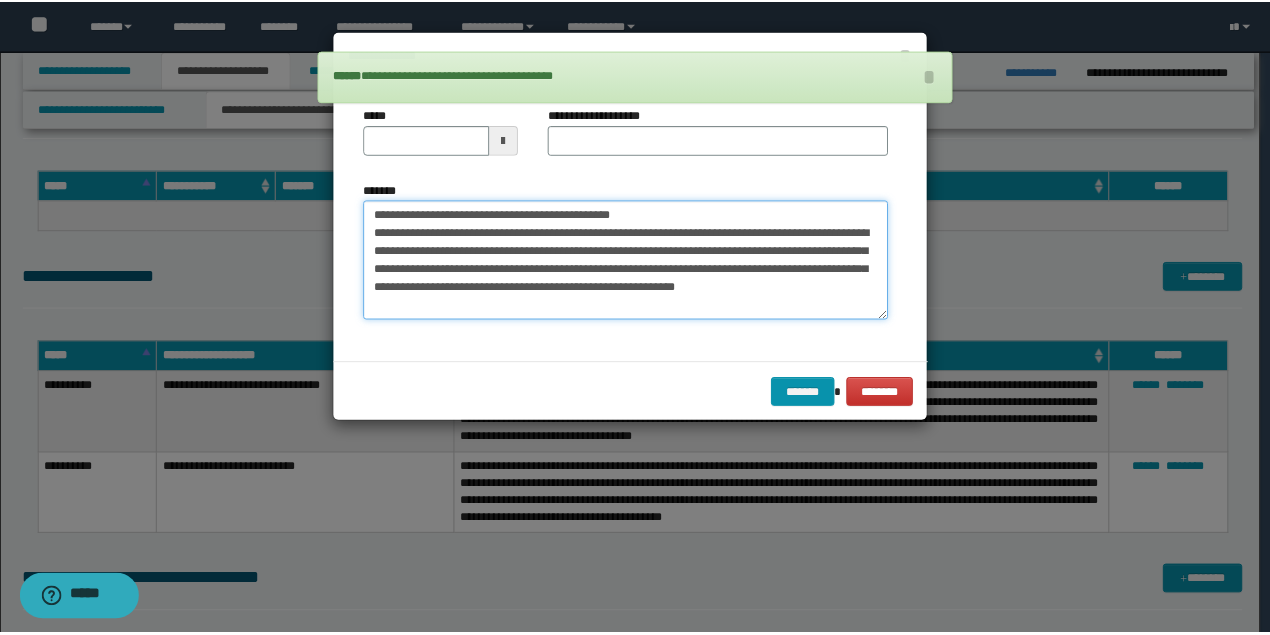 scroll, scrollTop: 0, scrollLeft: 0, axis: both 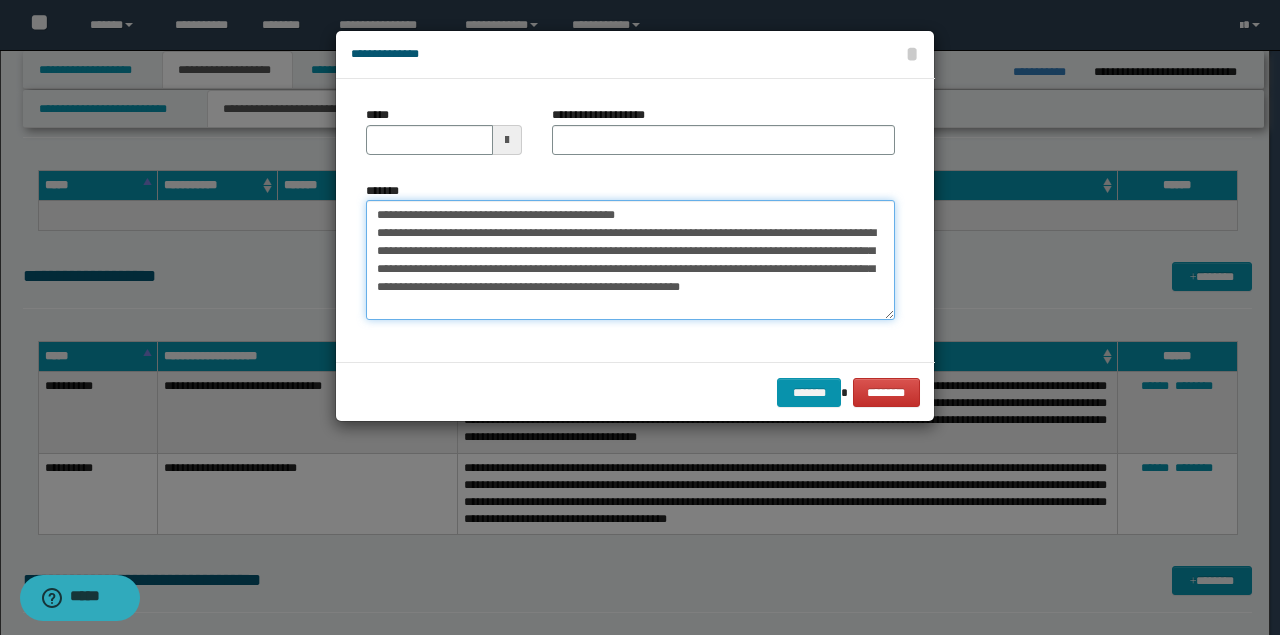 drag, startPoint x: 588, startPoint y: 211, endPoint x: 14, endPoint y: 158, distance: 576.44165 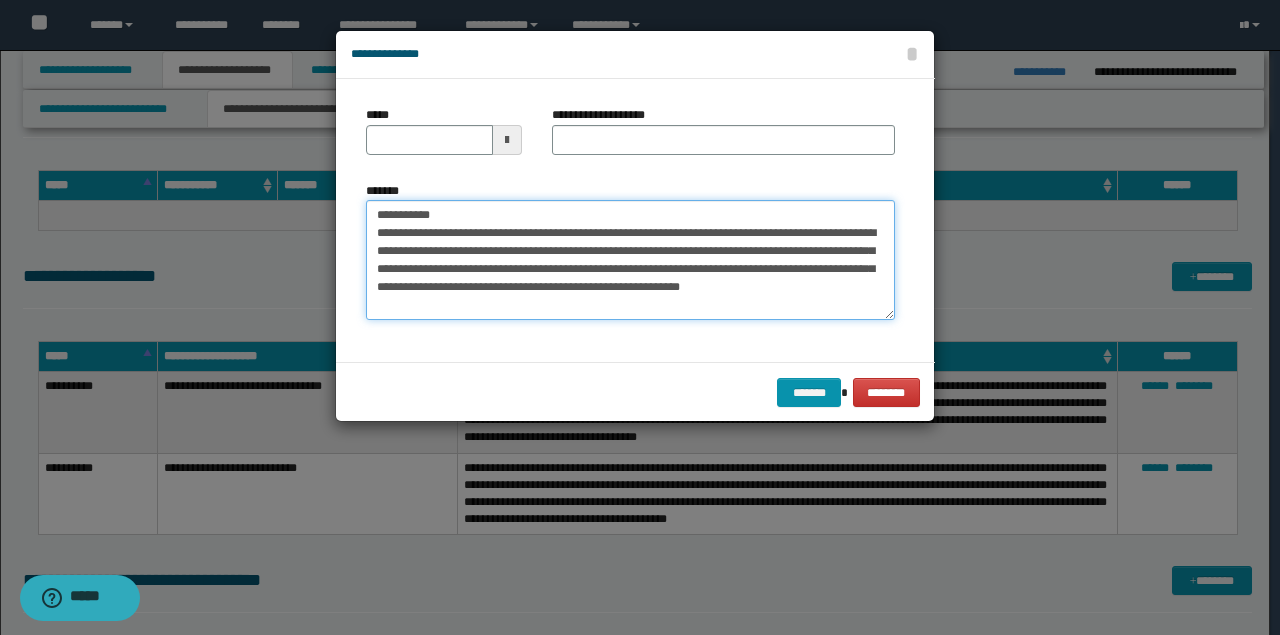 type on "**********" 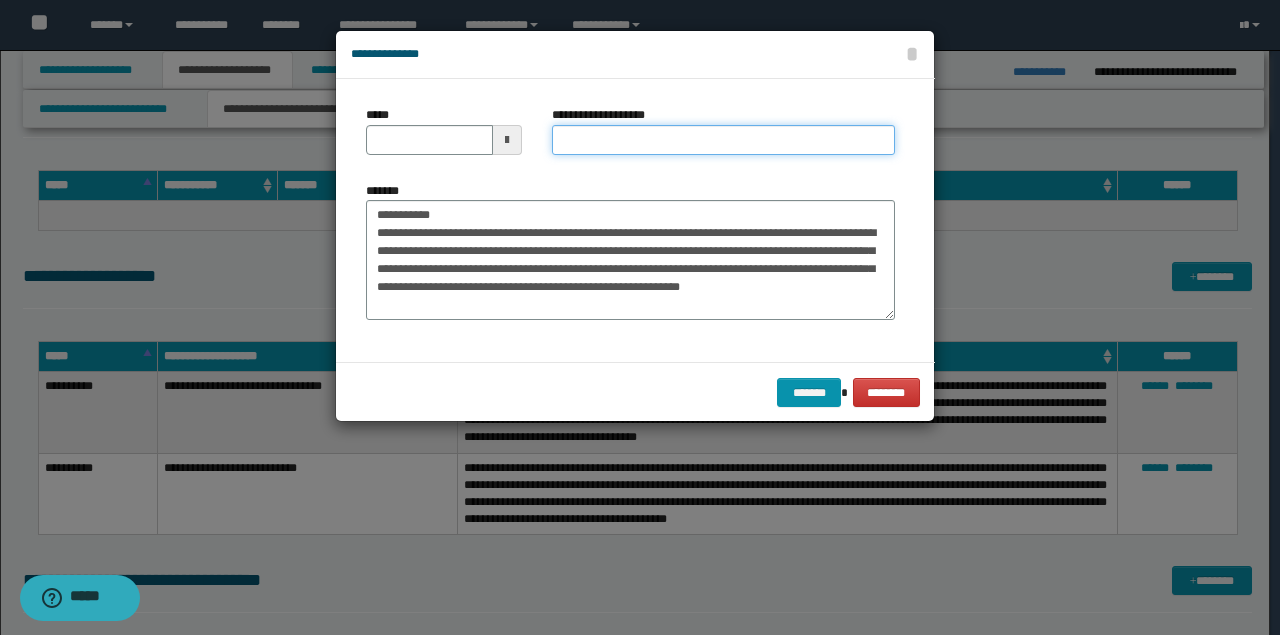 click on "**********" at bounding box center [723, 140] 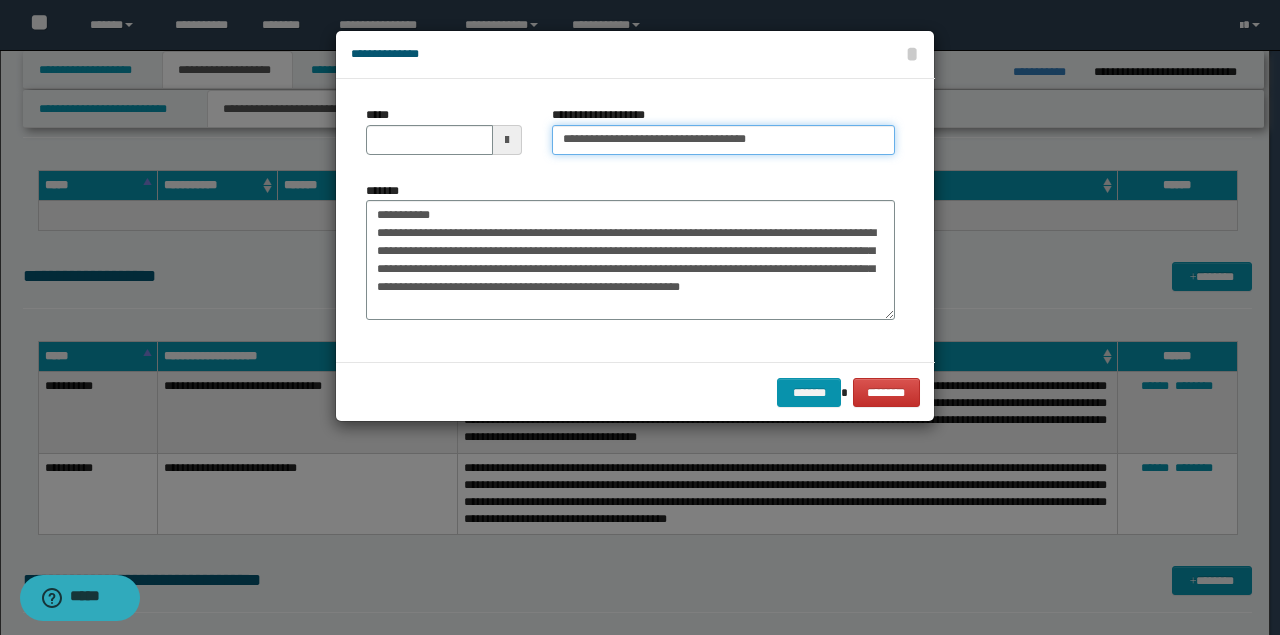 type on "**********" 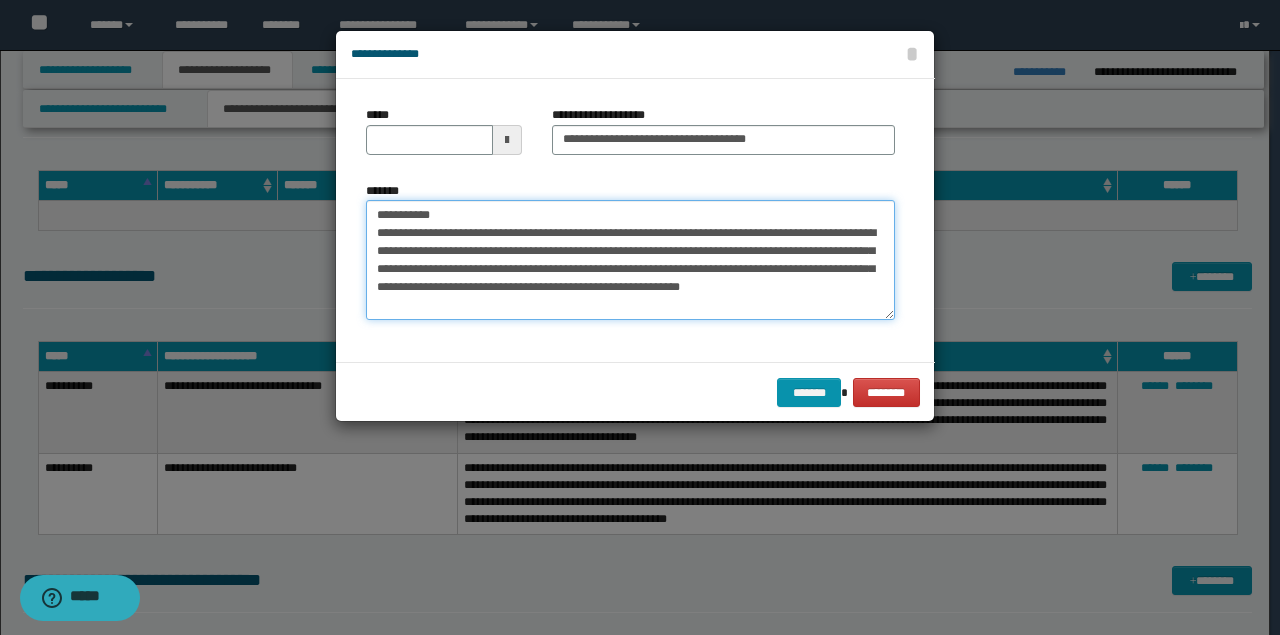 click on "**********" at bounding box center (630, 259) 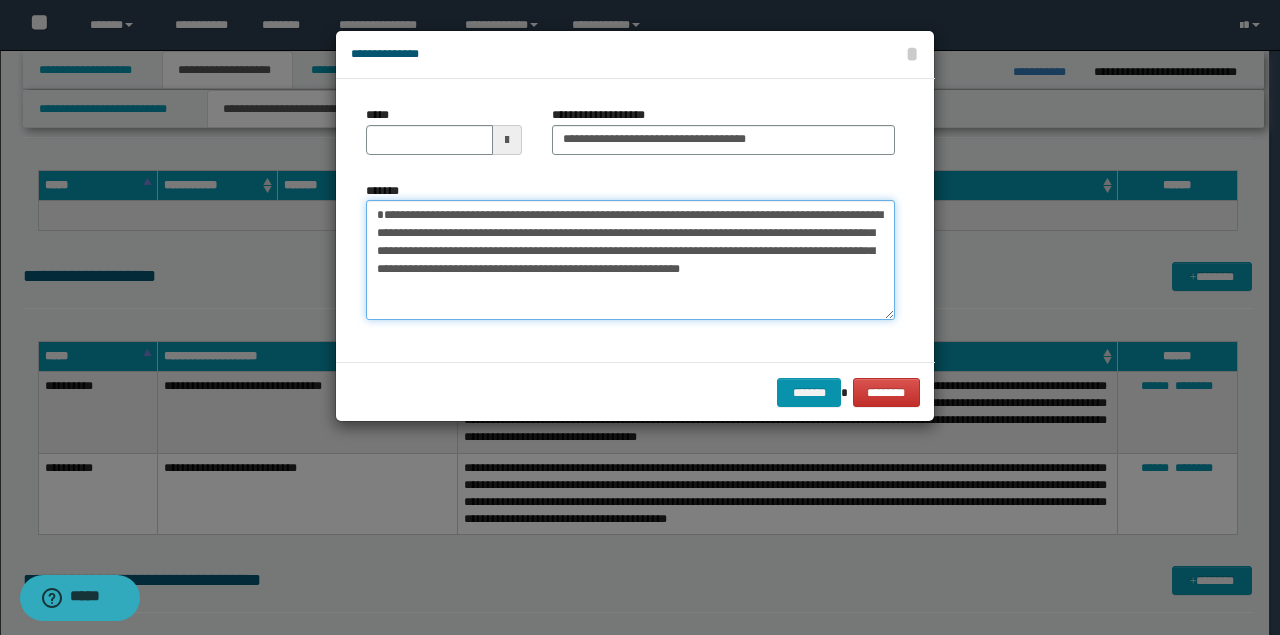 type 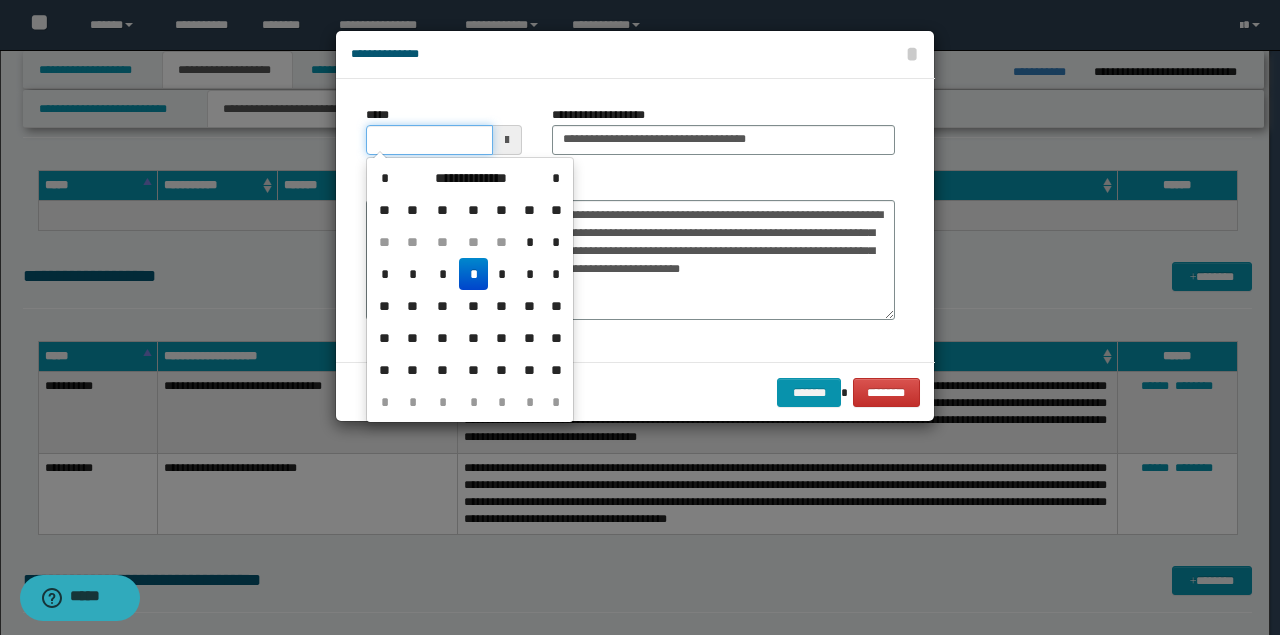click on "*****" at bounding box center (429, 140) 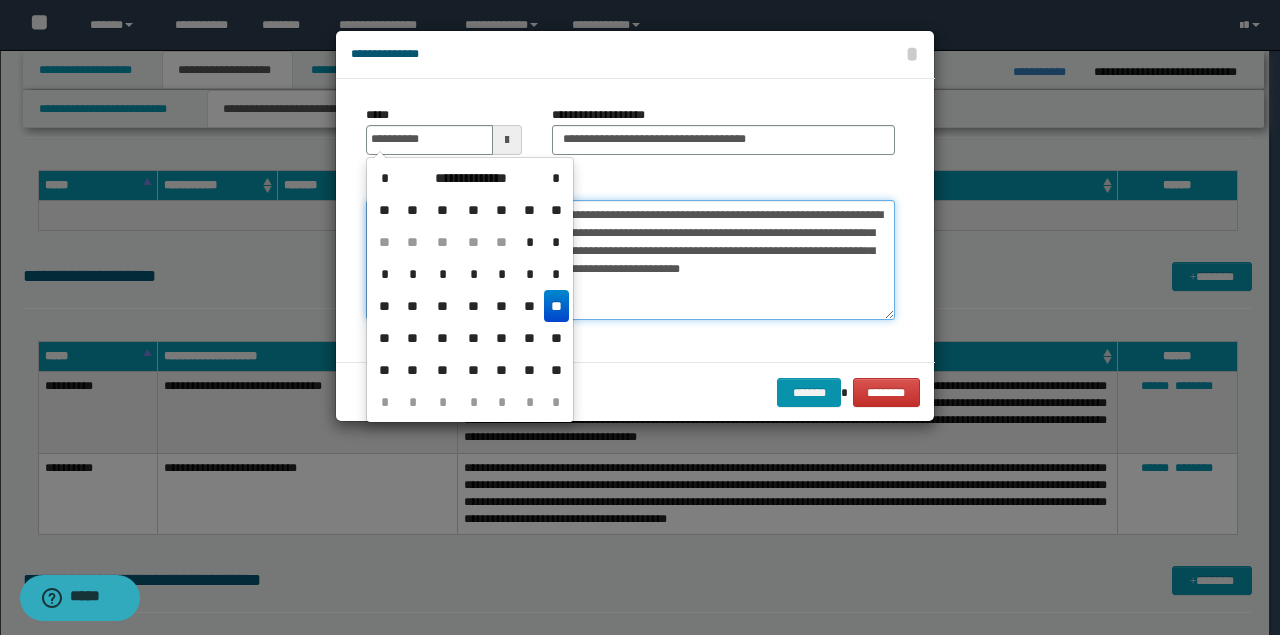 type on "**********" 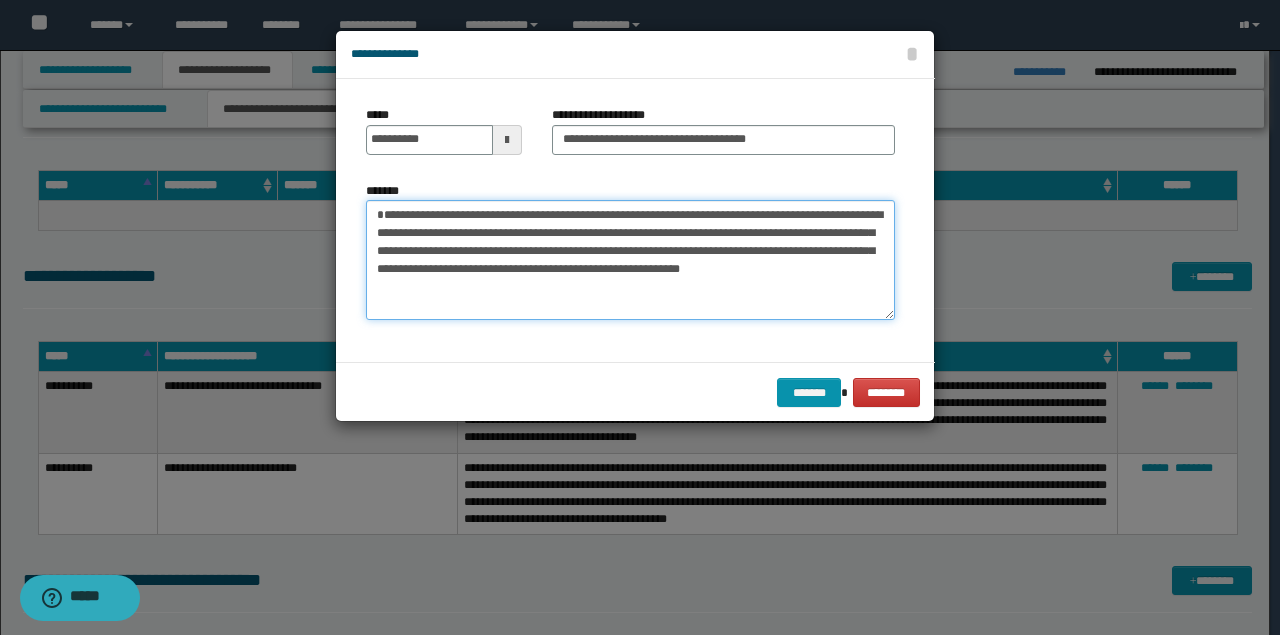 click on "**********" at bounding box center [630, 259] 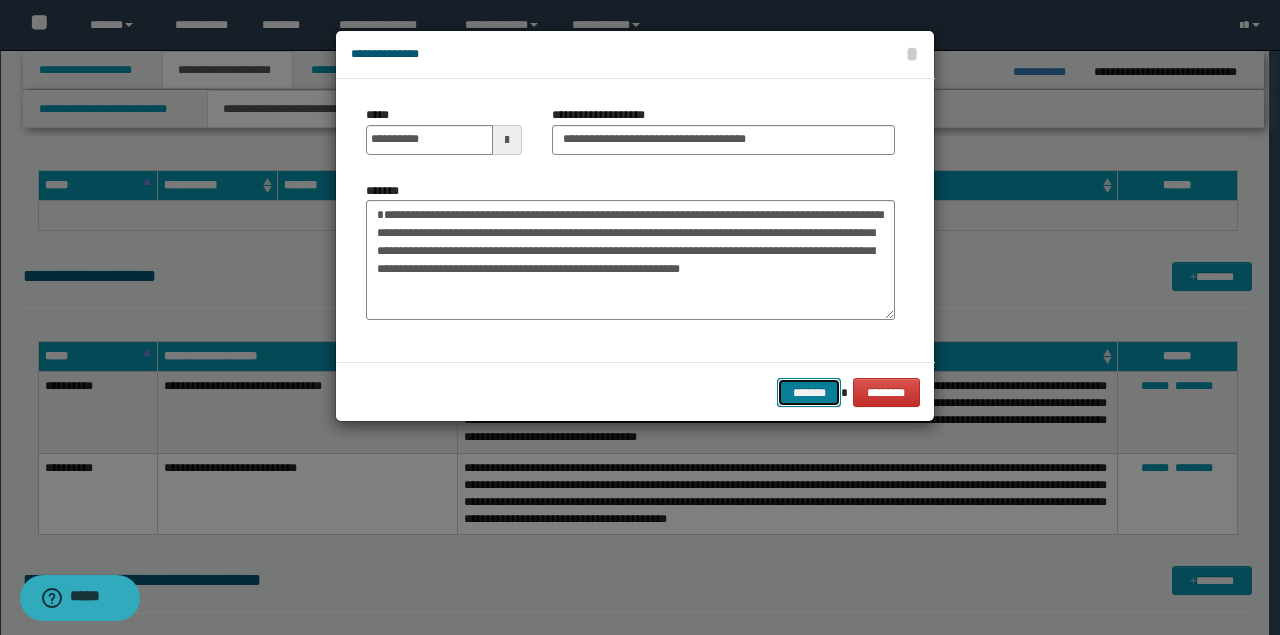 click on "*******" at bounding box center (809, 392) 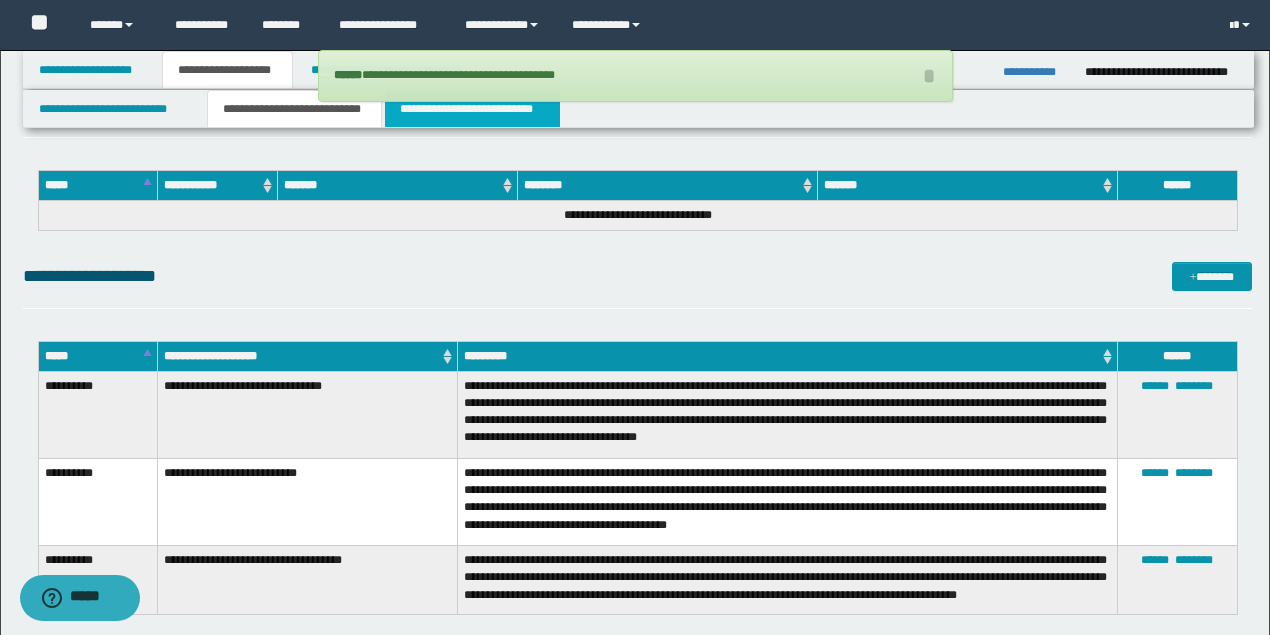 click on "**********" at bounding box center [472, 109] 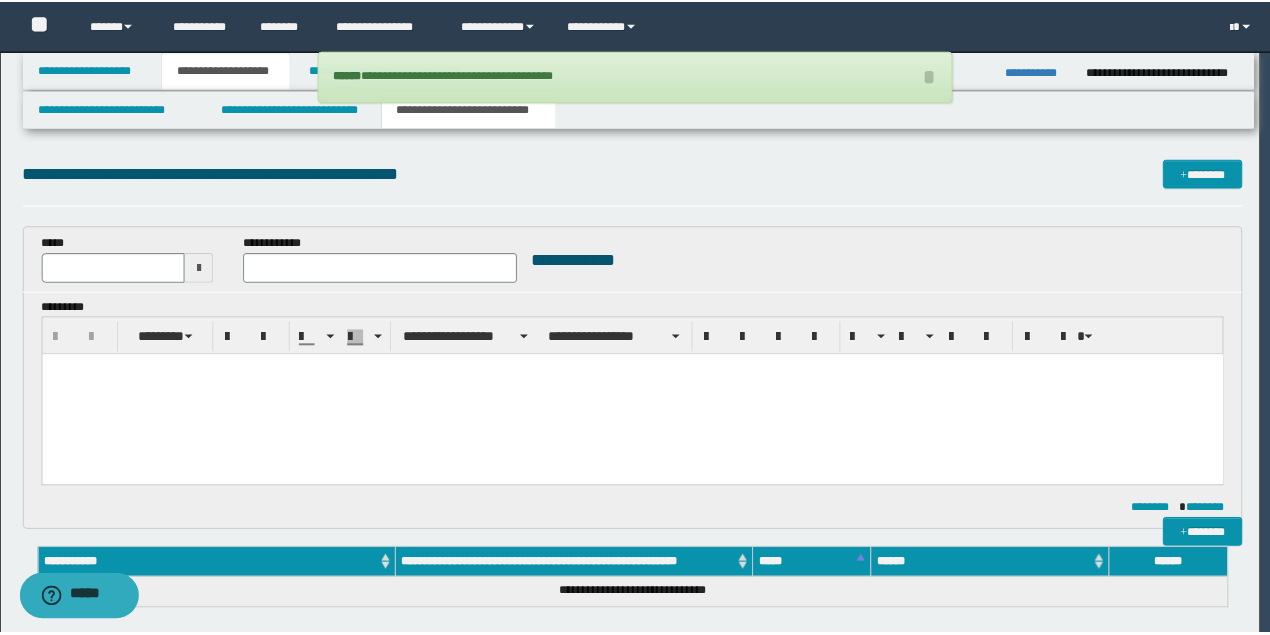 scroll, scrollTop: 0, scrollLeft: 0, axis: both 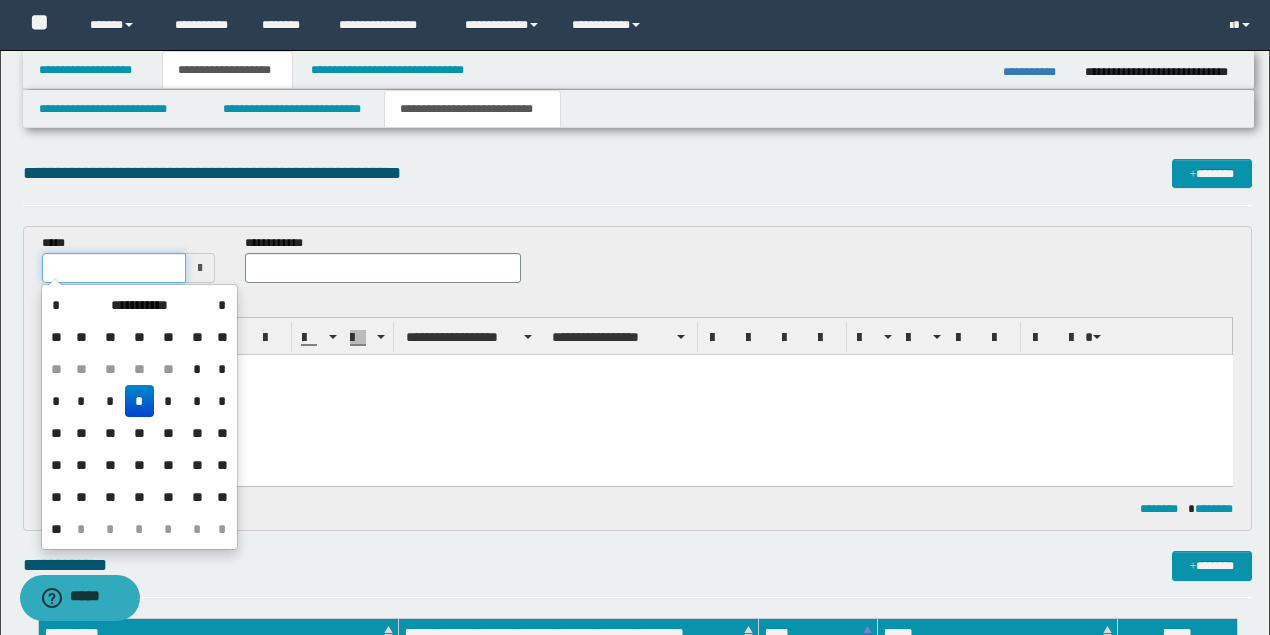 click at bounding box center [114, 268] 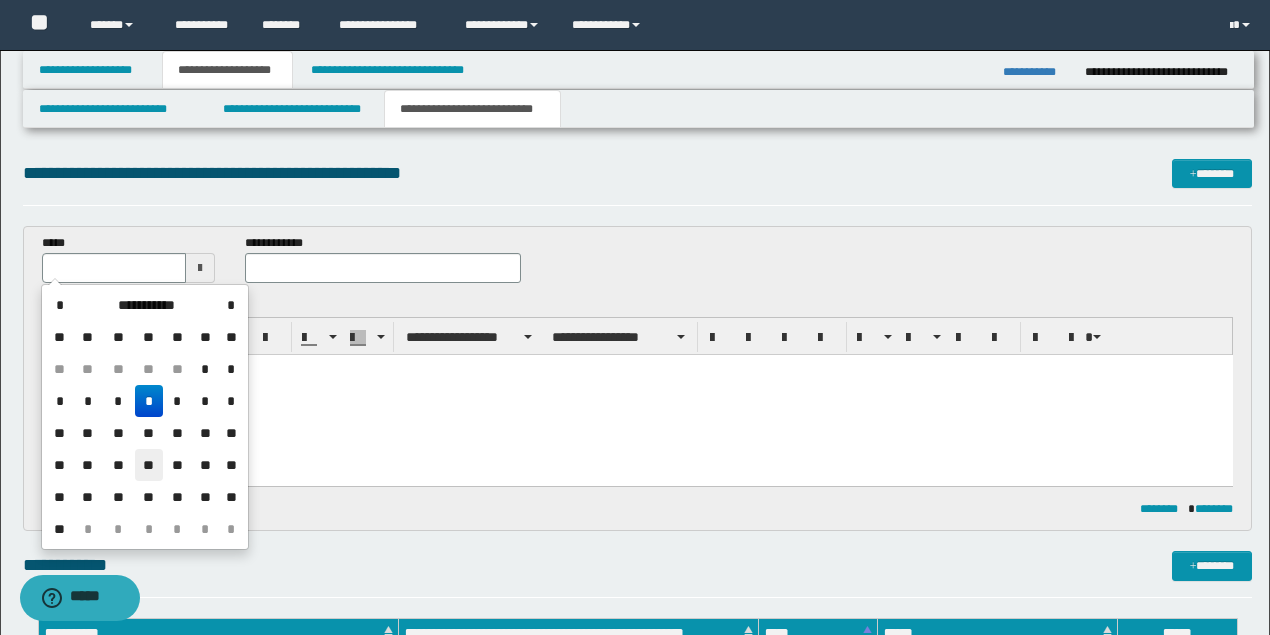 click on "**" at bounding box center (149, 465) 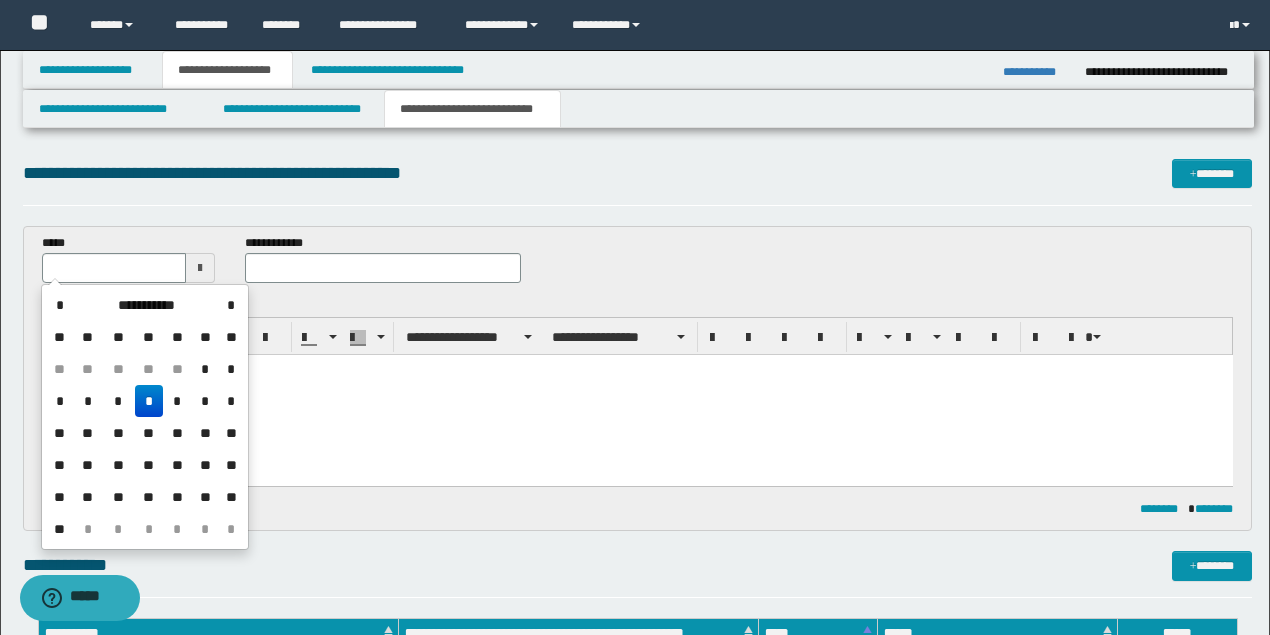 type on "**********" 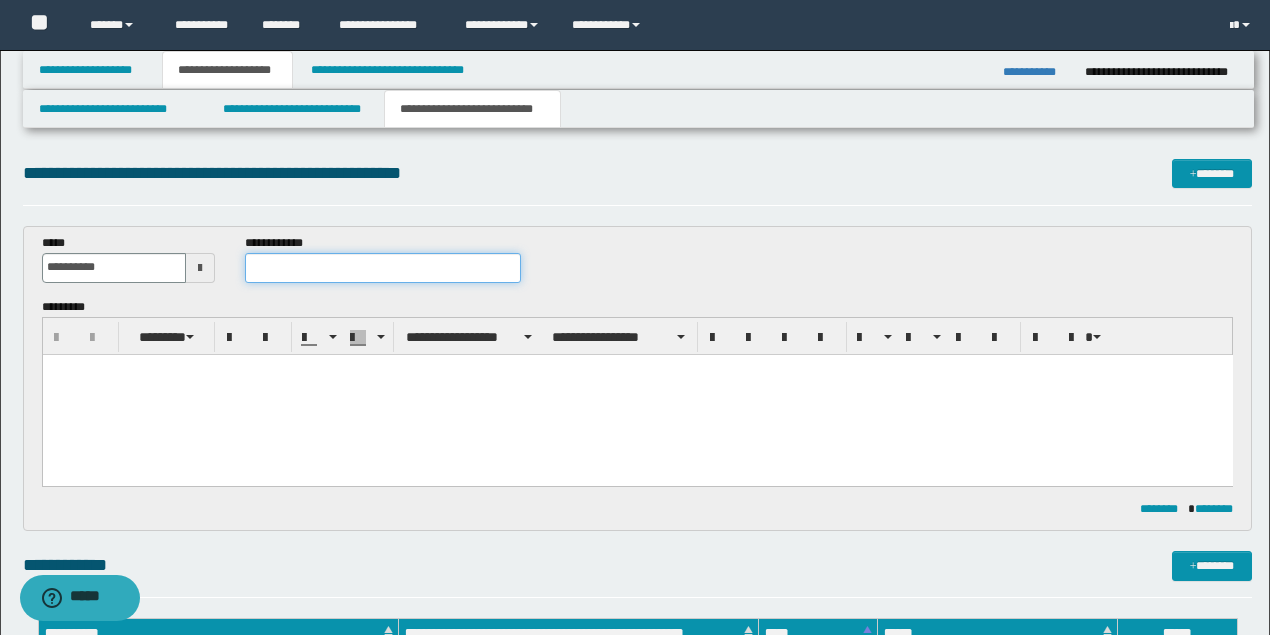 click at bounding box center [382, 268] 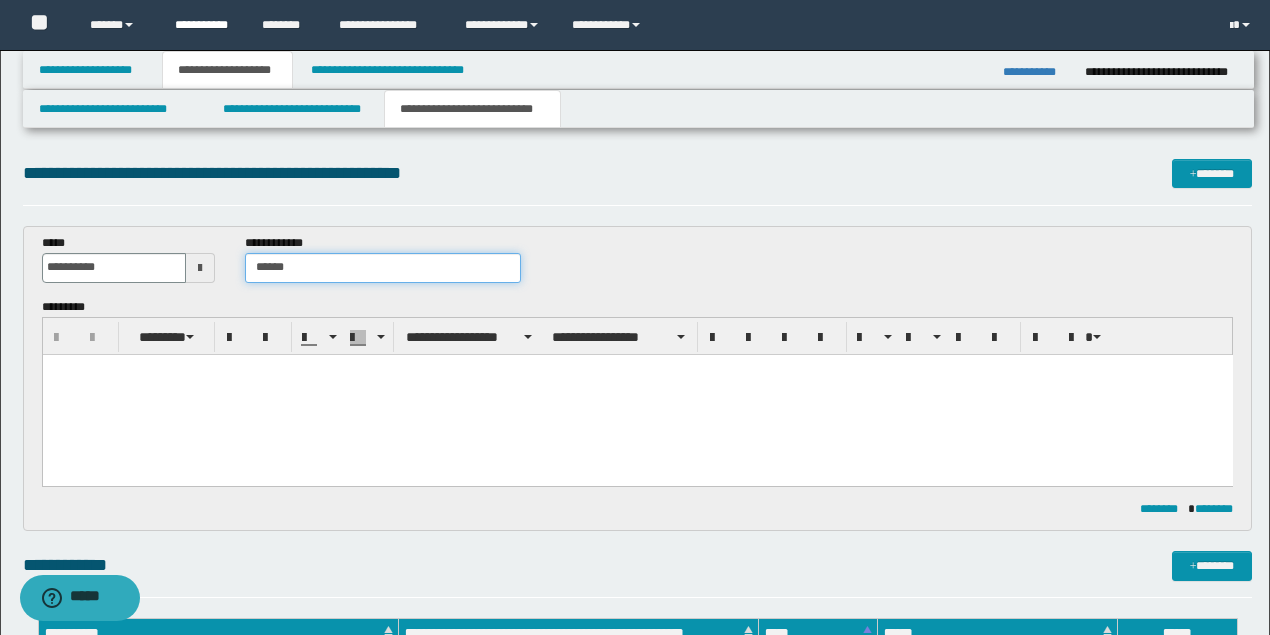 type on "*****" 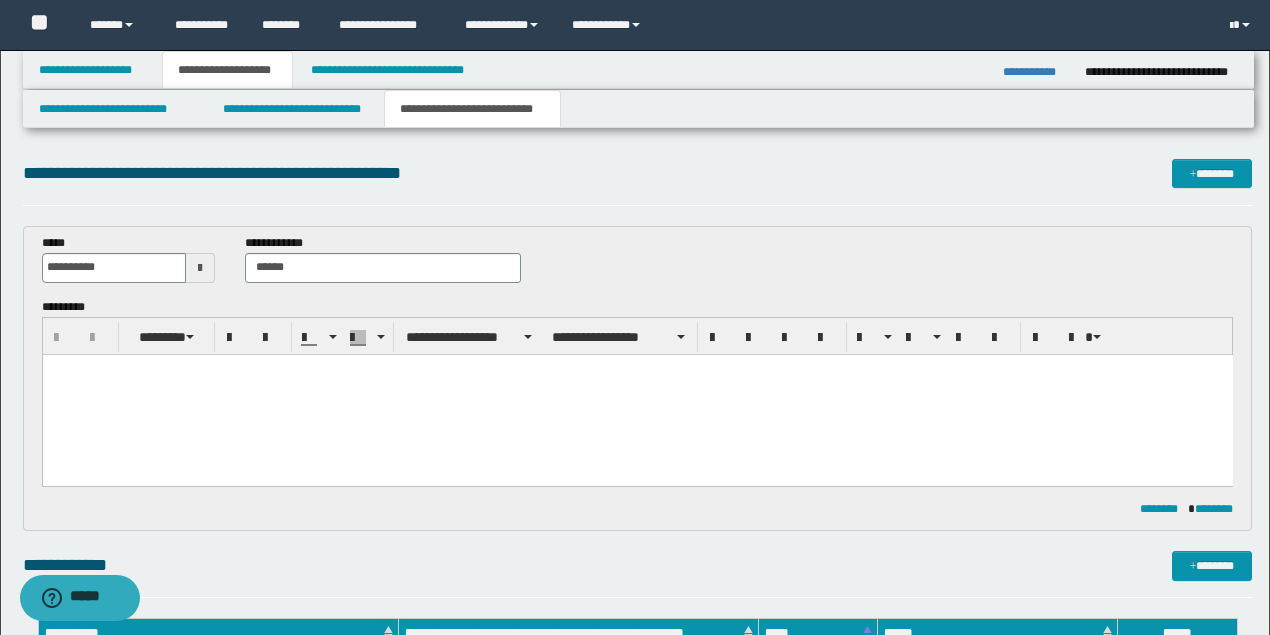 click at bounding box center [637, 394] 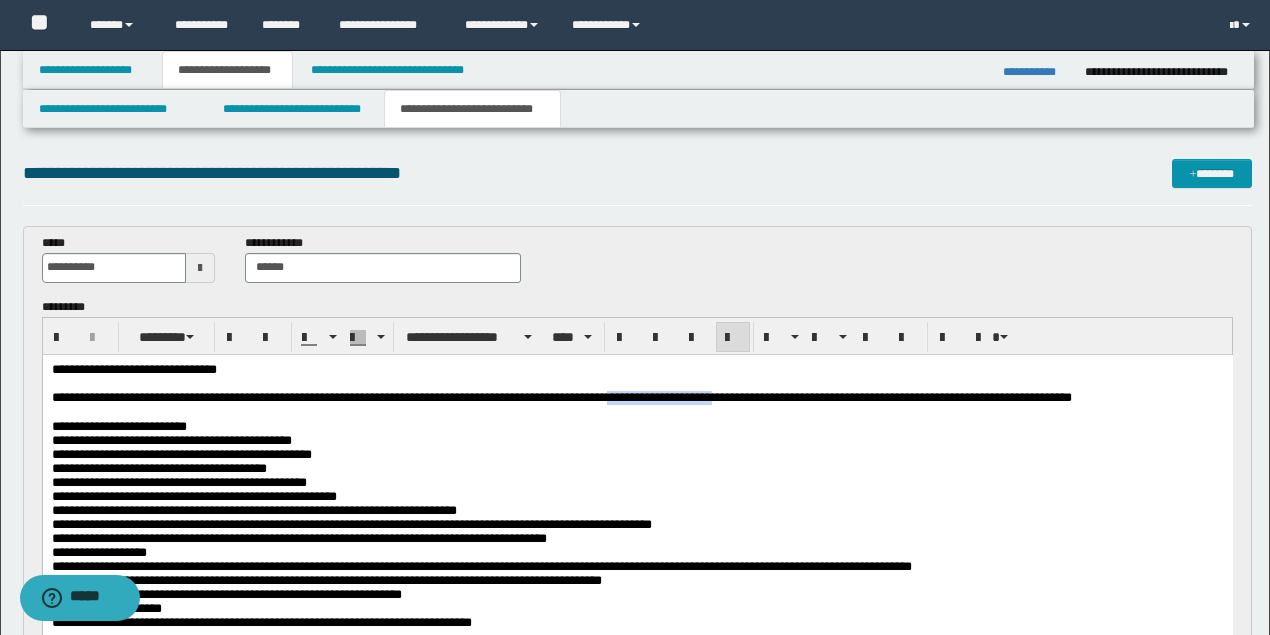 drag, startPoint x: 769, startPoint y: 399, endPoint x: 657, endPoint y: 401, distance: 112.01785 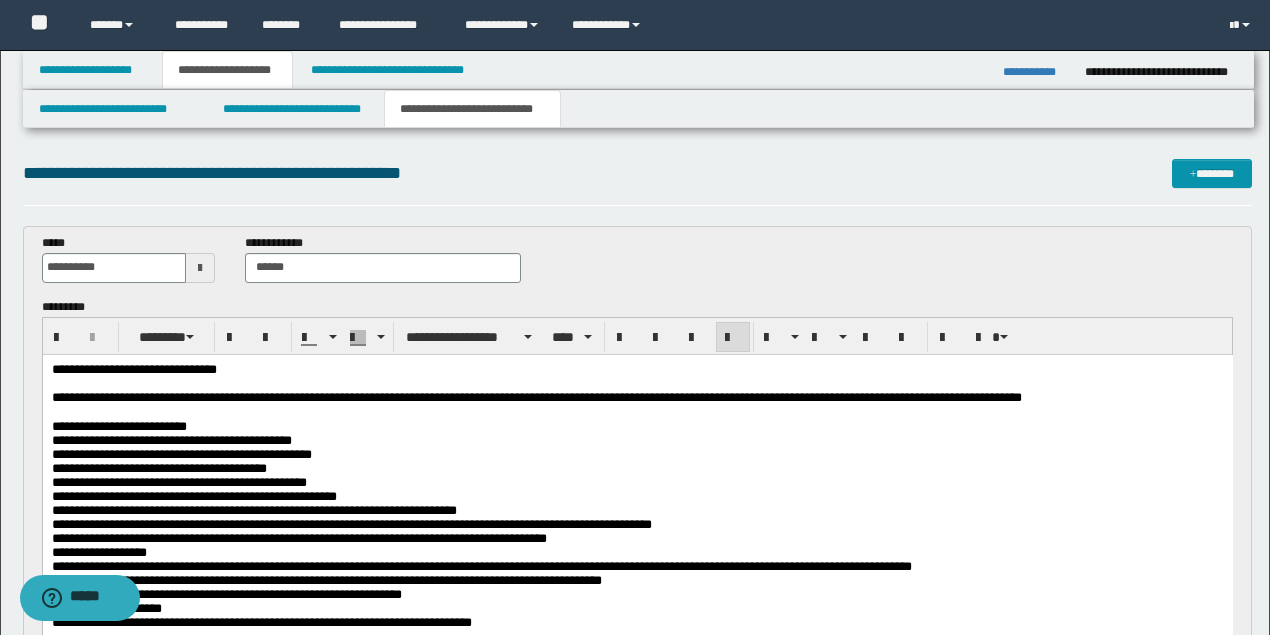 click on "**********" at bounding box center [536, 396] 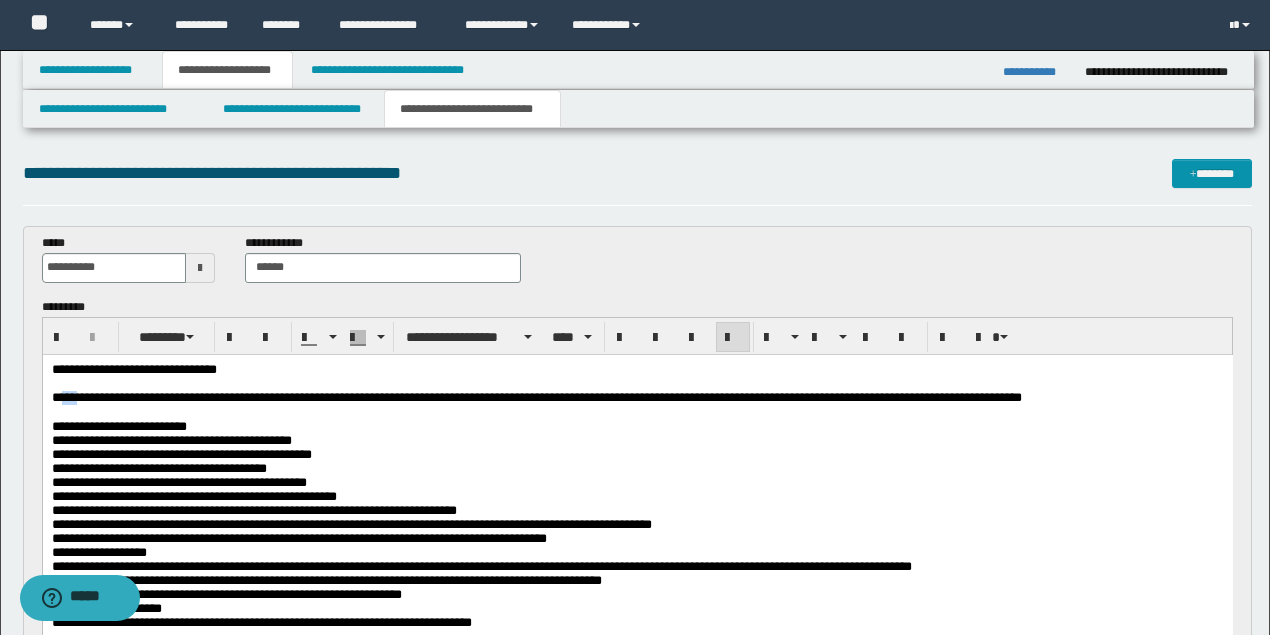 click on "**********" at bounding box center [635, 397] 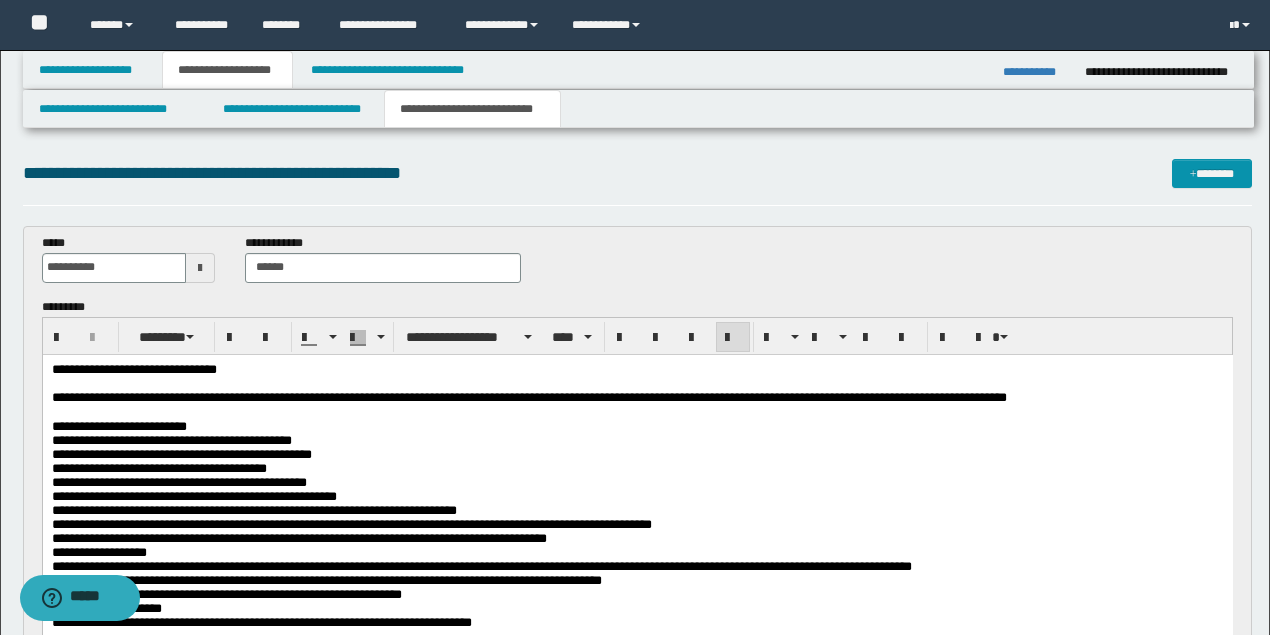drag, startPoint x: 425, startPoint y: 452, endPoint x: 455, endPoint y: 455, distance: 30.149628 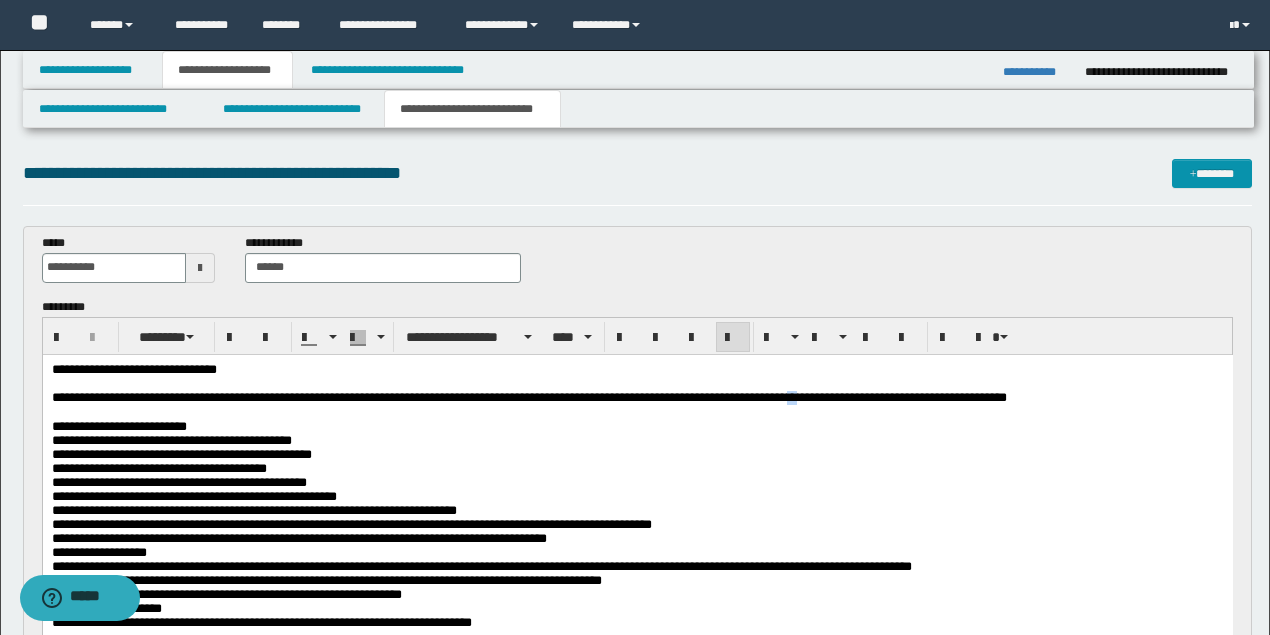 click on "**********" at bounding box center (528, 396) 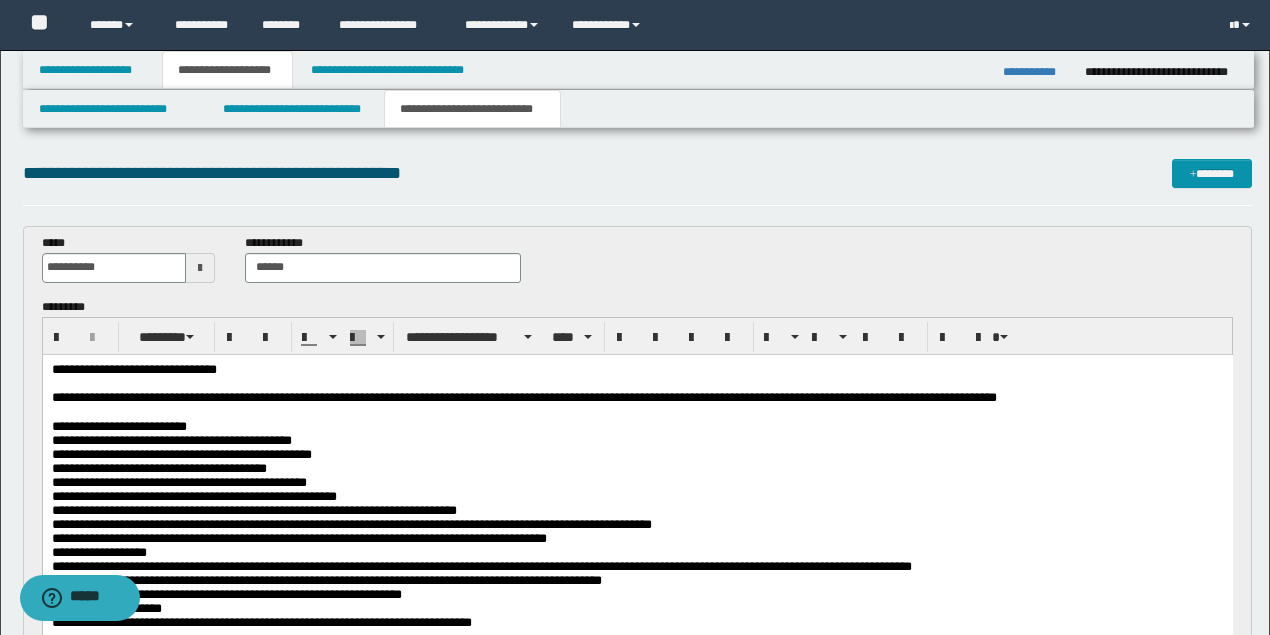 click on "**********" at bounding box center (637, 482) 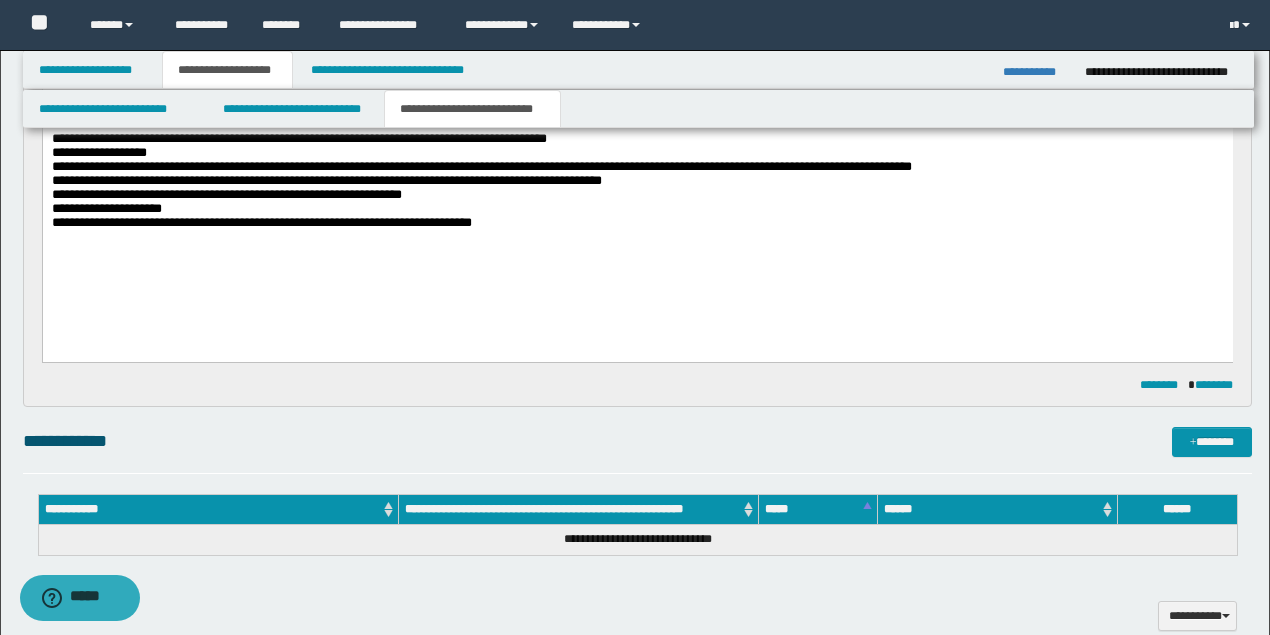 scroll, scrollTop: 600, scrollLeft: 0, axis: vertical 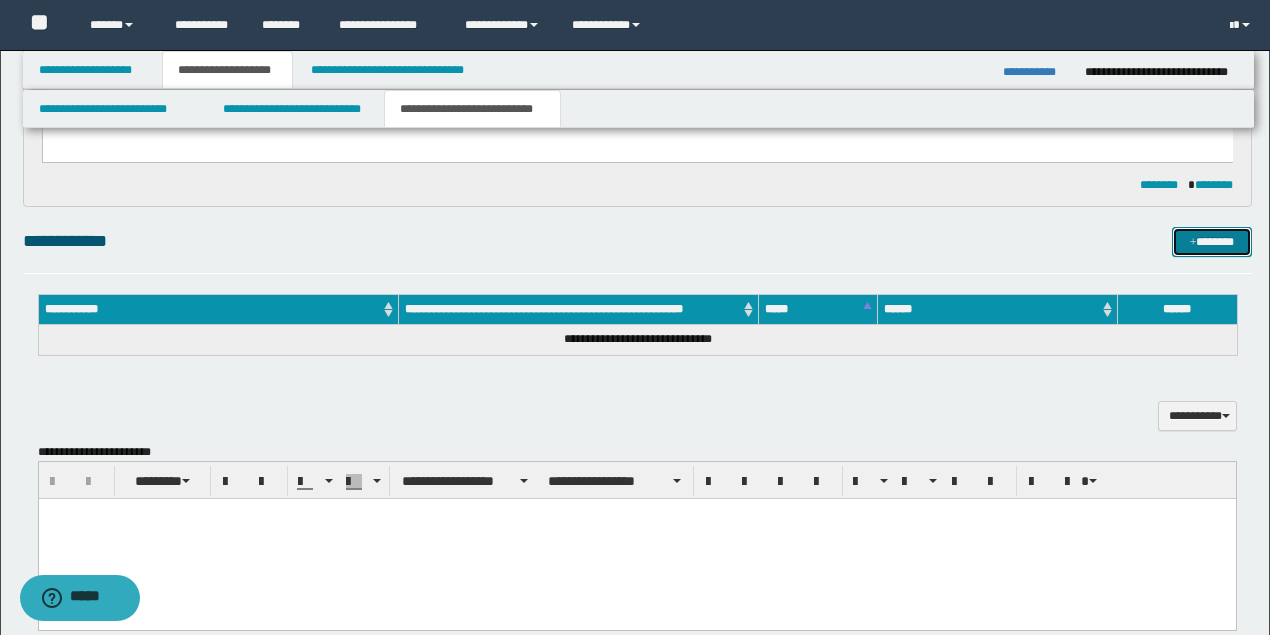 click on "*******" at bounding box center (1211, 241) 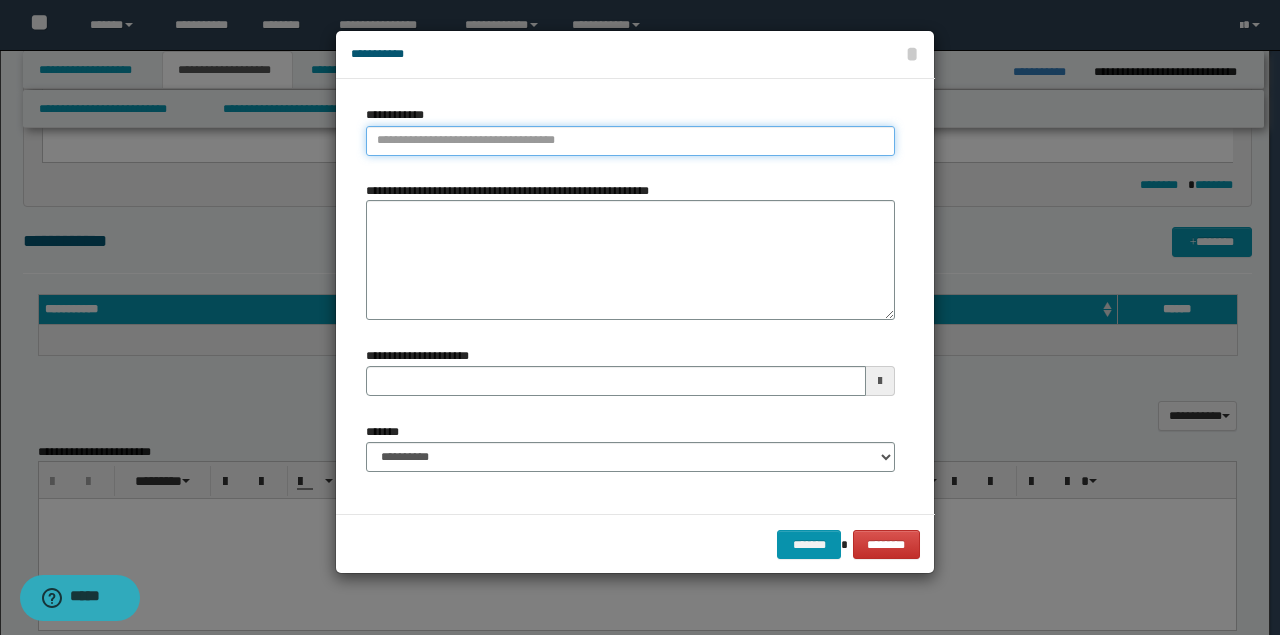click on "**********" at bounding box center [630, 141] 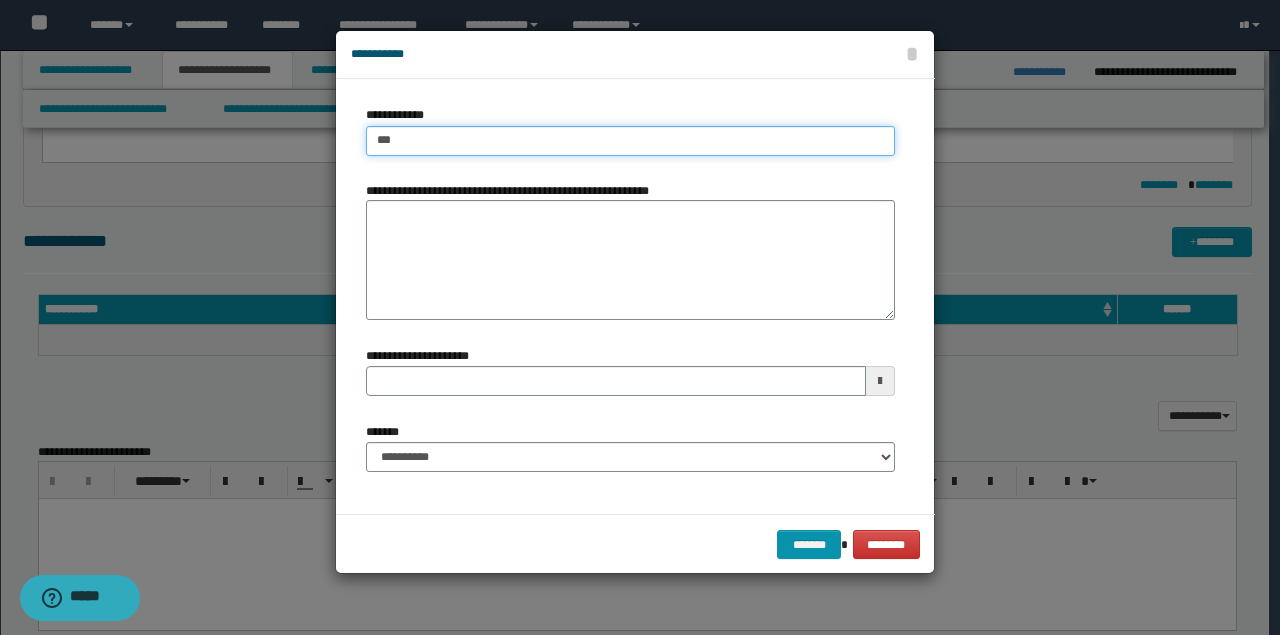 type on "****" 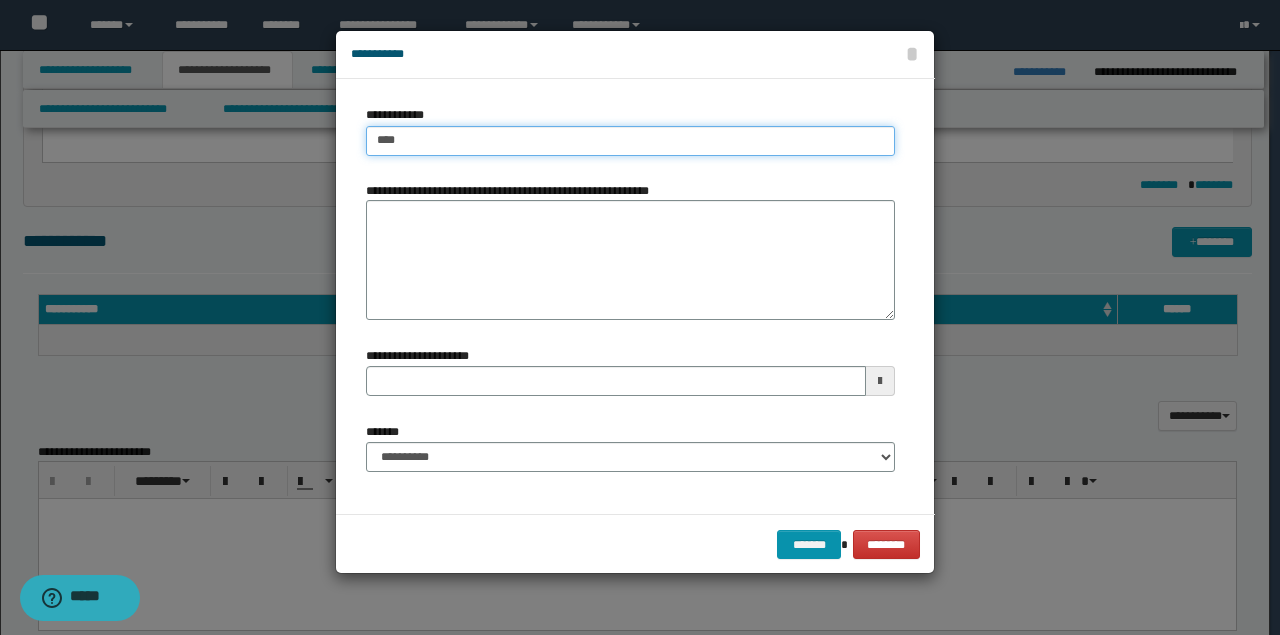 type on "****" 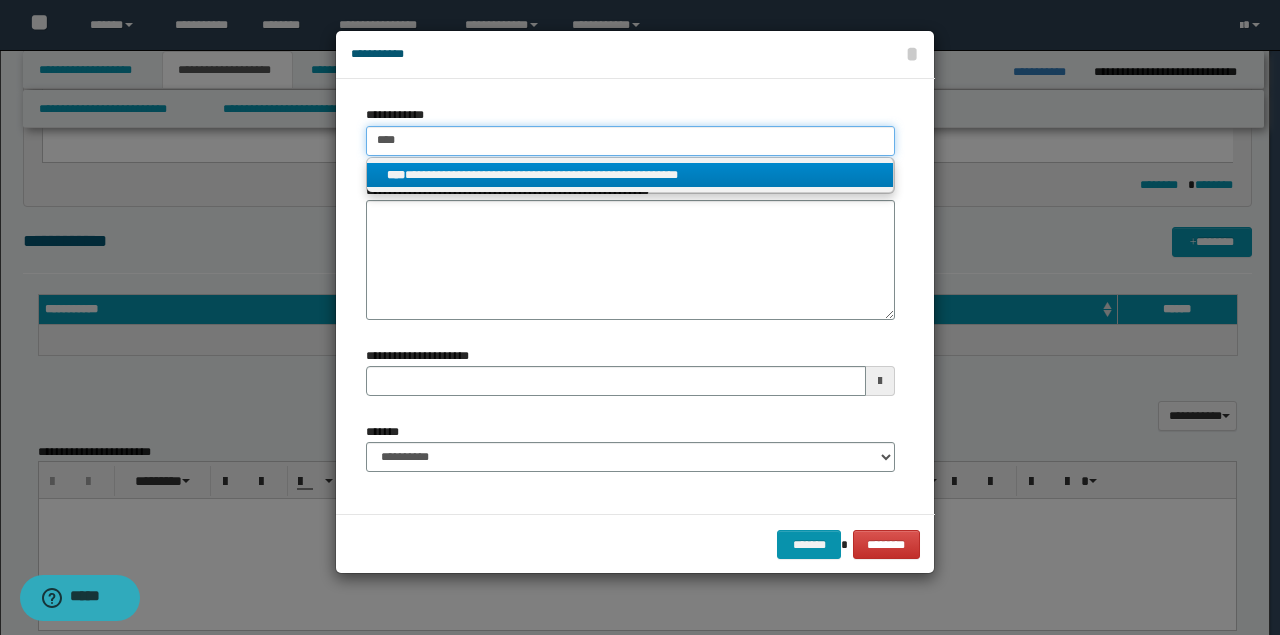 type on "****" 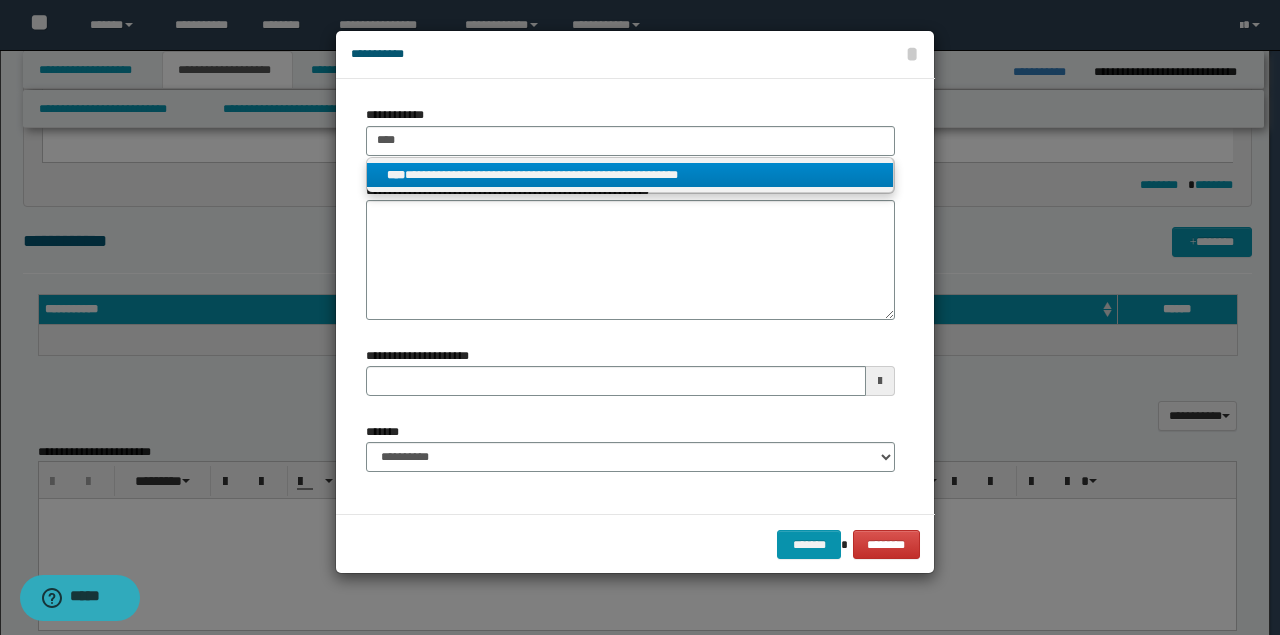 click on "**********" at bounding box center (630, 175) 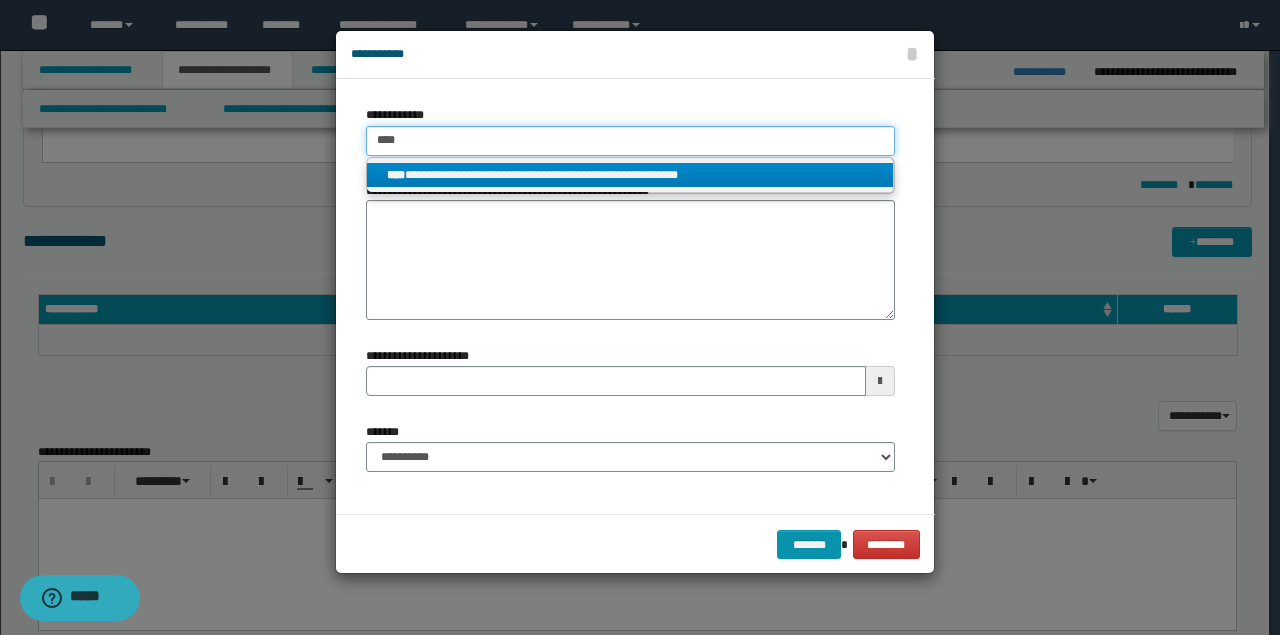 type 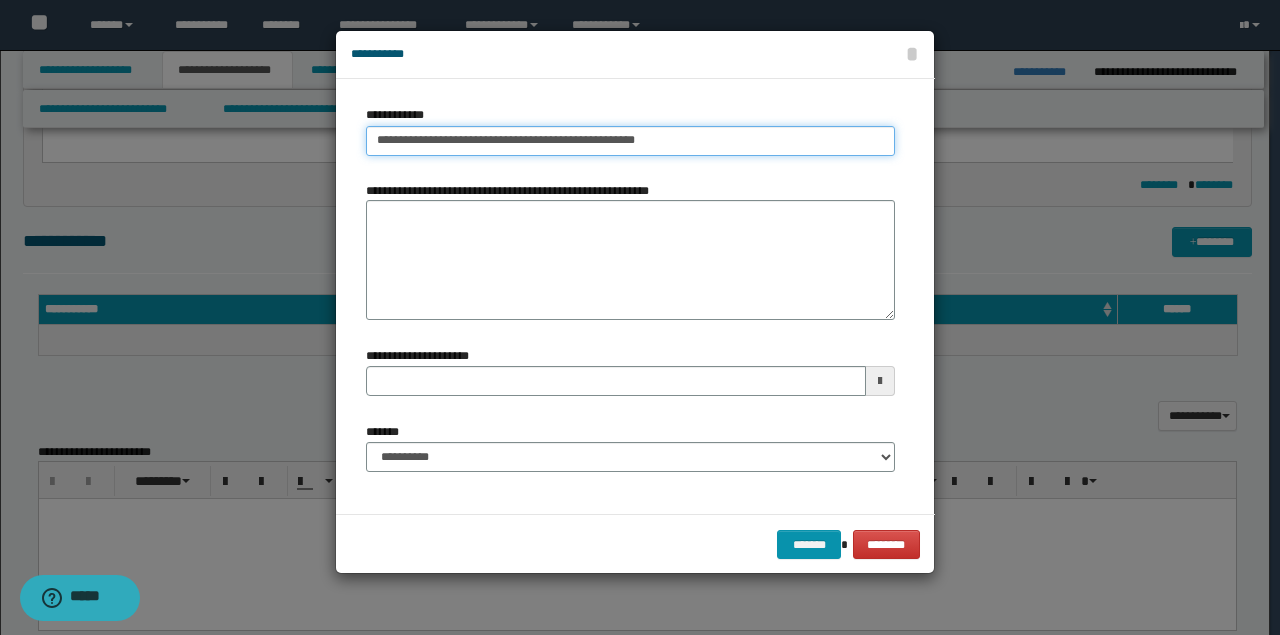 type 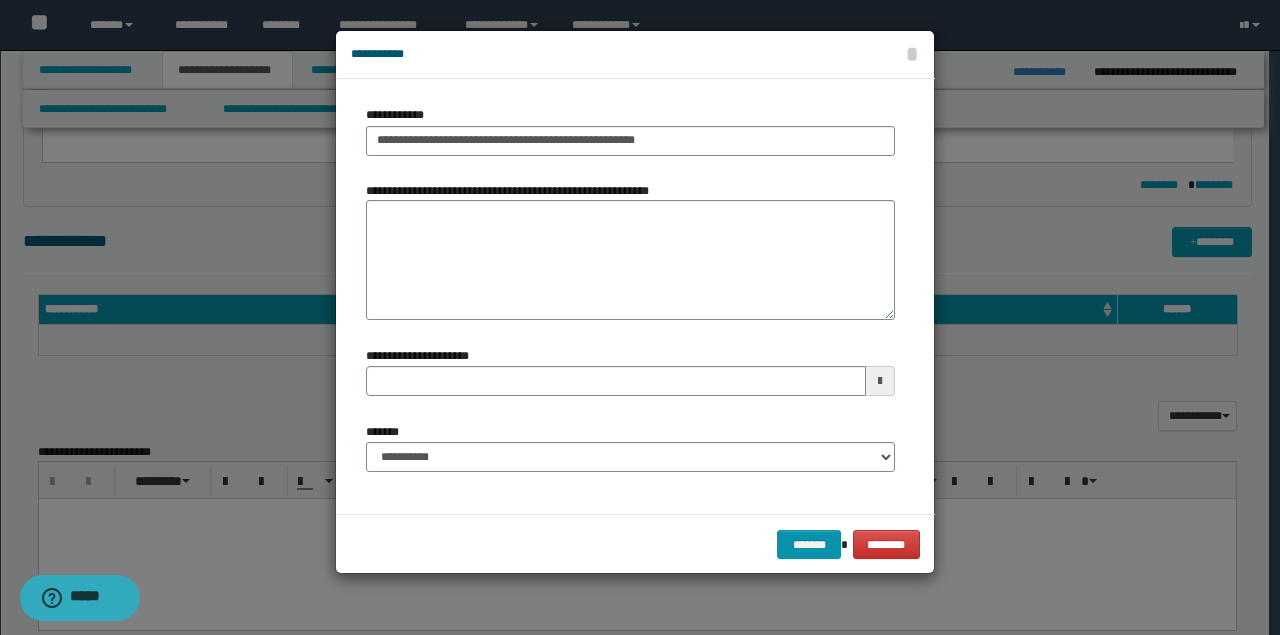 click on "**********" at bounding box center [630, 455] 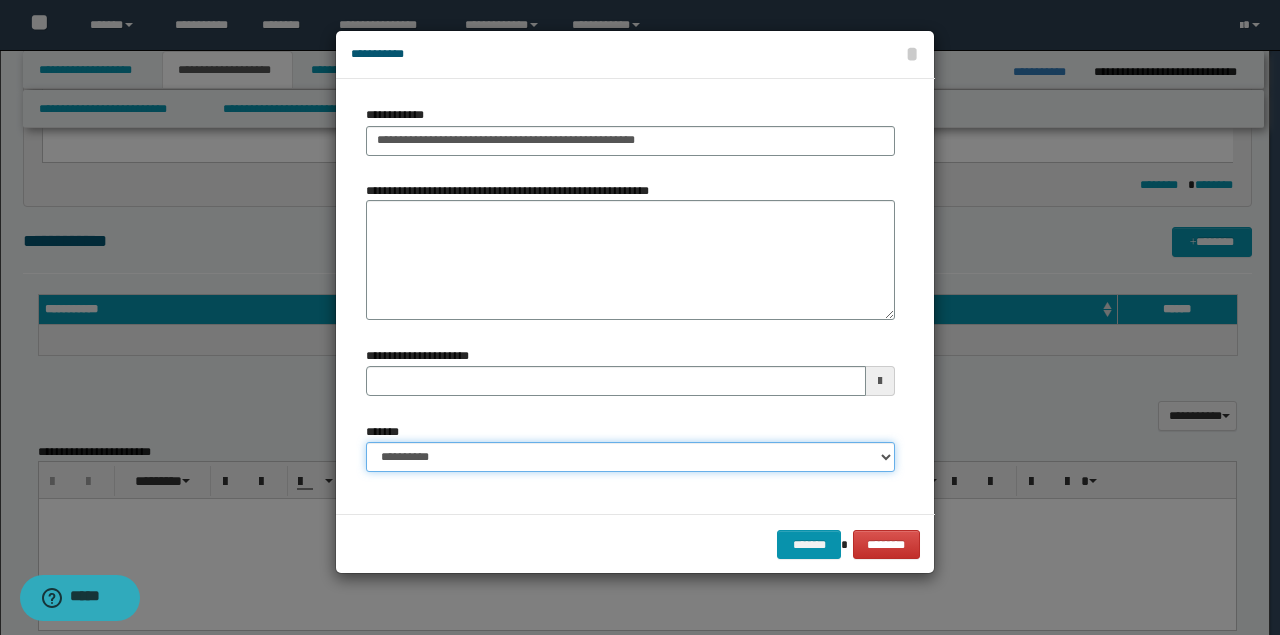 click on "**********" at bounding box center [630, 457] 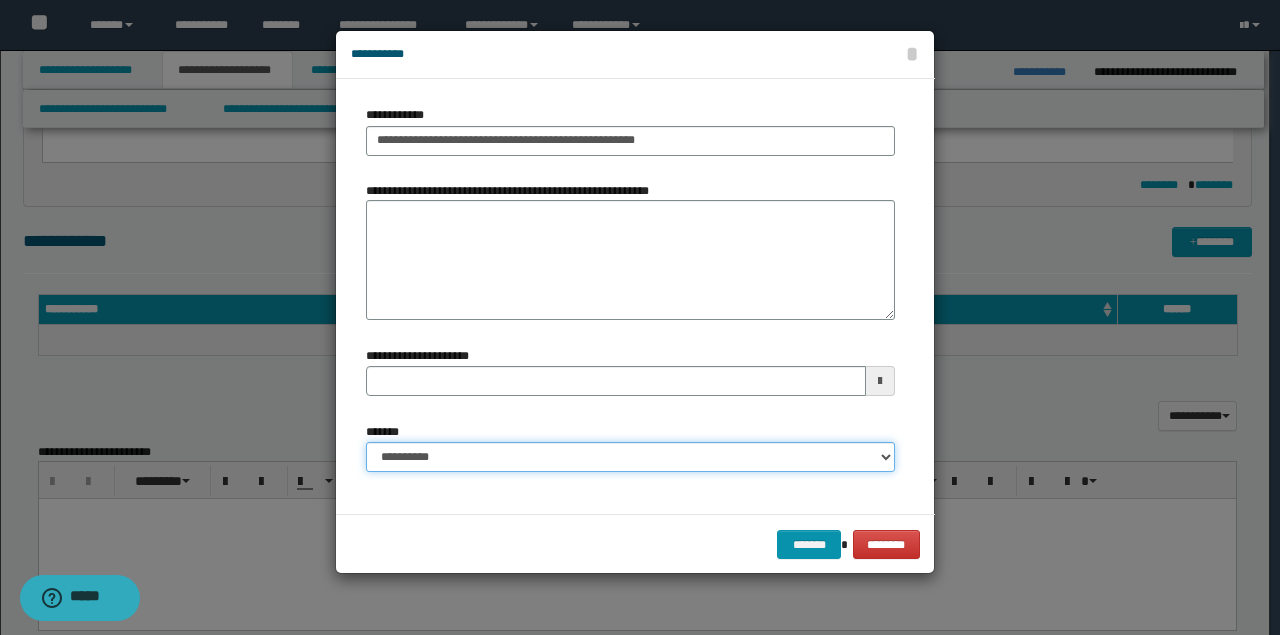 select on "*" 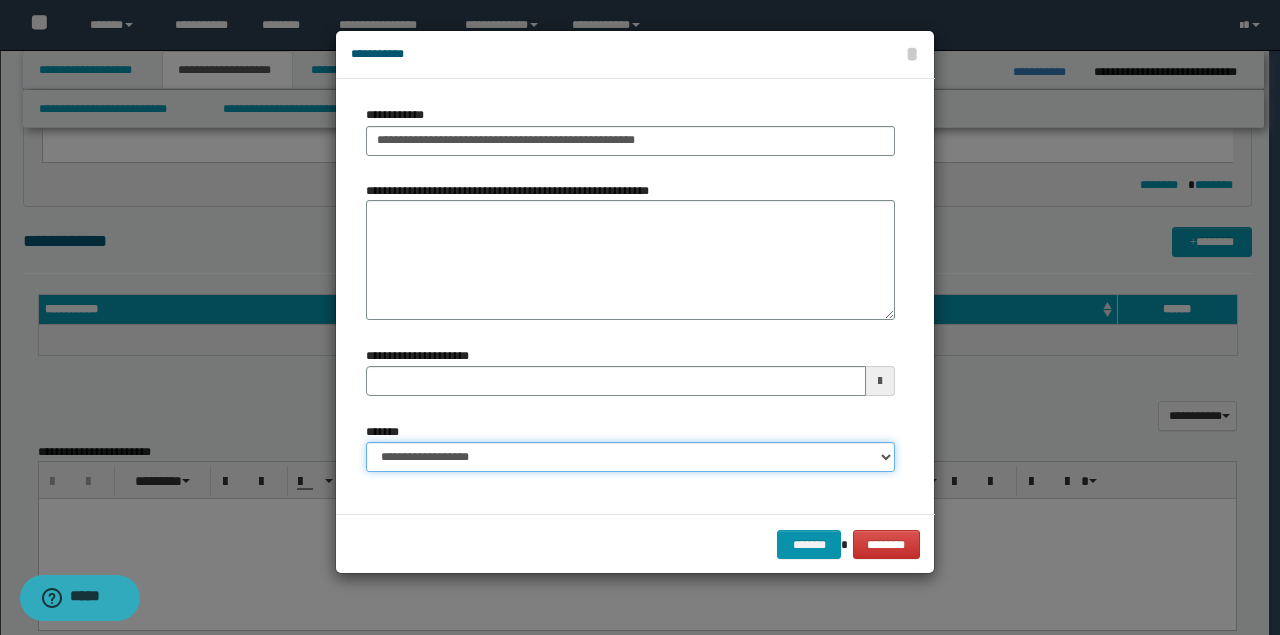type 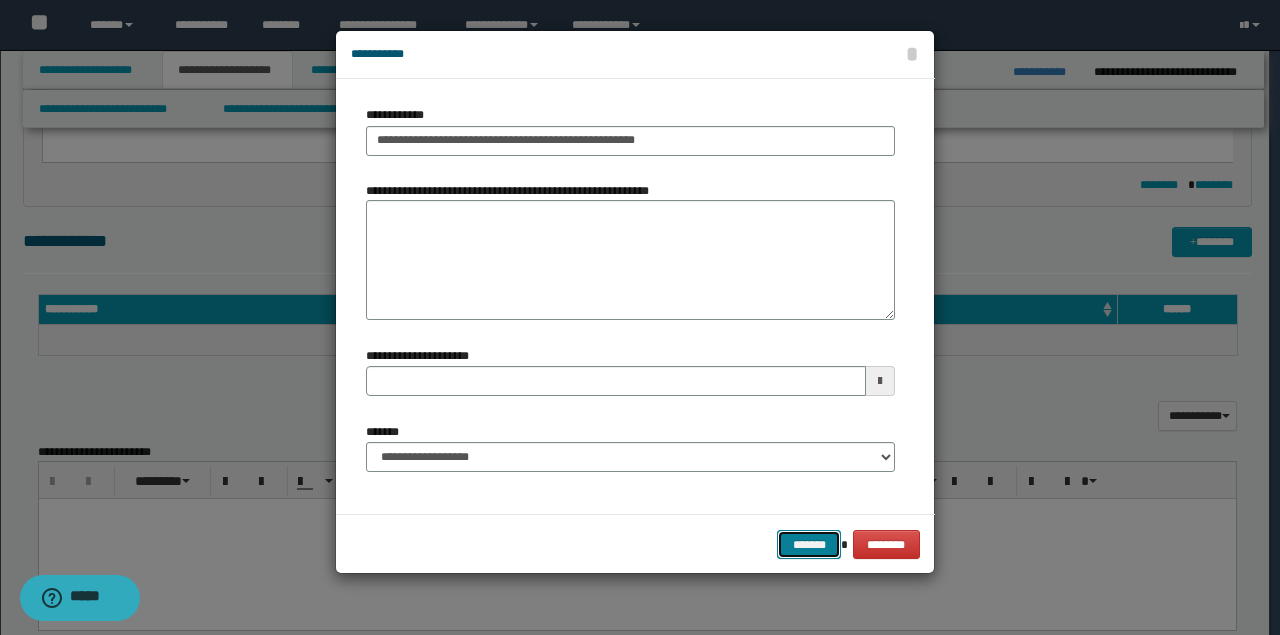 click on "*******" at bounding box center [809, 544] 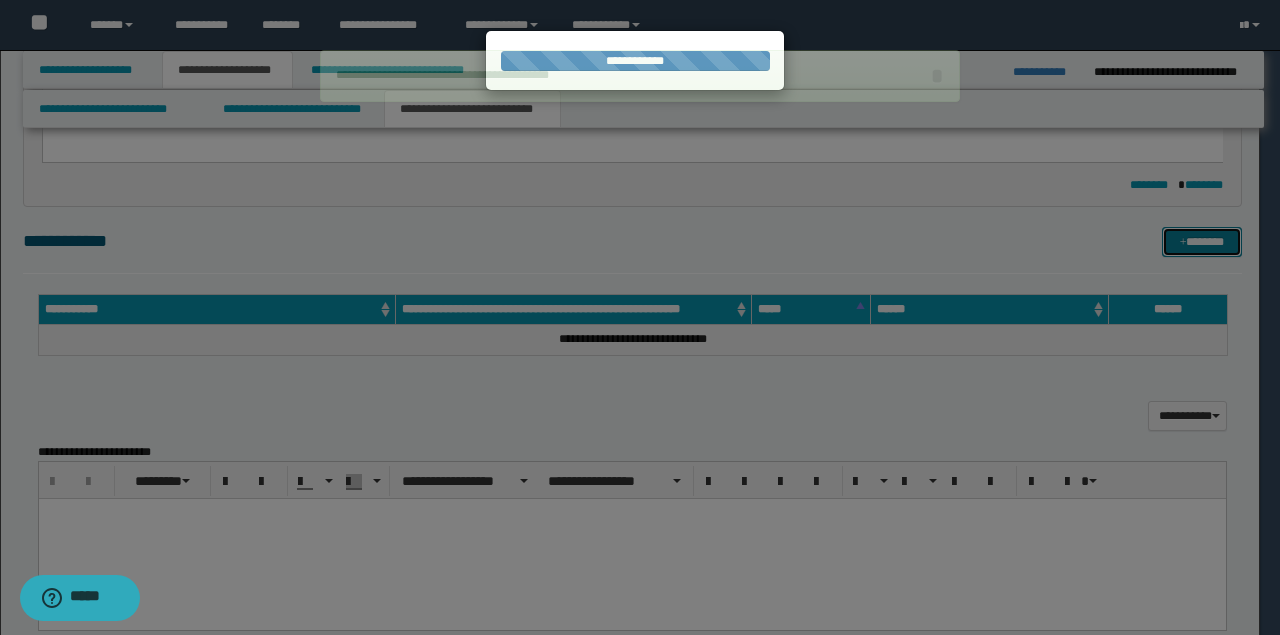 type 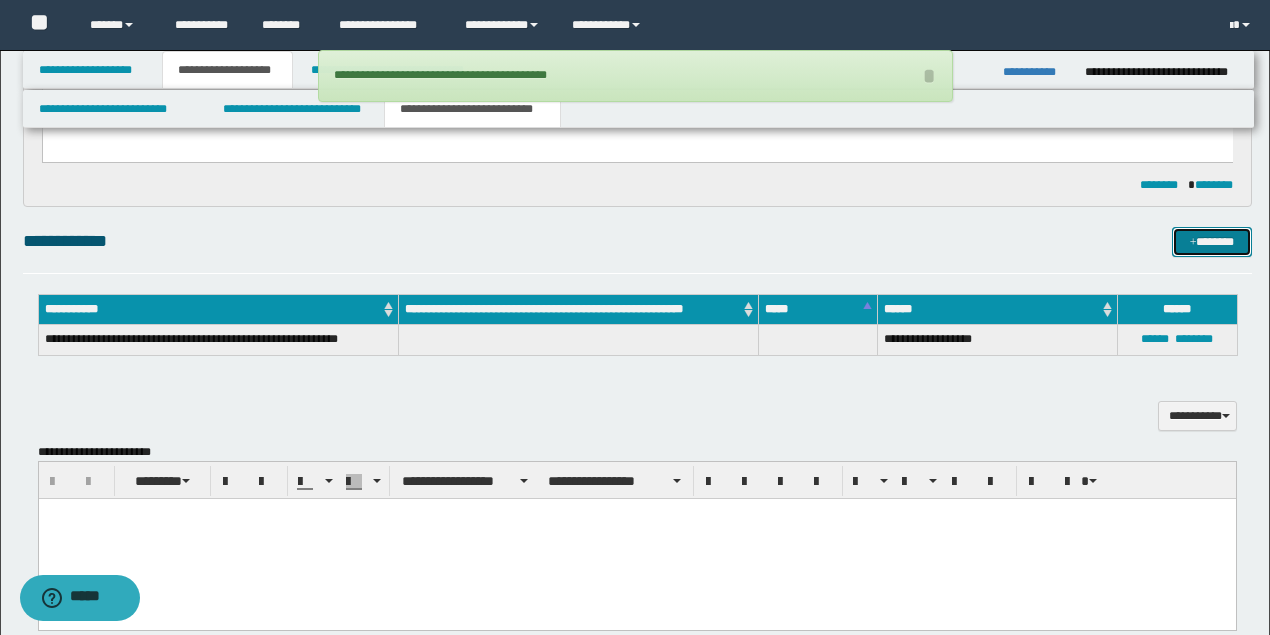 click on "*******" at bounding box center [1211, 241] 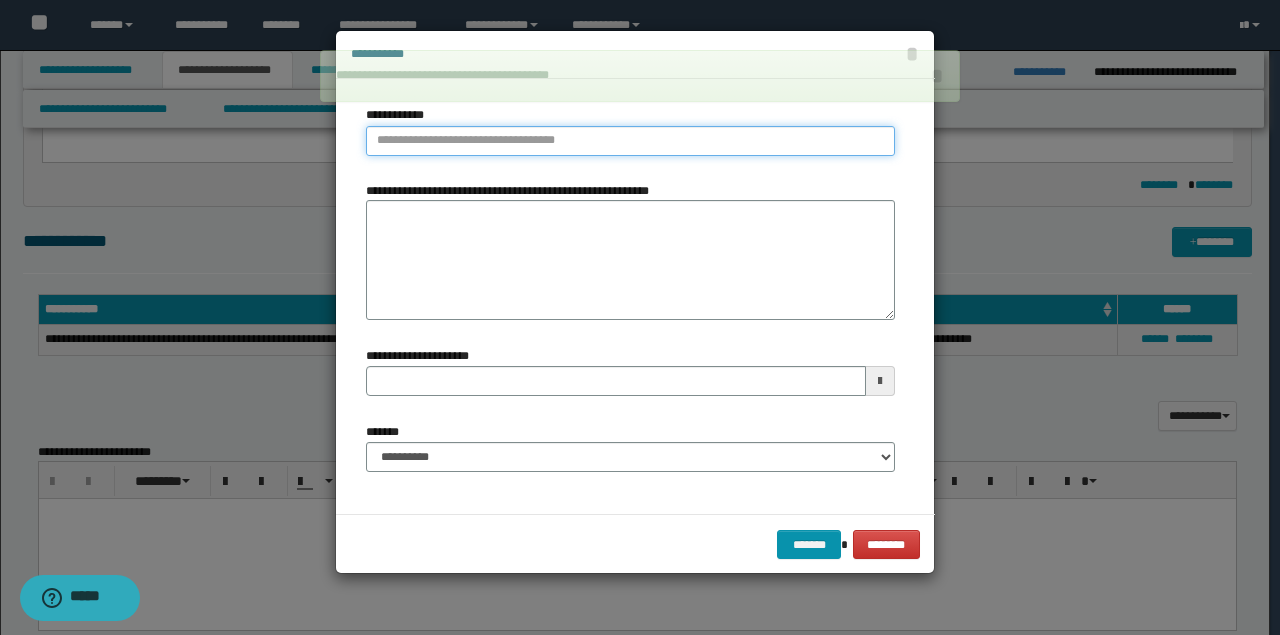 type on "**********" 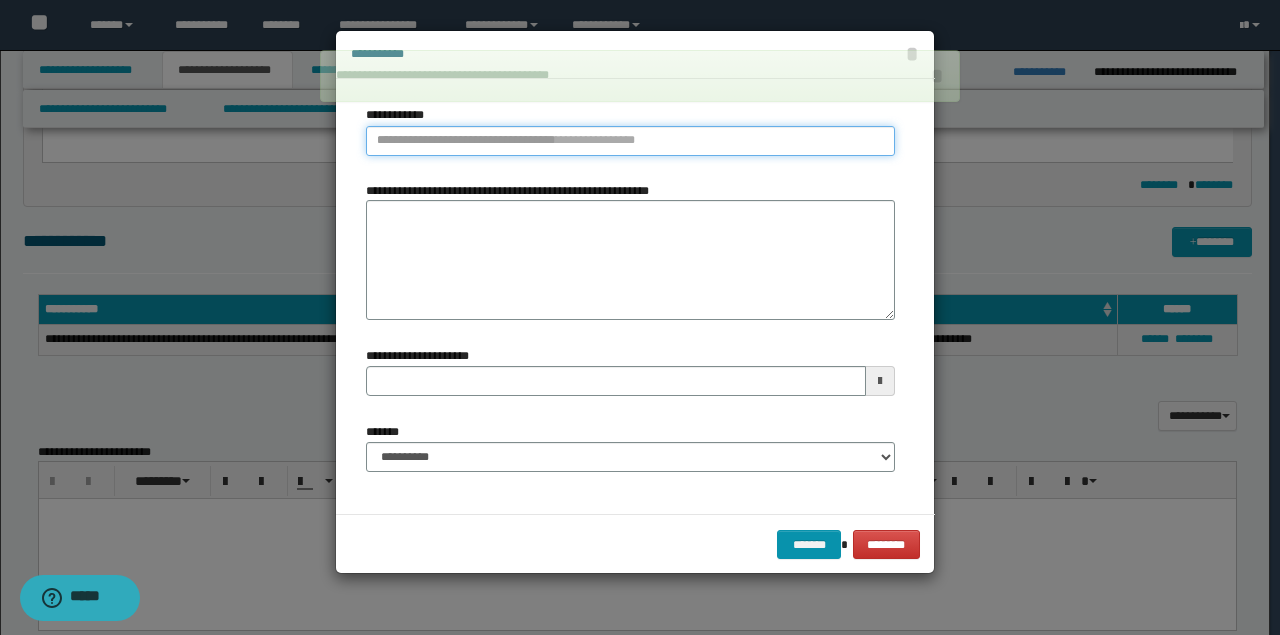 click on "**********" at bounding box center (630, 141) 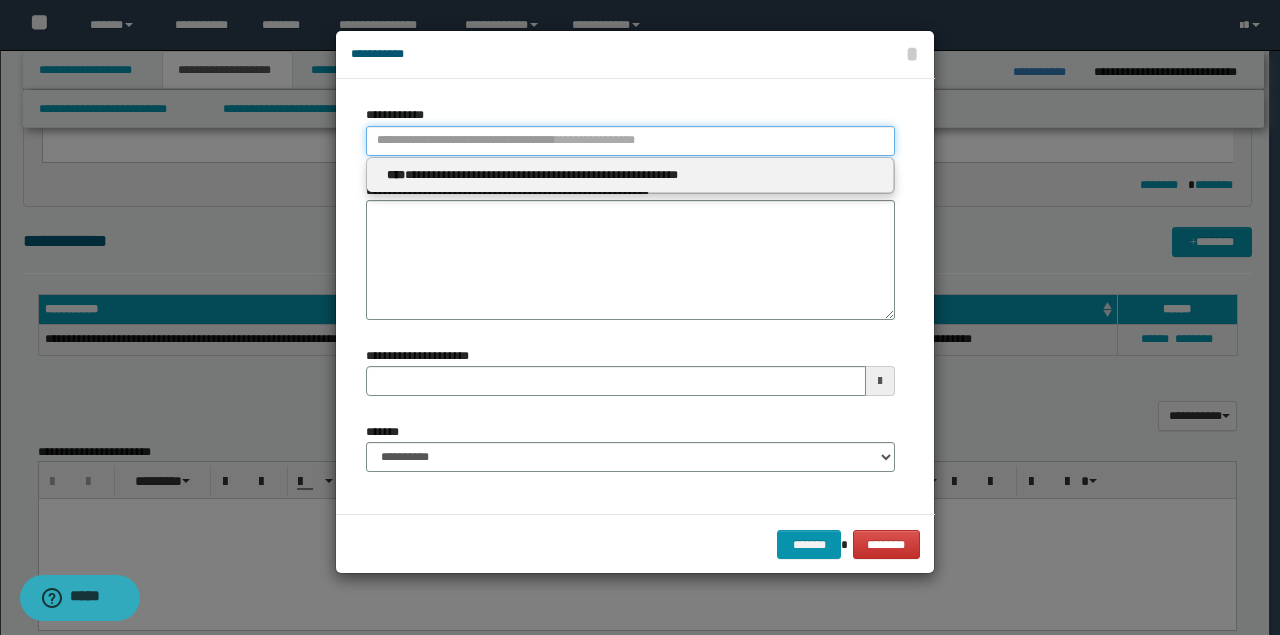 type 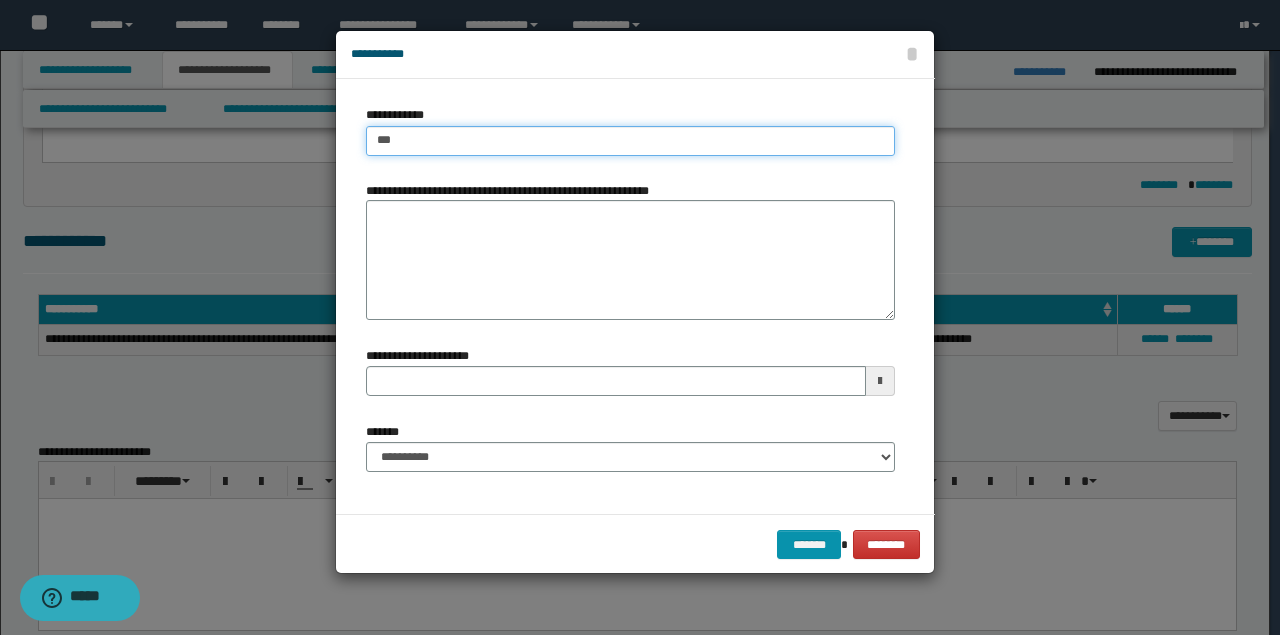 type on "****" 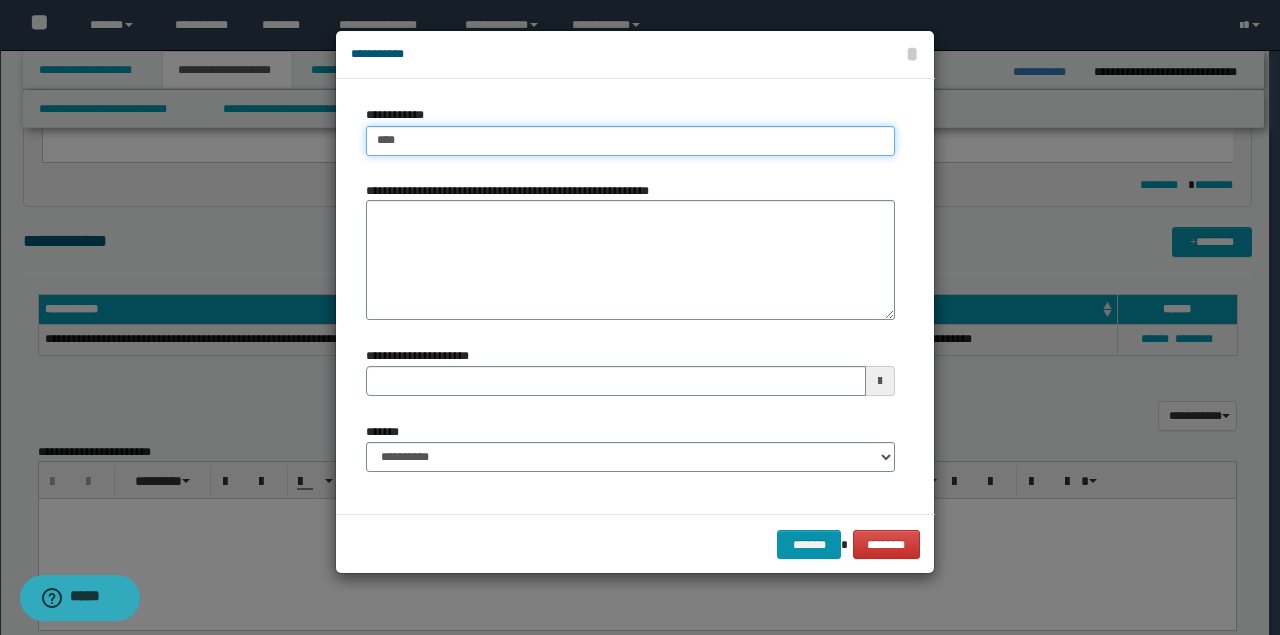 type on "****" 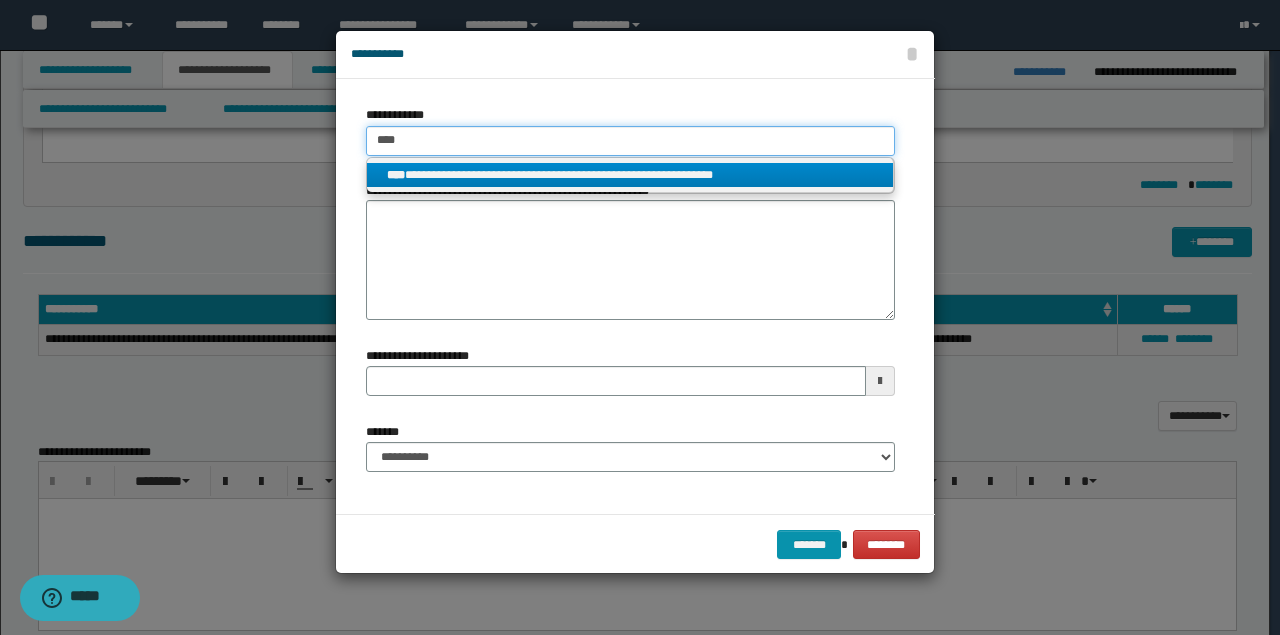 type on "****" 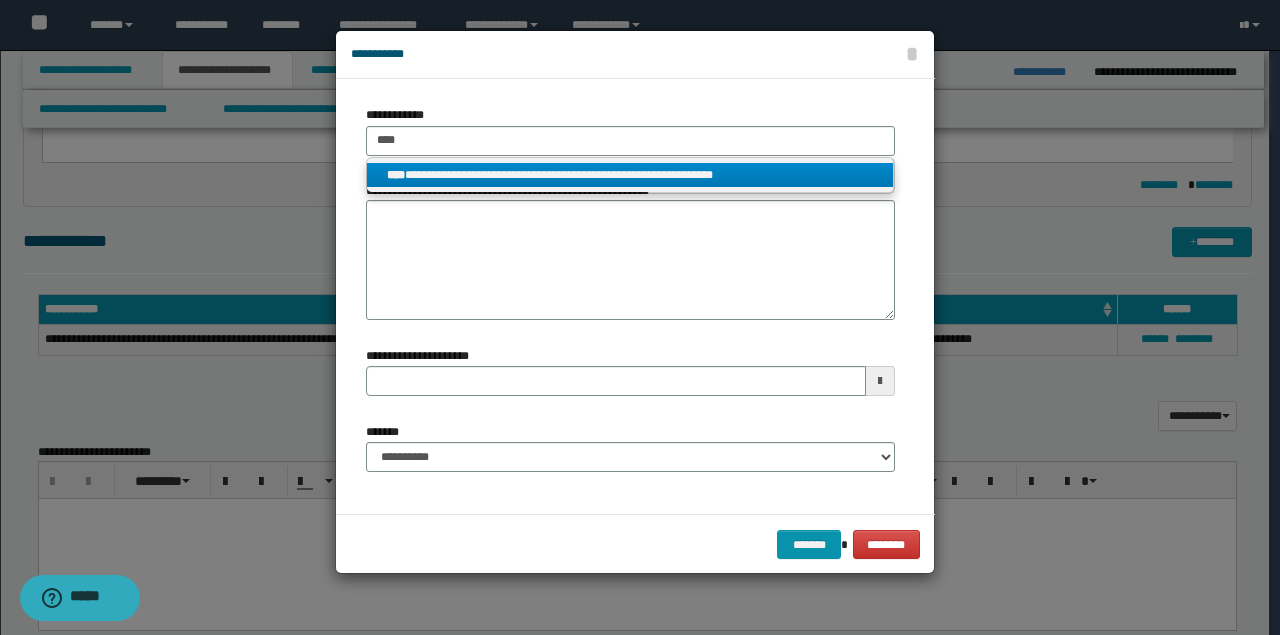 click on "**********" at bounding box center [630, 175] 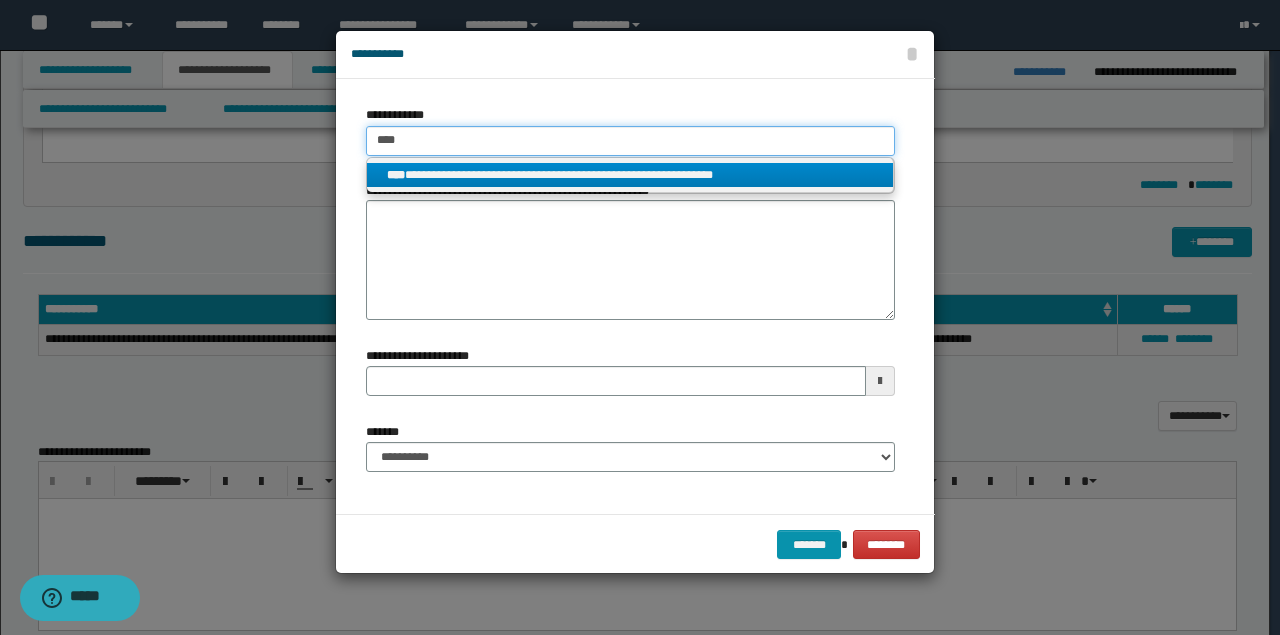 type 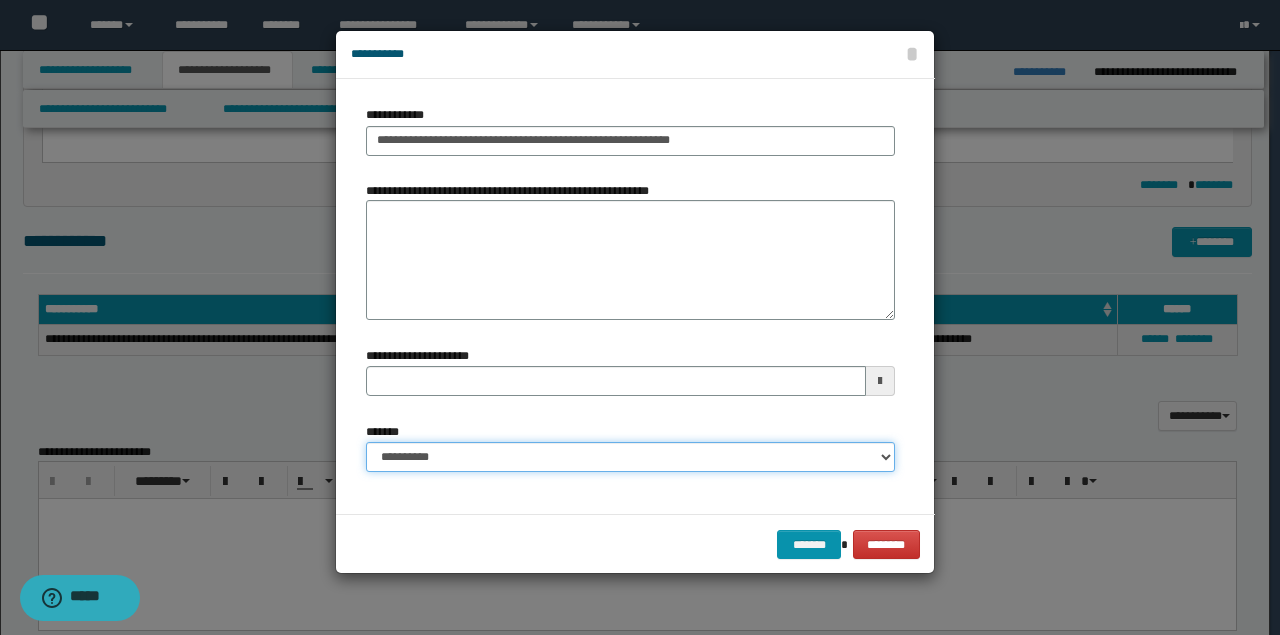 click on "**********" at bounding box center (630, 457) 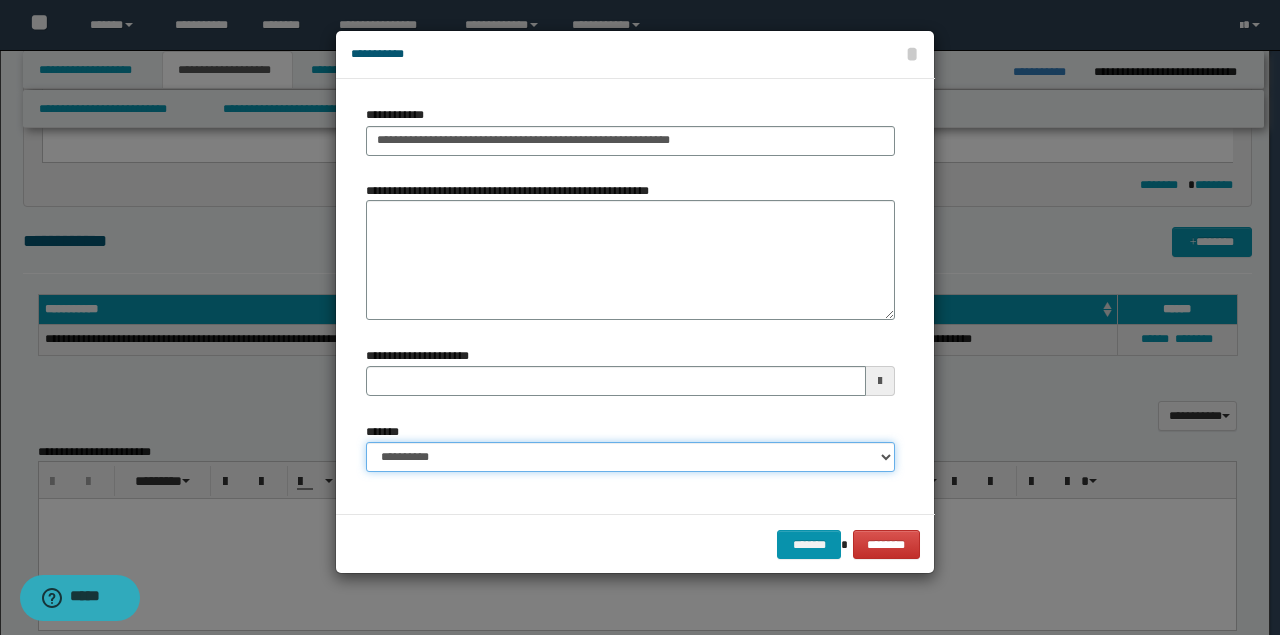 select on "*" 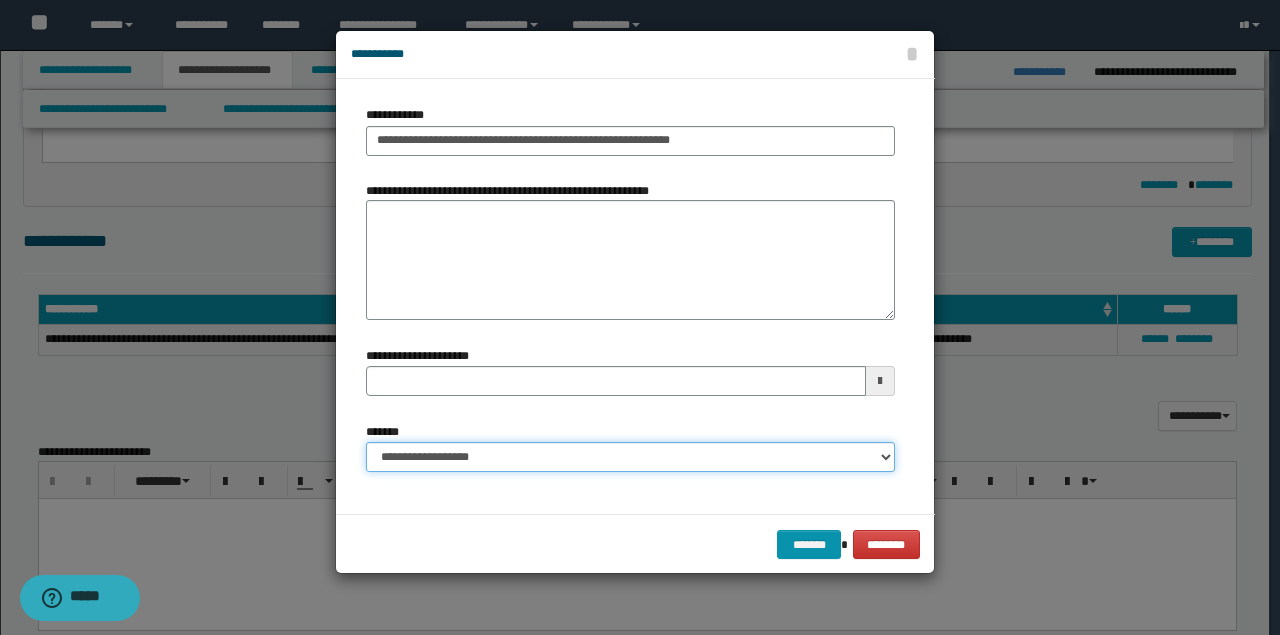 click on "**********" at bounding box center [630, 457] 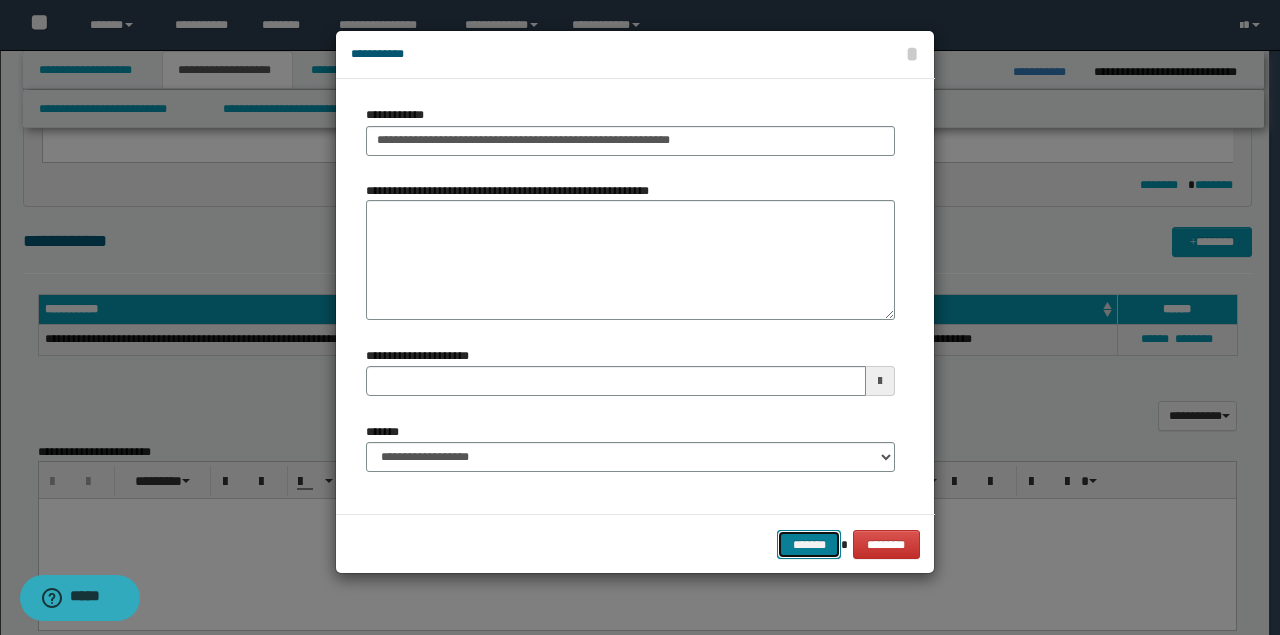 click on "*******" at bounding box center [809, 544] 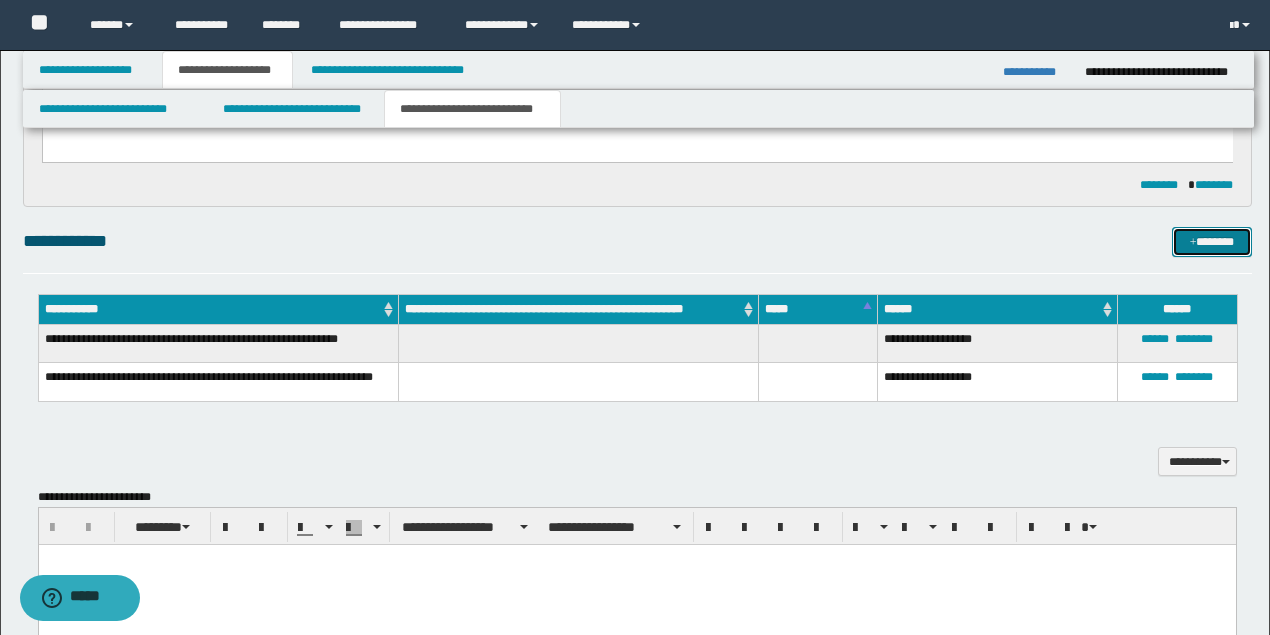 click on "*******" at bounding box center (1211, 241) 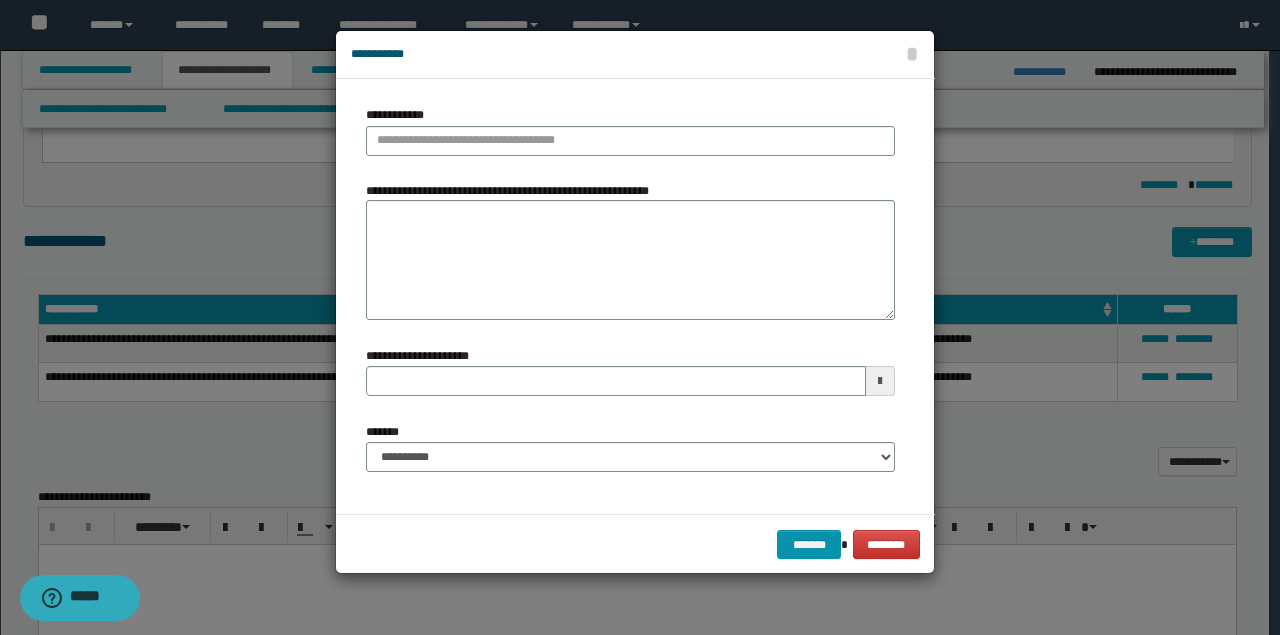 click on "**********" at bounding box center (630, 130) 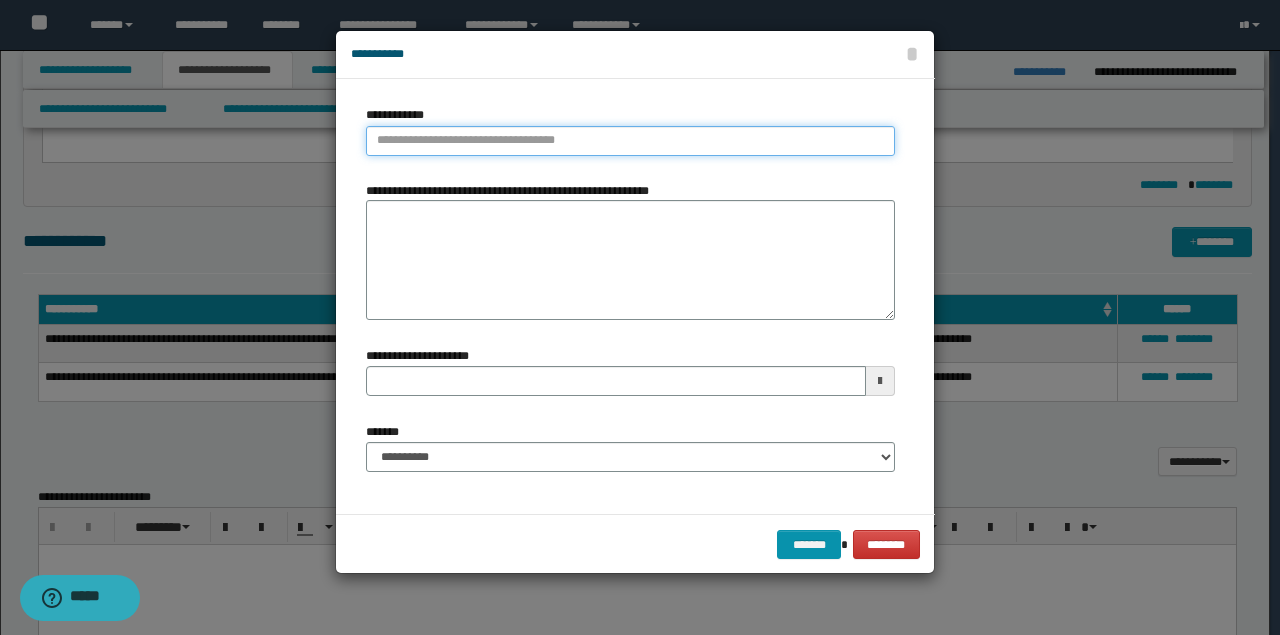 type on "**********" 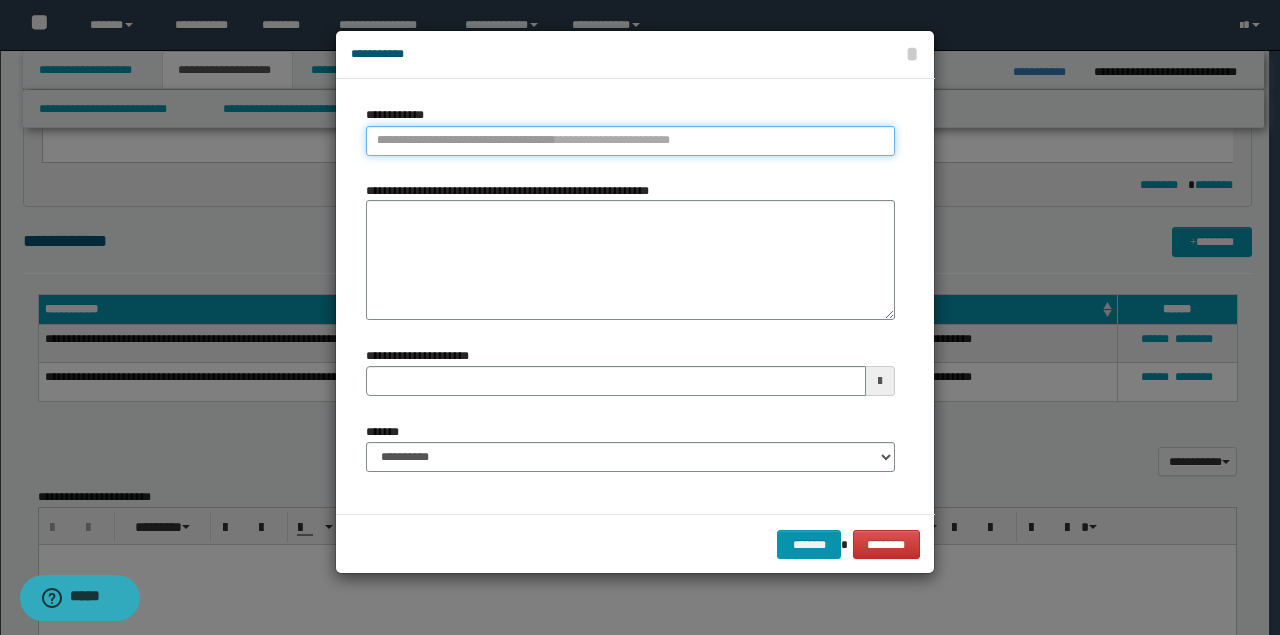 click on "**********" at bounding box center (630, 141) 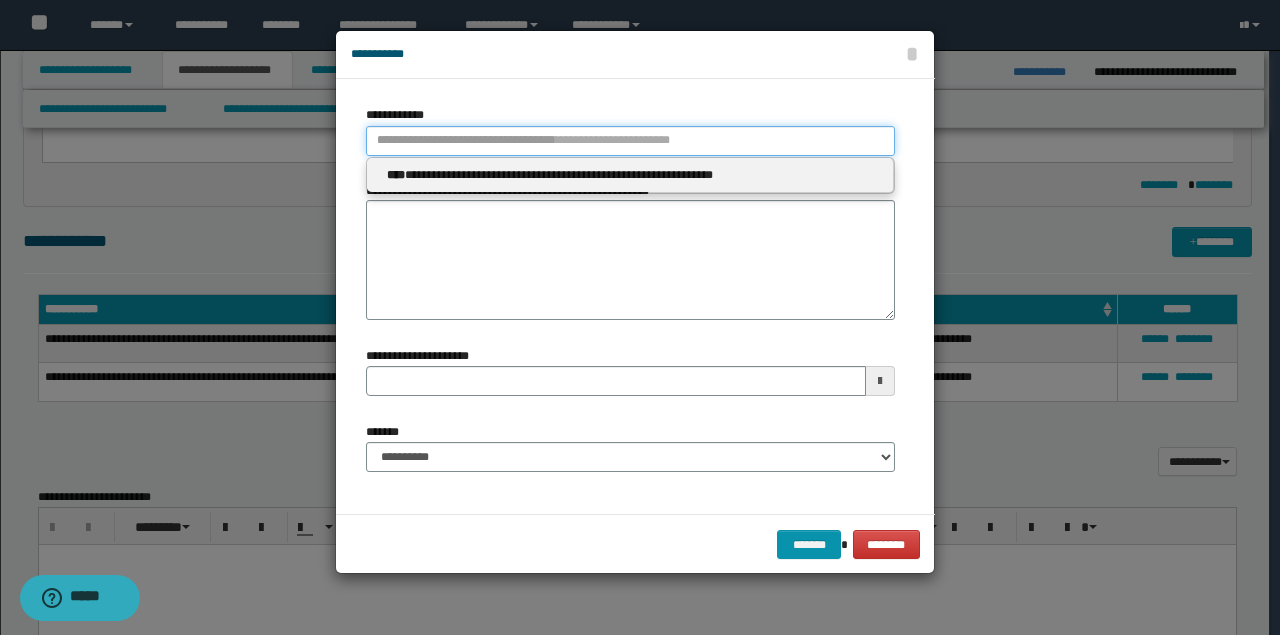 type 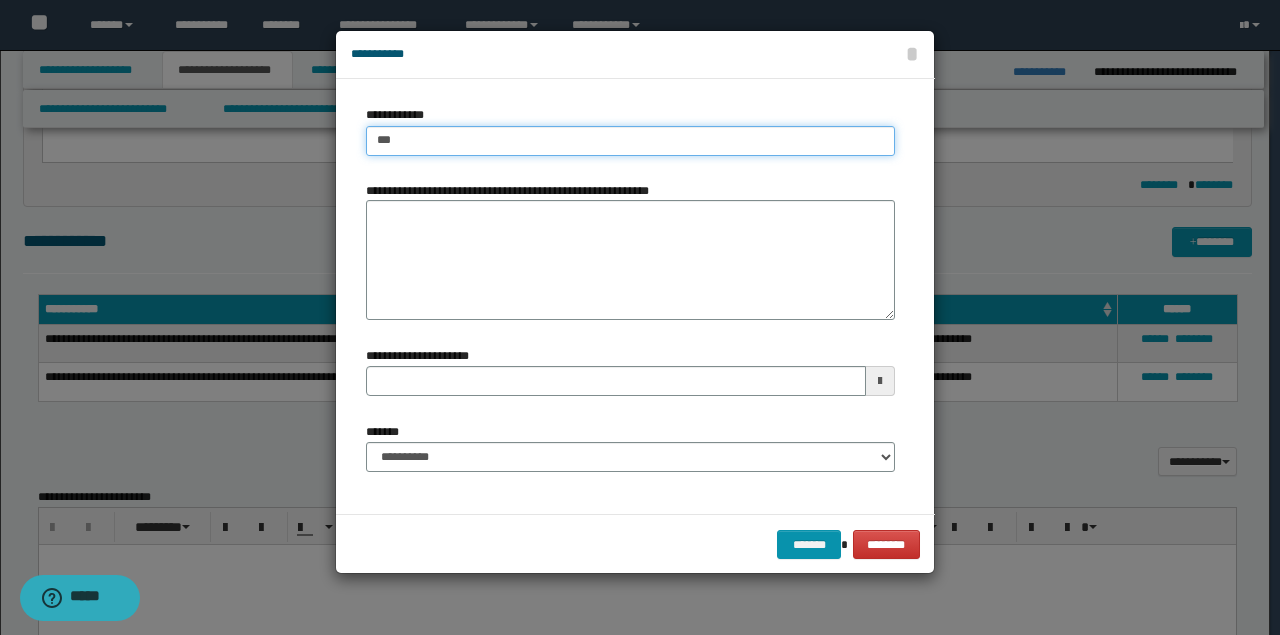 type on "****" 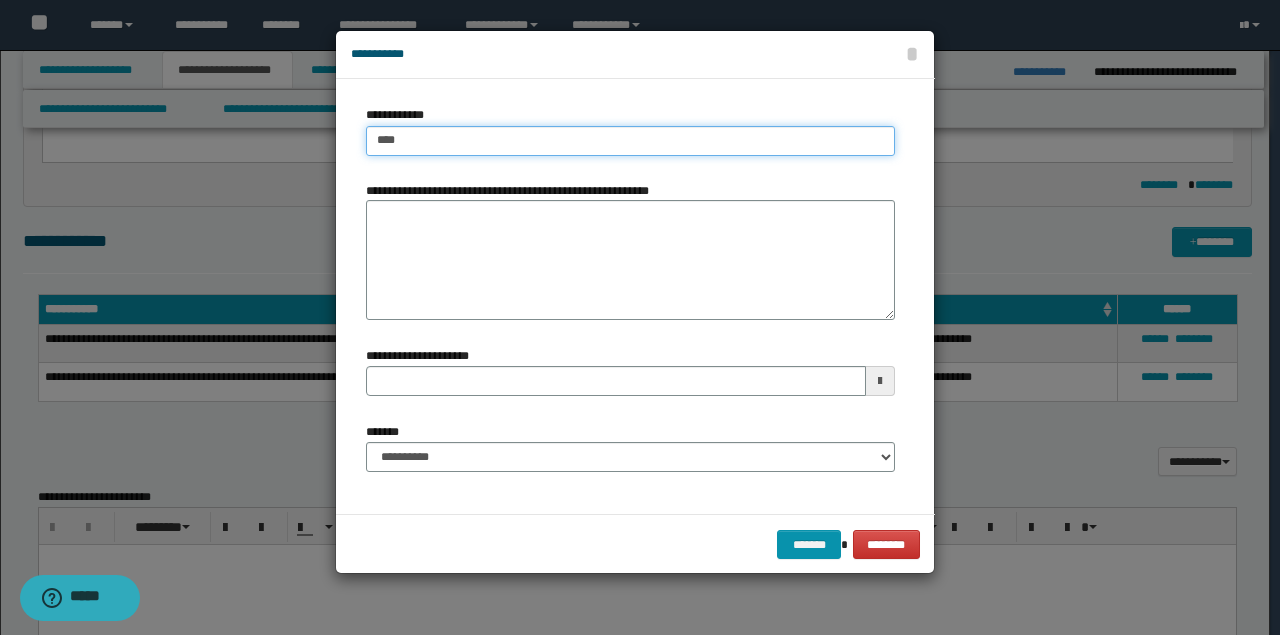 type on "****" 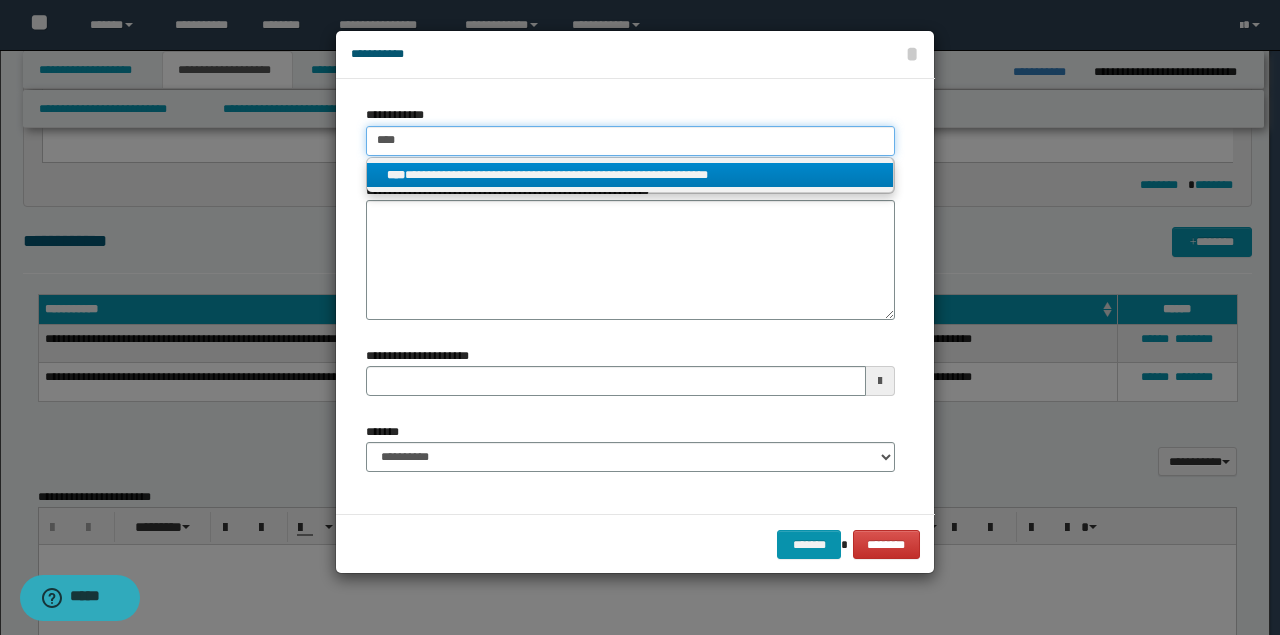 click on "****" at bounding box center (630, 141) 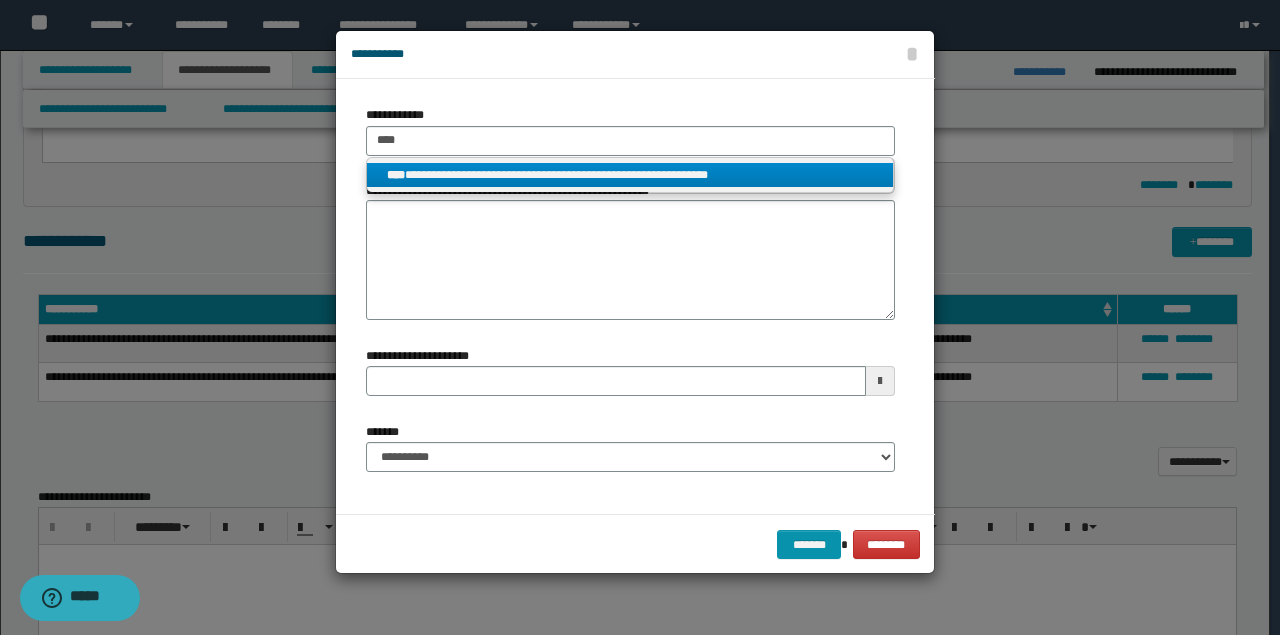 click on "**********" at bounding box center (630, 175) 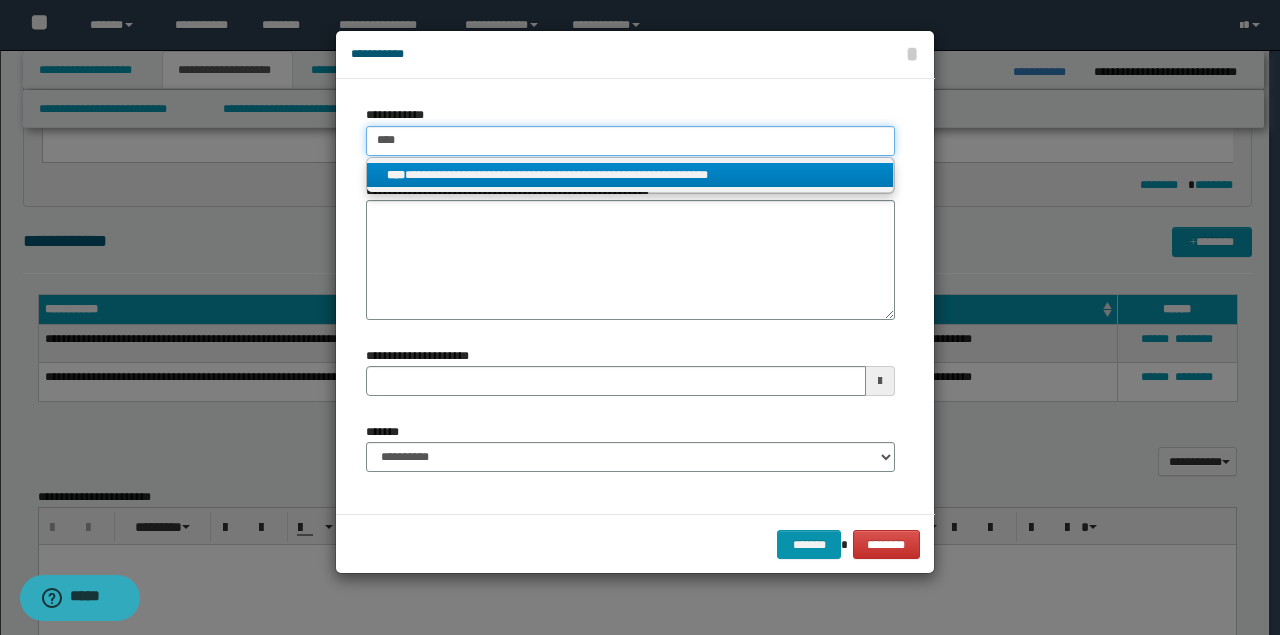 type 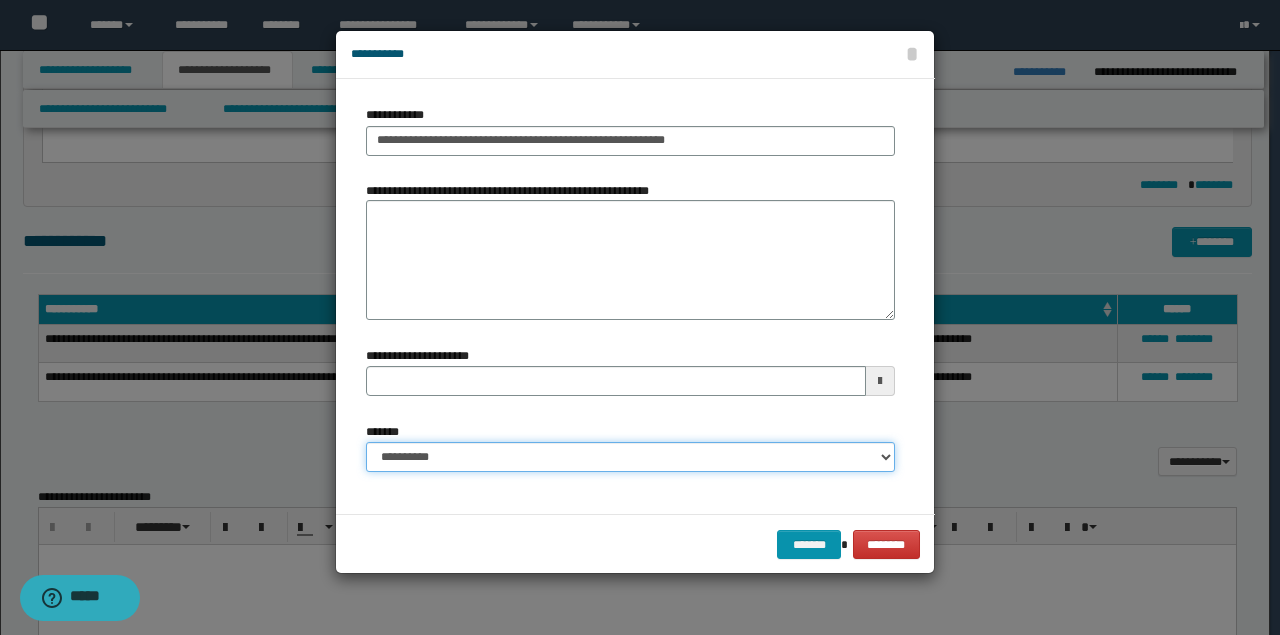 click on "**********" at bounding box center [630, 457] 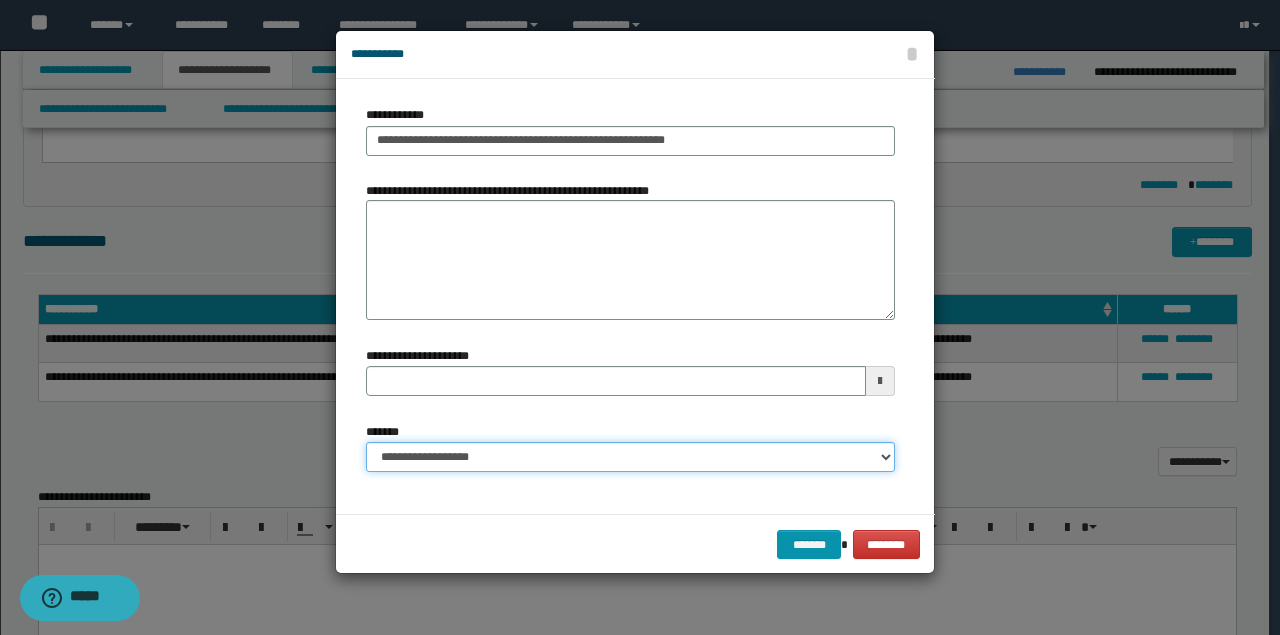 type 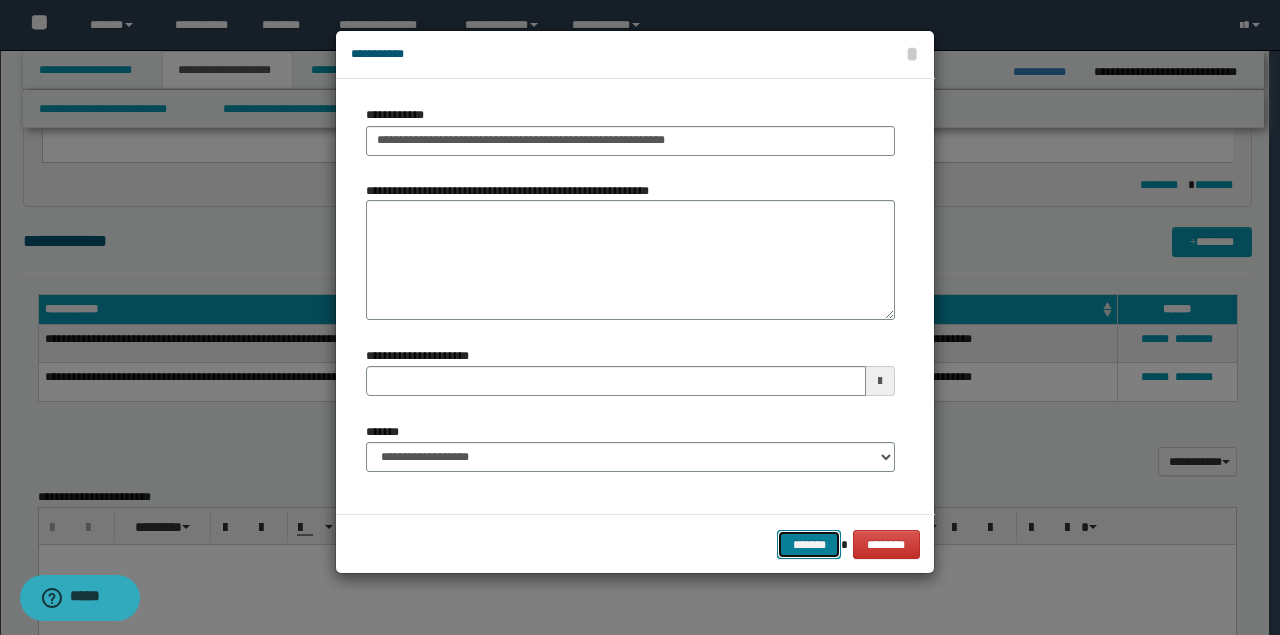 click on "*******" at bounding box center [809, 544] 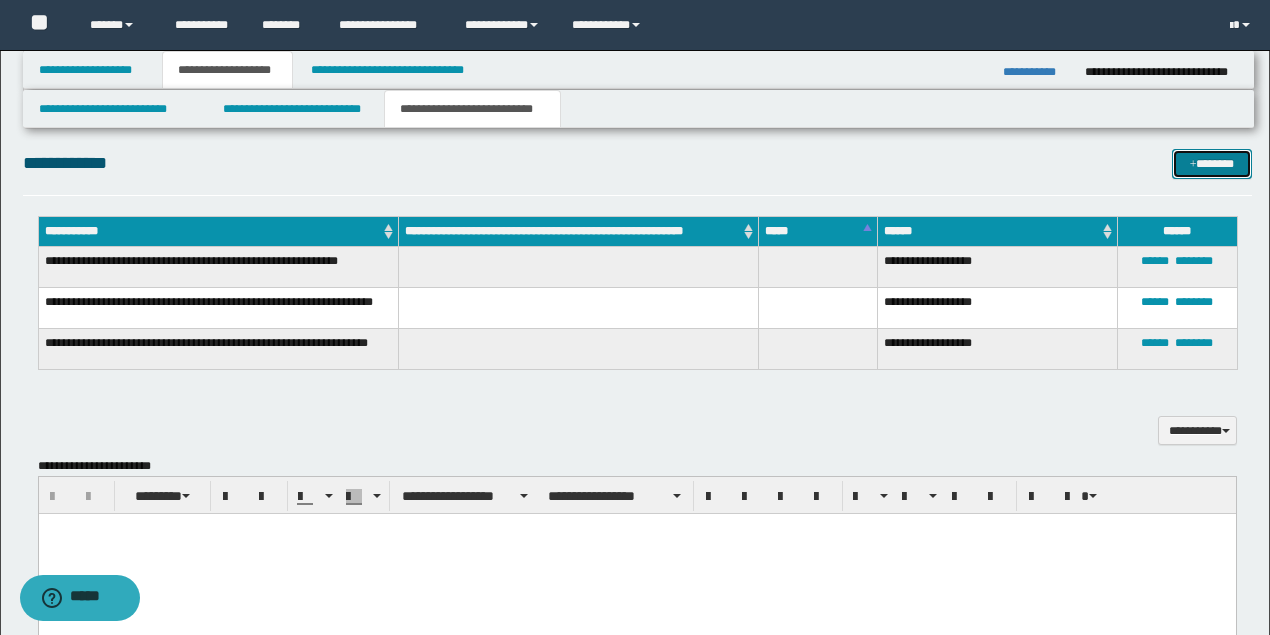 scroll, scrollTop: 800, scrollLeft: 0, axis: vertical 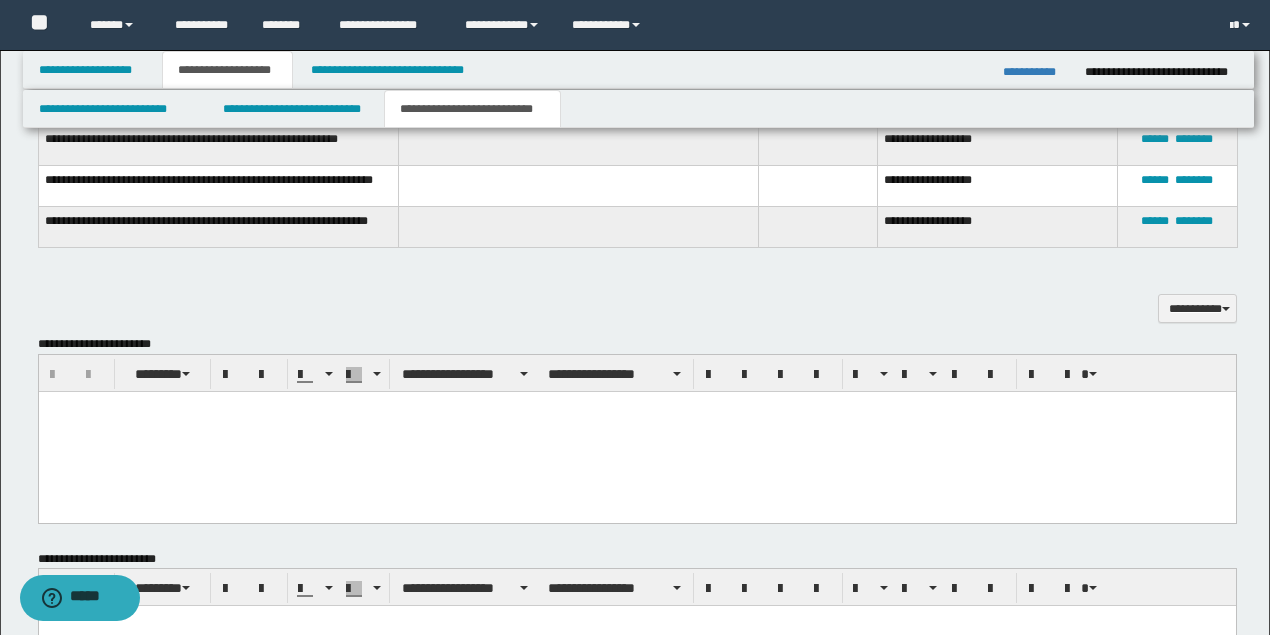 click at bounding box center (636, 432) 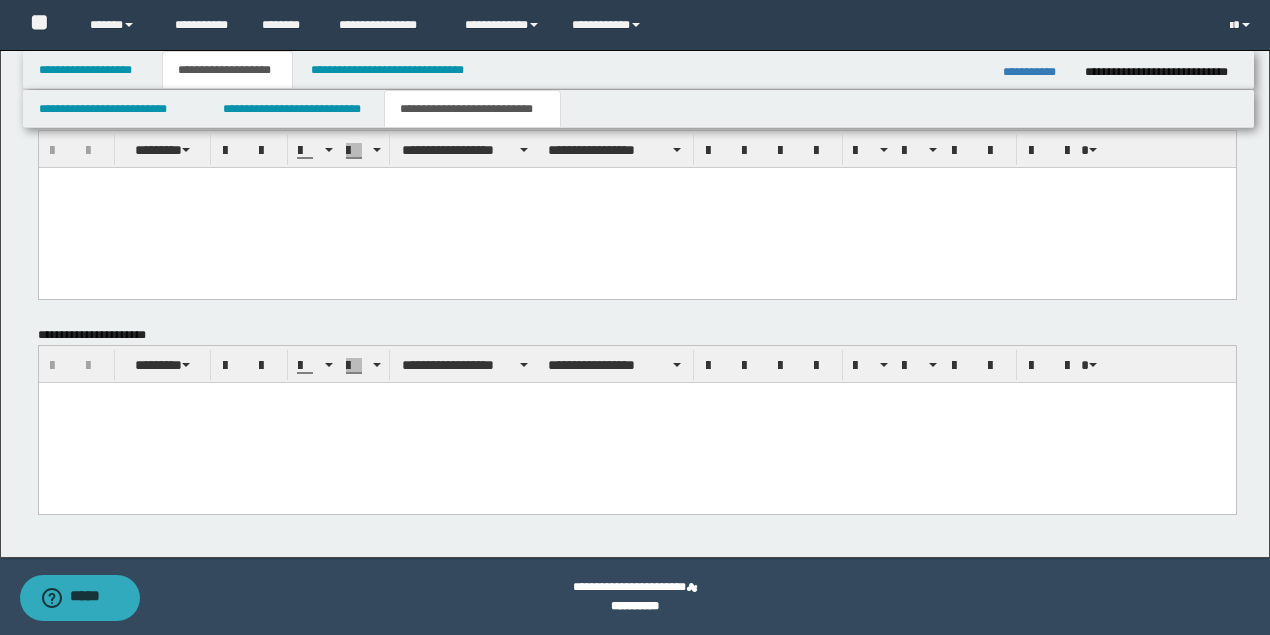 click at bounding box center (636, 422) 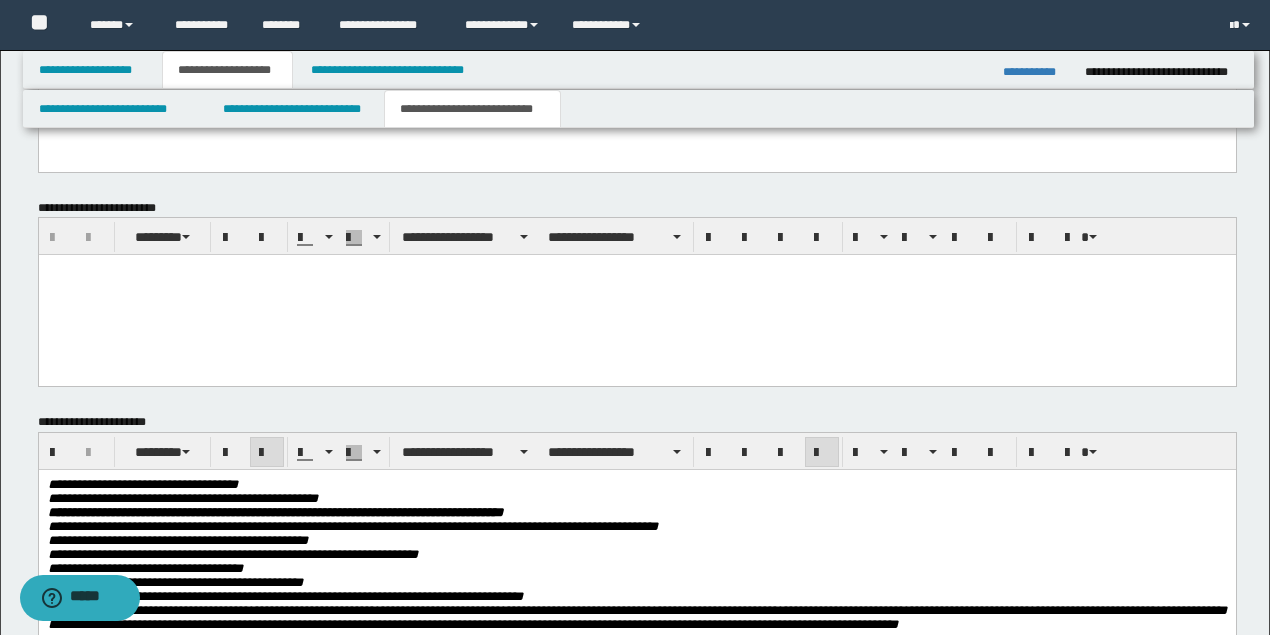 scroll, scrollTop: 1034, scrollLeft: 0, axis: vertical 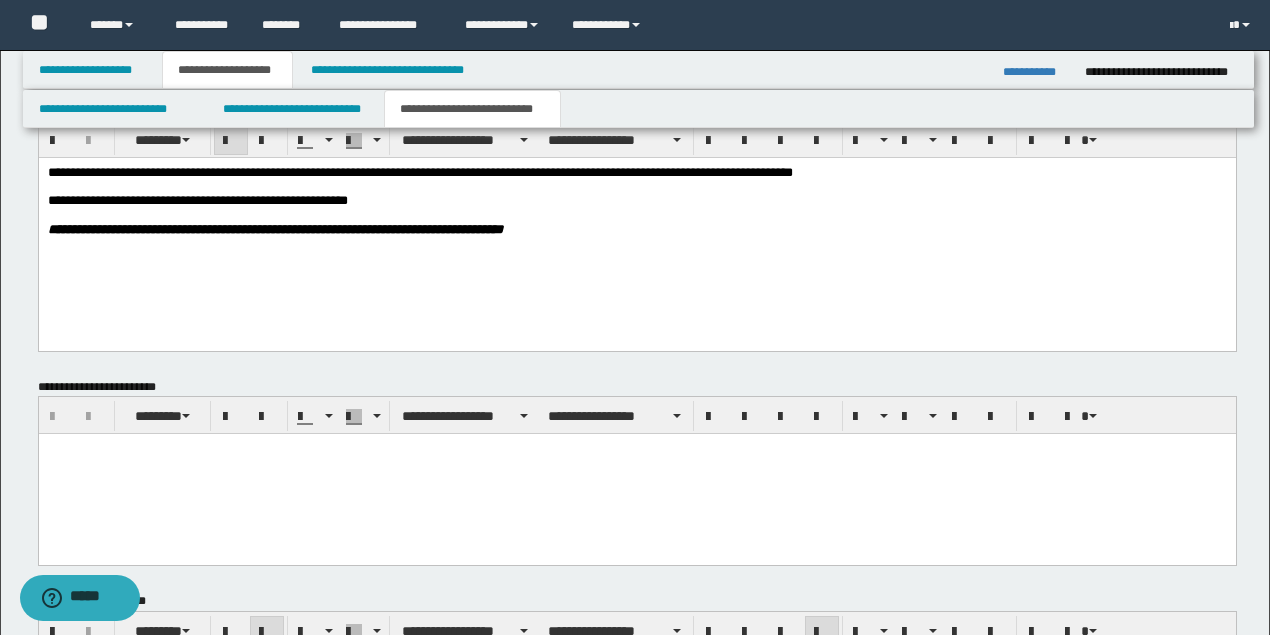 click on "**********" at bounding box center (227, 70) 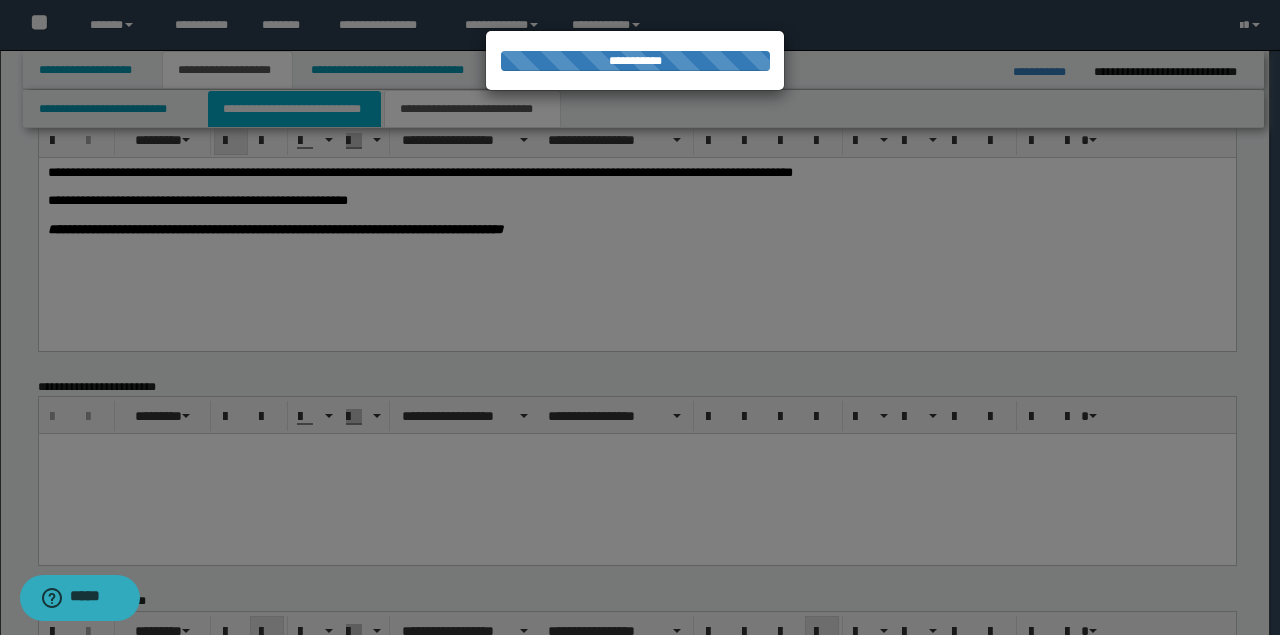 click on "**********" at bounding box center (635, -717) 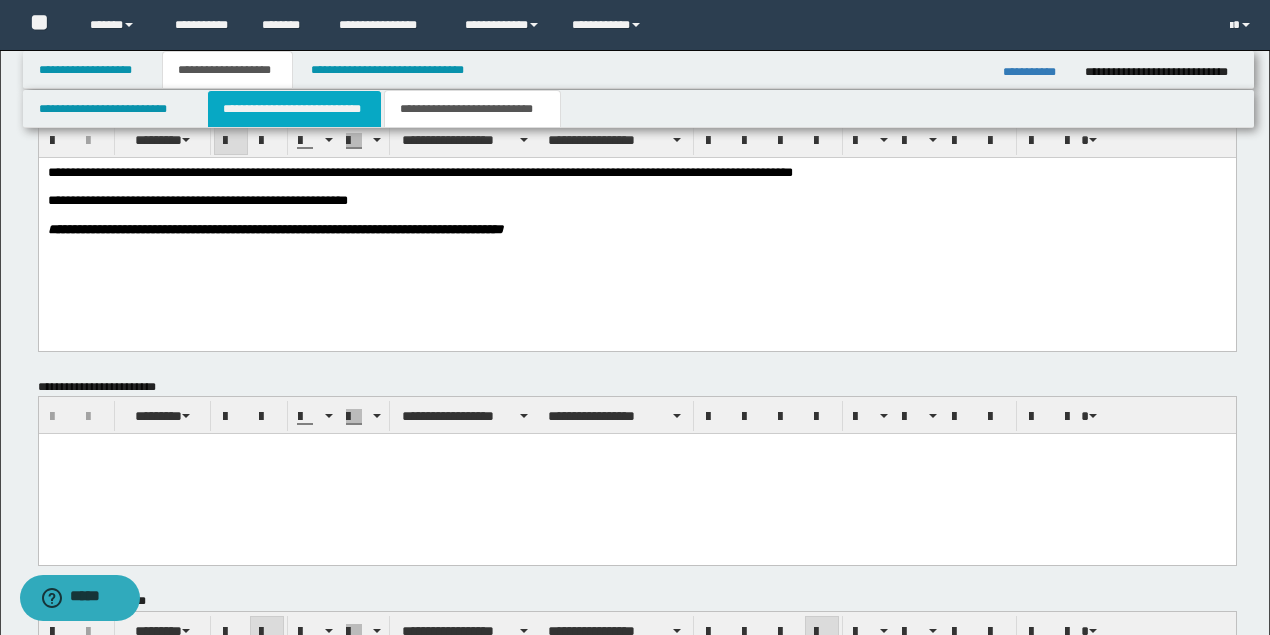 click on "**********" at bounding box center [294, 109] 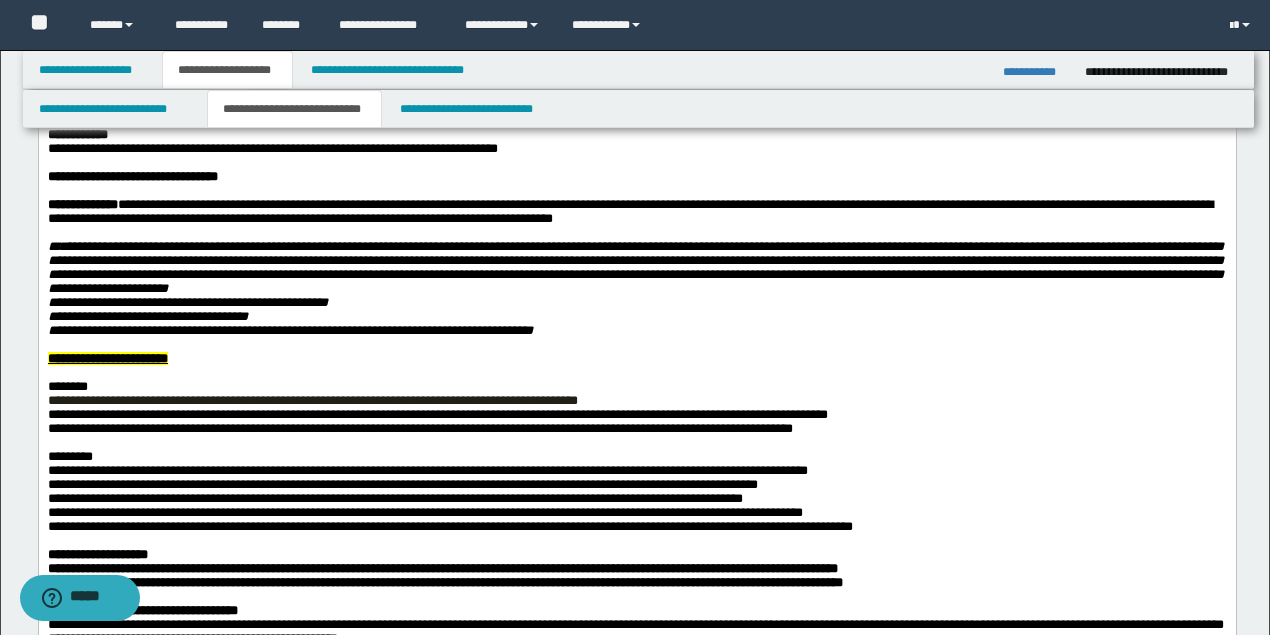 scroll, scrollTop: 0, scrollLeft: 0, axis: both 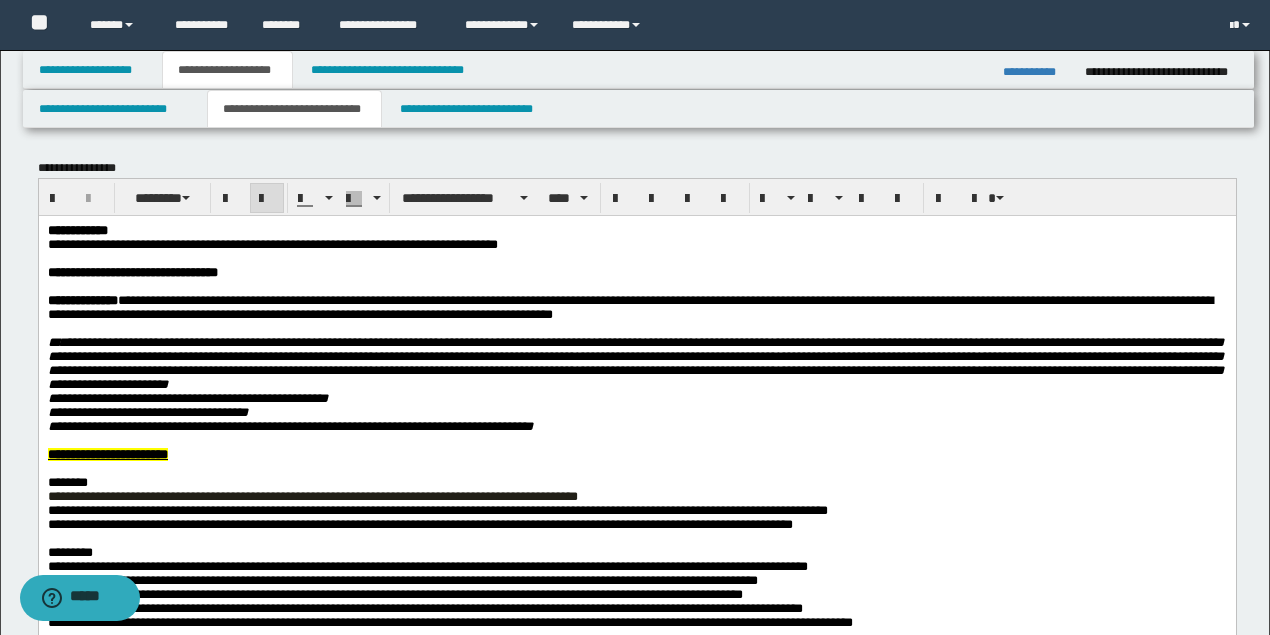 click on "**********" at bounding box center (272, 243) 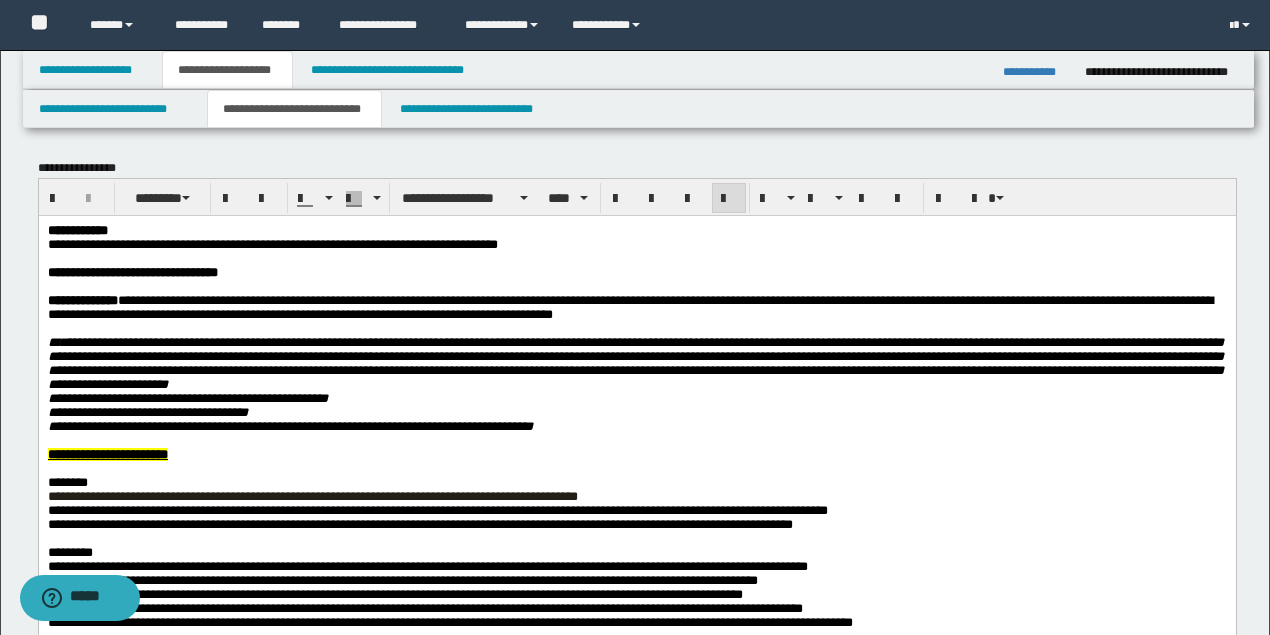 click on "**********" at bounding box center (272, 243) 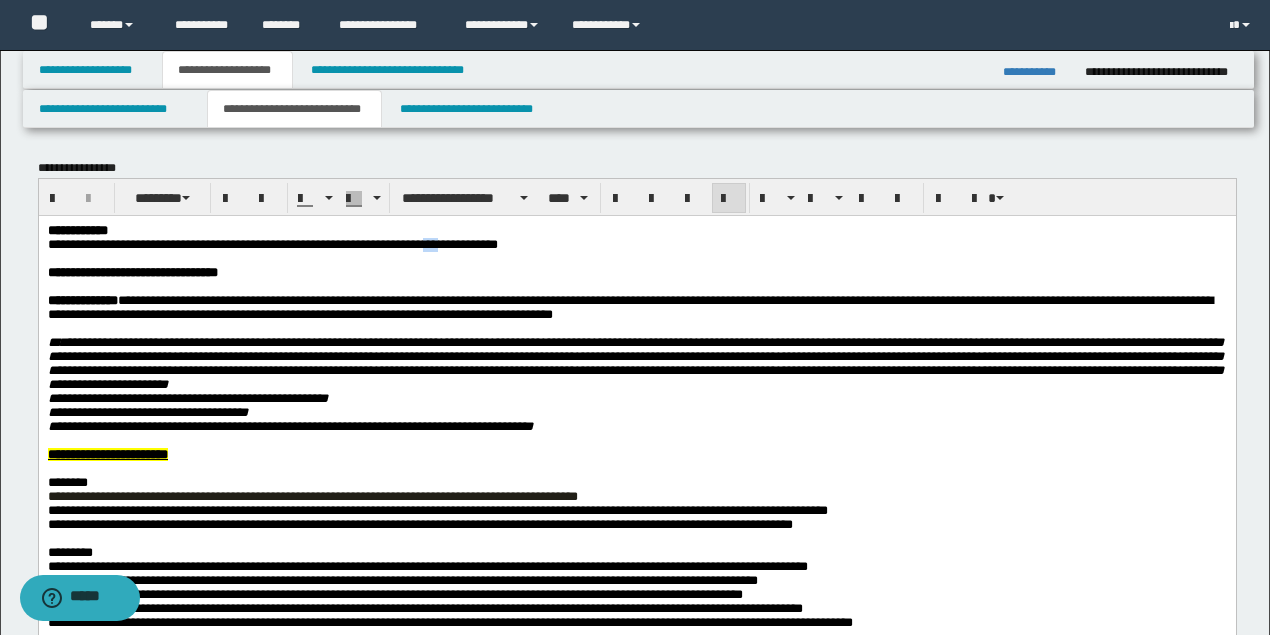 drag, startPoint x: 512, startPoint y: 246, endPoint x: 496, endPoint y: 248, distance: 16.124516 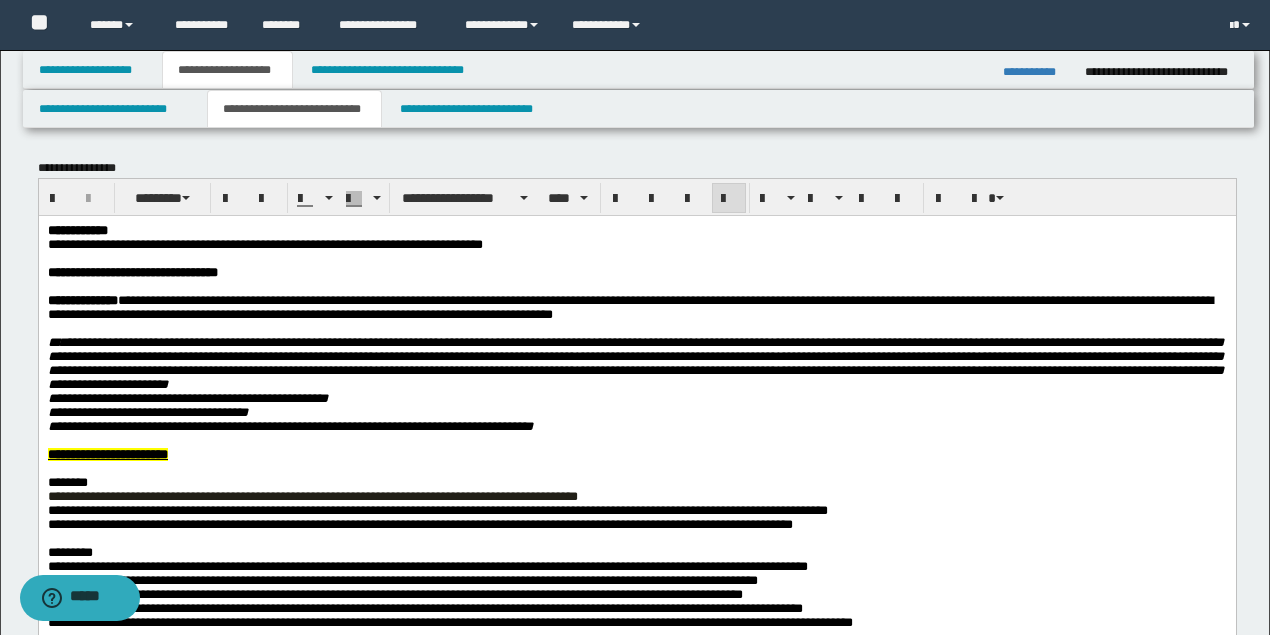click on "**********" at bounding box center [635, 272] 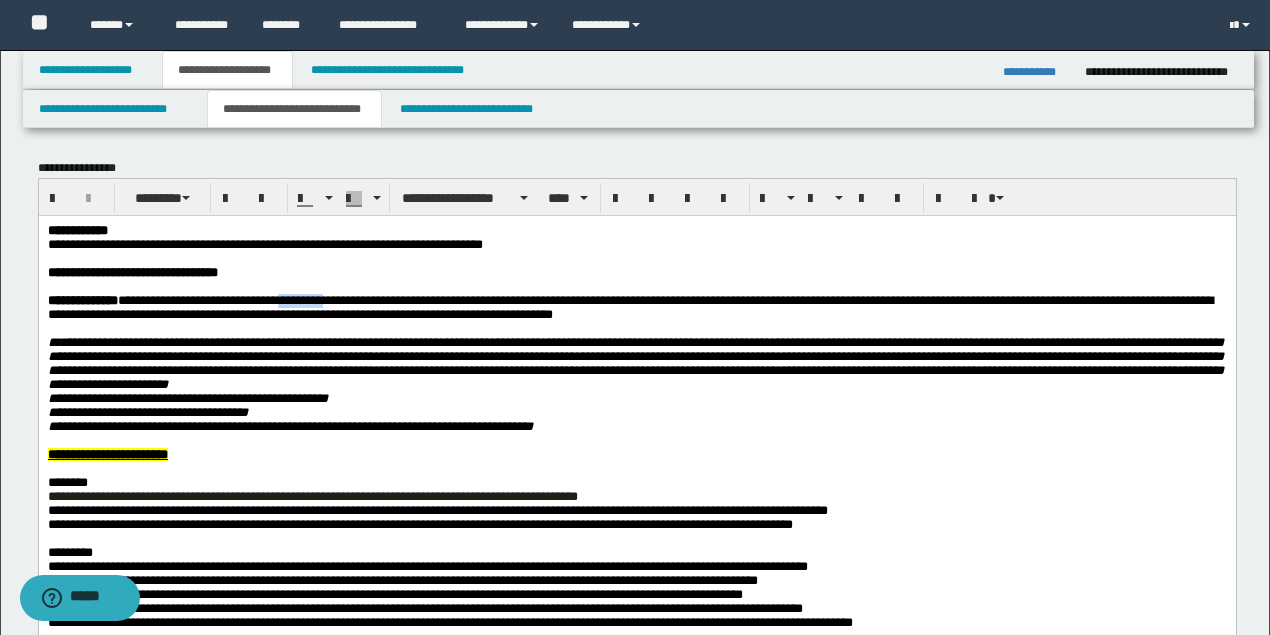 drag, startPoint x: 307, startPoint y: 302, endPoint x: 357, endPoint y: 302, distance: 50 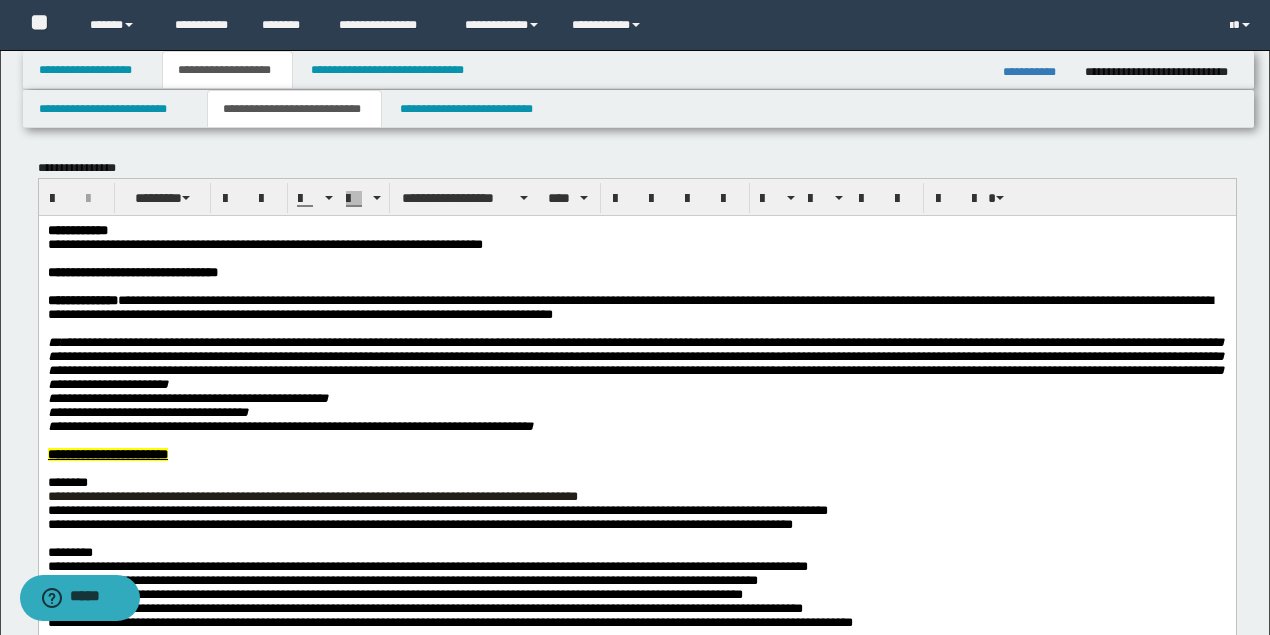 click on "**********" at bounding box center (709, 299) 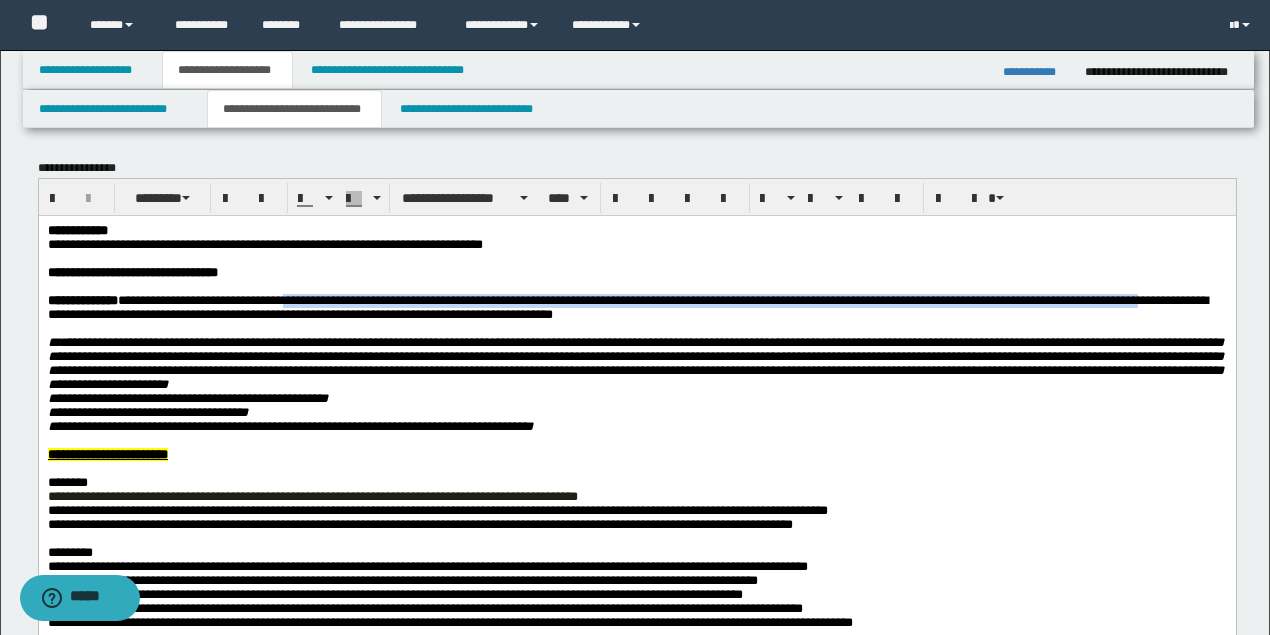 drag, startPoint x: 314, startPoint y: 304, endPoint x: 120, endPoint y: 325, distance: 195.13329 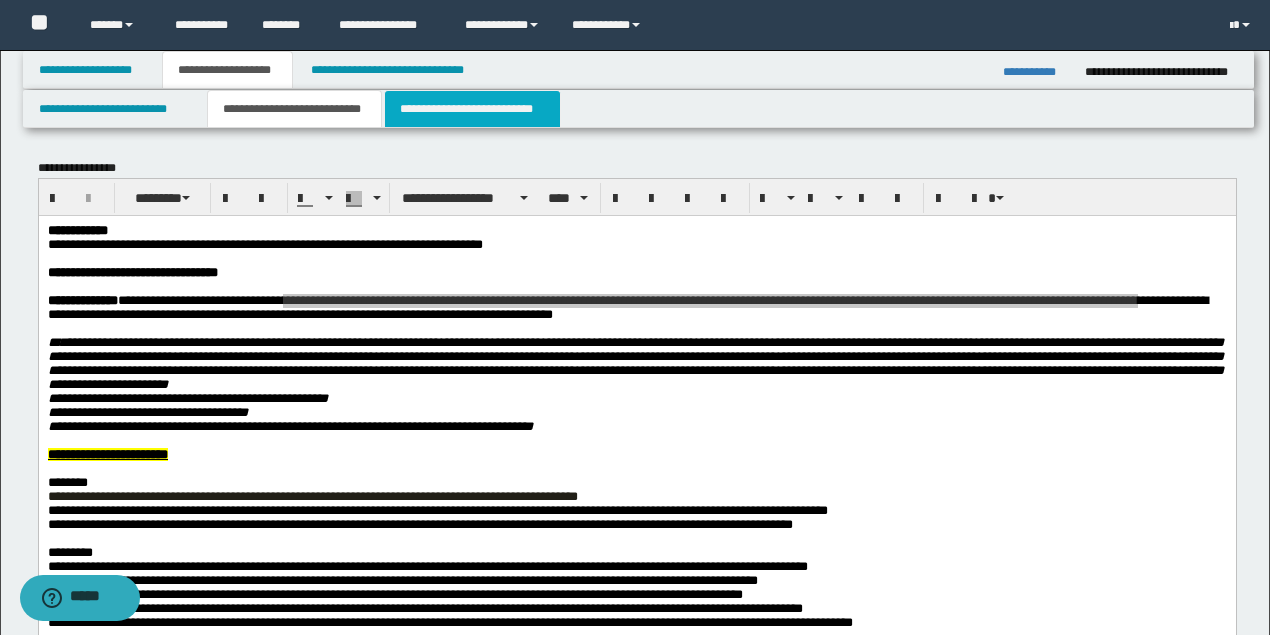 click on "**********" at bounding box center (472, 109) 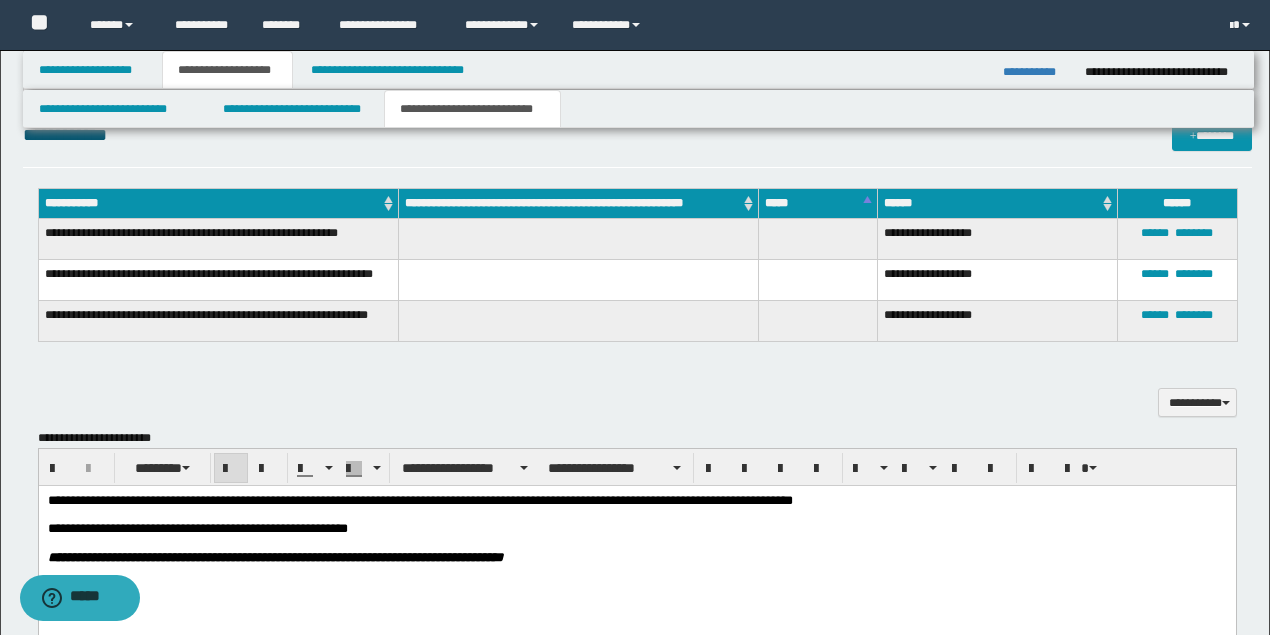 scroll, scrollTop: 800, scrollLeft: 0, axis: vertical 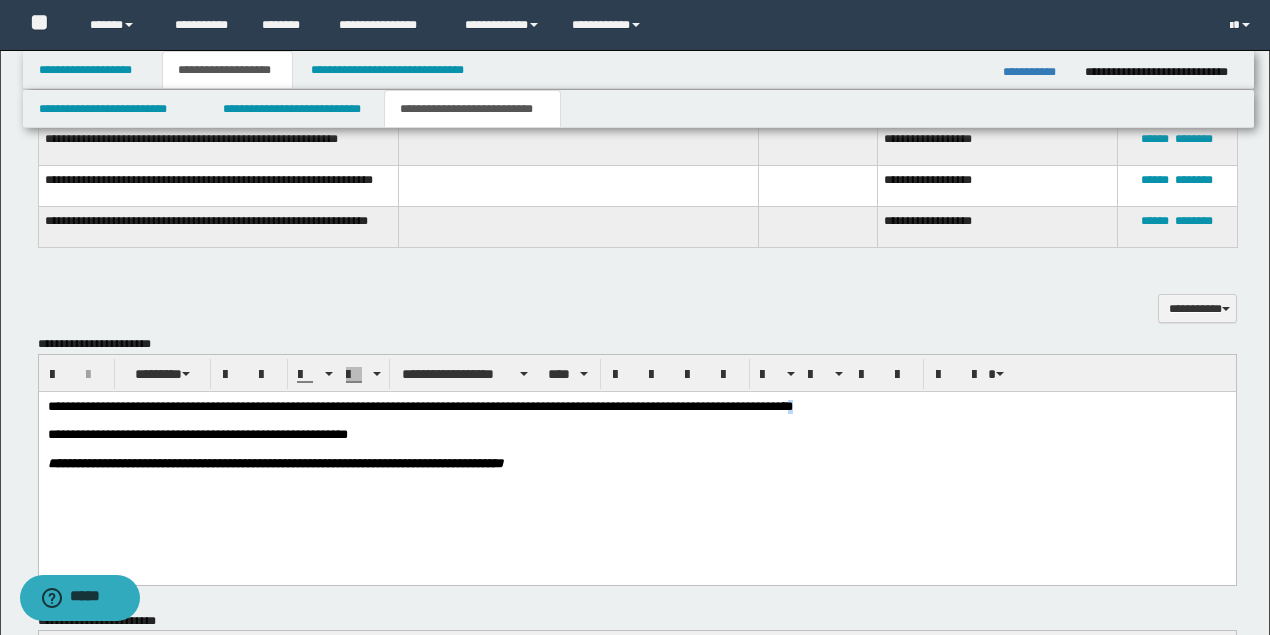 drag, startPoint x: 861, startPoint y: 406, endPoint x: 838, endPoint y: 410, distance: 23.345236 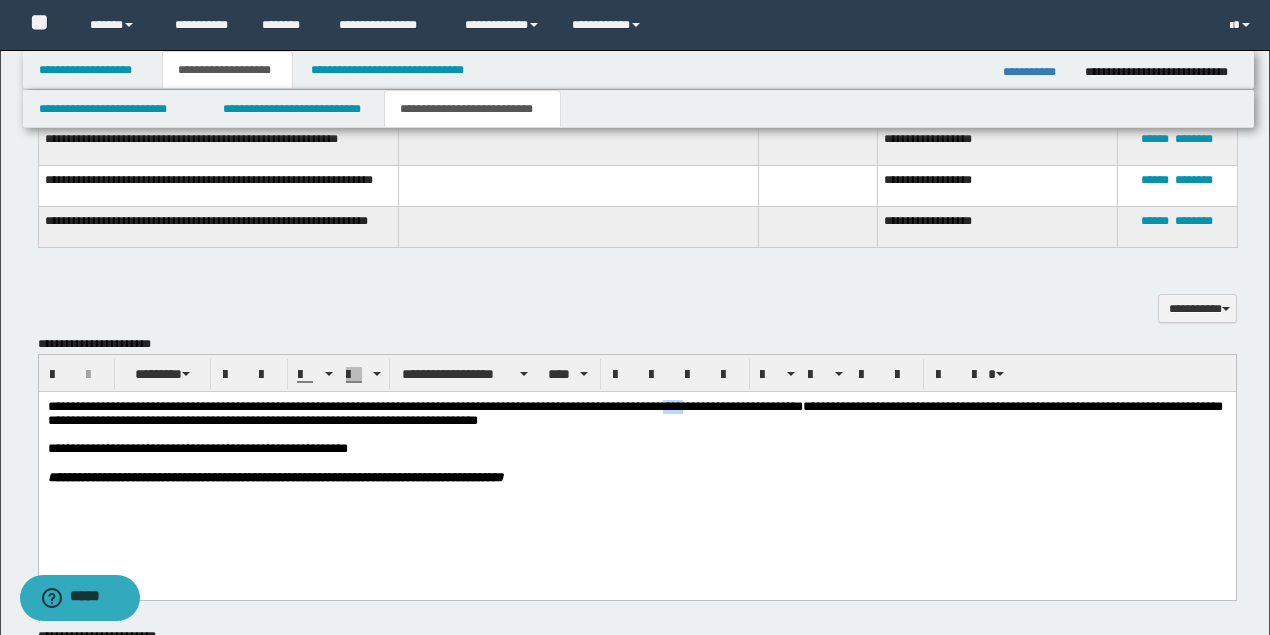 drag, startPoint x: 722, startPoint y: 408, endPoint x: 707, endPoint y: 408, distance: 15 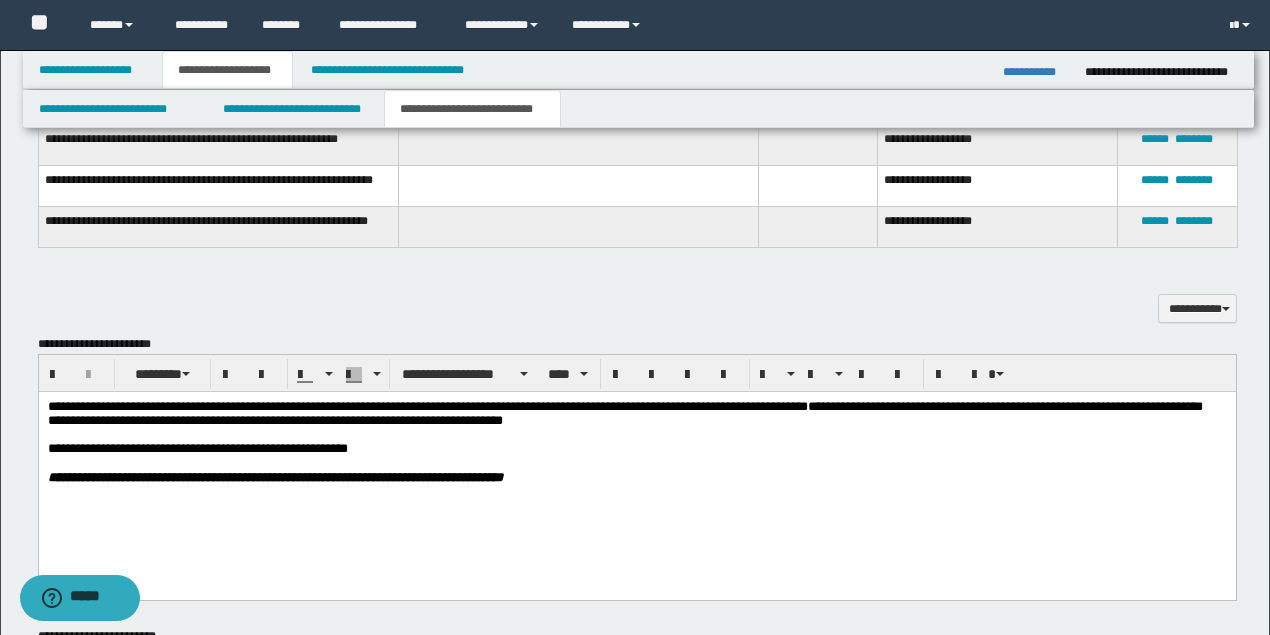 click on "**********" at bounding box center [624, 413] 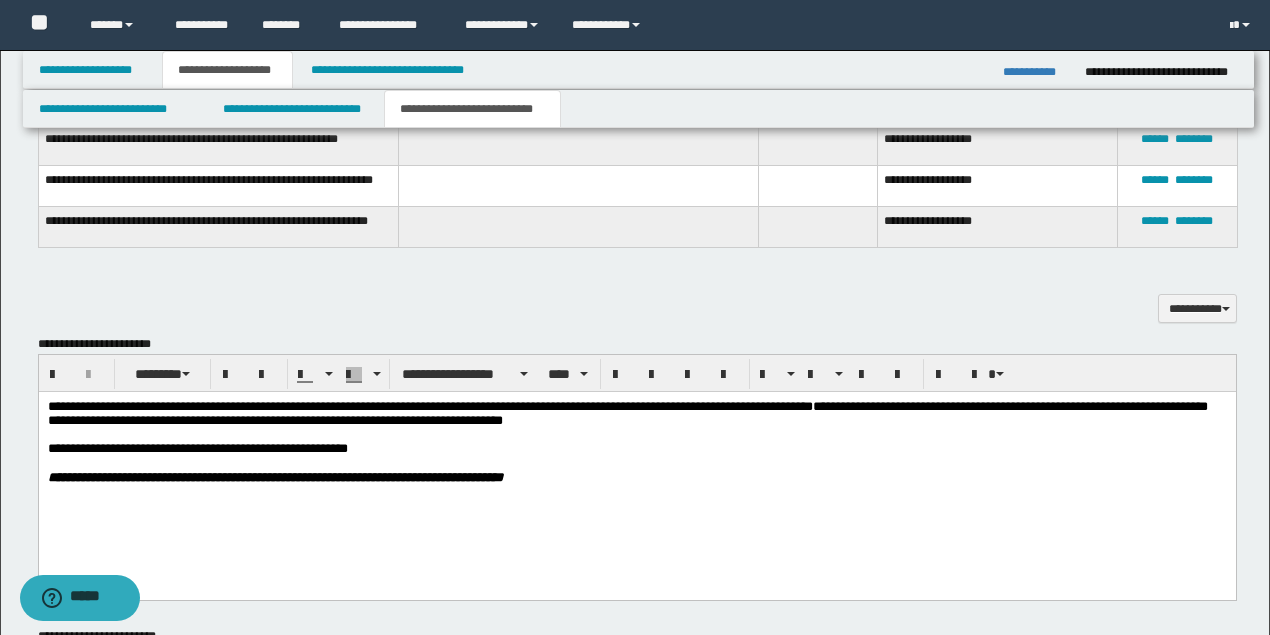 click at bounding box center (636, 435) 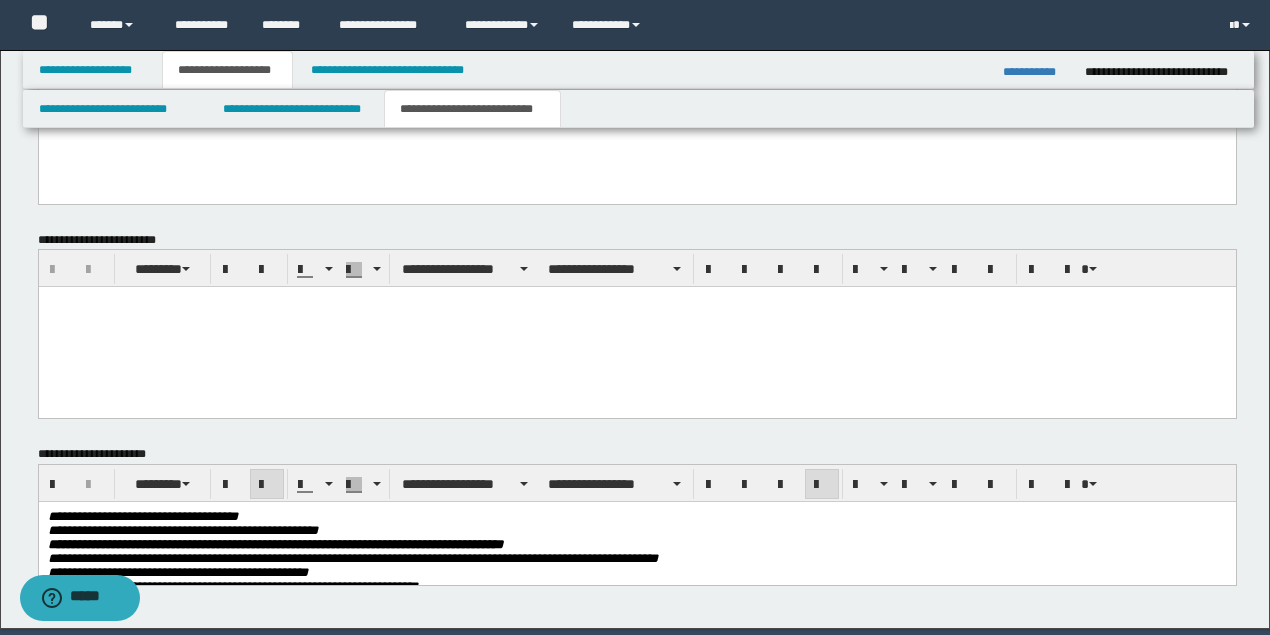 scroll, scrollTop: 1268, scrollLeft: 0, axis: vertical 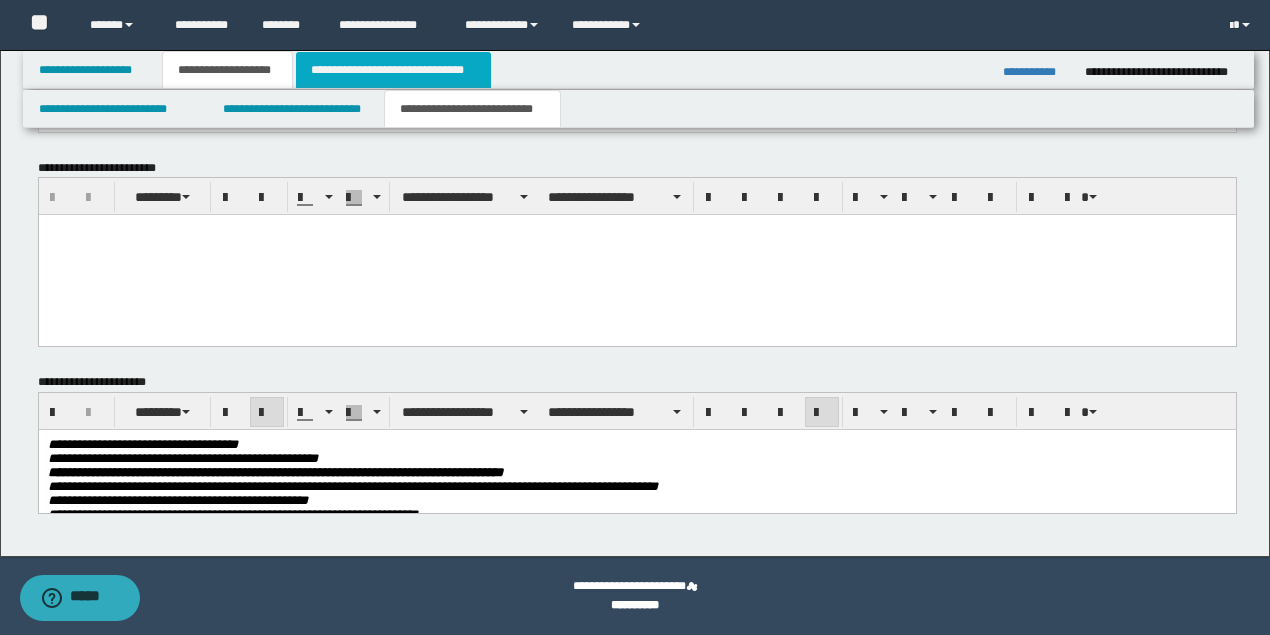 click on "**********" at bounding box center (393, 70) 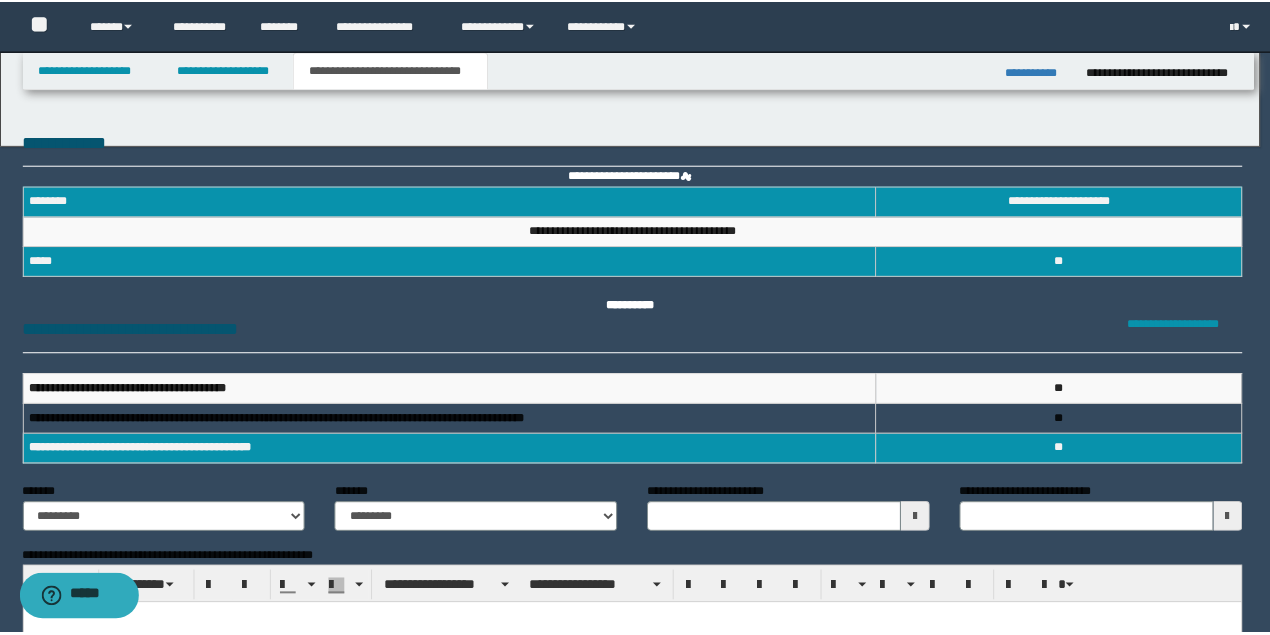 scroll, scrollTop: 0, scrollLeft: 0, axis: both 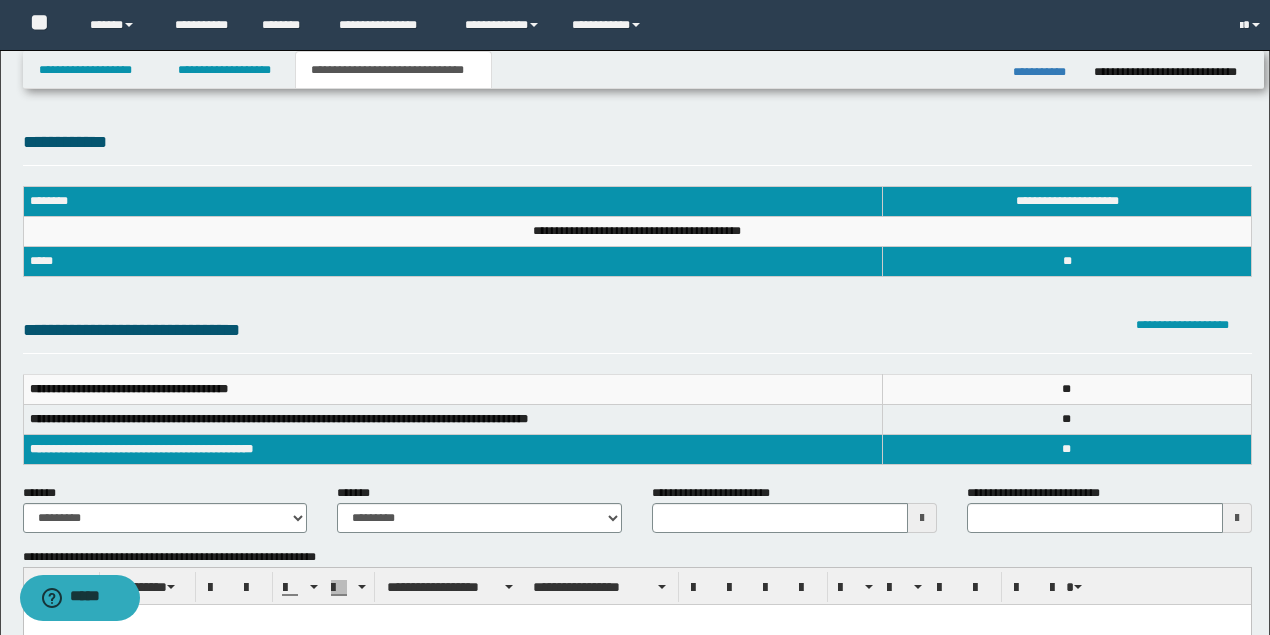 type 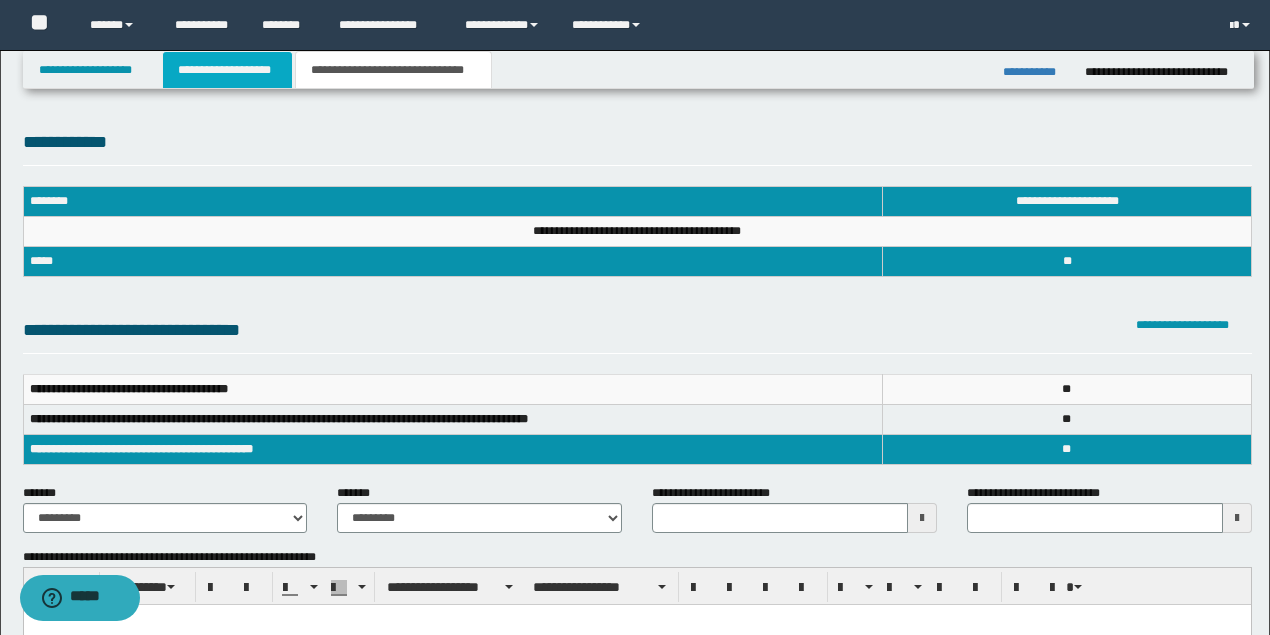 click on "**********" at bounding box center [227, 70] 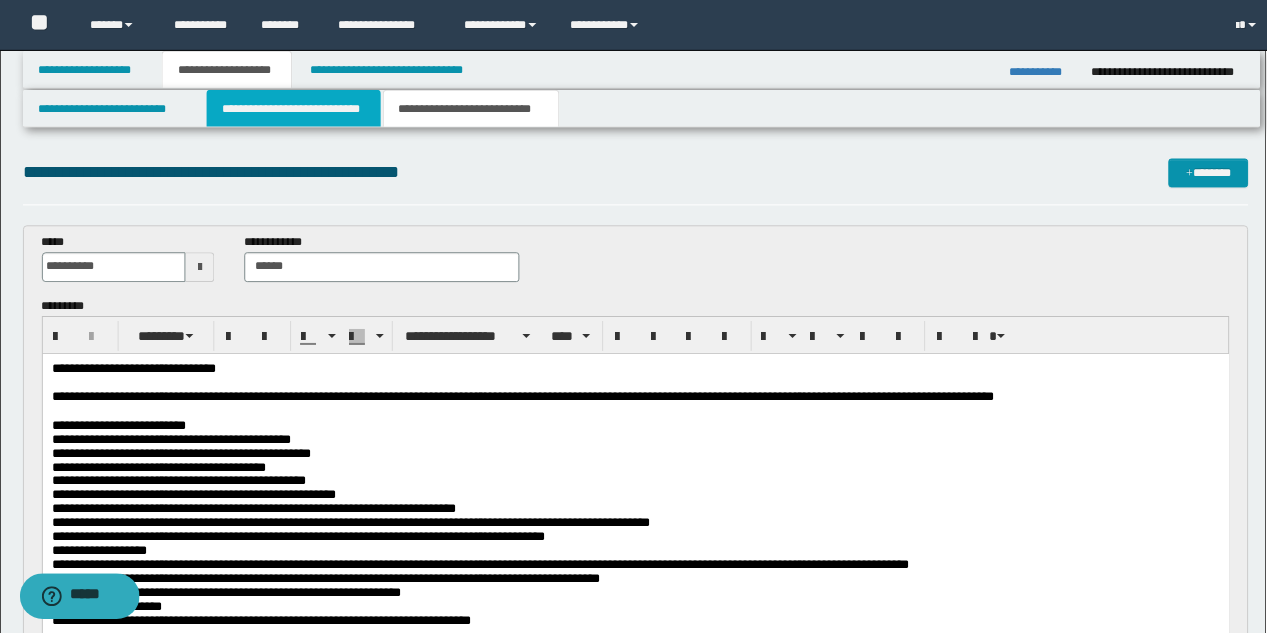 click on "**********" at bounding box center [294, 109] 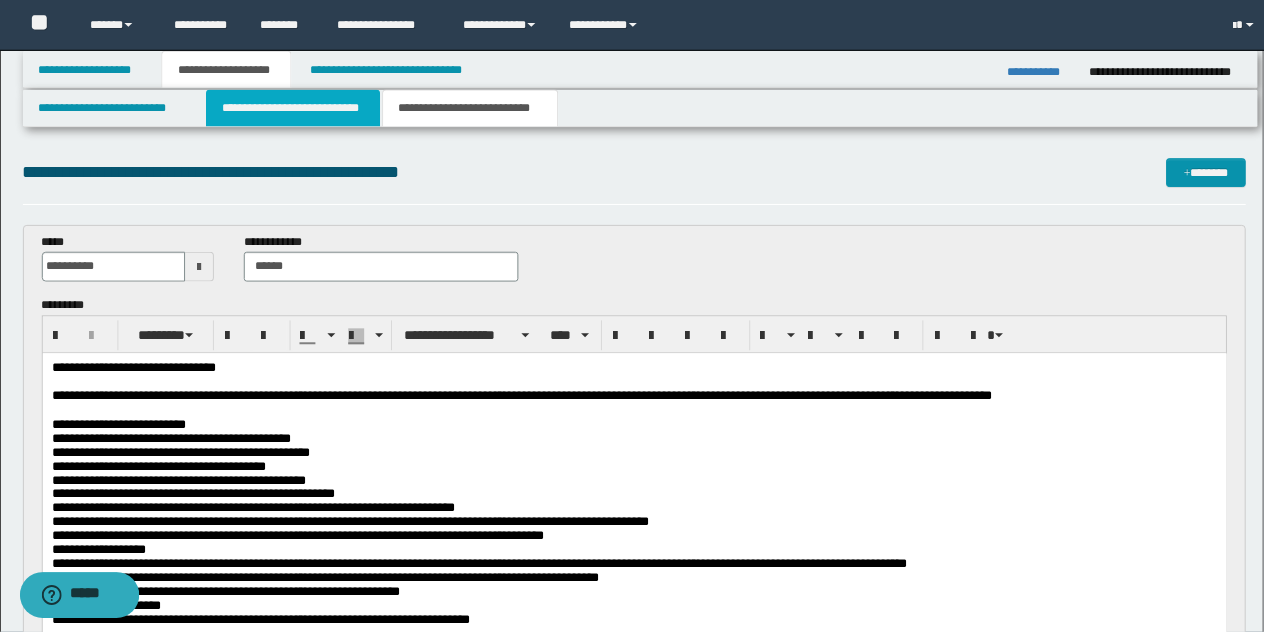 type 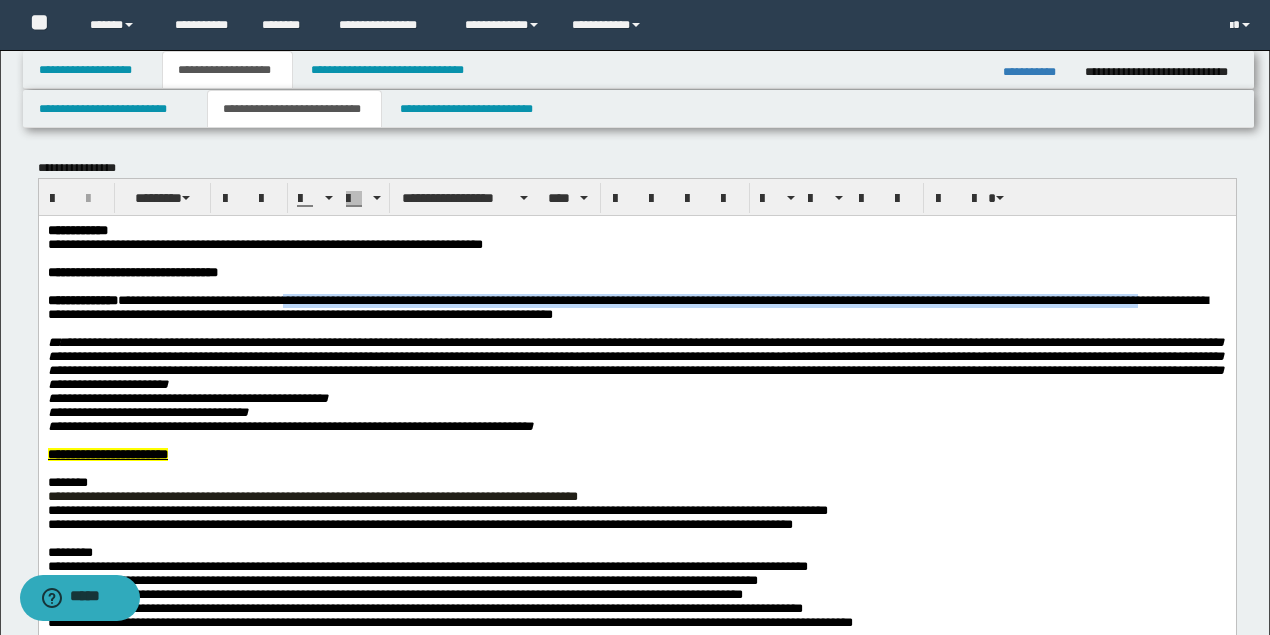 click at bounding box center (635, 328) 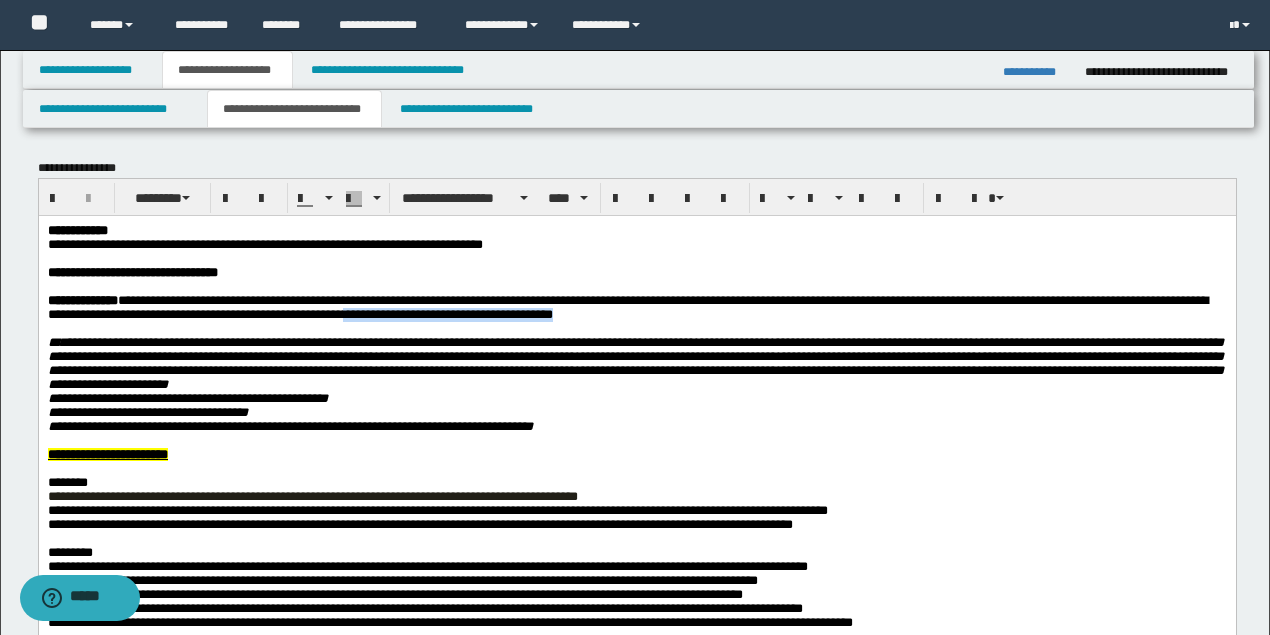 drag, startPoint x: 551, startPoint y: 323, endPoint x: 792, endPoint y: 323, distance: 241 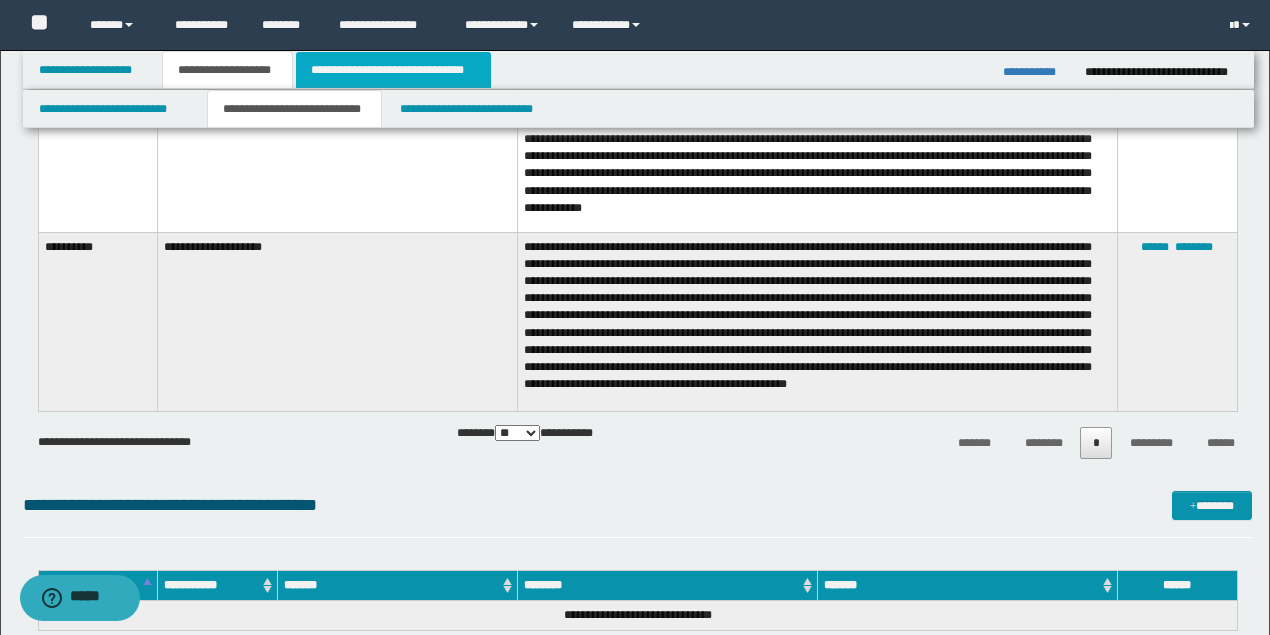 click on "**********" at bounding box center (393, 70) 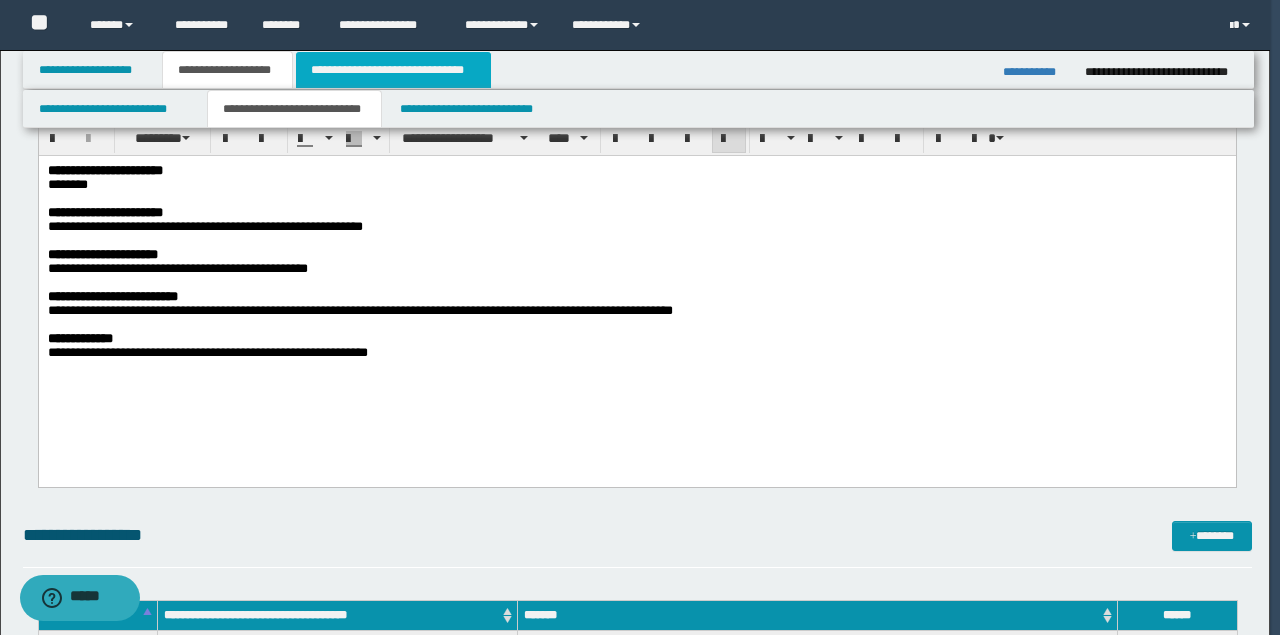type 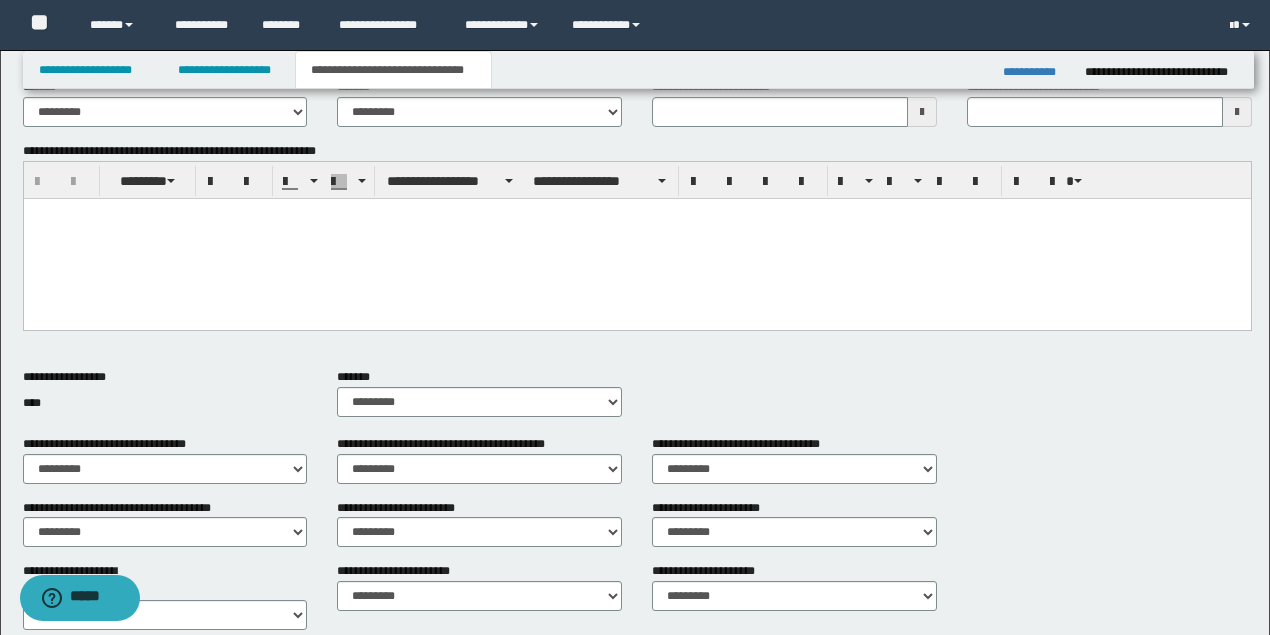 scroll, scrollTop: 339, scrollLeft: 0, axis: vertical 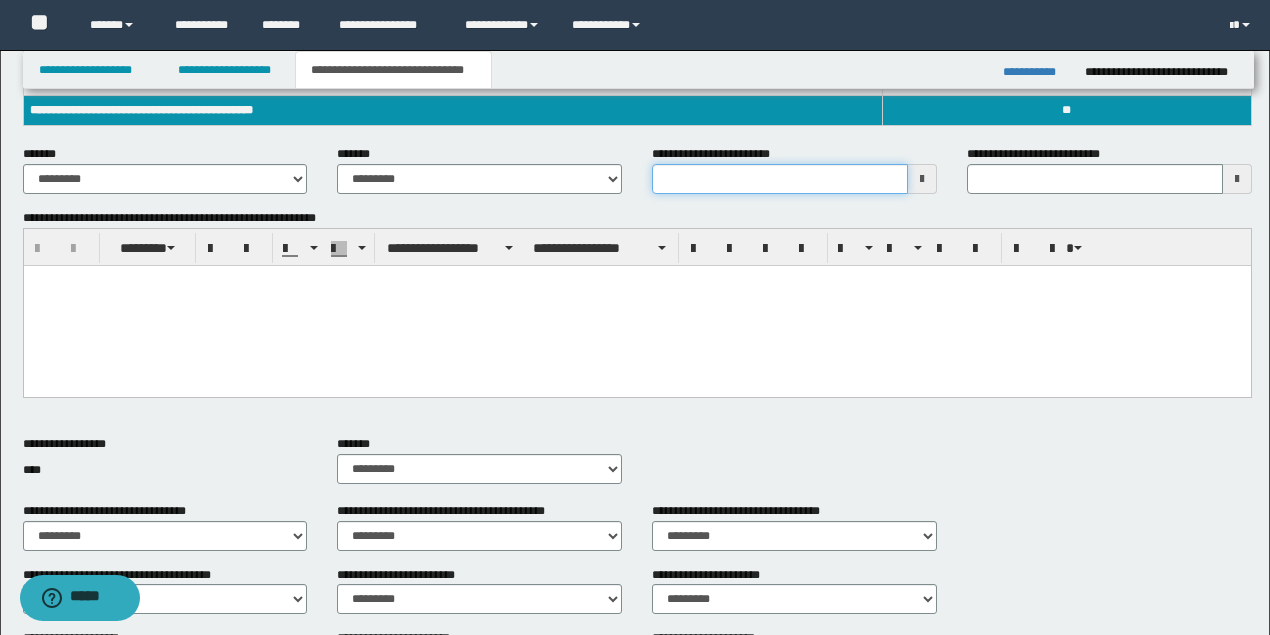 click on "**********" at bounding box center (780, 179) 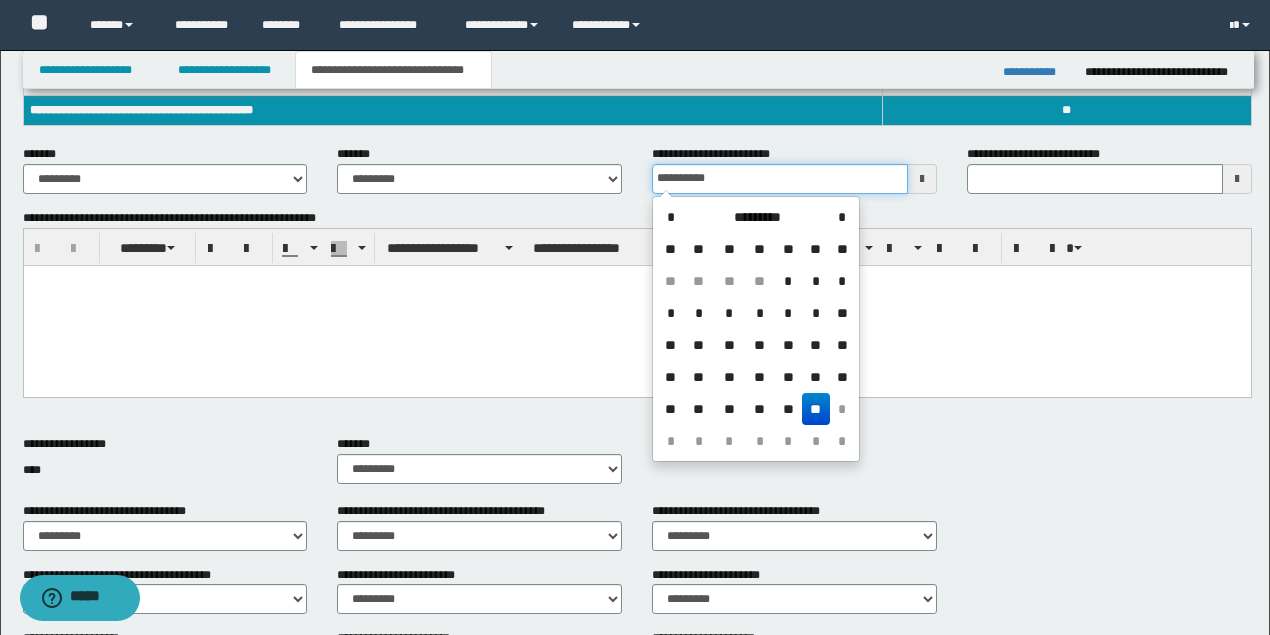 type on "**********" 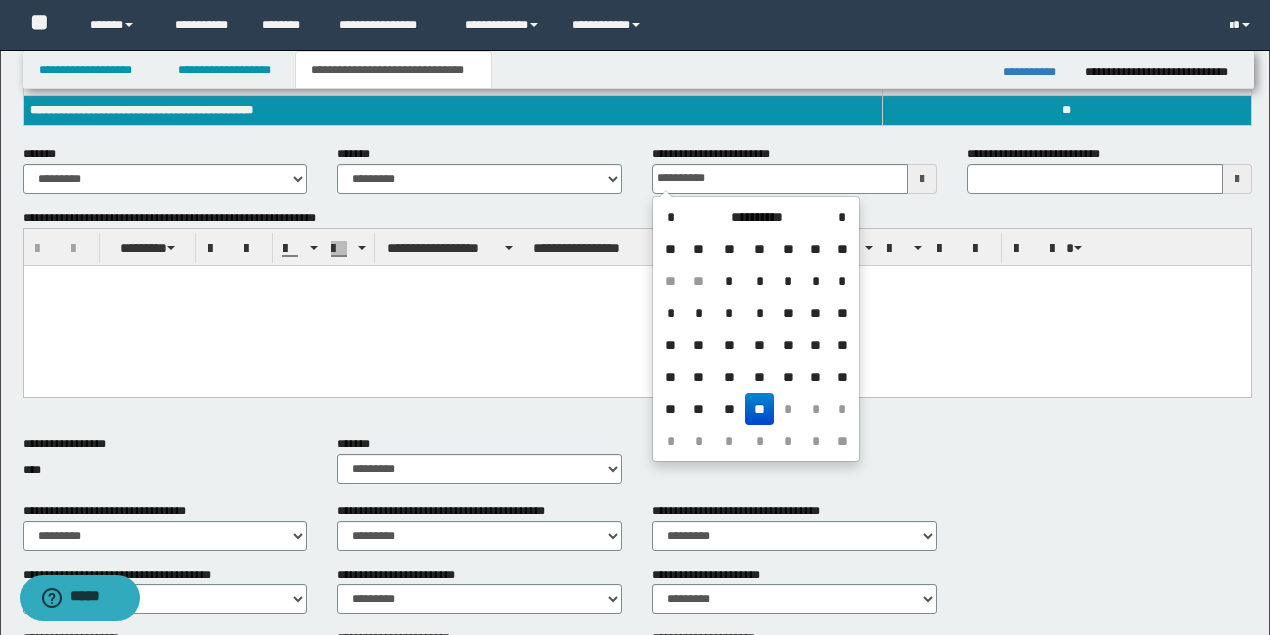 click at bounding box center (636, 280) 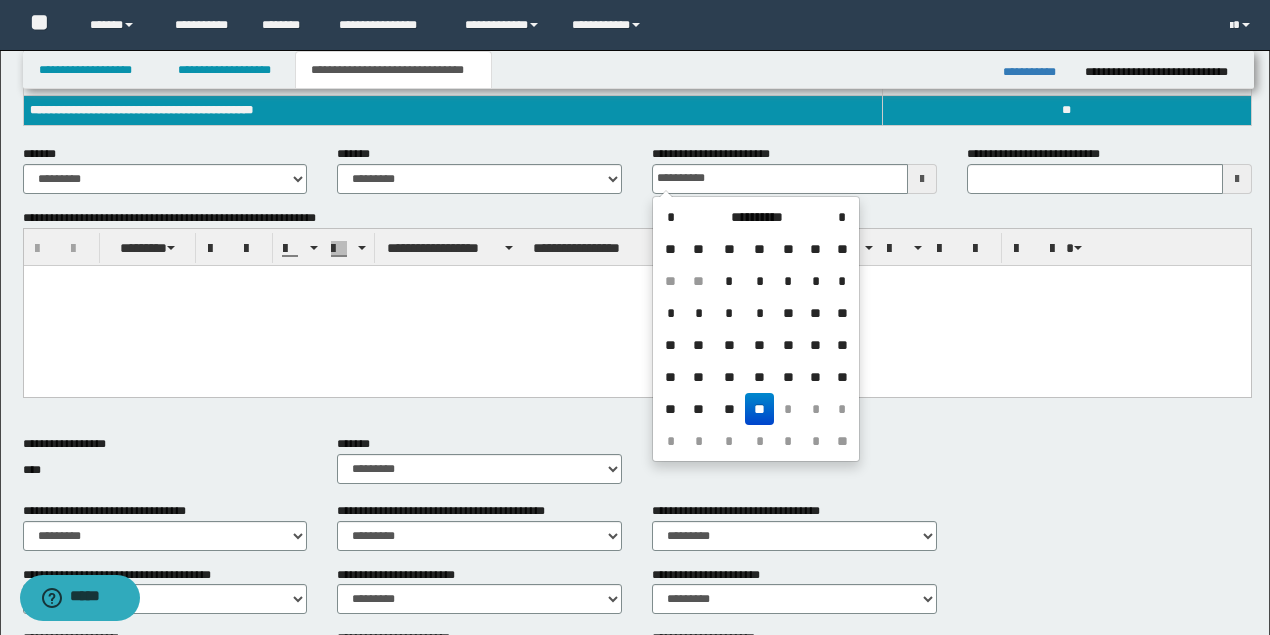 type 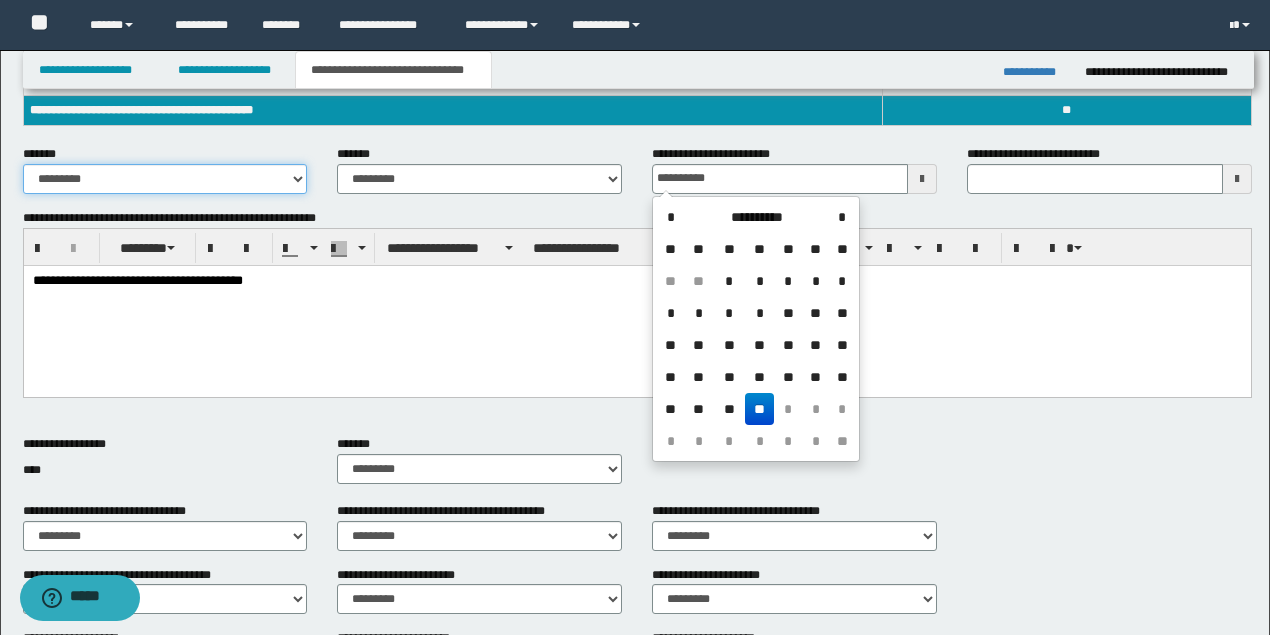type on "**********" 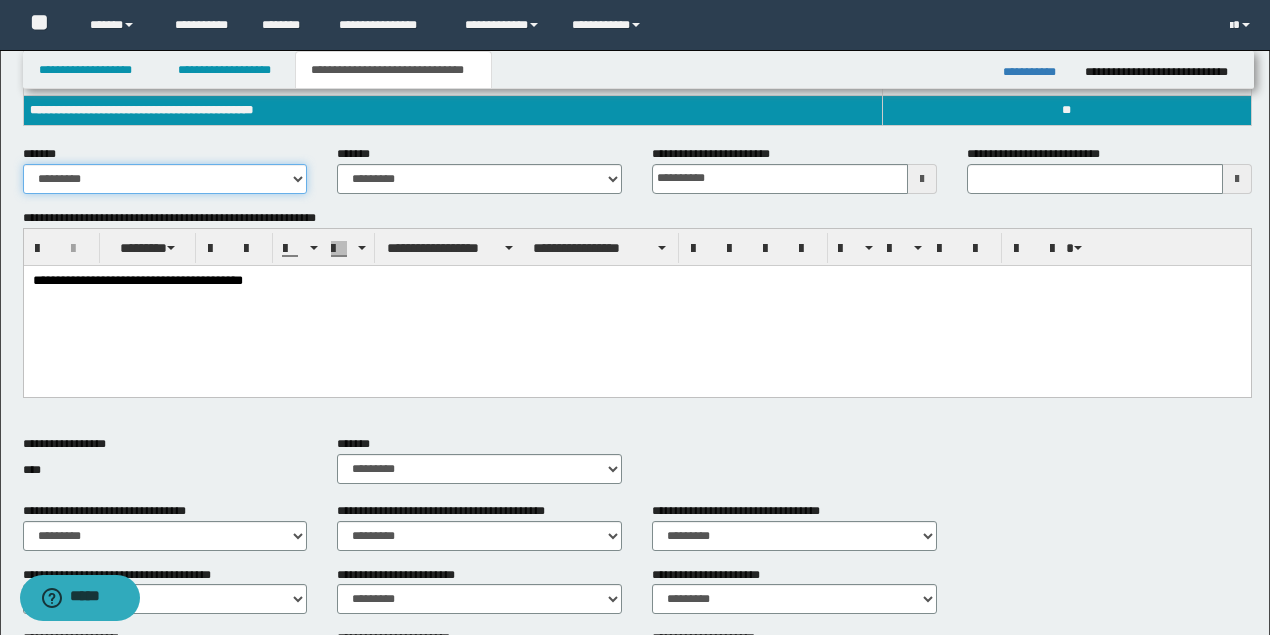 click on "**********" at bounding box center (165, 179) 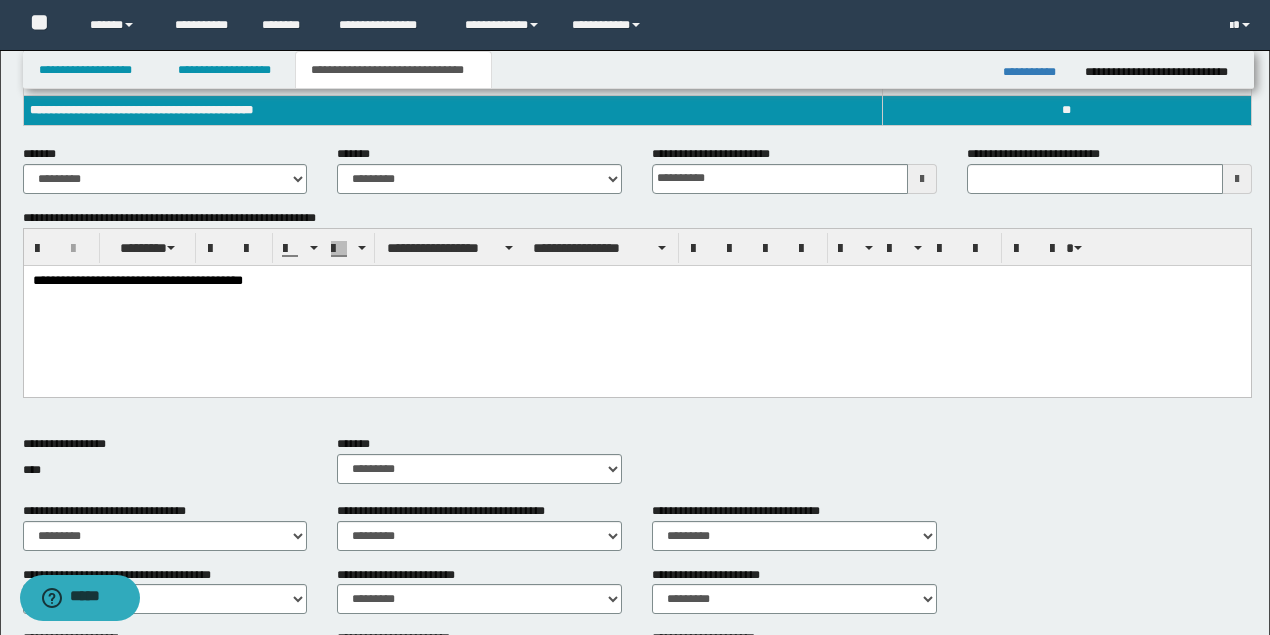 click on "**********" at bounding box center [479, 177] 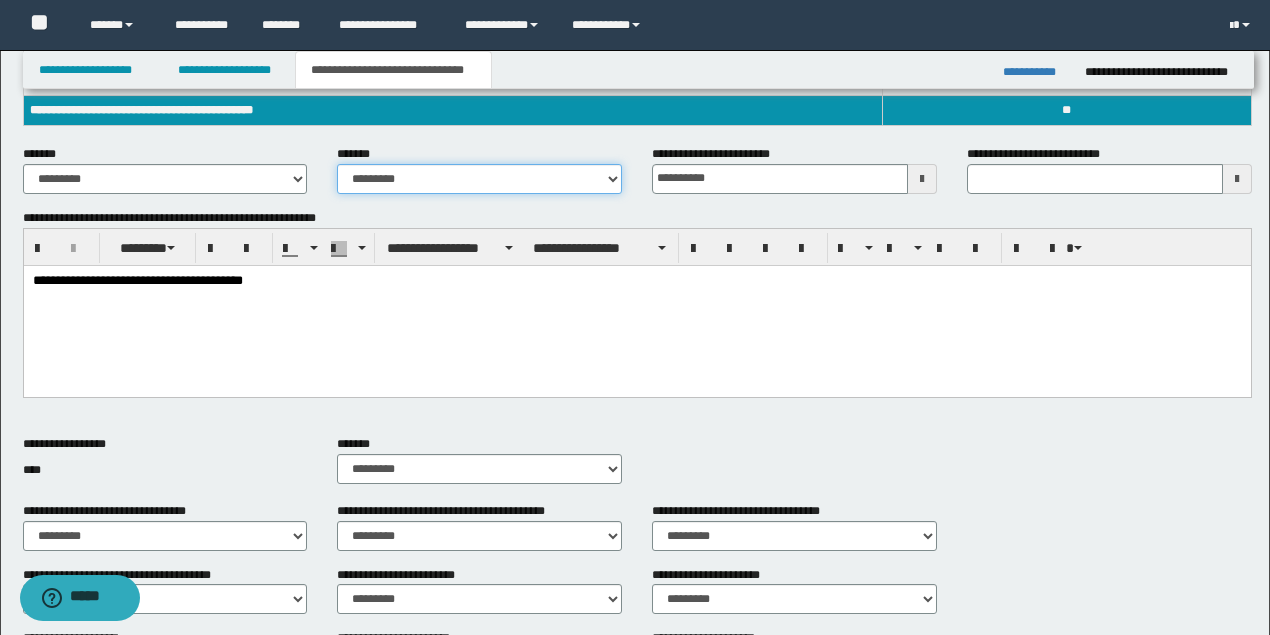 click on "**********" at bounding box center (479, 179) 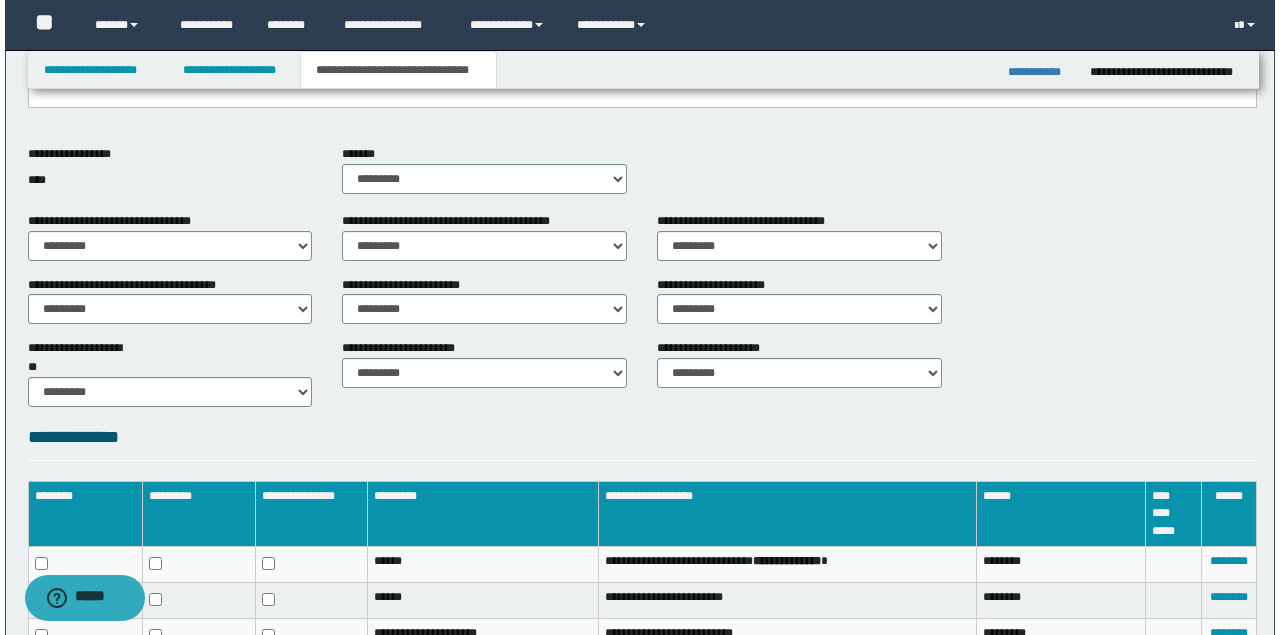 scroll, scrollTop: 872, scrollLeft: 0, axis: vertical 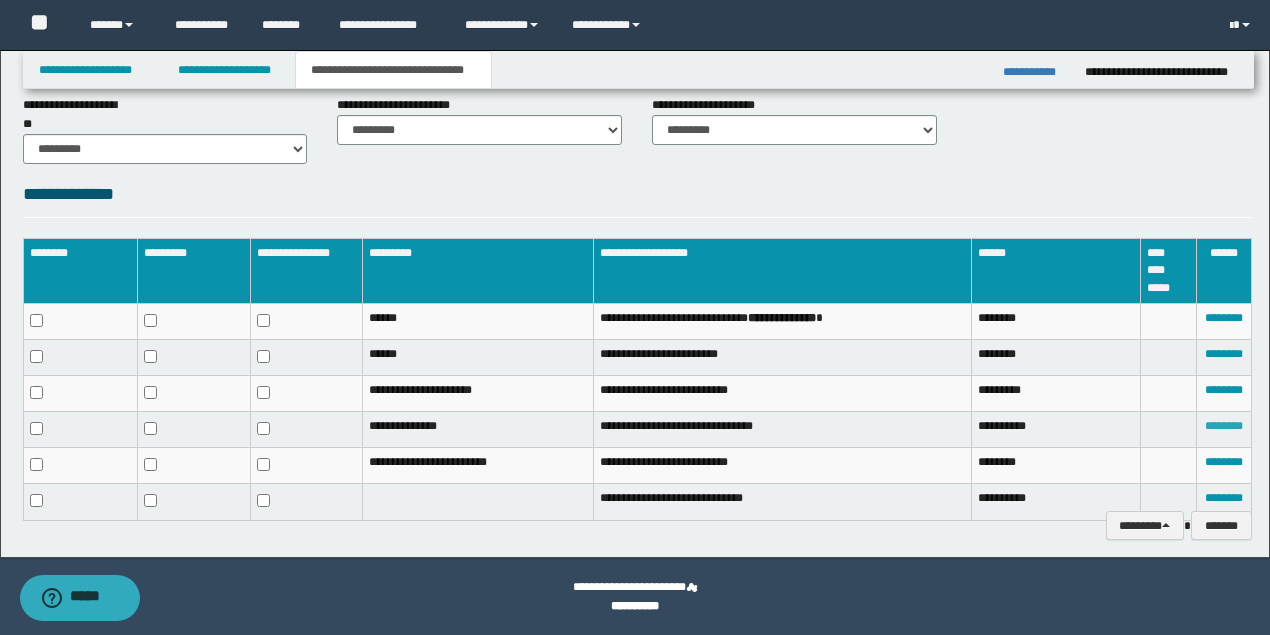 click on "********" at bounding box center (1224, 426) 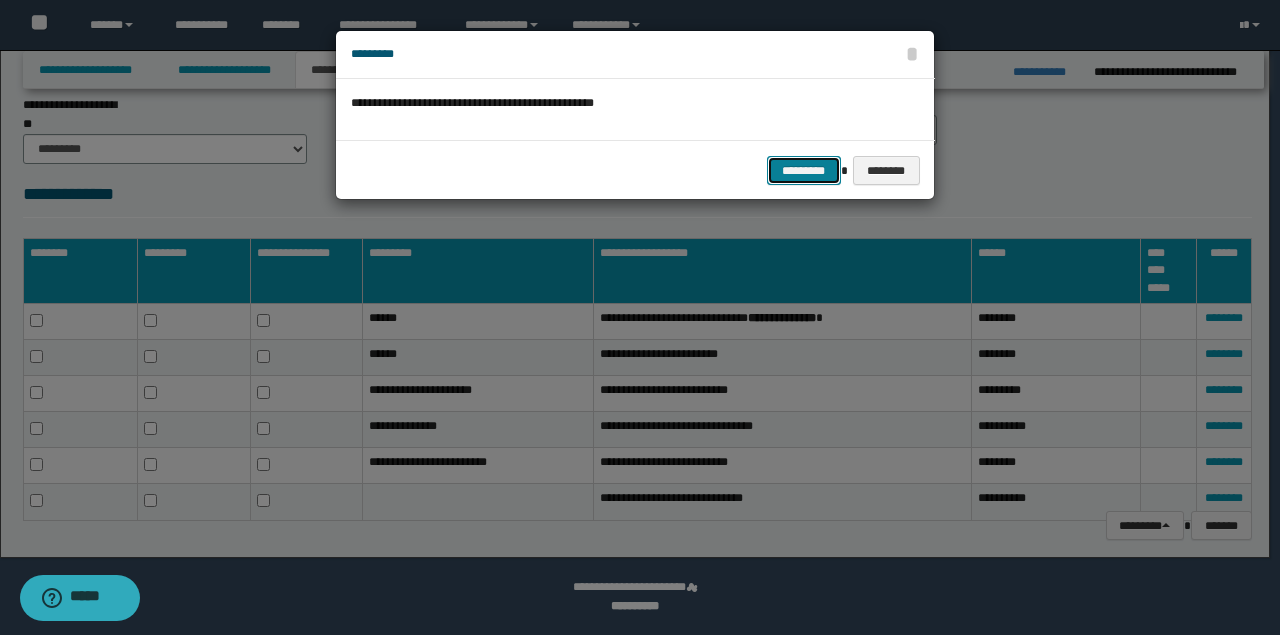 click on "*********" at bounding box center (804, 170) 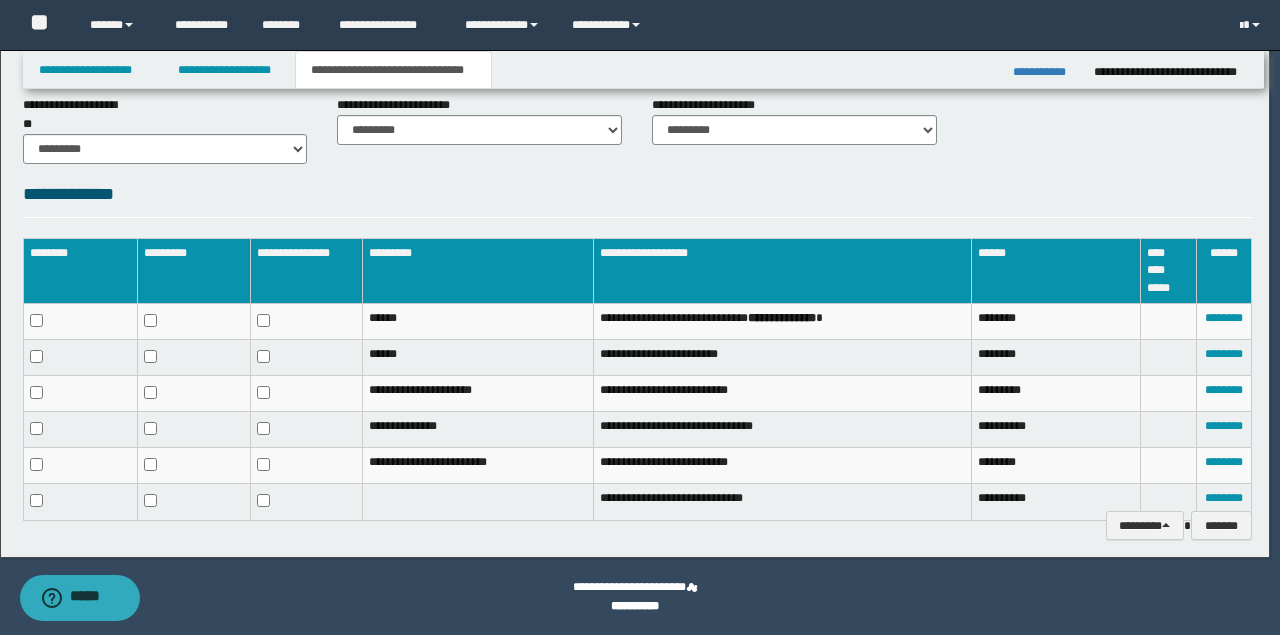 scroll, scrollTop: 857, scrollLeft: 0, axis: vertical 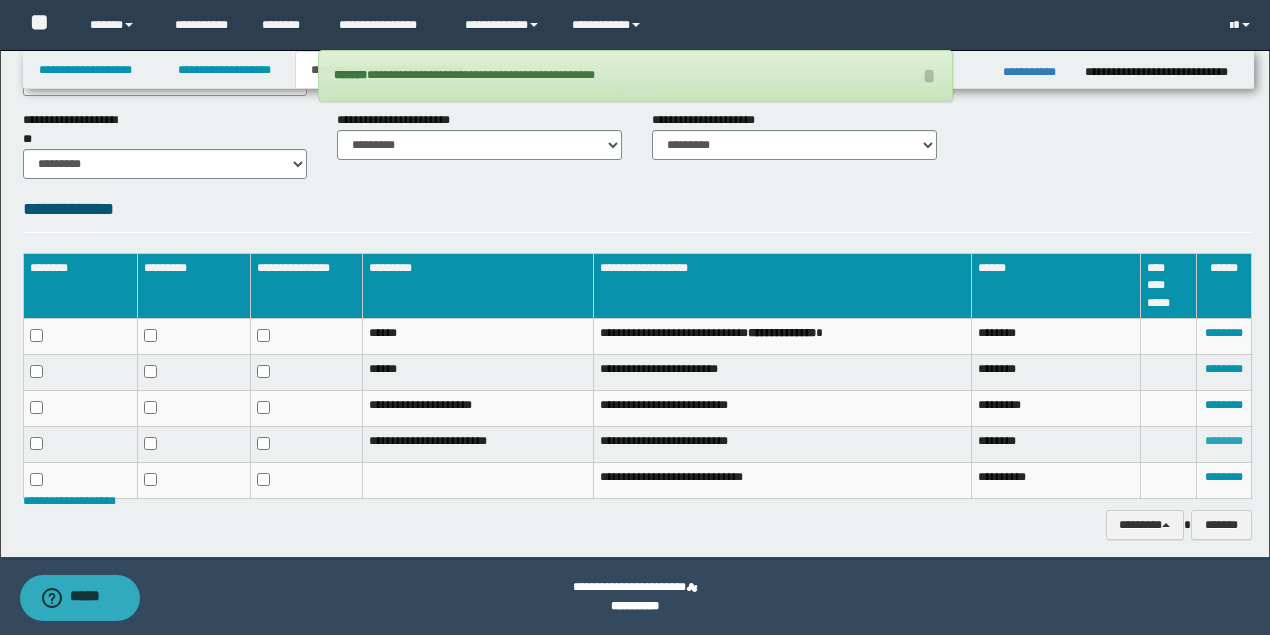 click on "********" at bounding box center (1224, 441) 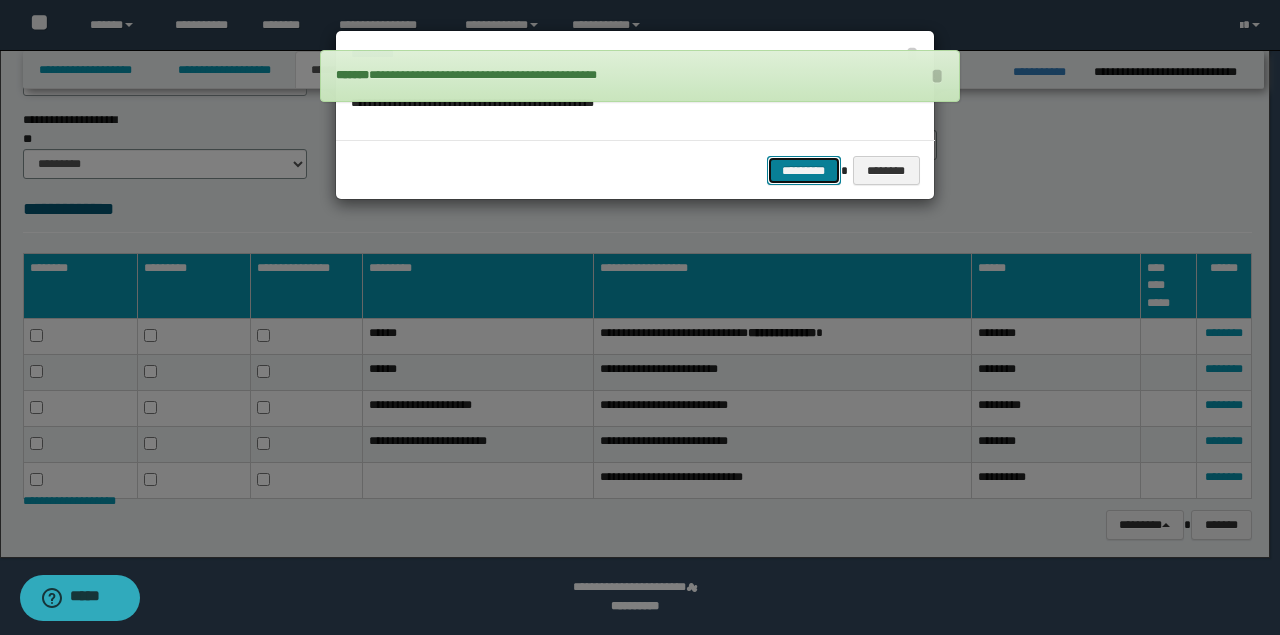 click on "*********" at bounding box center [804, 170] 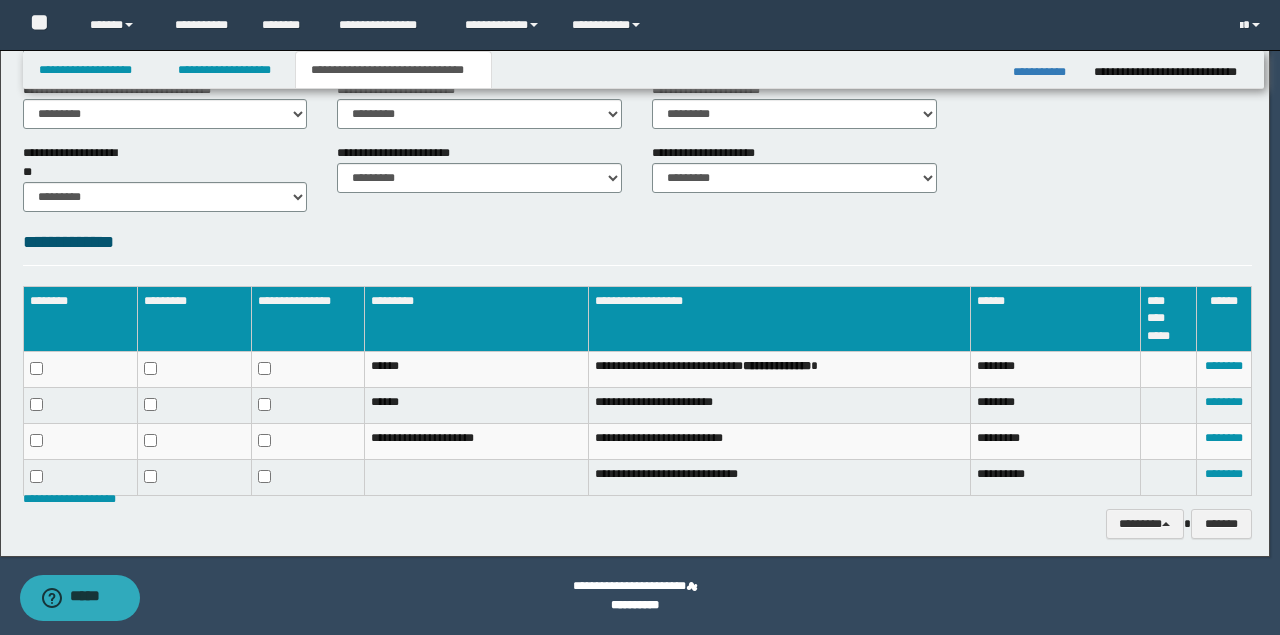 scroll, scrollTop: 823, scrollLeft: 0, axis: vertical 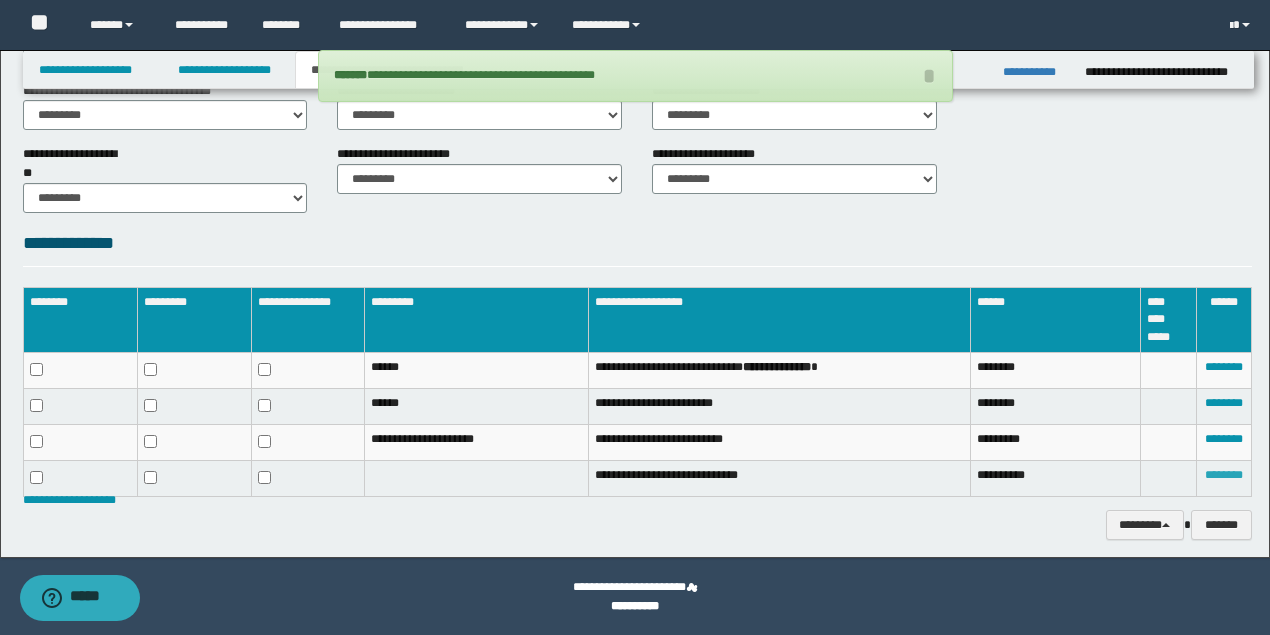 click on "********" at bounding box center [1224, 475] 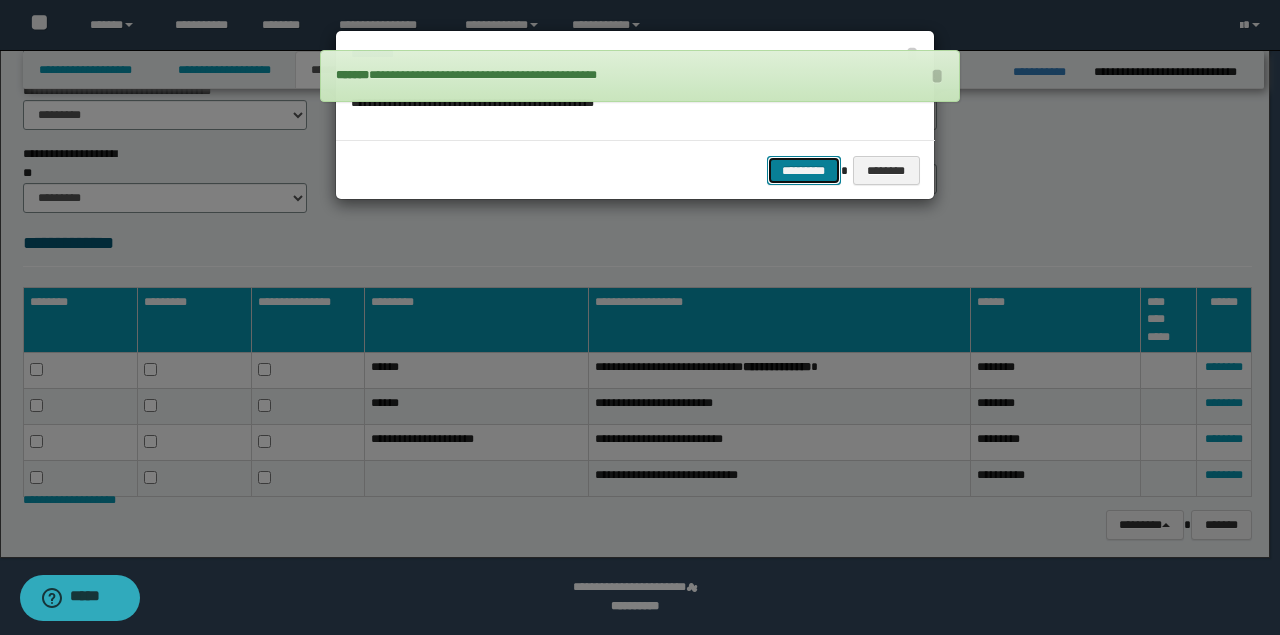 click on "*********" at bounding box center [804, 170] 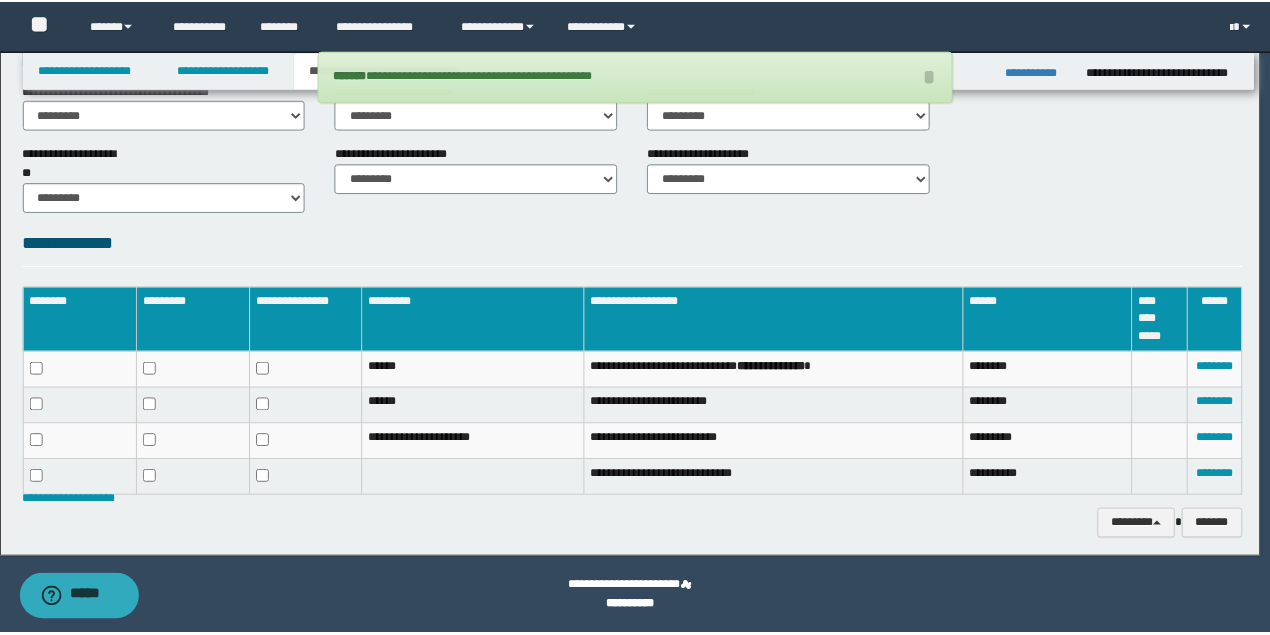 scroll, scrollTop: 789, scrollLeft: 0, axis: vertical 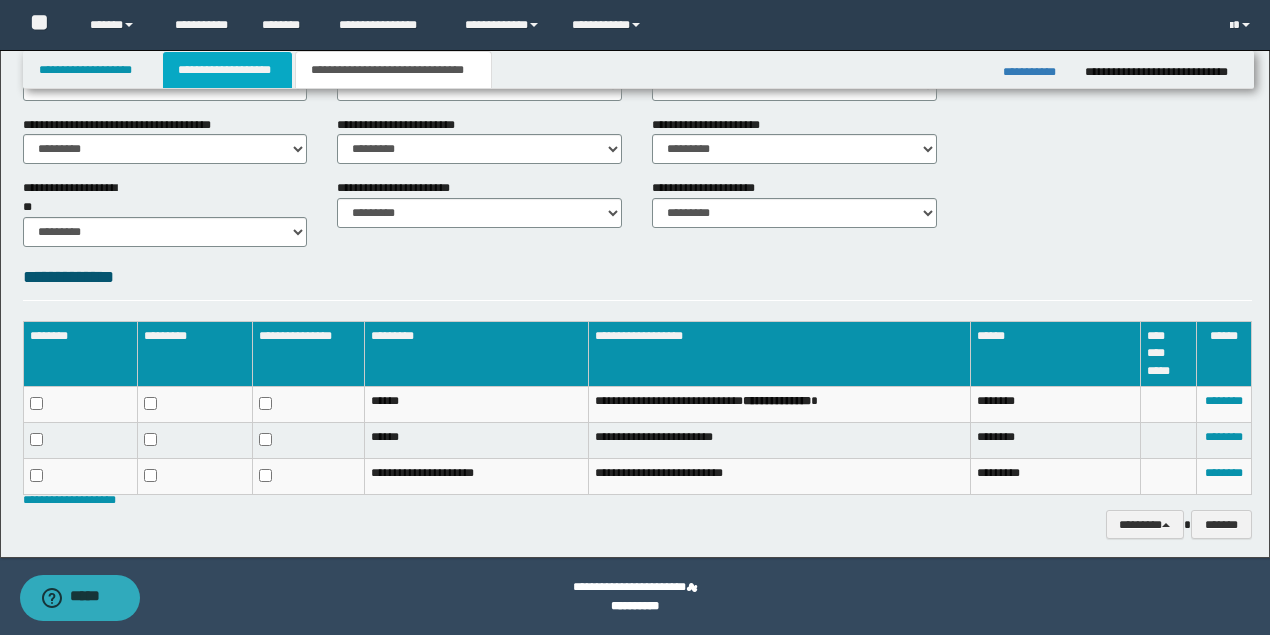click on "**********" at bounding box center [227, 70] 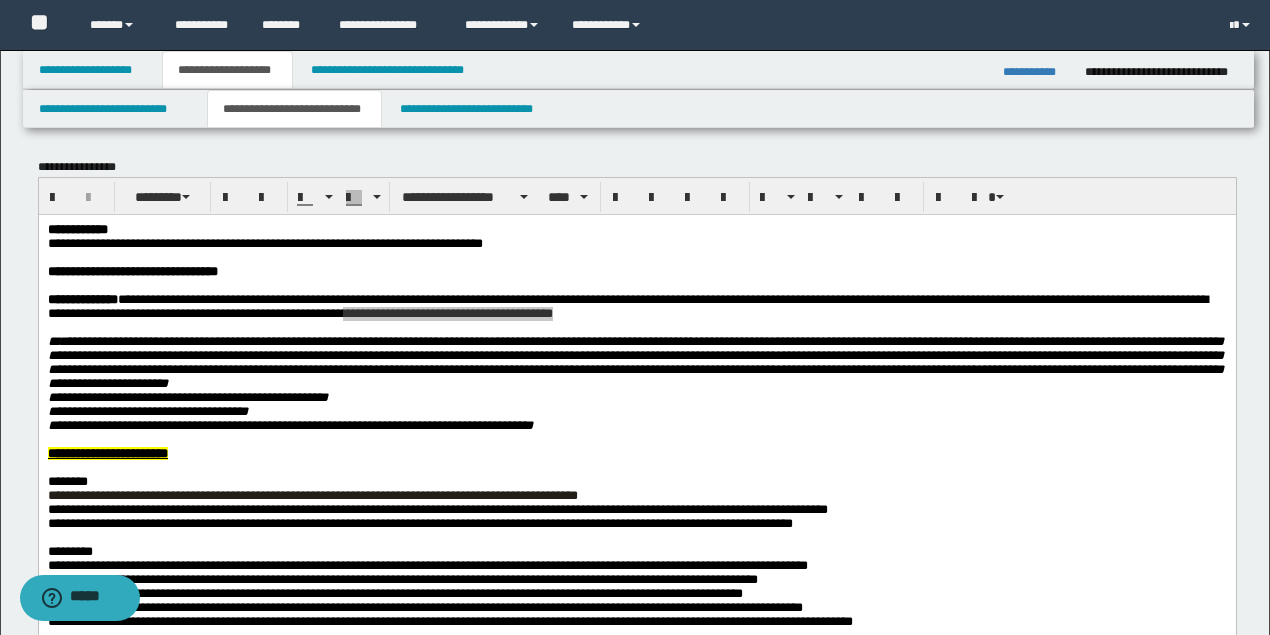 scroll, scrollTop: 0, scrollLeft: 0, axis: both 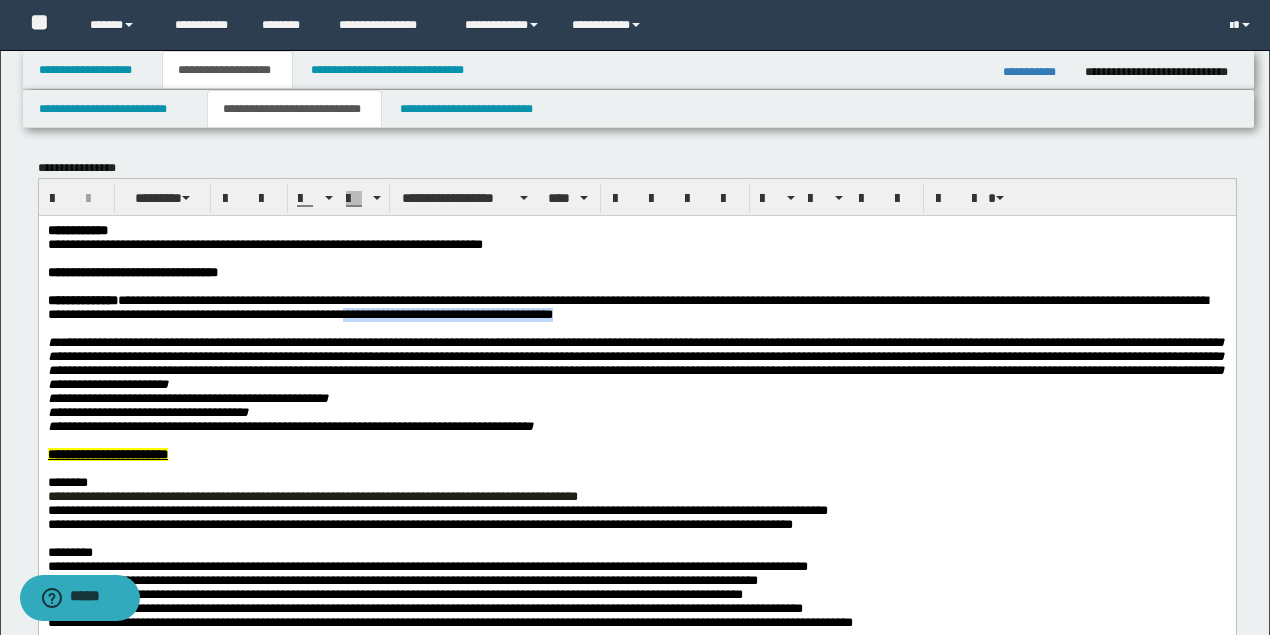 click at bounding box center (635, 258) 